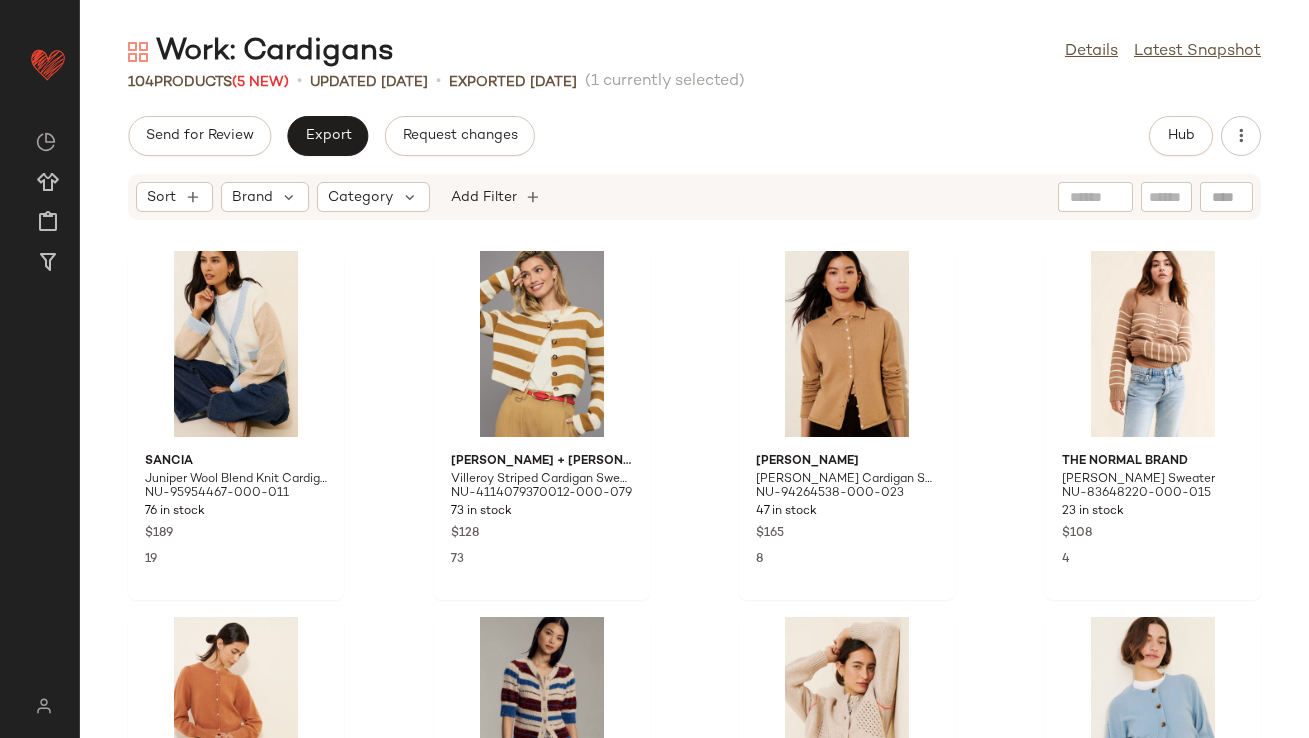 scroll, scrollTop: 0, scrollLeft: 0, axis: both 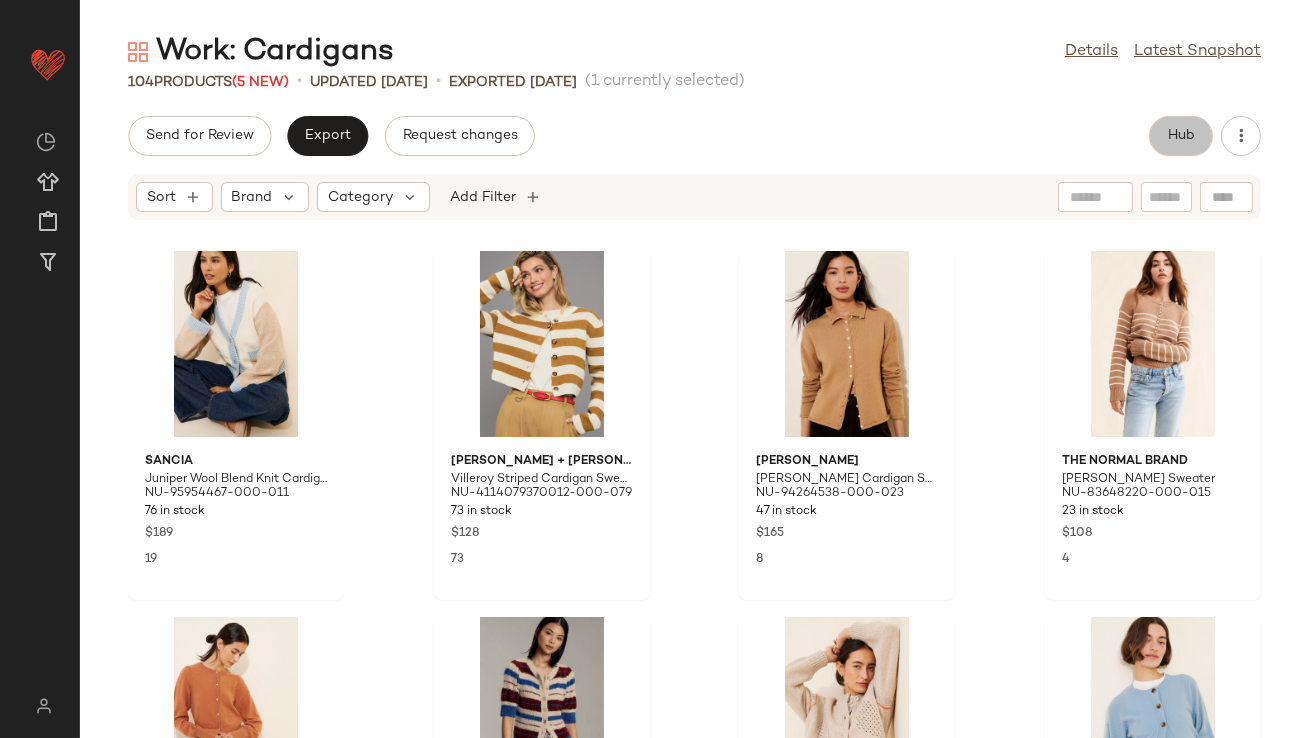 click on "Hub" 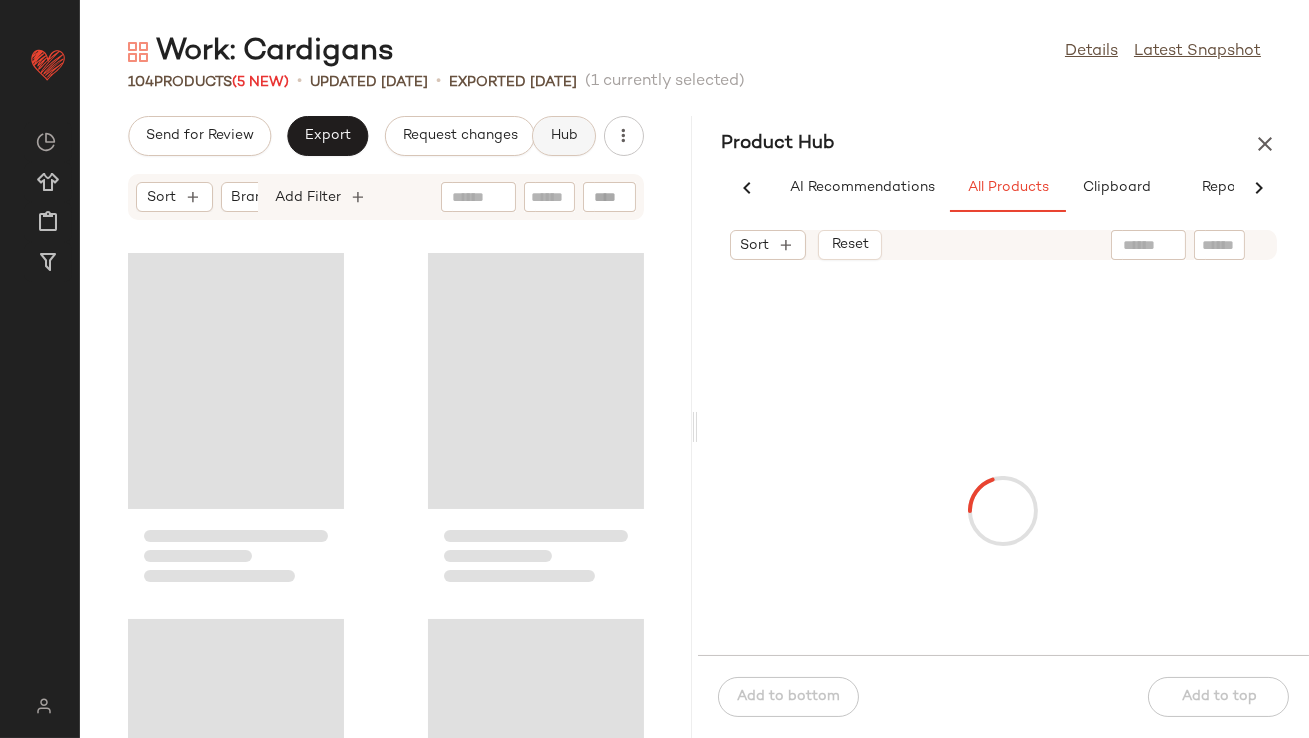 scroll, scrollTop: 0, scrollLeft: 48, axis: horizontal 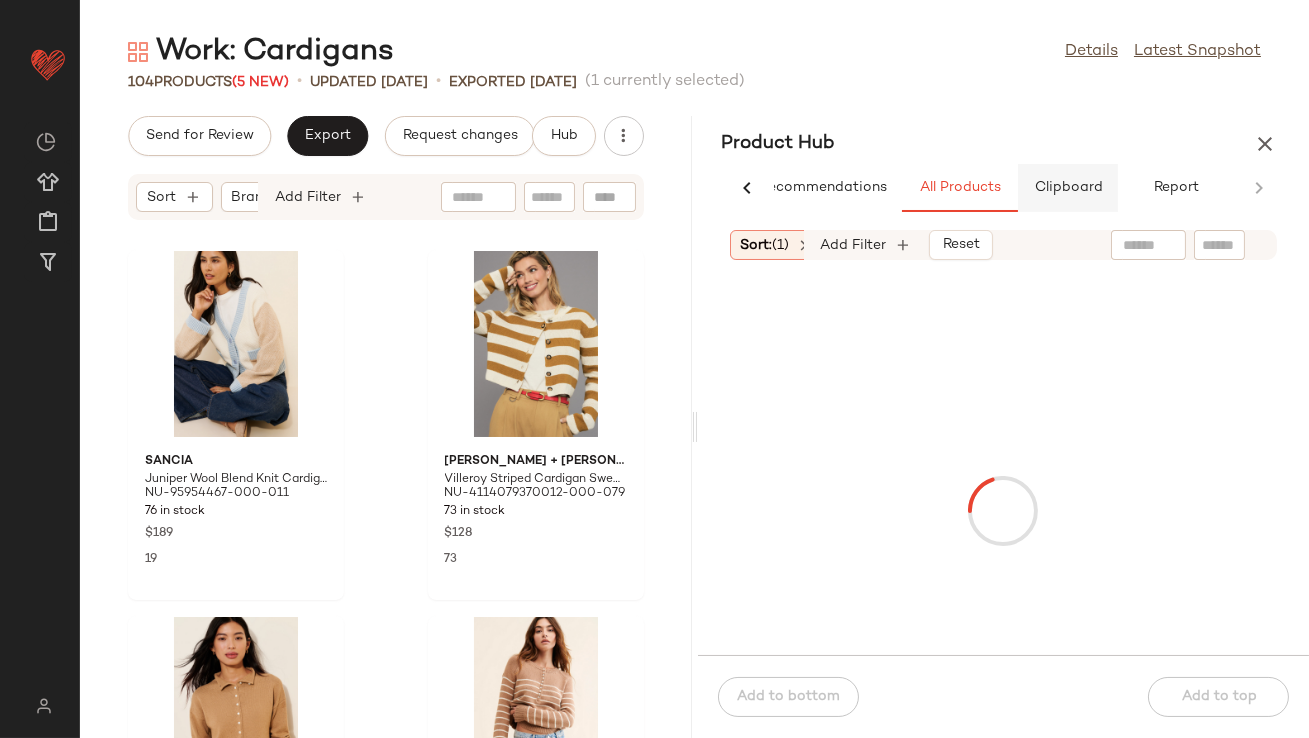 click on "Clipboard" 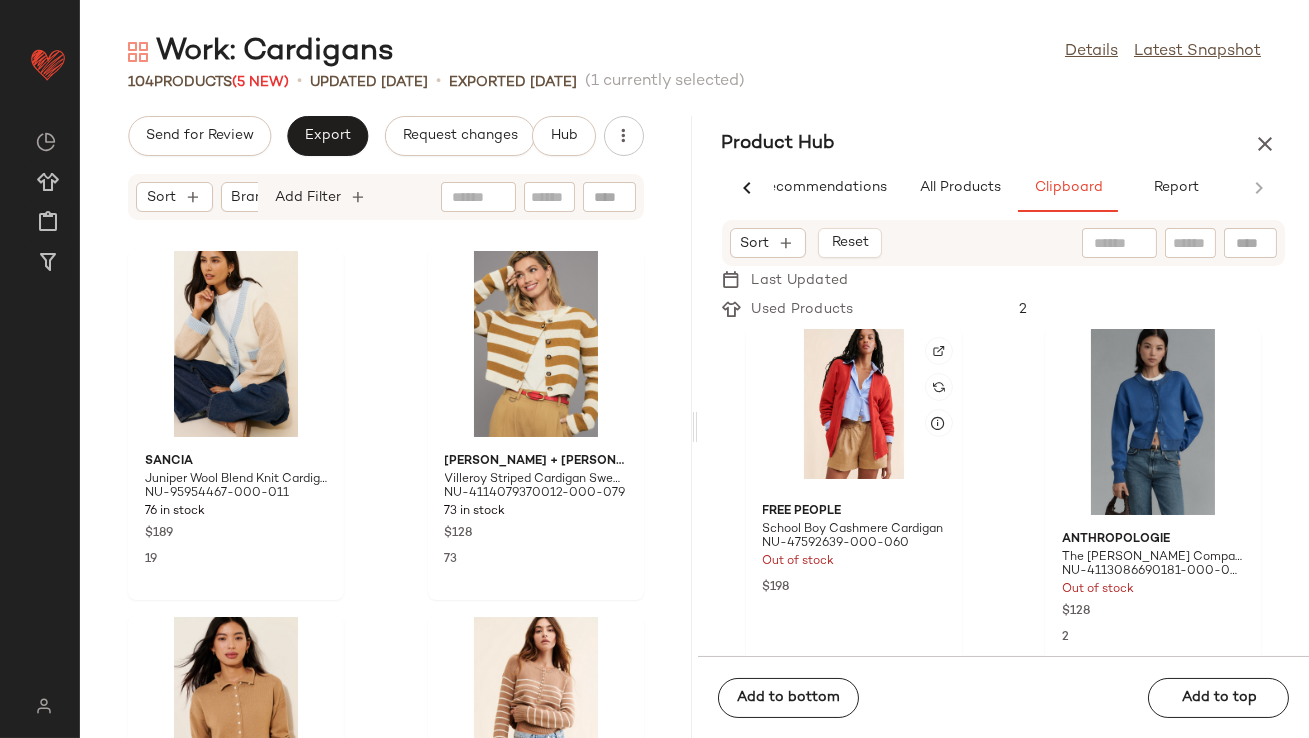 scroll, scrollTop: 21, scrollLeft: 0, axis: vertical 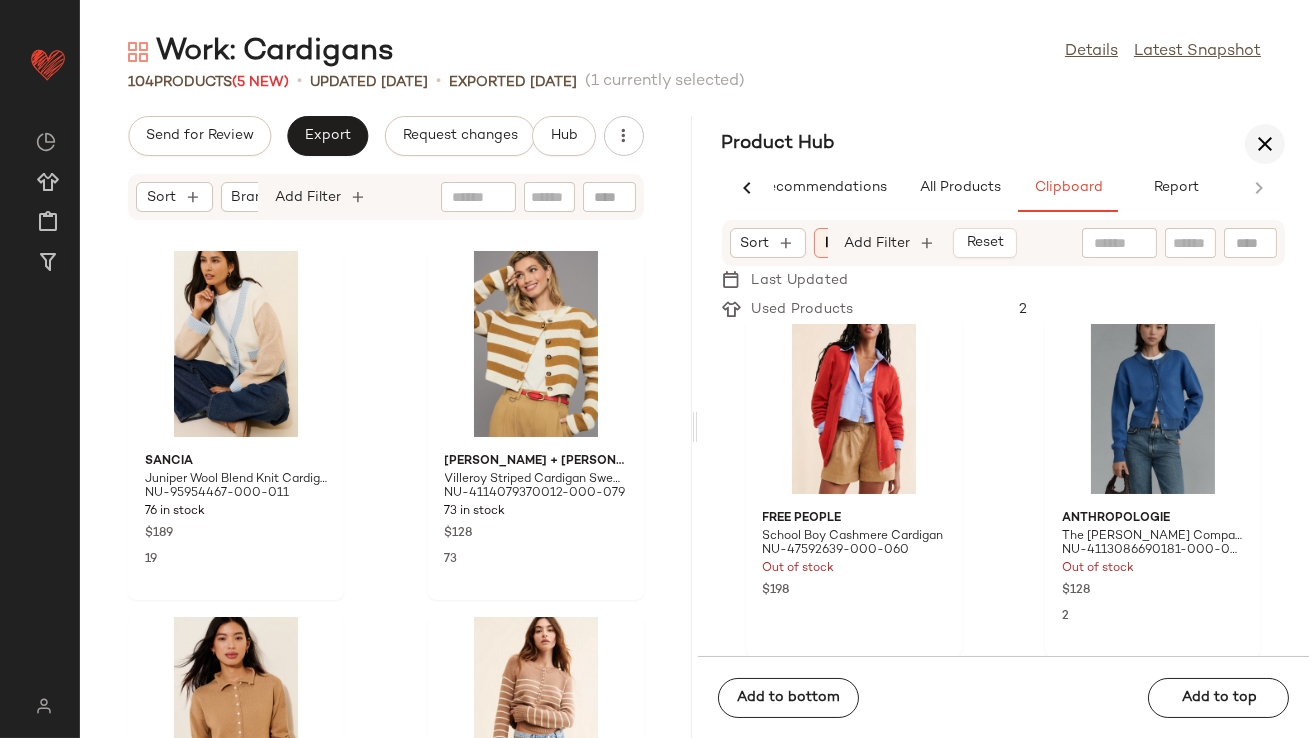 click on "Product Hub" at bounding box center [1004, 144] 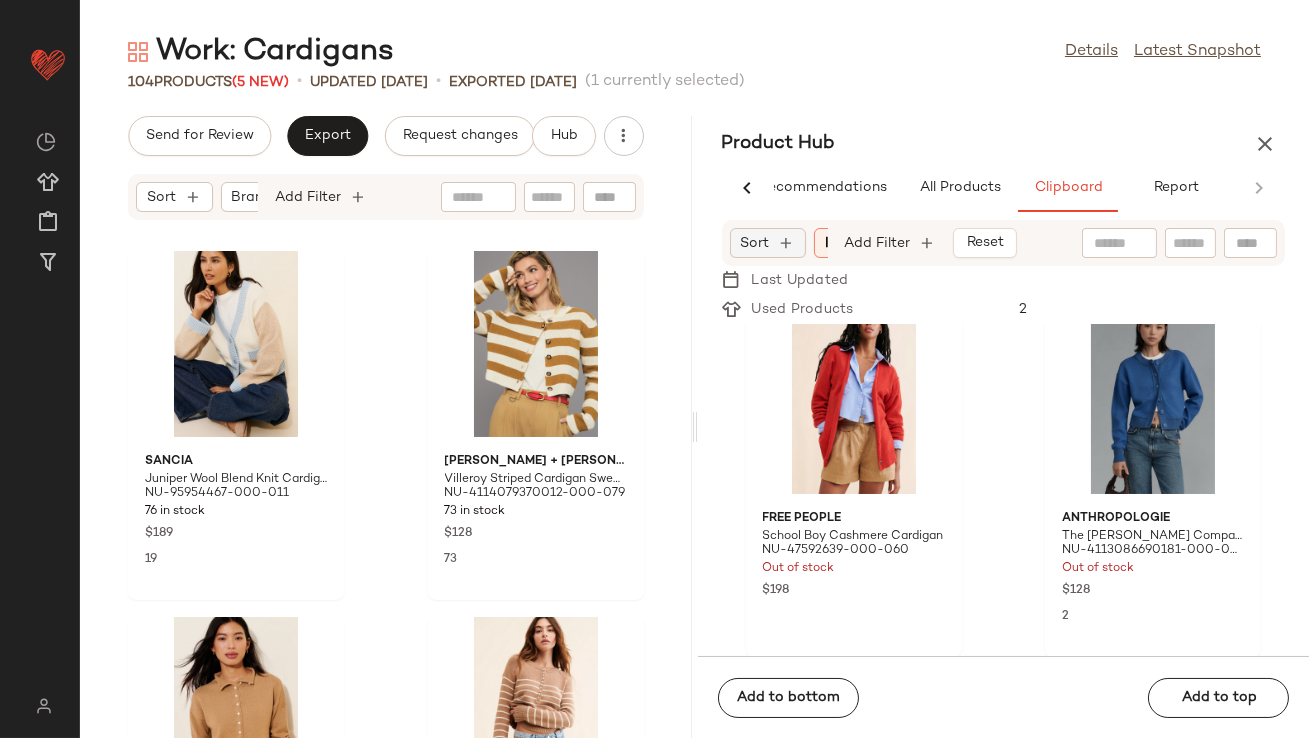click on "Sort" at bounding box center (755, 243) 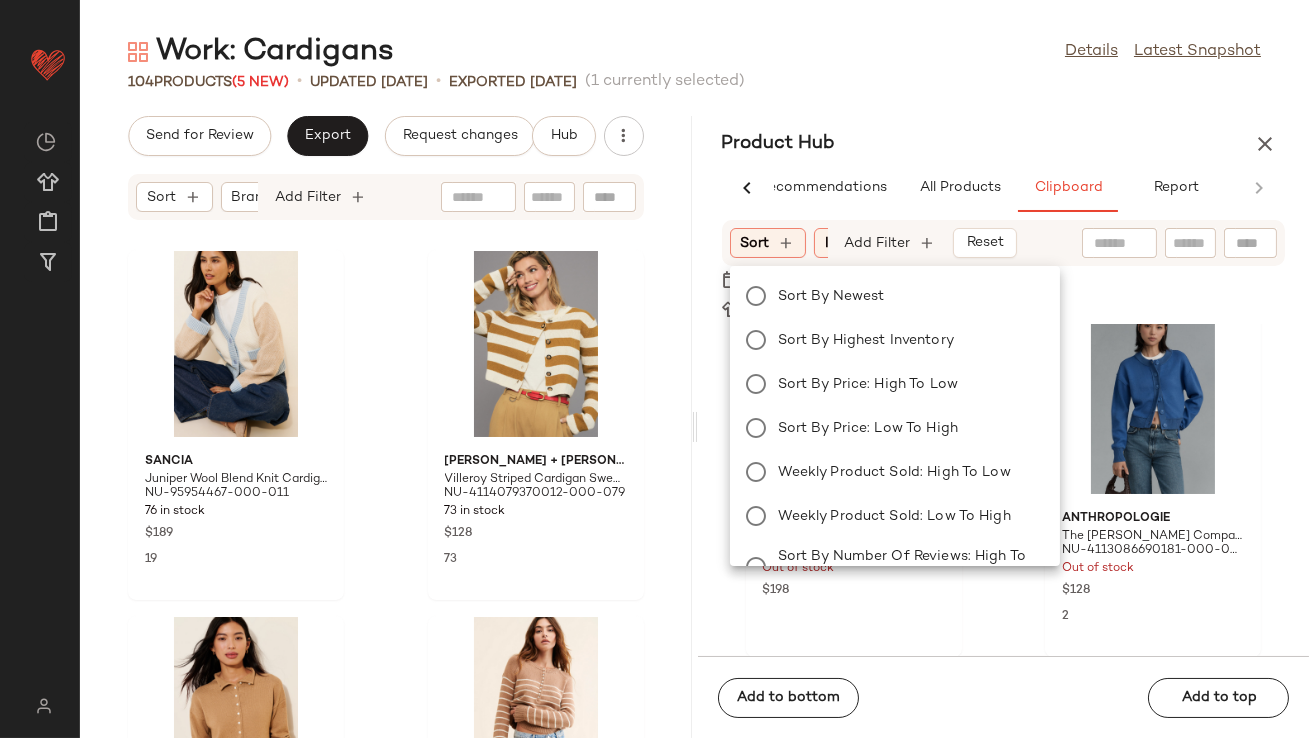 click on "Work: Cardigans  Details   Latest Snapshot  104   Products  (5 New)  •   updated Jul 9th  •  Exported Jul 2nd   (1 currently selected)   Send for Review   Export   Request changes   Hub  Sort  Brand  Category  Add Filter  Sancia Juniper Wool Blend Knit Cardigan NU-95954467-000-011 76 in stock $189 19 Bishop + Young Villeroy Striped Cardigan Sweater NU-4114079370012-000-079 73 in stock $128 73 Alex Mill Taylor Rollneck Cardigan Sweater NU-94264538-000-023 47 in stock $165 8 The Normal Brand Josefine Henley Sweater NU-83648220-000-015 23 in stock $108 4 Free People Pearl Cashmere Cardigan NU-64732761-000-022 126 in stock $148 7 Anthropologie Short-Sleeve Fuzzy Cardigan Sweater NU-4114326950151-000-049 10 in stock $148 1 DEGEN Diamond Eyelet Cardigan NU-97974356-000-014 12 in stock $325 Free People Lila Cashmere Cardigan NU-95220976-000-040 11 in stock $198 4 Product Hub  AI Recommendations   All Products   Clipboard   Report  Sort:   (1) Brand  Category:   sweaters... In Curation?:   No in_stock Work" at bounding box center [694, 385] 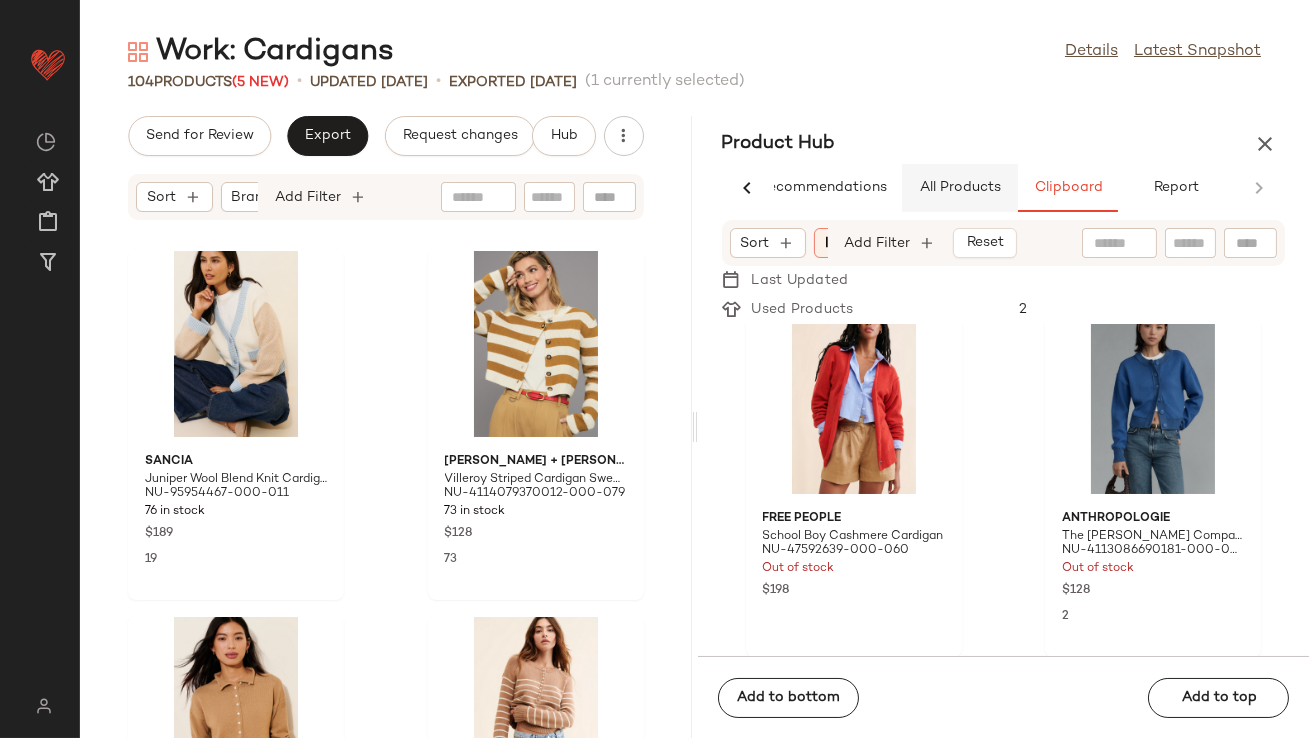 click on "All Products" 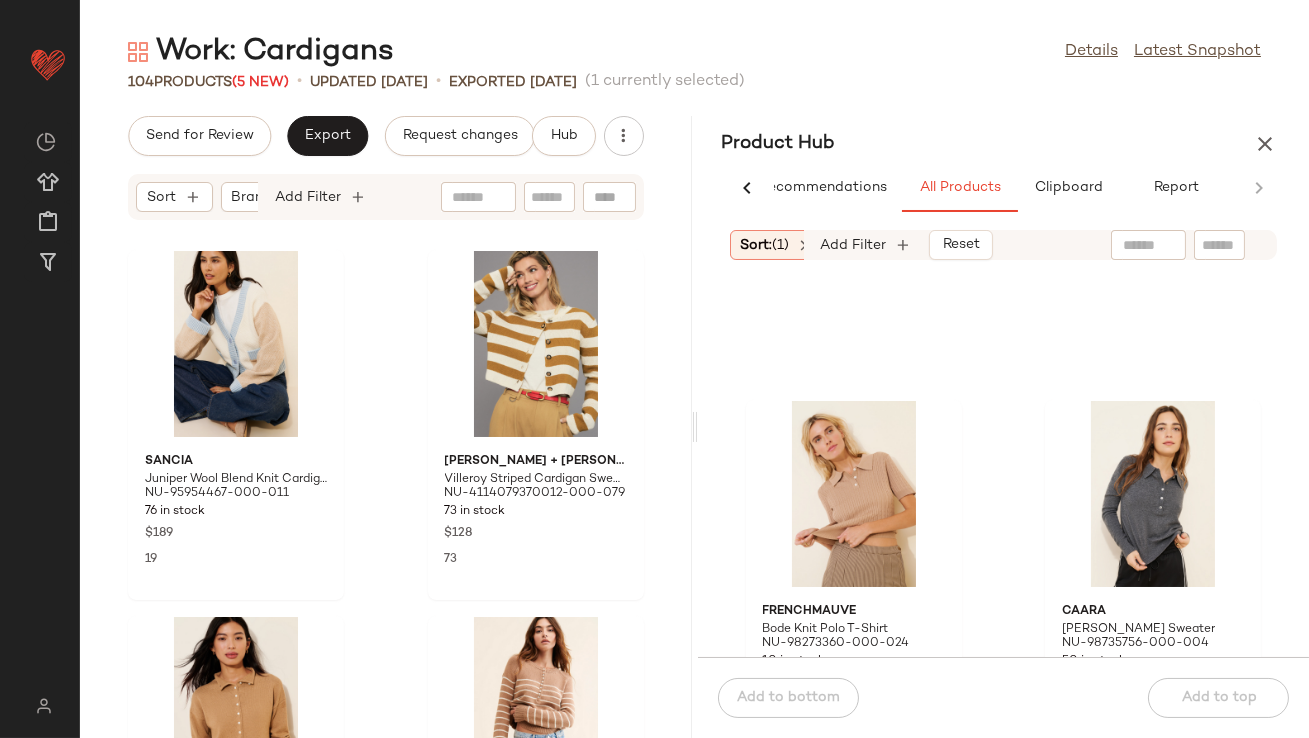 scroll, scrollTop: 896, scrollLeft: 0, axis: vertical 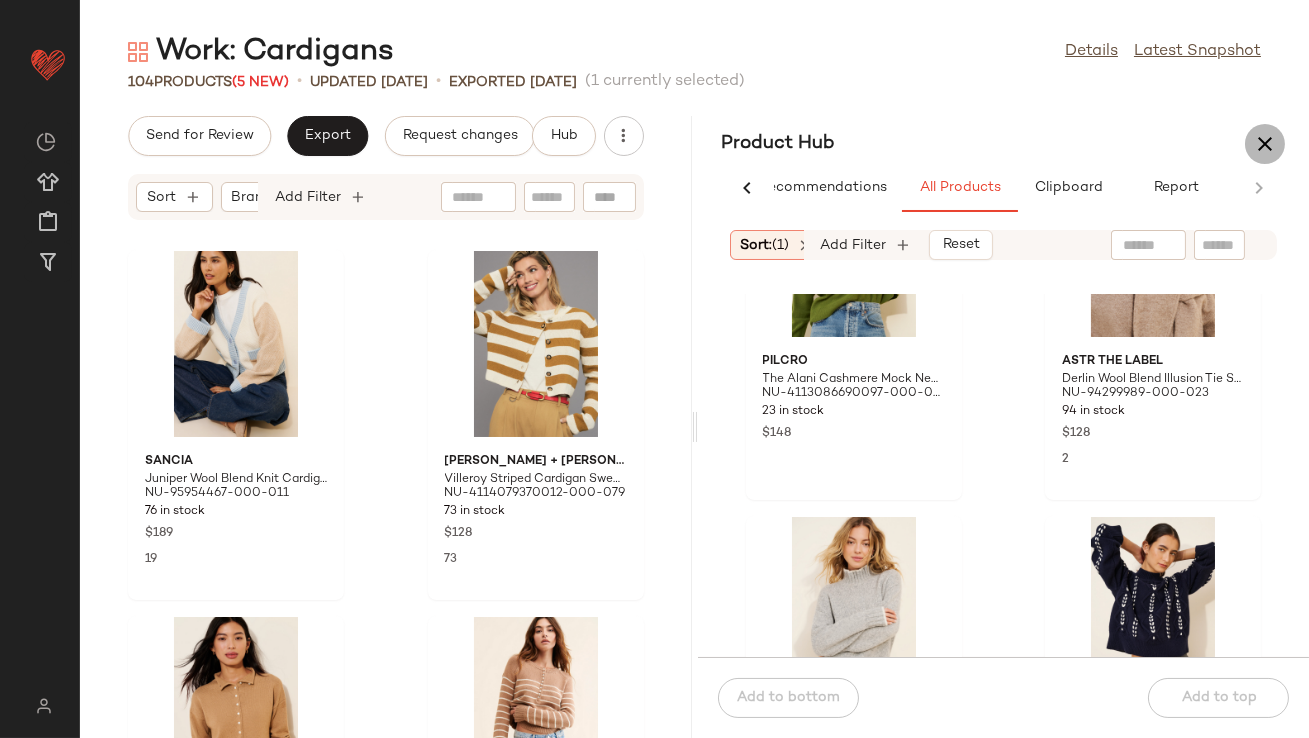 click at bounding box center [1265, 144] 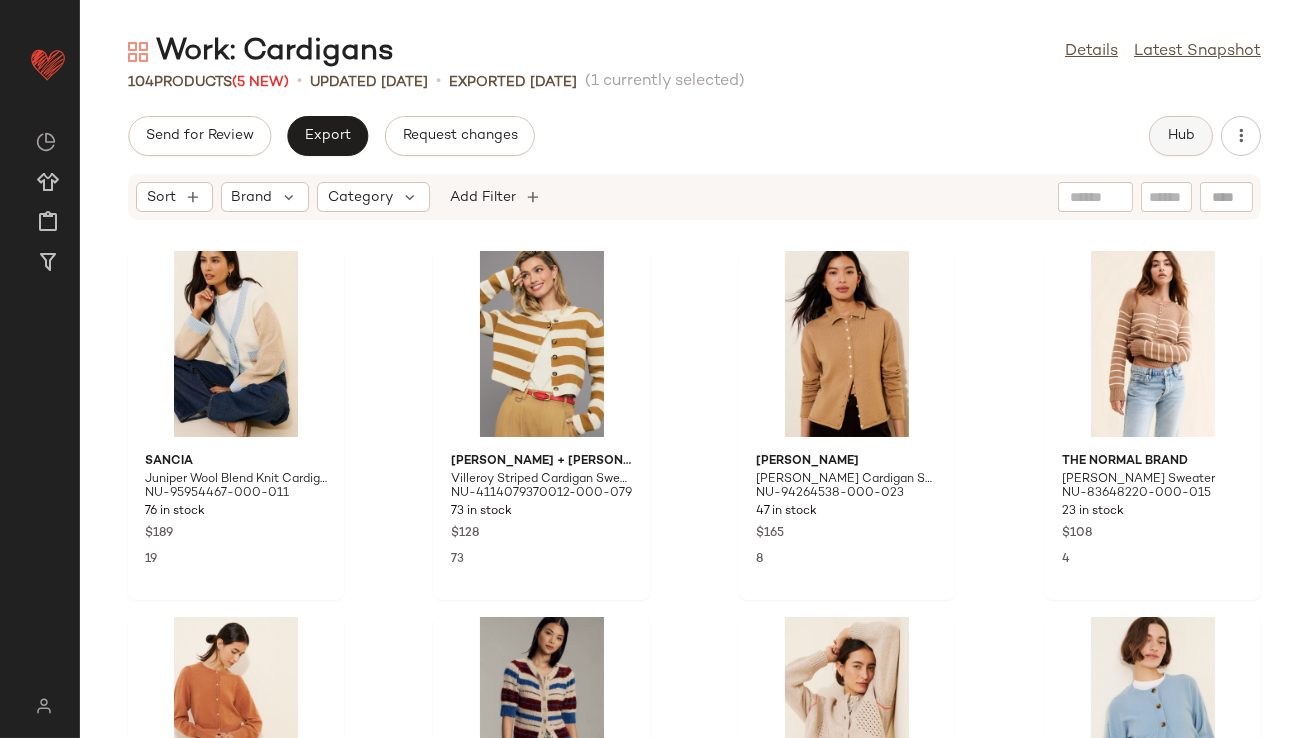 click on "Hub" at bounding box center [1181, 136] 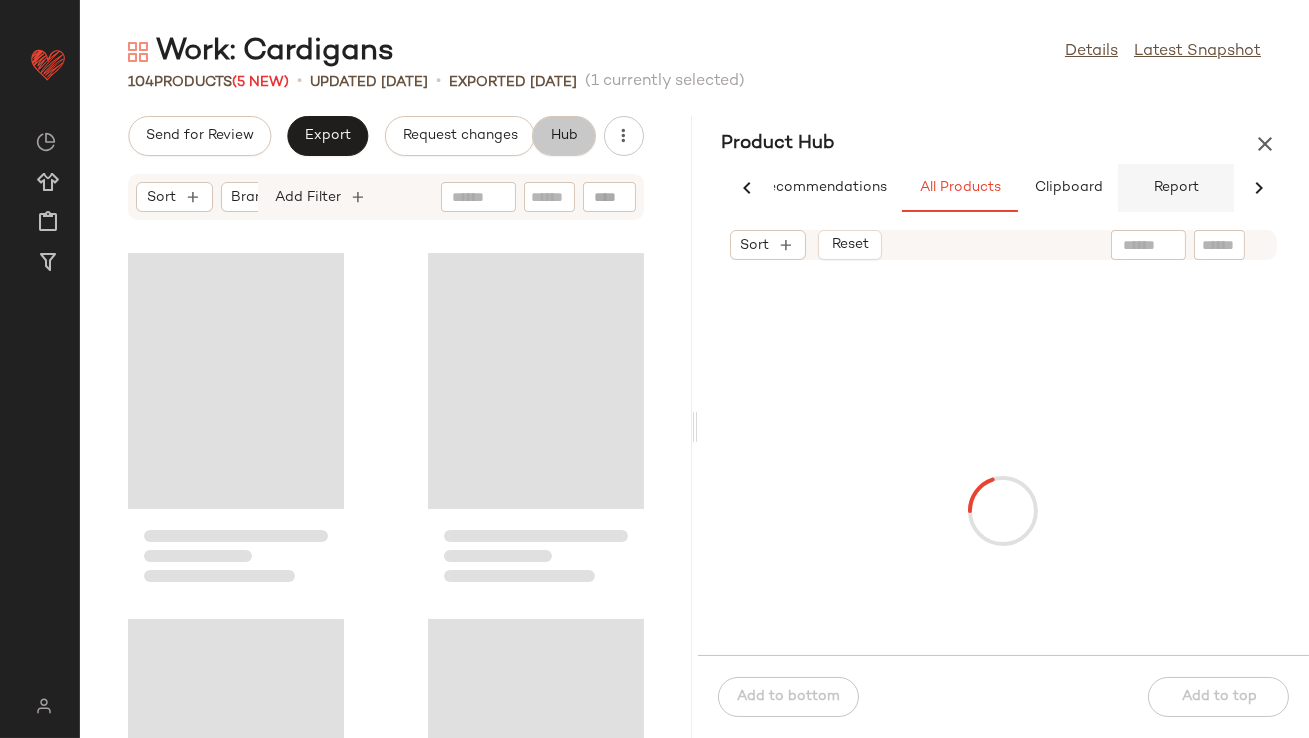 scroll, scrollTop: 0, scrollLeft: 48, axis: horizontal 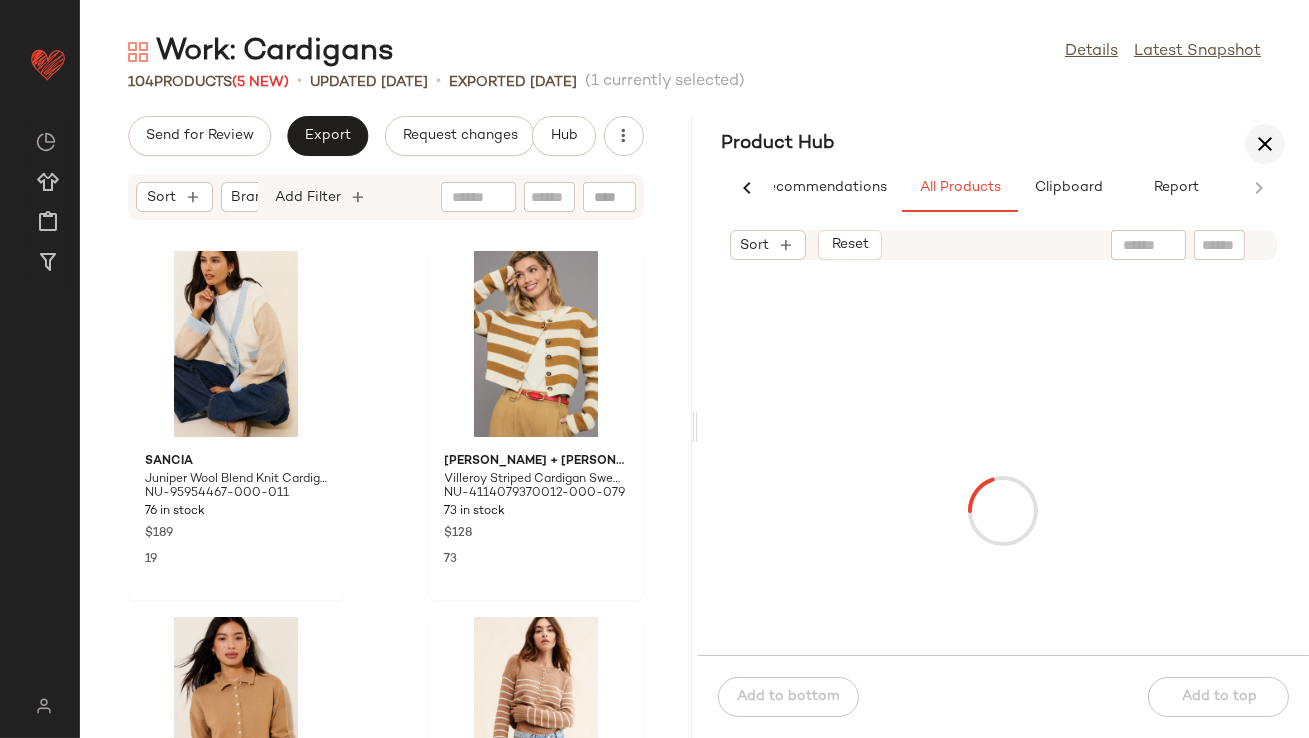 click at bounding box center (1265, 144) 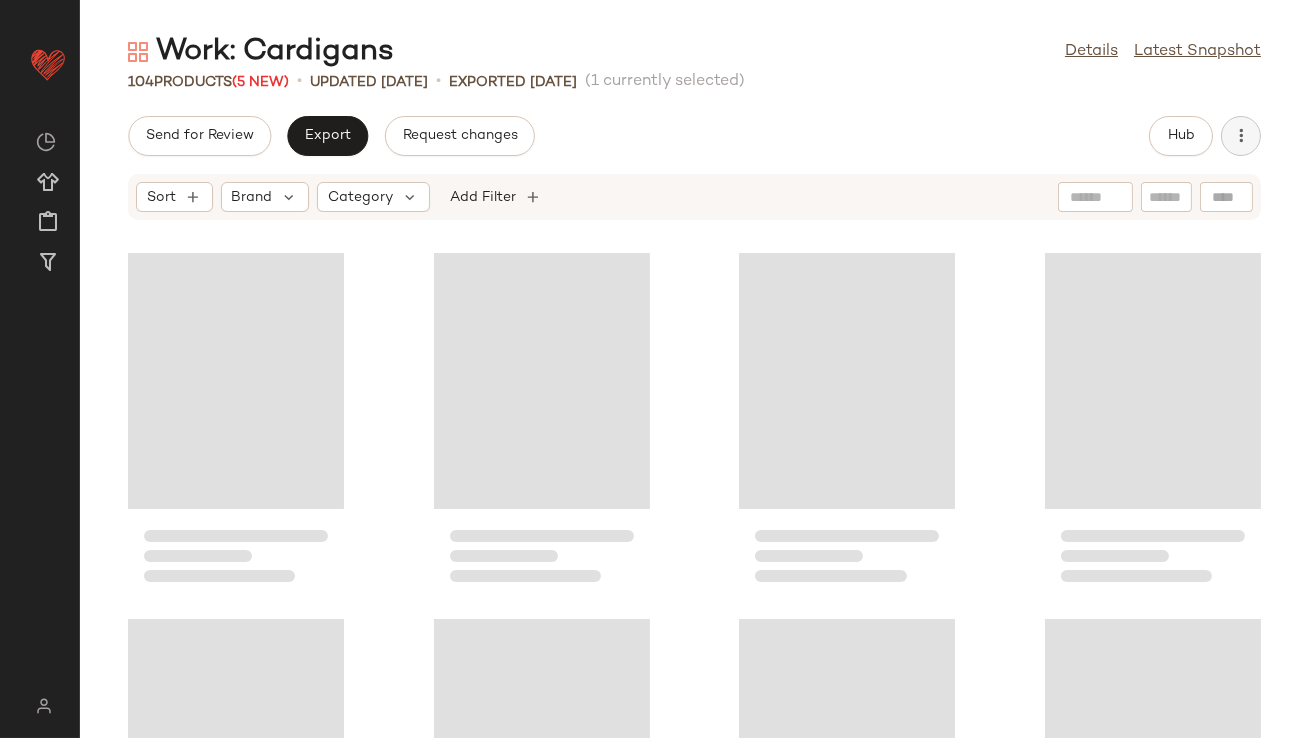 click 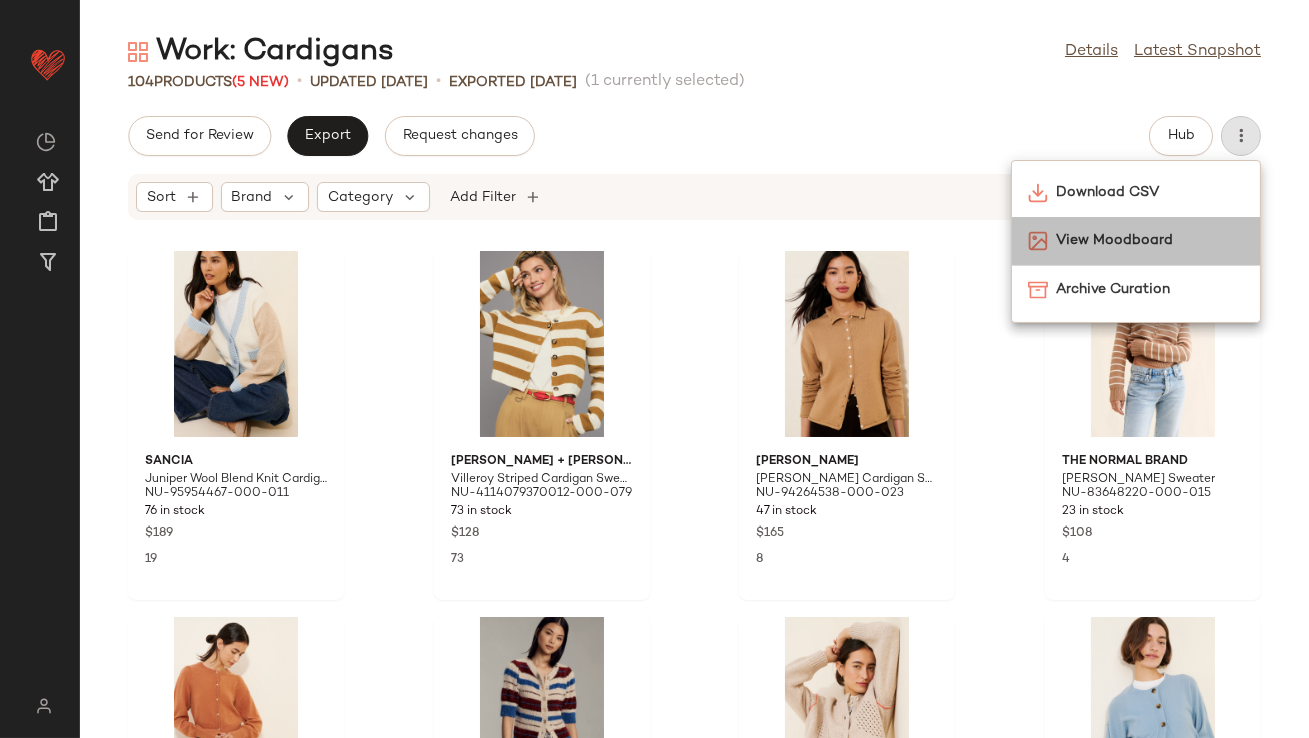 click on "View Moodboard" at bounding box center (1150, 240) 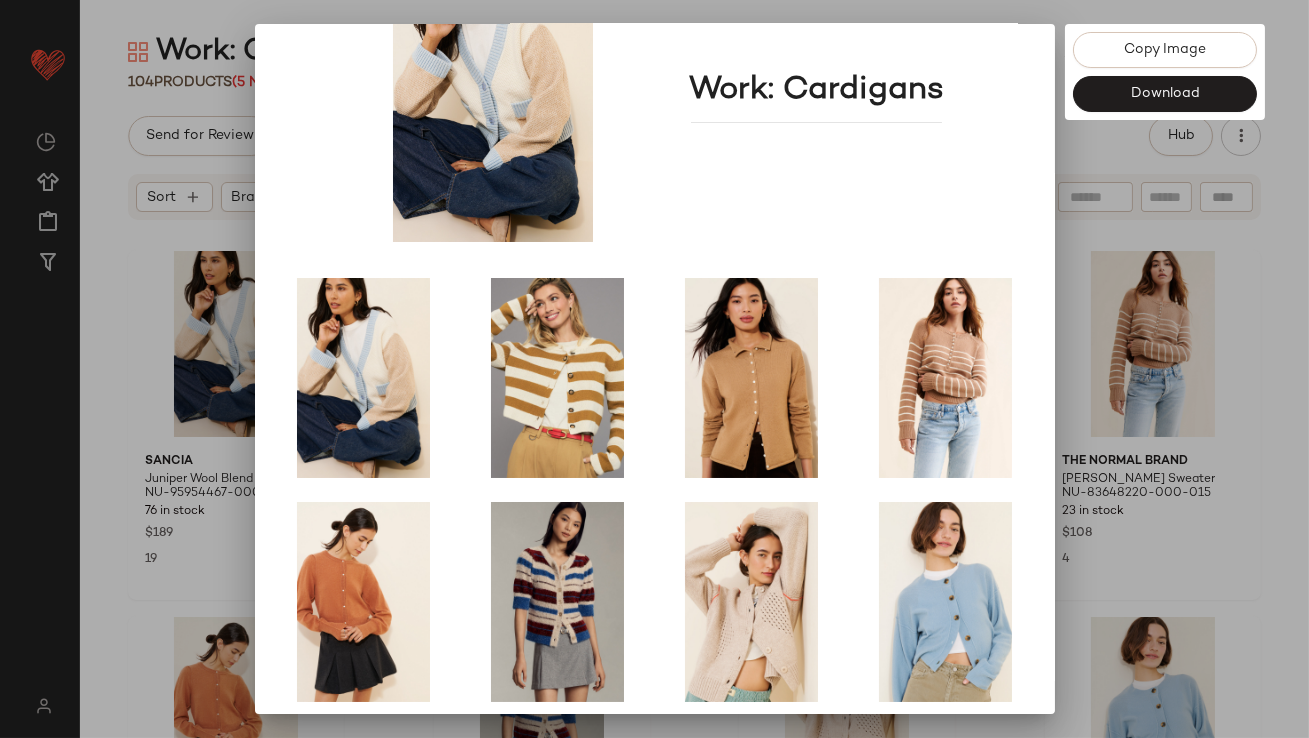 scroll, scrollTop: 341, scrollLeft: 0, axis: vertical 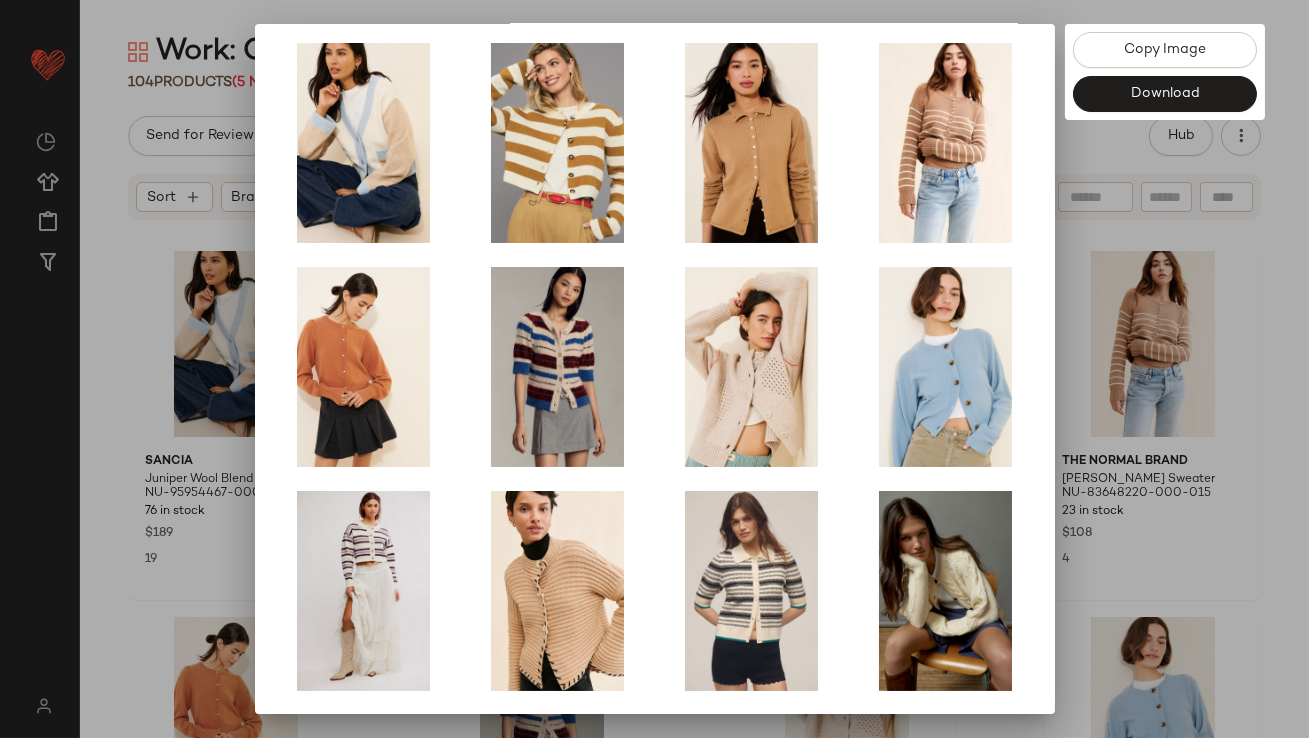 click at bounding box center [654, 369] 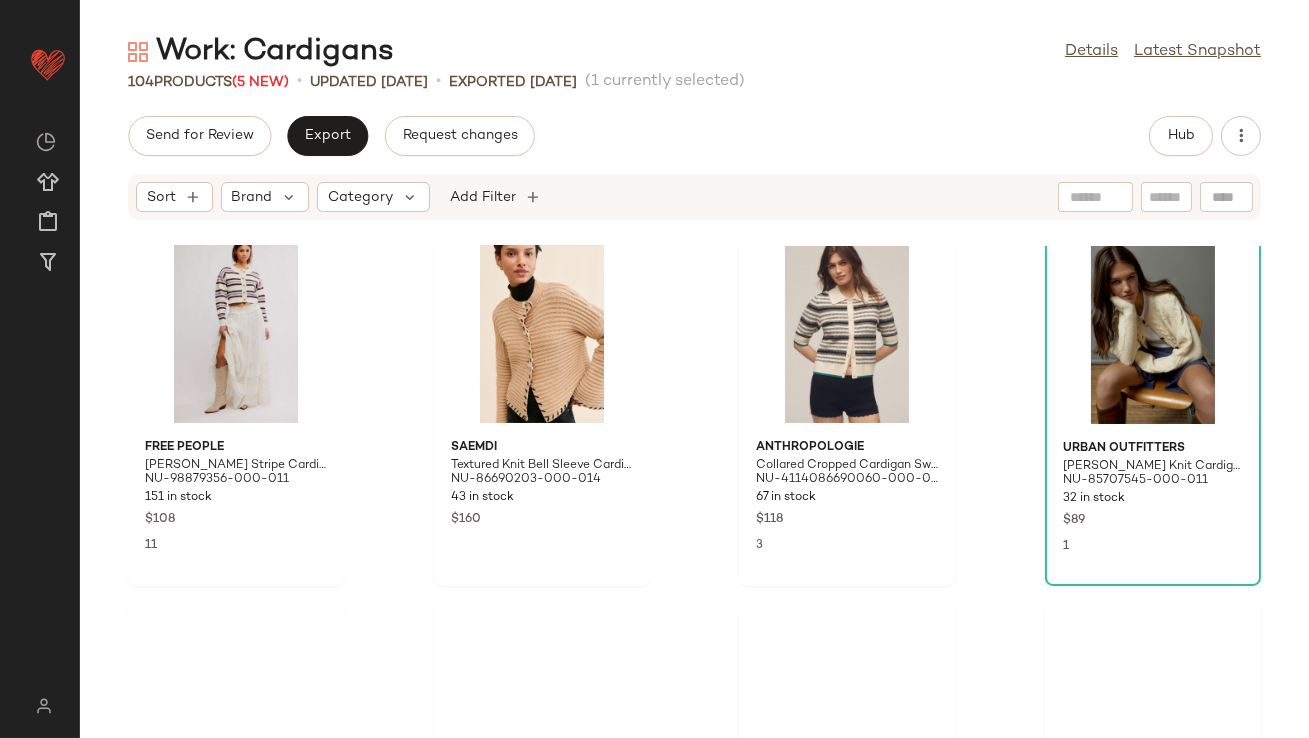 scroll, scrollTop: 855, scrollLeft: 0, axis: vertical 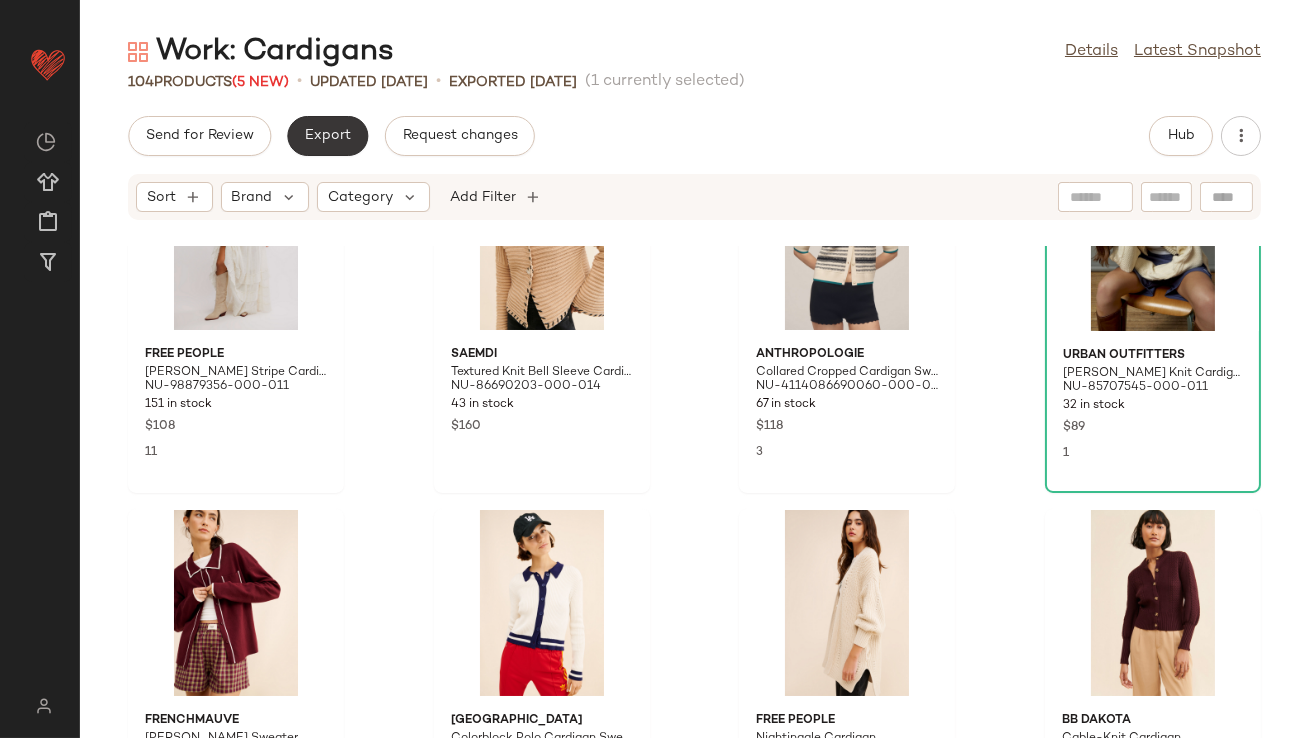 click on "Export" at bounding box center (327, 136) 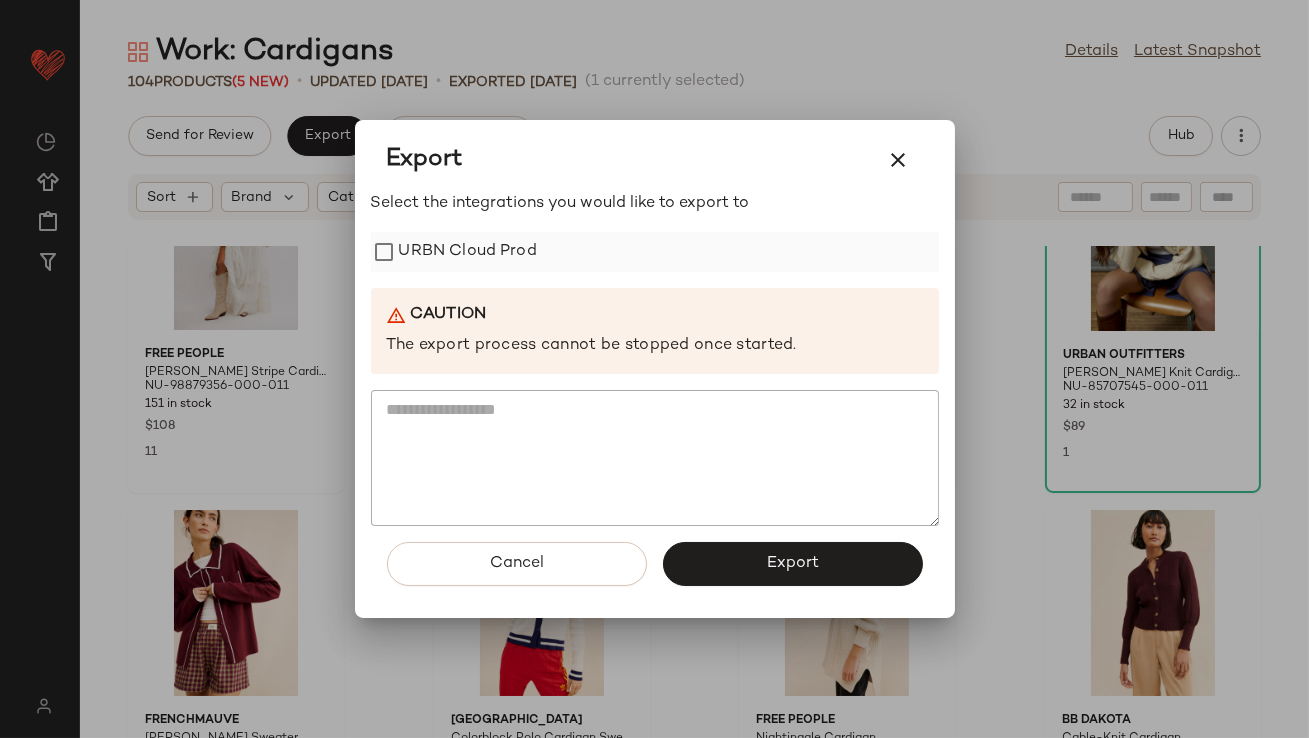 click on "URBN Cloud Prod" at bounding box center [468, 252] 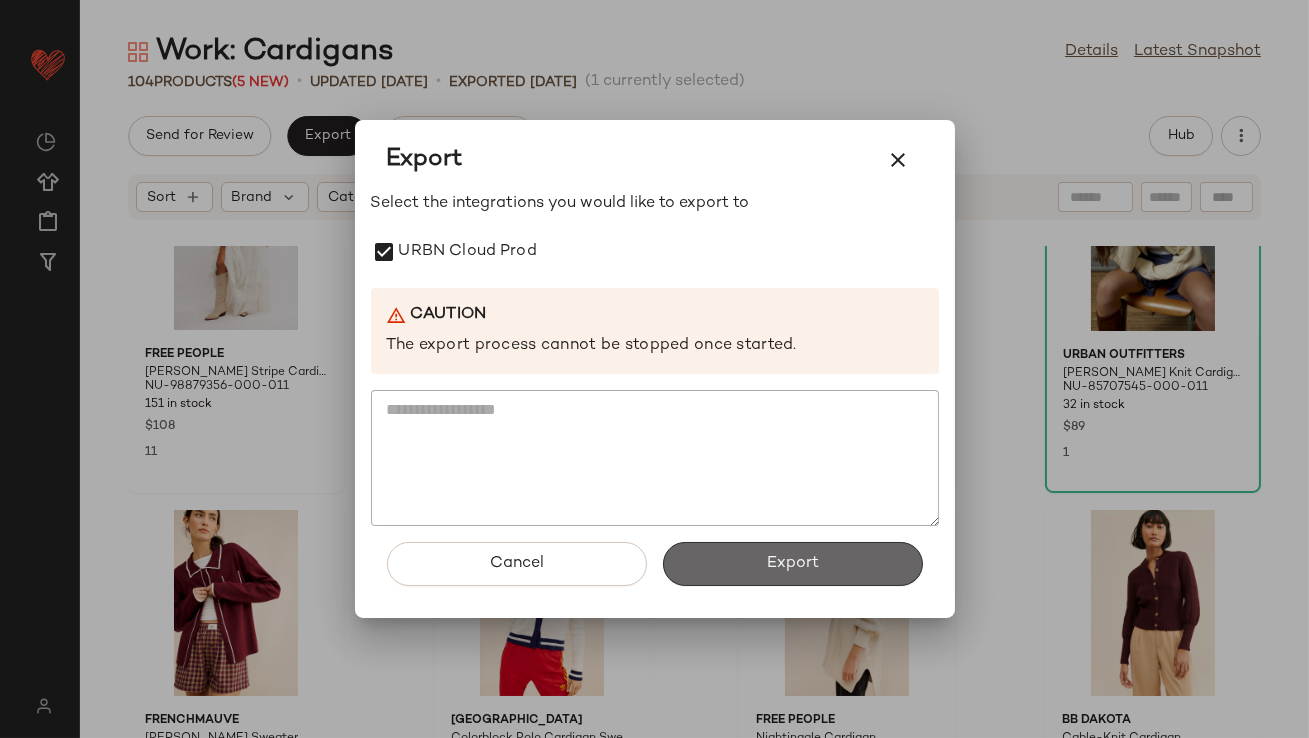 click on "Export" 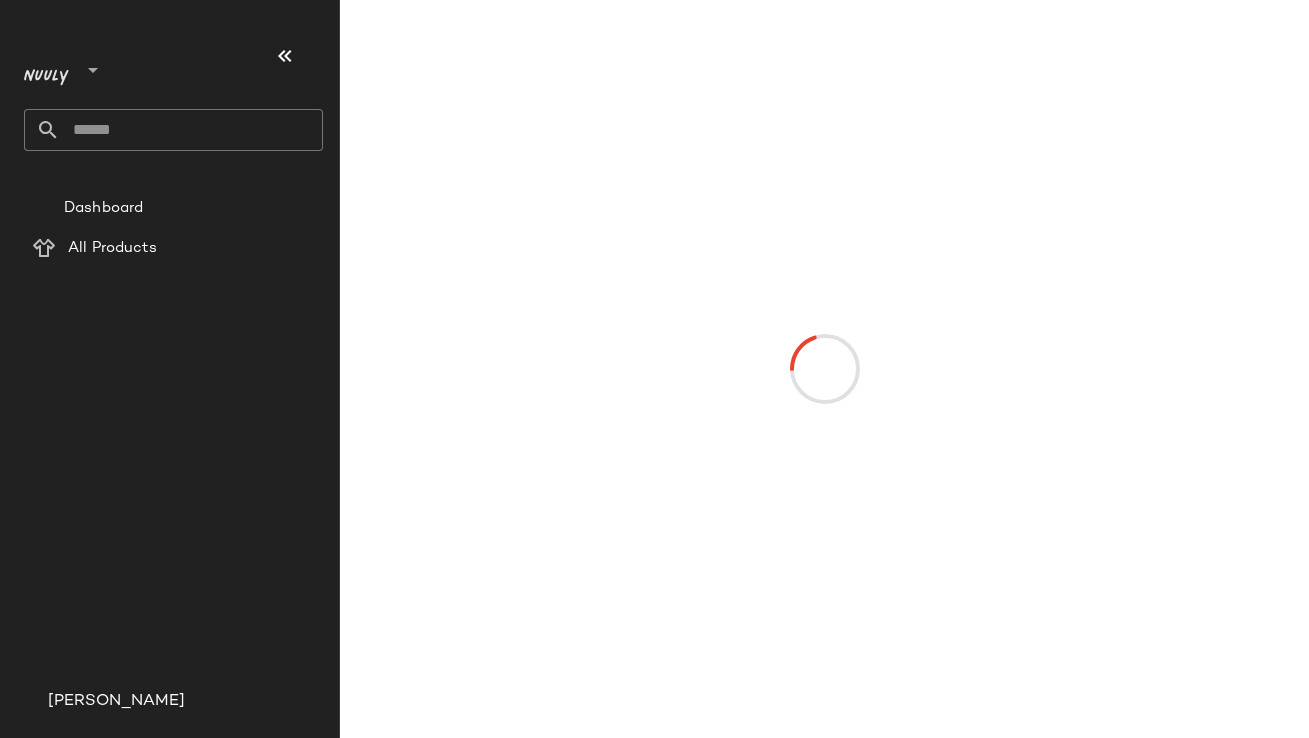 scroll, scrollTop: 0, scrollLeft: 0, axis: both 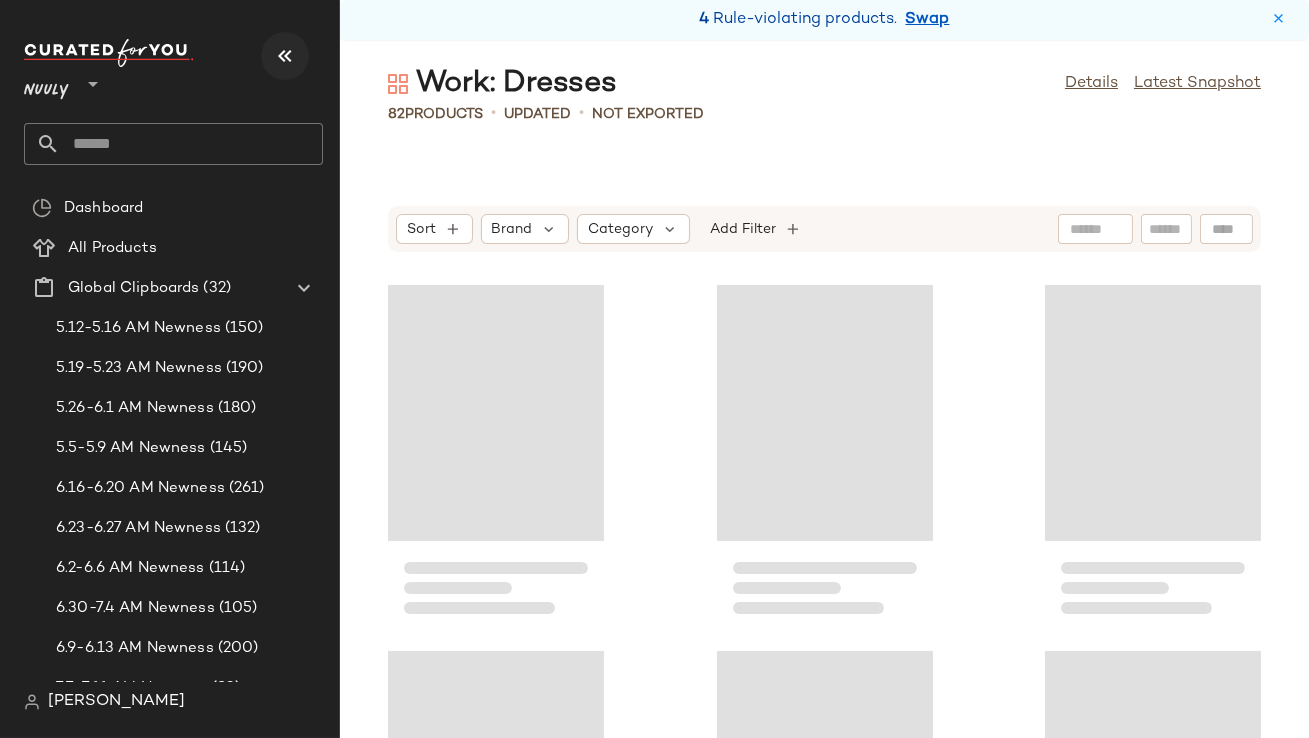 click at bounding box center [285, 56] 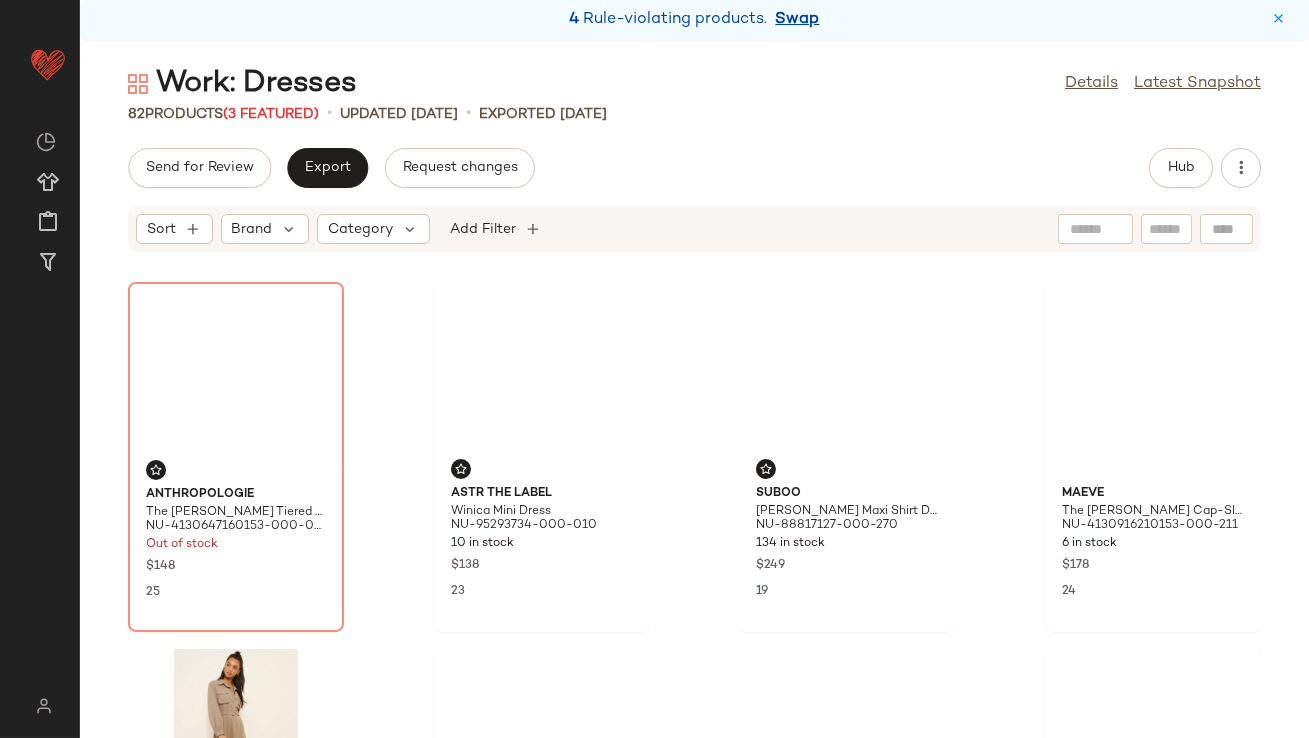 click on "Swap" at bounding box center (798, 20) 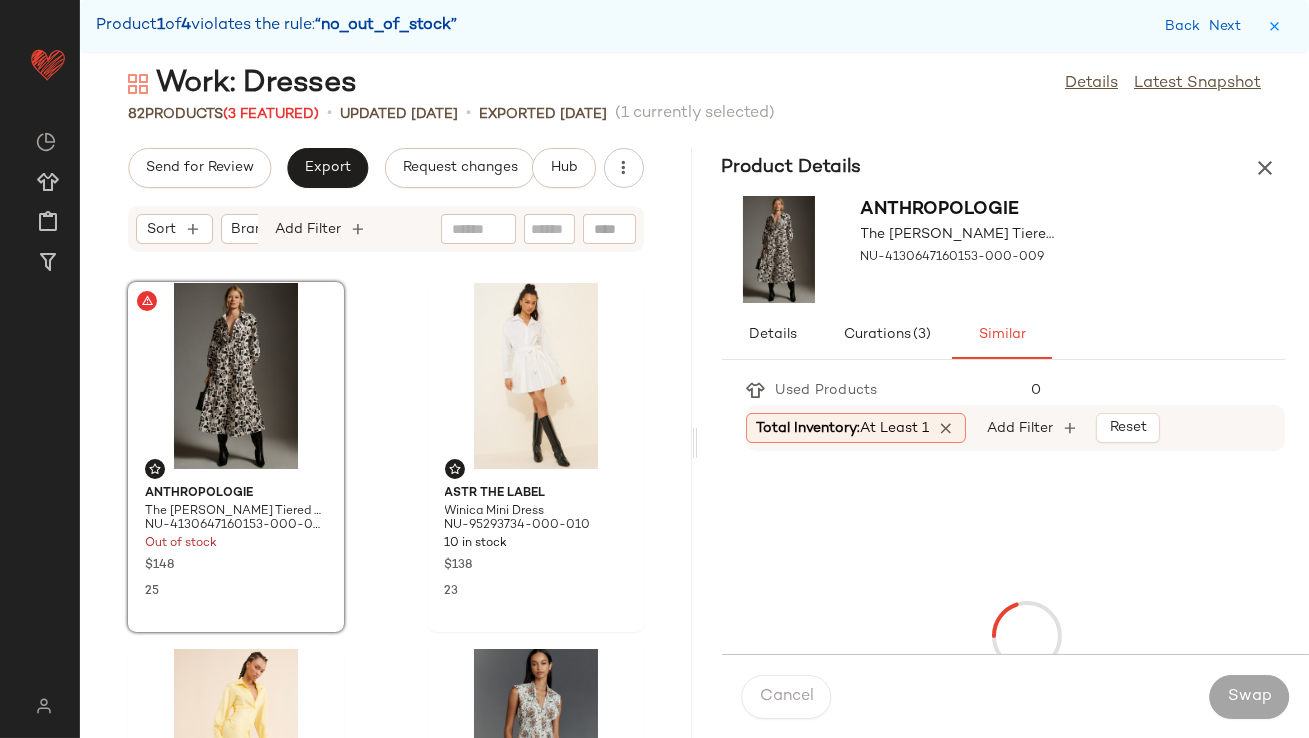 click on "At least 1" at bounding box center (895, 428) 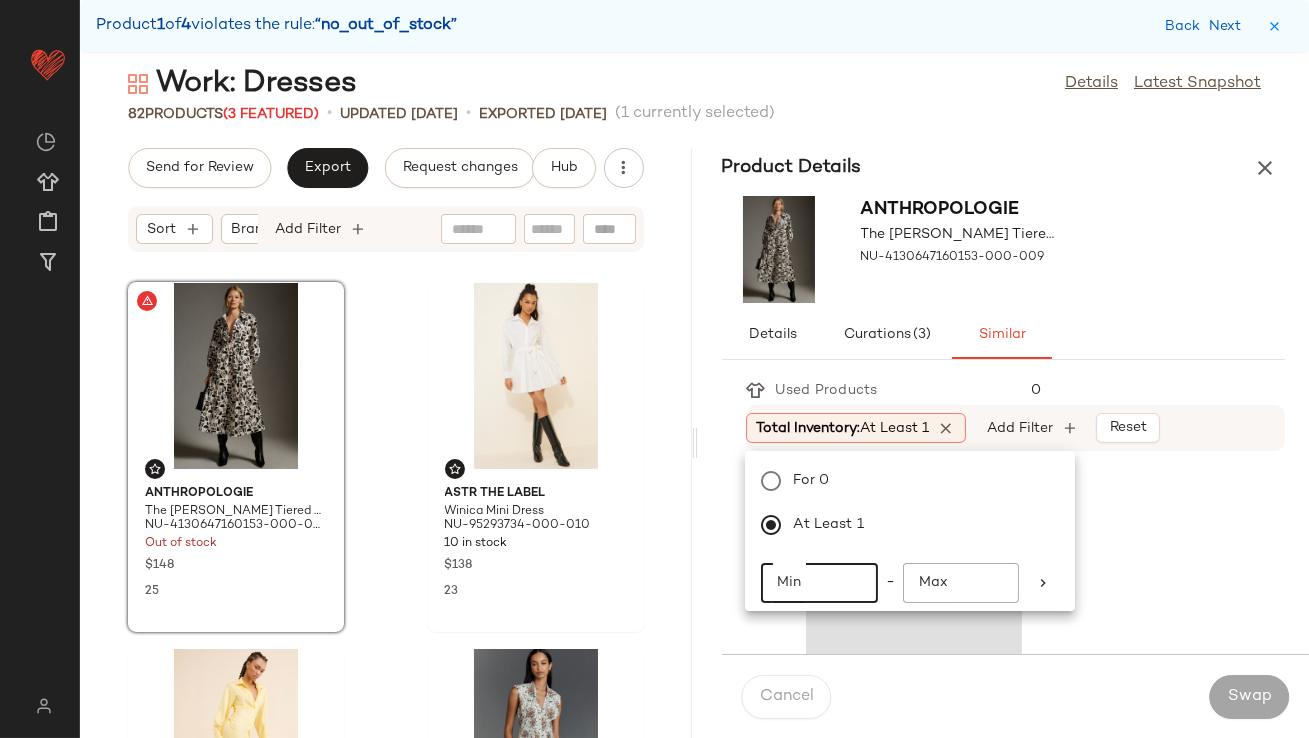 click on "Min" 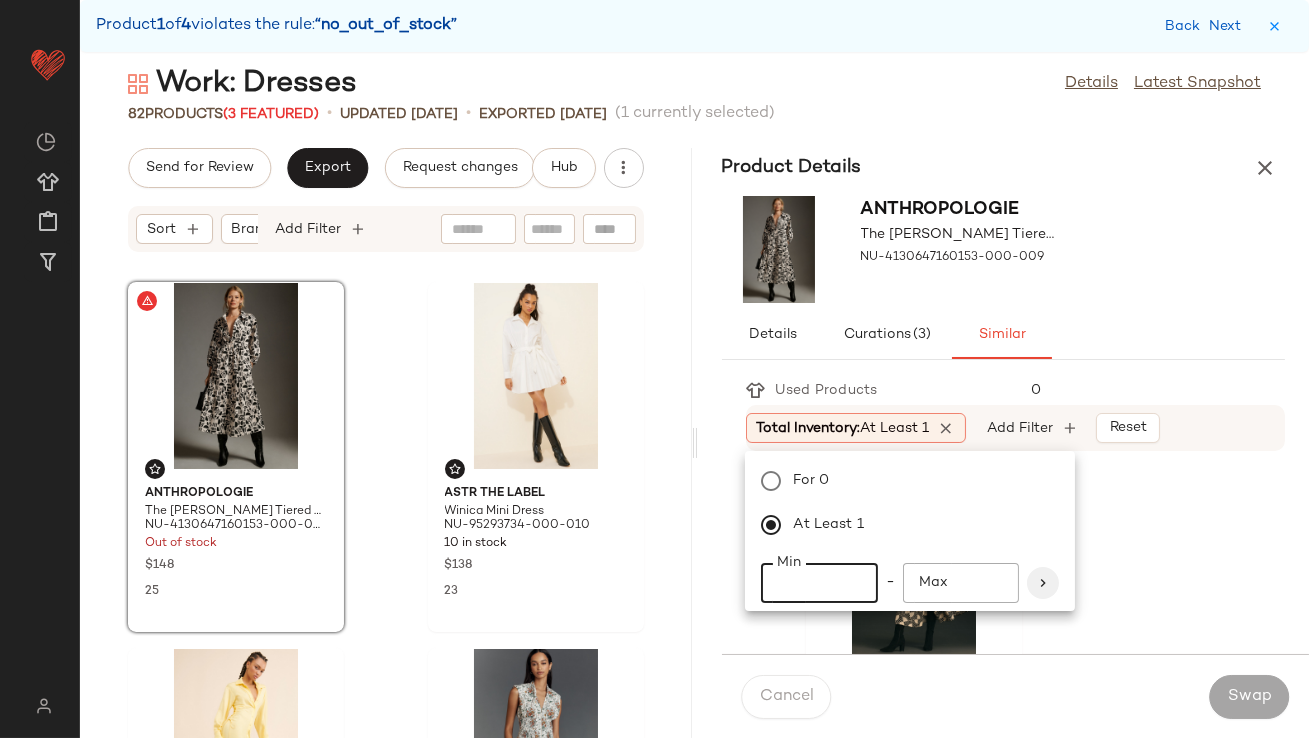 type on "**" 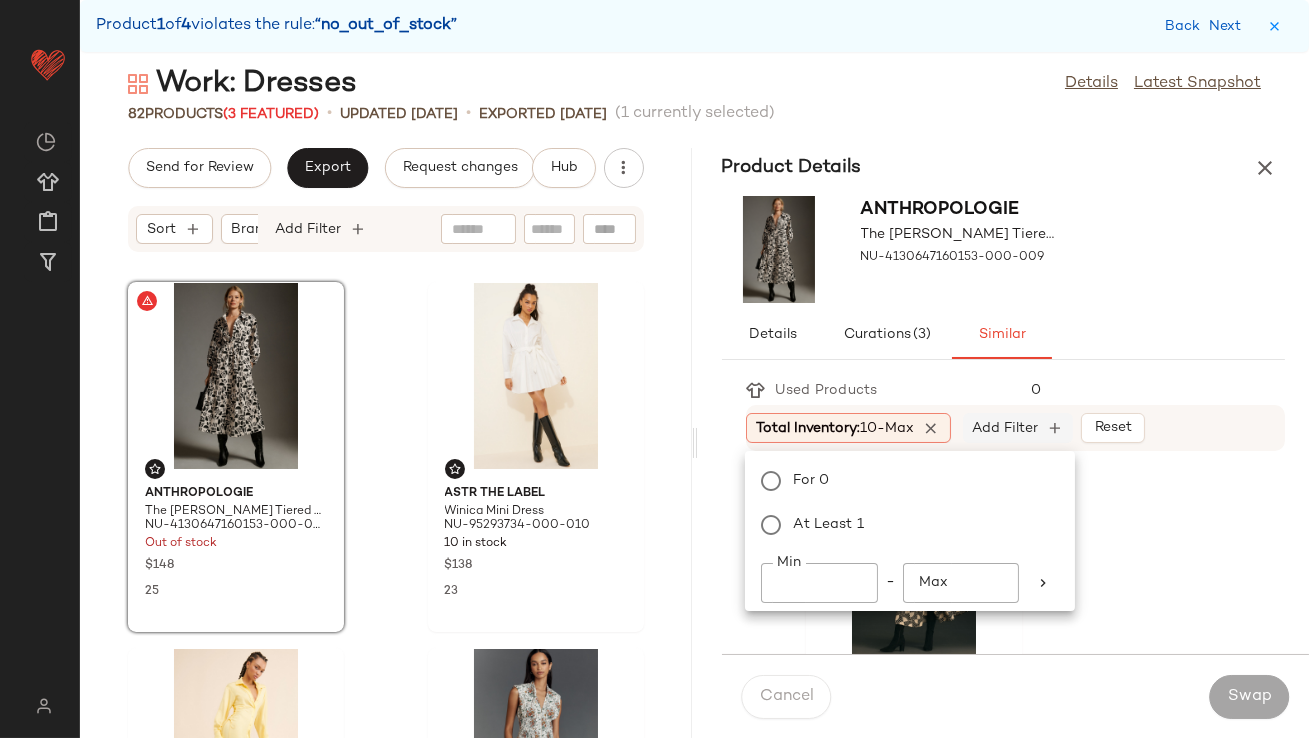 click on "Add Filter" at bounding box center (1005, 428) 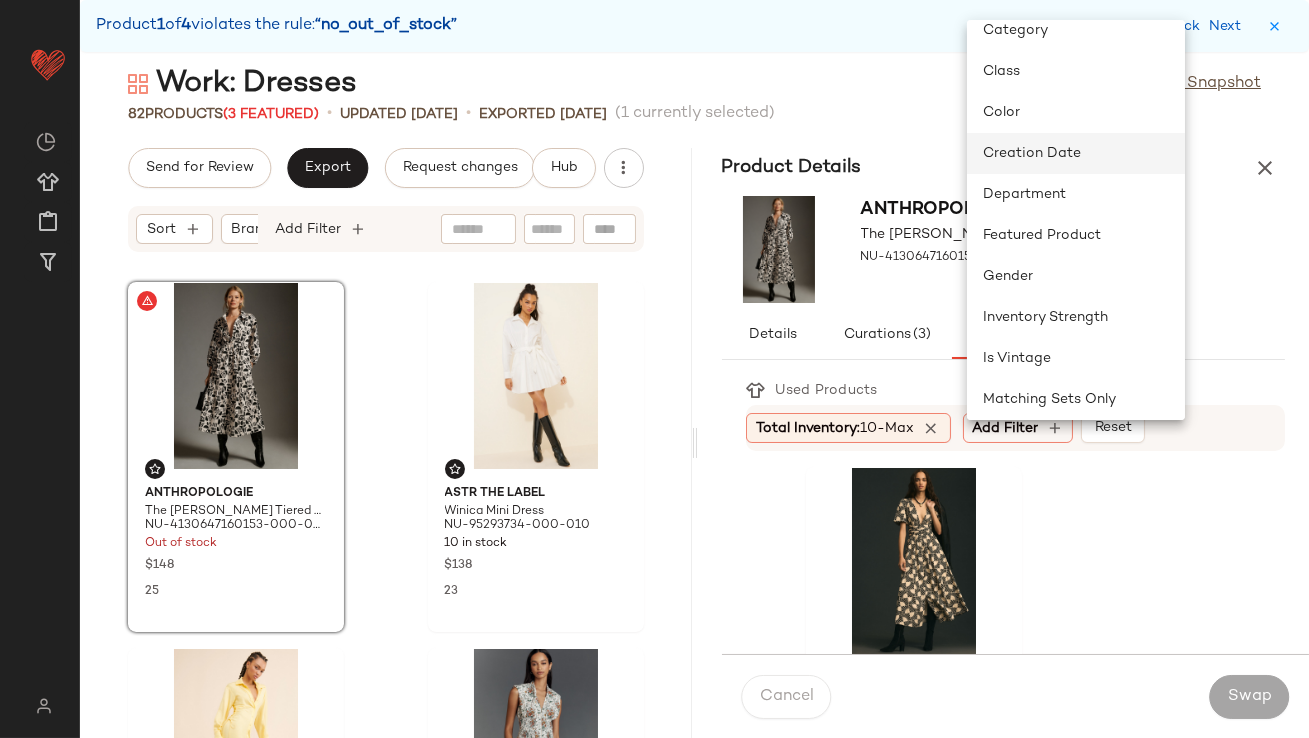 scroll, scrollTop: 517, scrollLeft: 0, axis: vertical 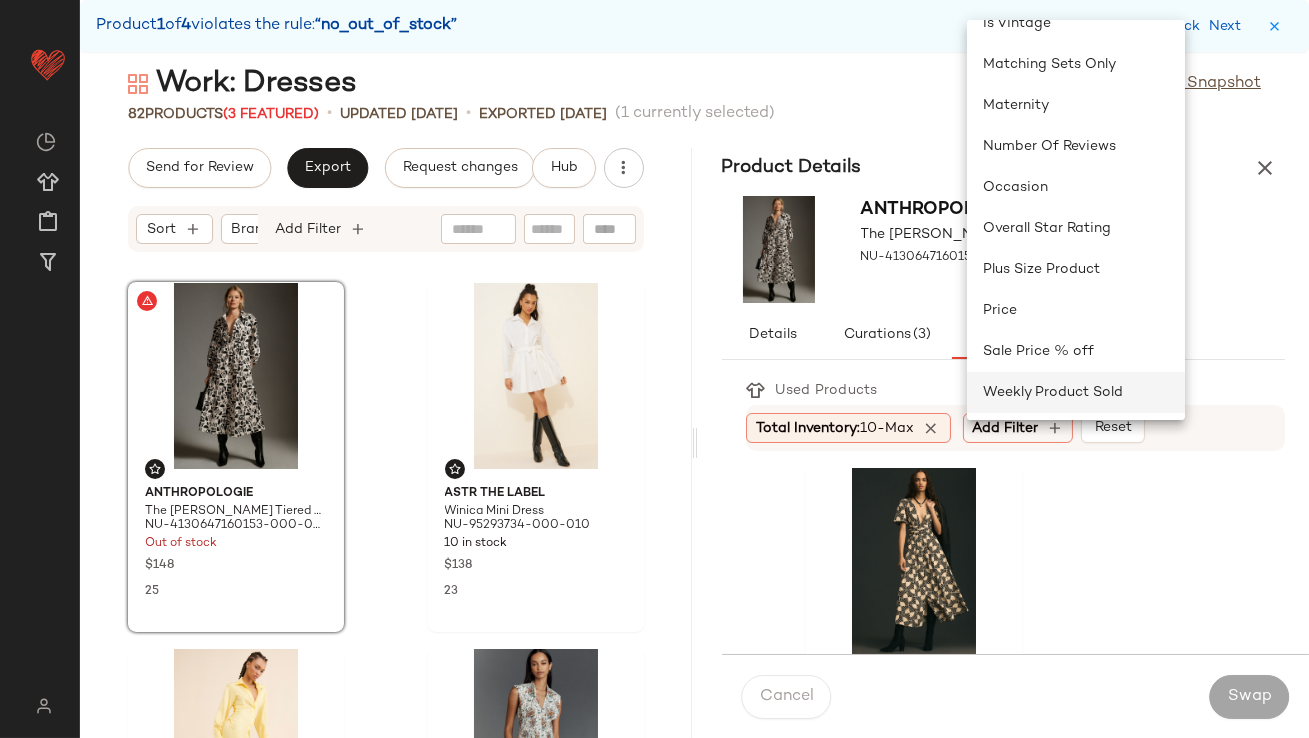 click on "Weekly Product Sold" 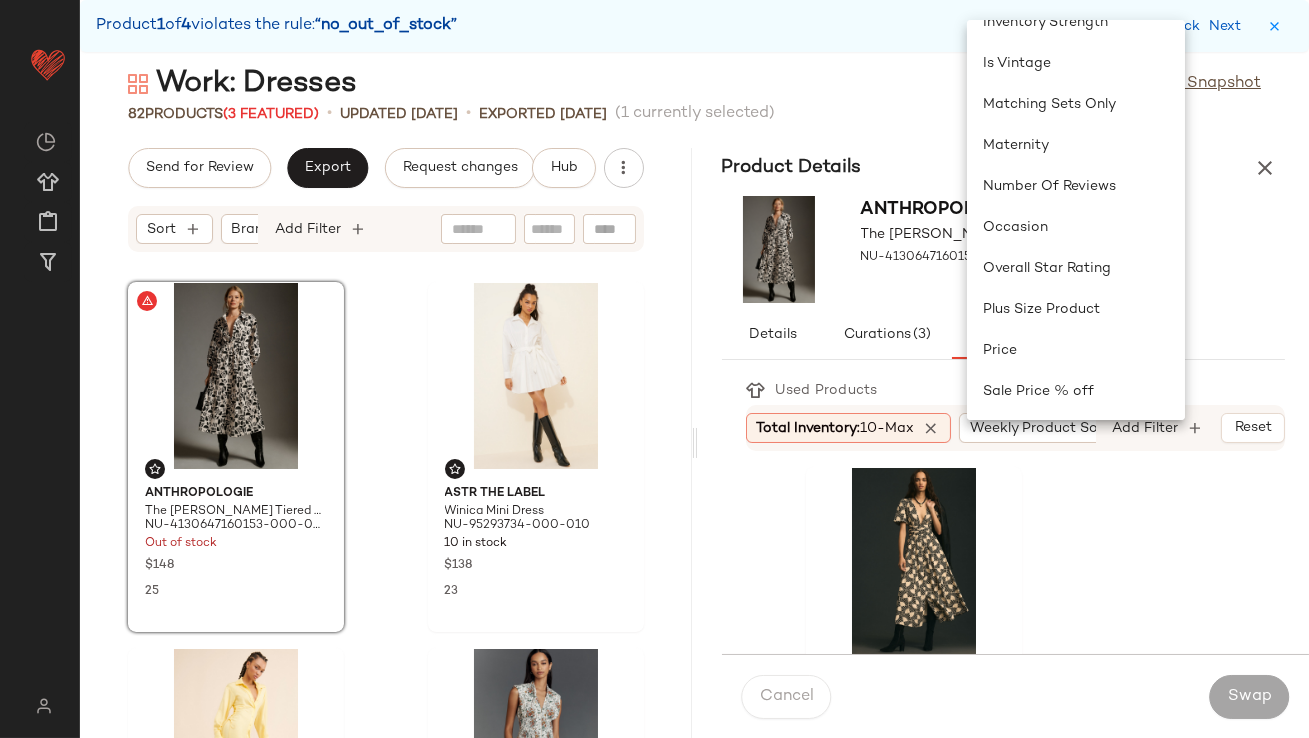 scroll, scrollTop: 476, scrollLeft: 0, axis: vertical 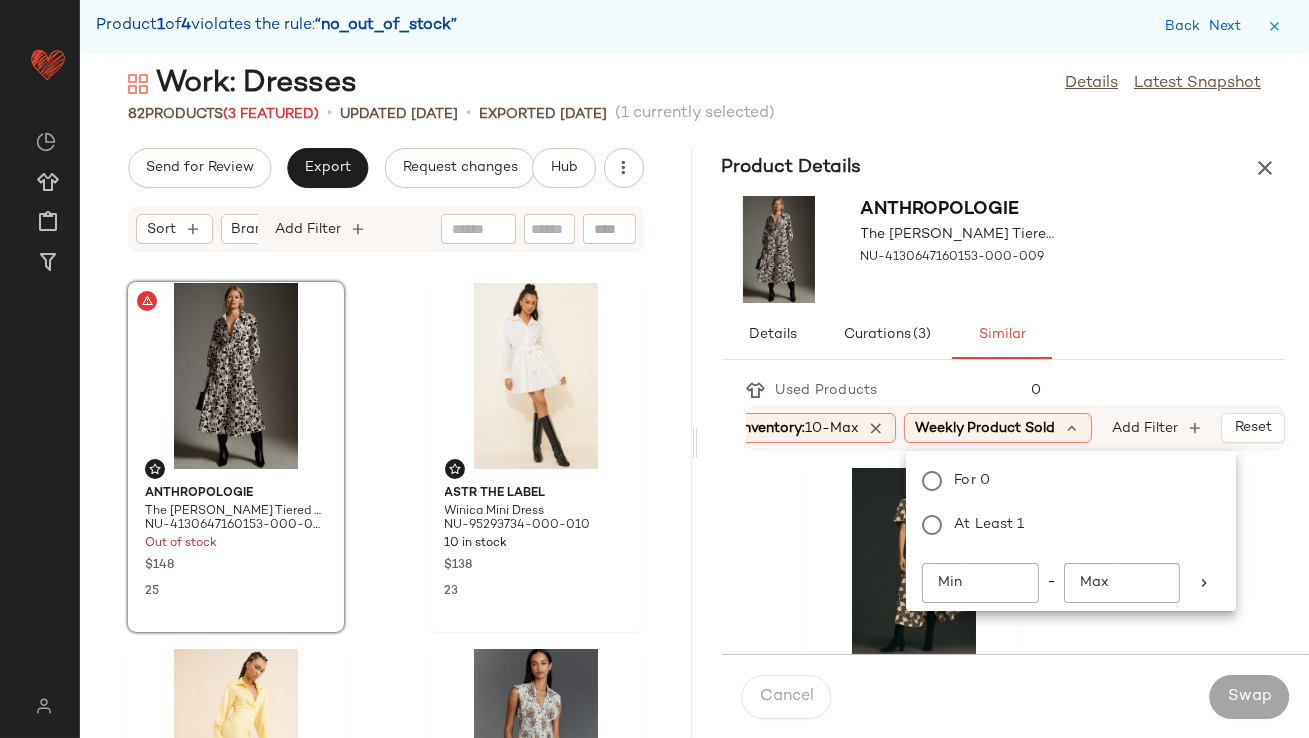 click on "Min" 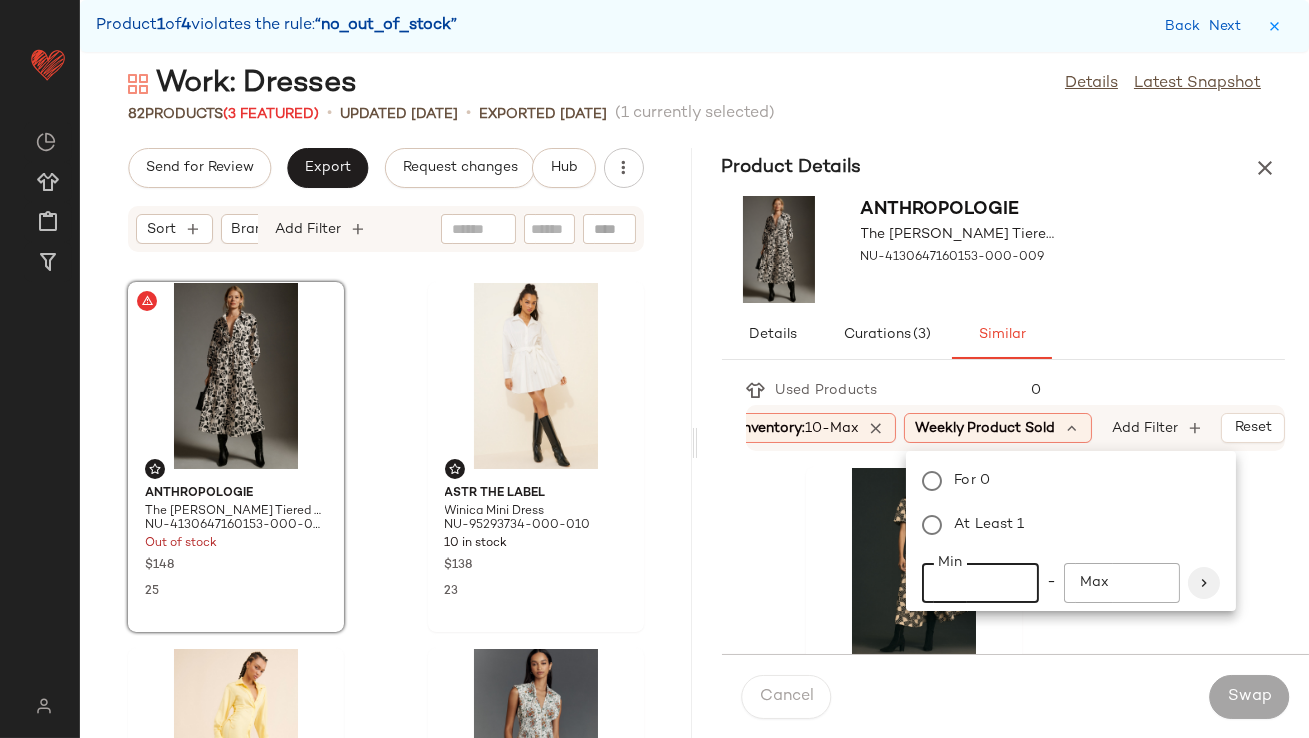 type on "**" 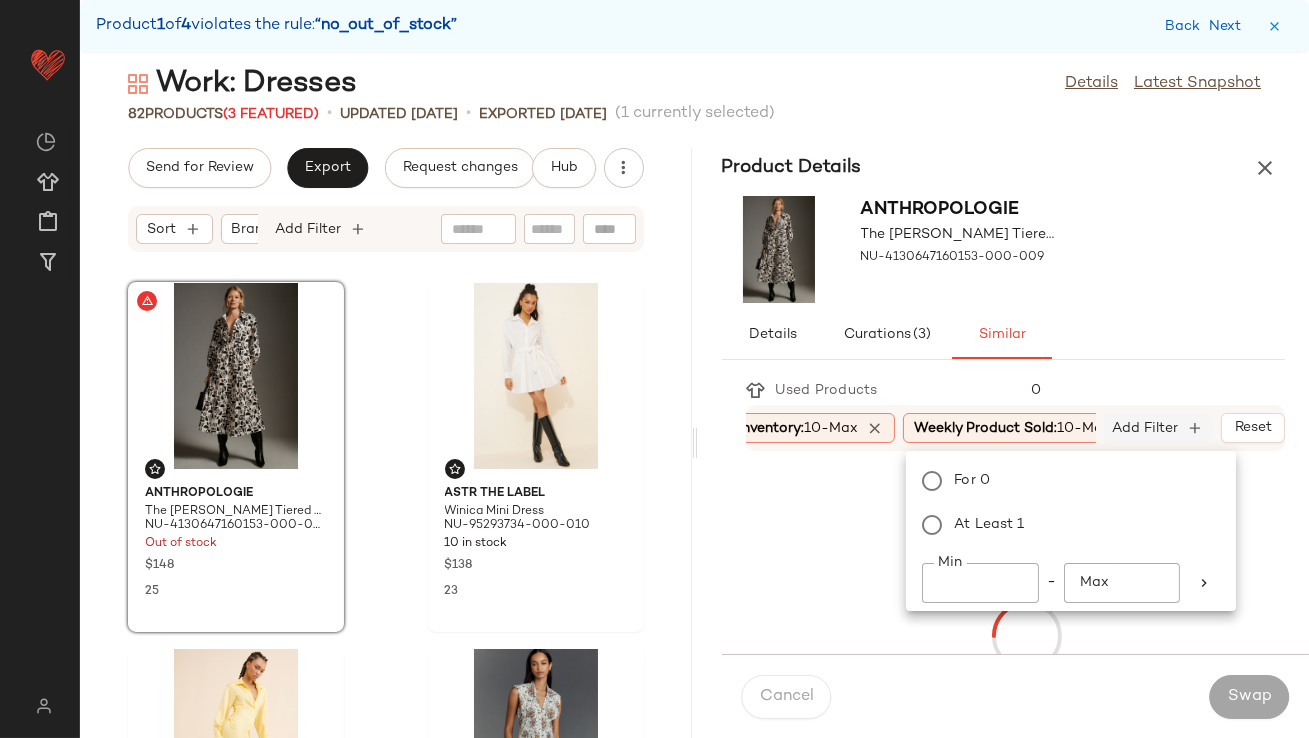 click on "Add Filter" at bounding box center [1146, 428] 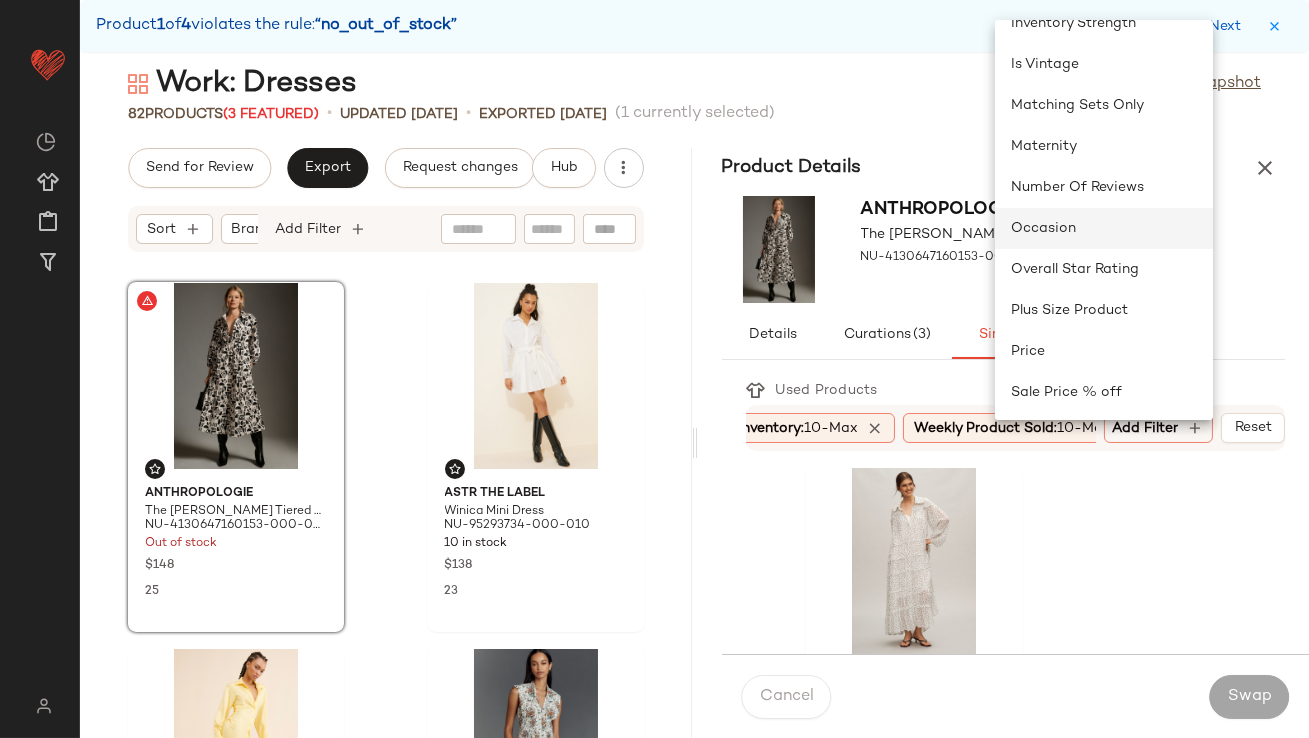 click on "Occasion" 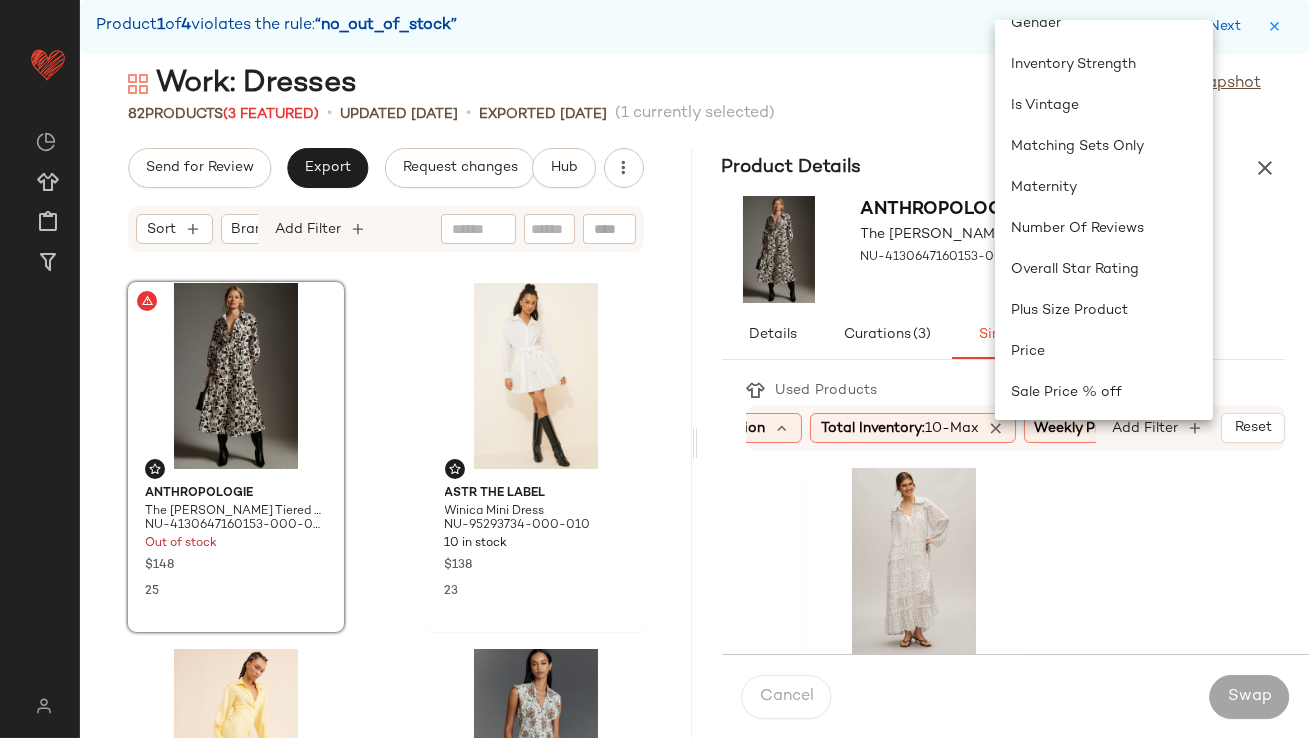 scroll, scrollTop: 0, scrollLeft: 109, axis: horizontal 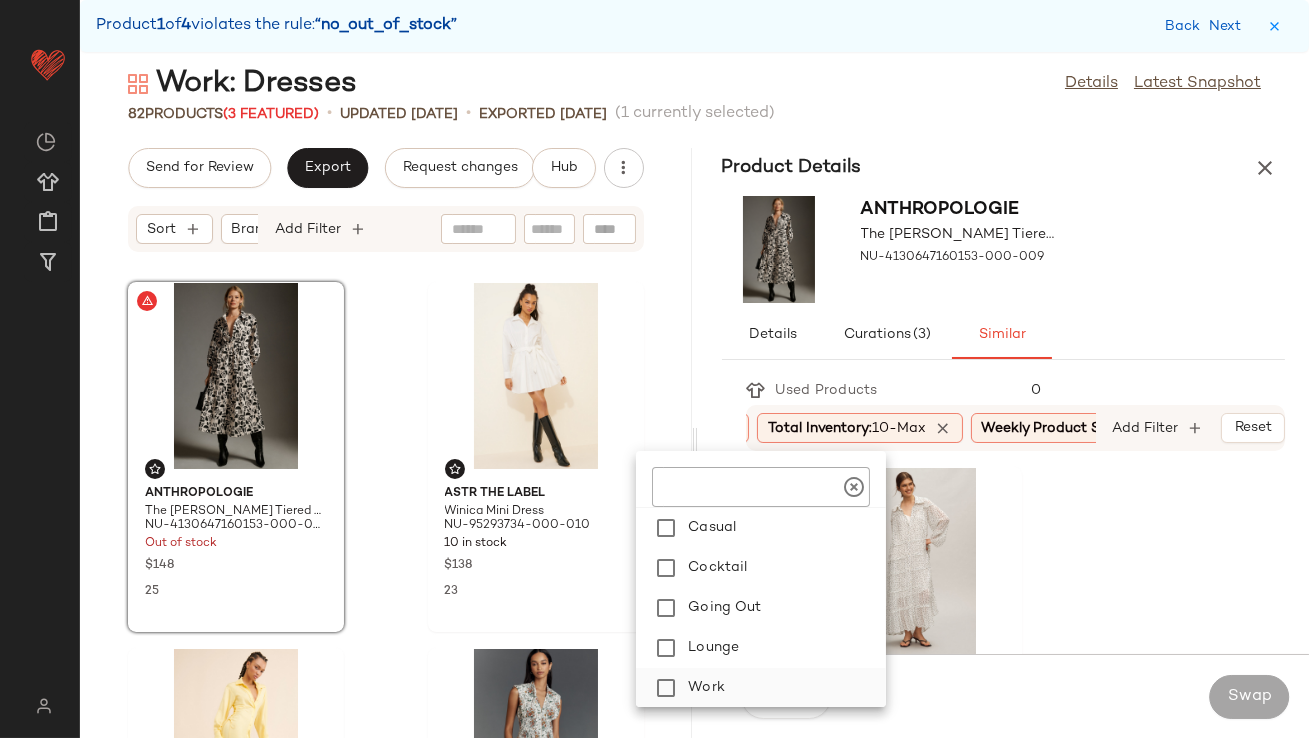 click on "Work" at bounding box center (783, 688) 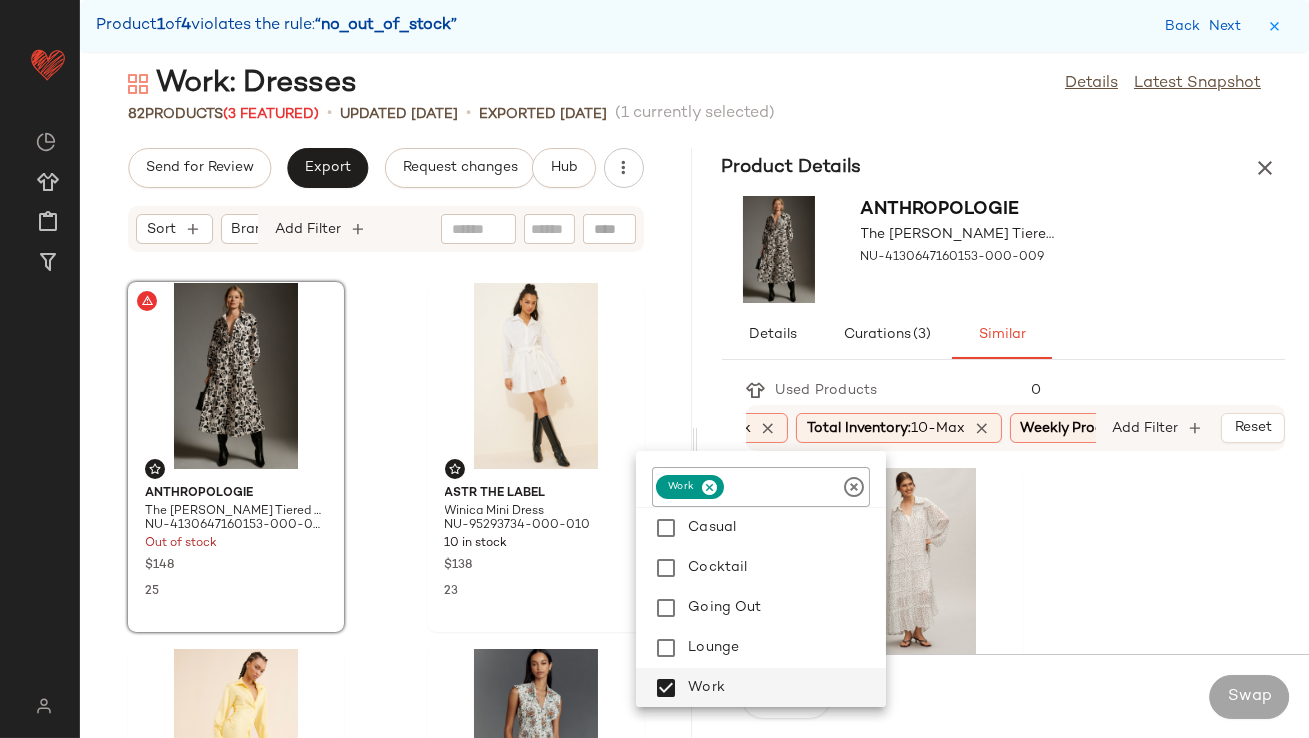 click on "Anthropologie Long-Sleeve Smocked Tiered Maxi Dress NU-4130916210328-000-015 42 in stock $198 4 Farm Rio Long-Sleeve V-Neck Midi Dress NU-4130952480126-000-060 79 in stock $238 4 Anthropologie The Bettina Tiered Shirt Dress NU-4130647160153-000-050 29 in stock $148 4 Anthropologie Short-Sleeve V-Neck Button-Front Midi Dress NU-4130652010072-000-018 35 in stock $170 18 Seen Worn Kept Long-Sleeve Denim Midi Dress NU-4130090550004-000-001 33 in stock $120 2 Anthropologie The Marais Printed Chiffon Maxi Dress NU-4130916210147-000-000 90 in stock $180 4 Anthropologie Long Sleeve Shirtdress NU-4130647160152-000-010 122 in stock $148 4 Bardot Citron Halter Midi Dress NU-4130911810047-000-018 19 in stock $149 2 Anthropologie The Peregrine Midi Dress NU-4130916210029-000-059 222 in stock $158 15 Seen Worn Kept Long-Sleeve Denim Midi Dress NU-4130090550004-000-093 68 in stock $120 5 Just Female Effie Maxi Dress NU-57445181-000-049 10 in stock $203 2 Anthropologie Sleeveless V-Neck Pleated Midi Dress 64 in stock $148 5" 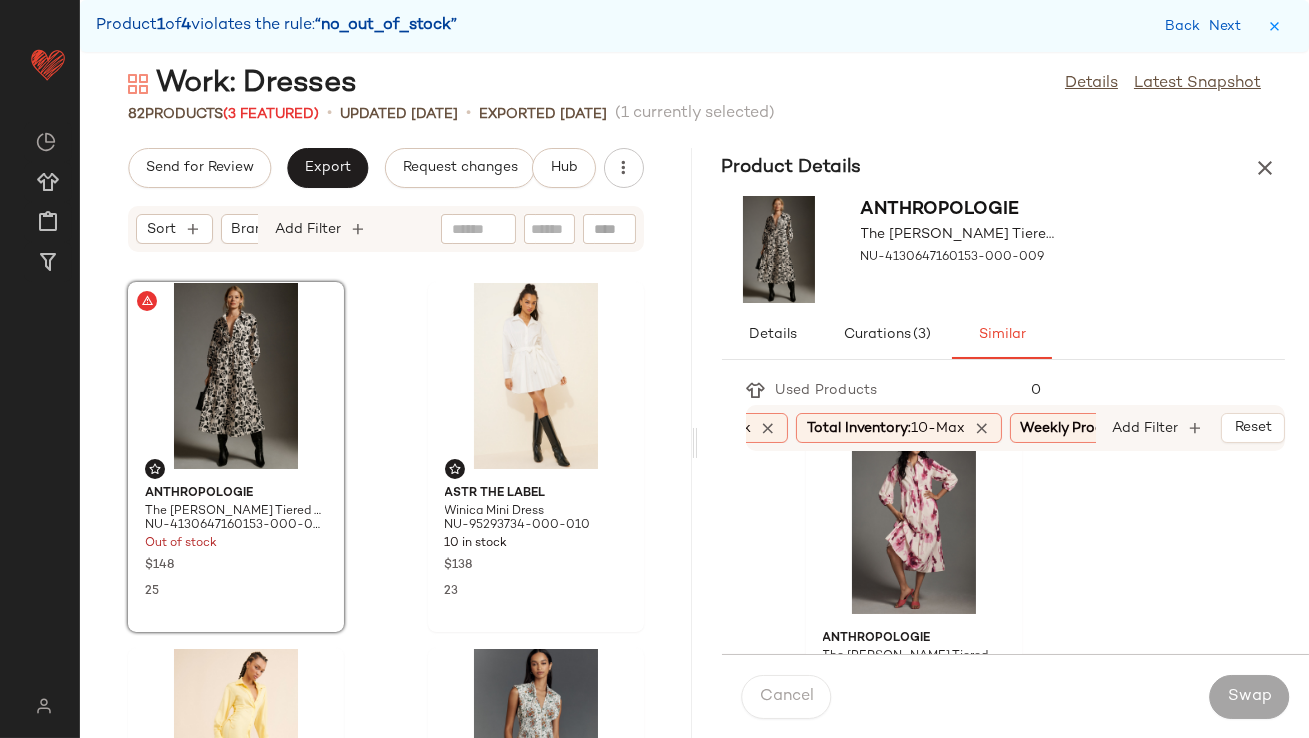 scroll, scrollTop: 0, scrollLeft: 0, axis: both 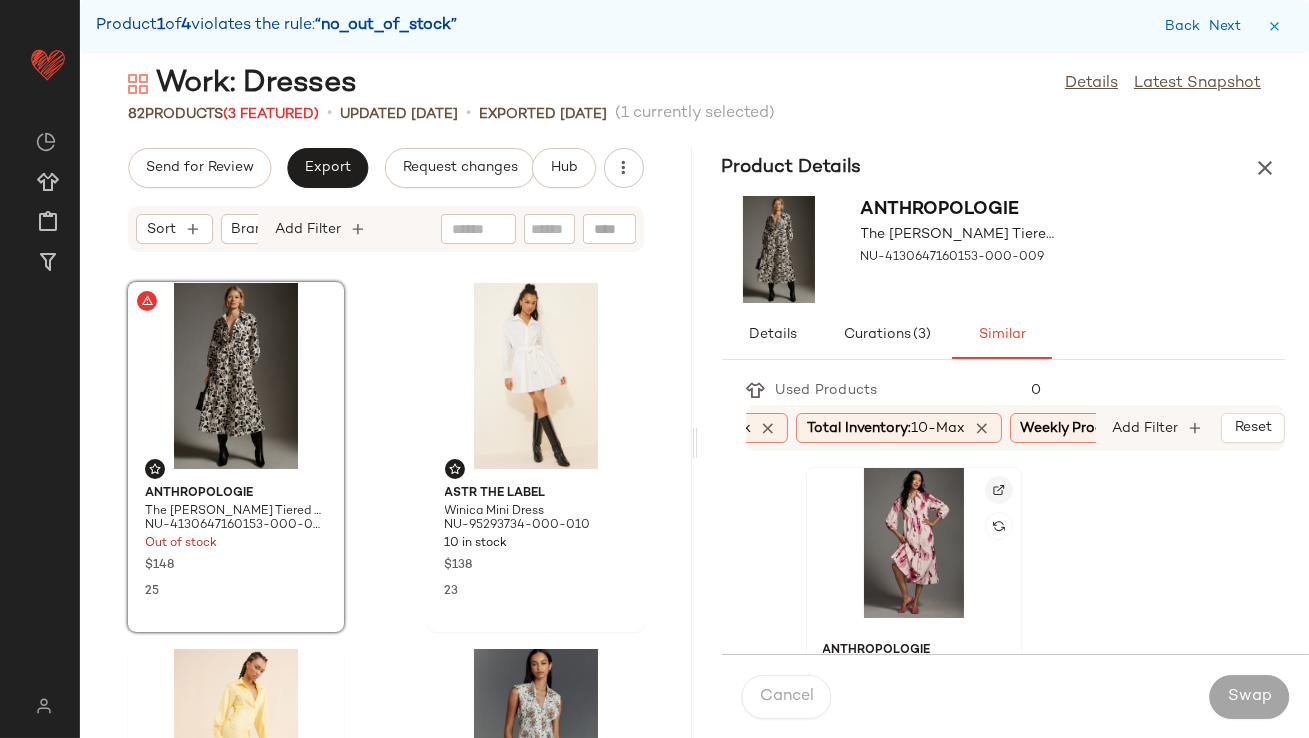 click 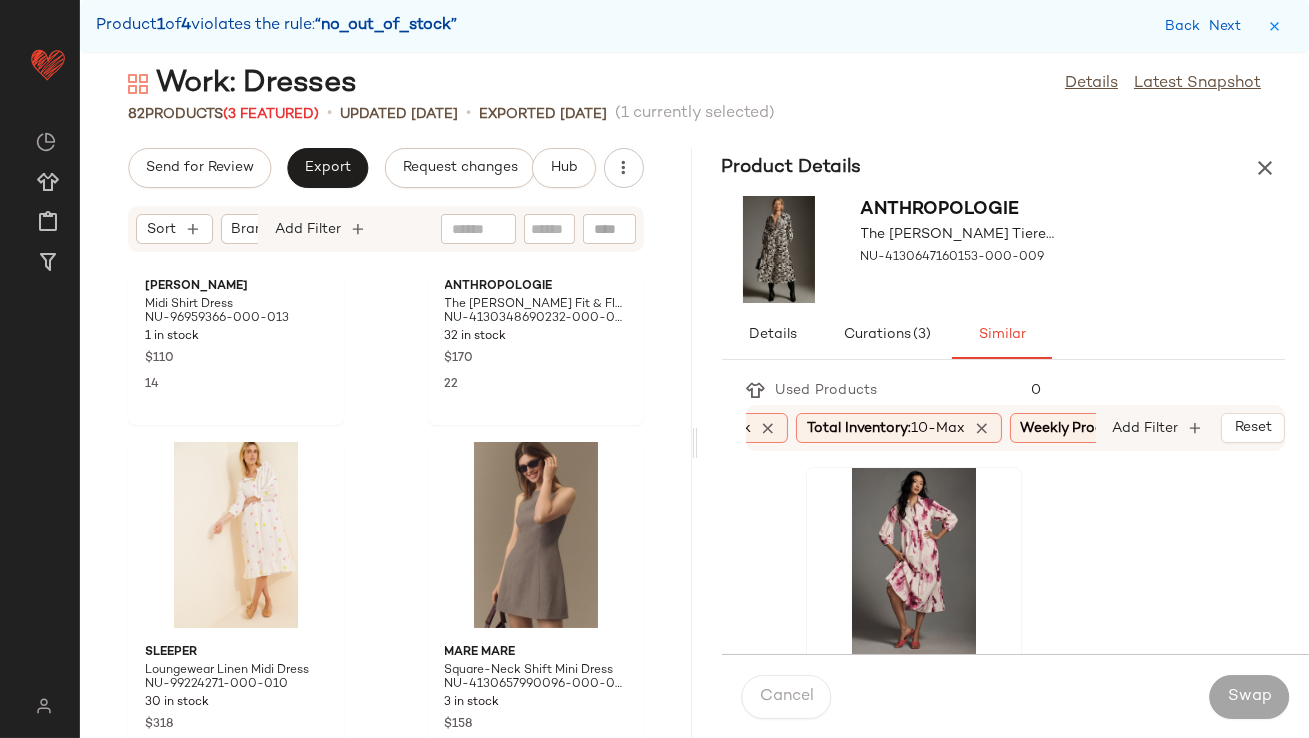 scroll, scrollTop: 1186, scrollLeft: 0, axis: vertical 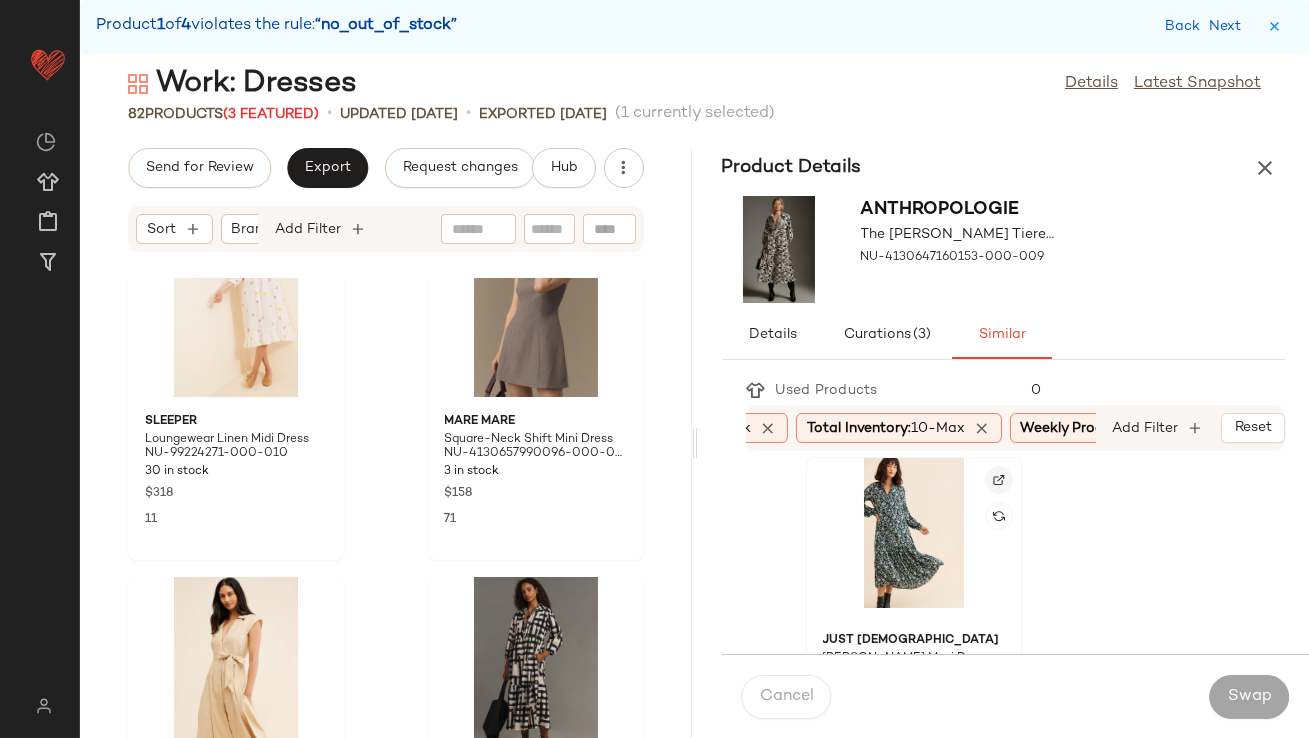 click 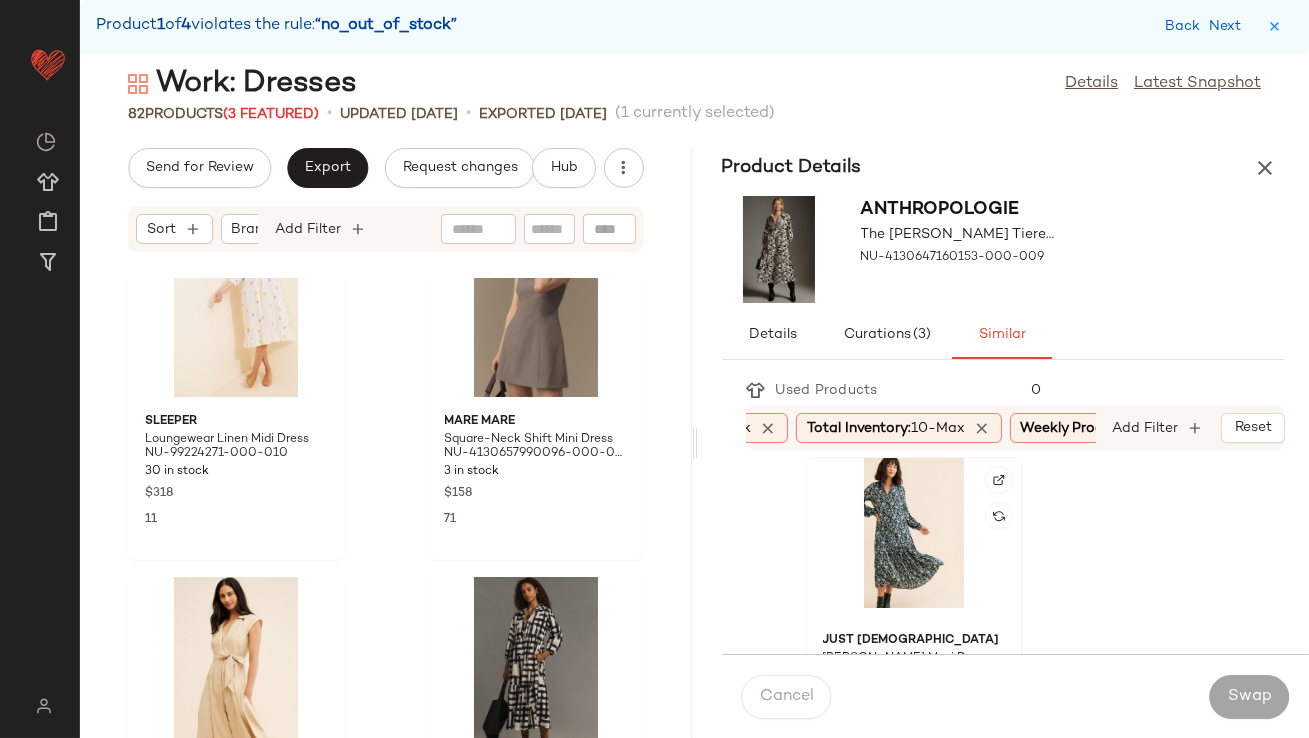 click 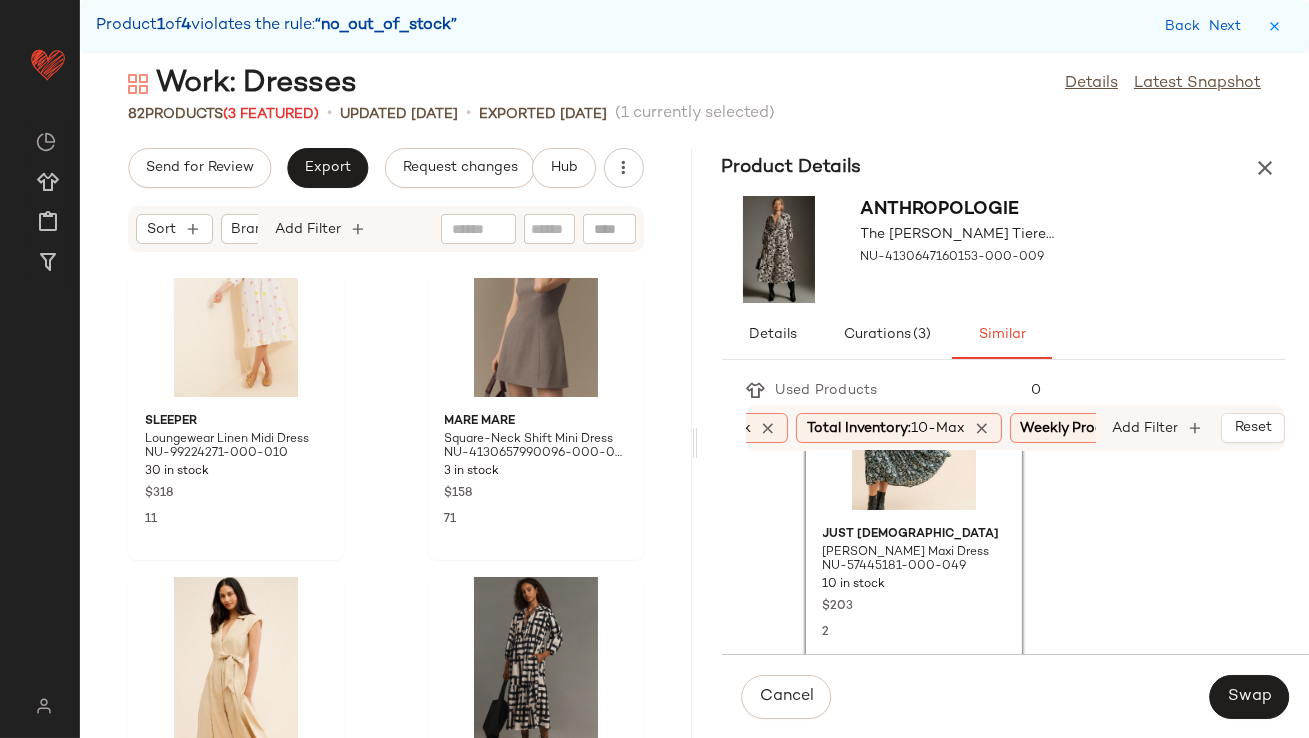 scroll, scrollTop: 535, scrollLeft: 0, axis: vertical 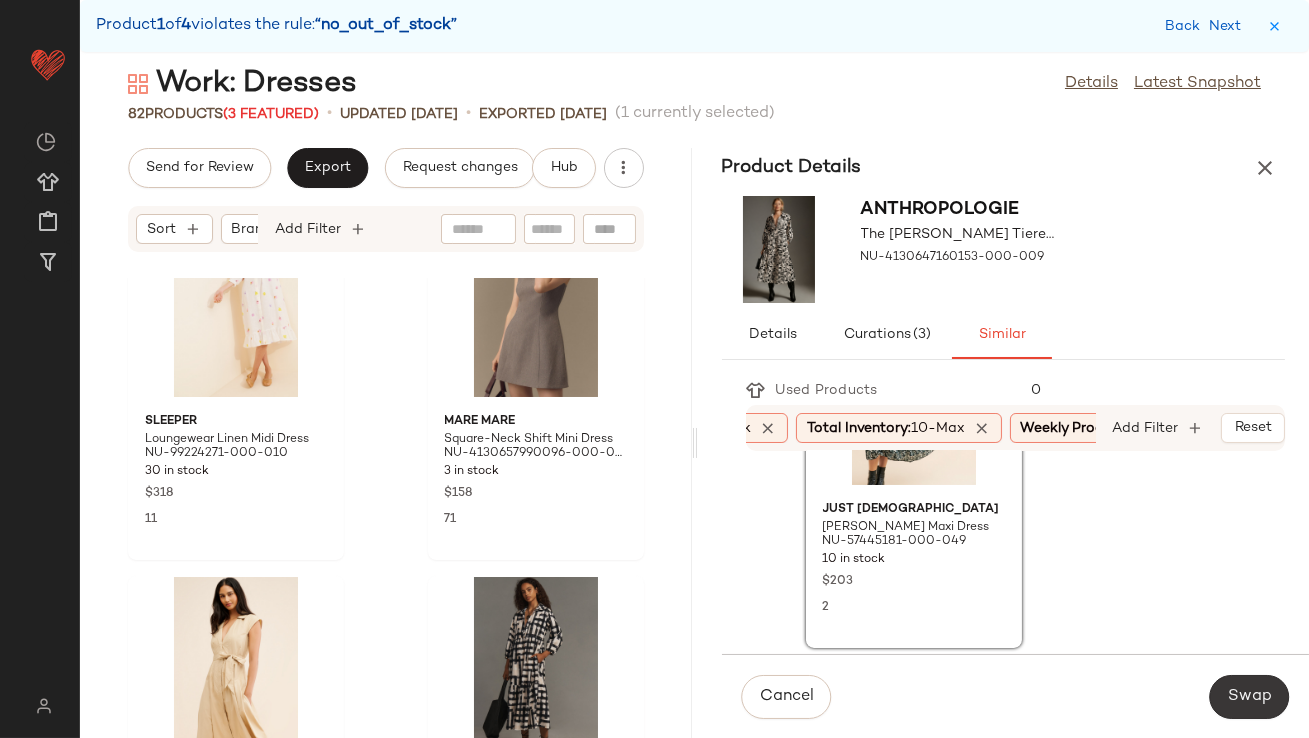 click on "Swap" 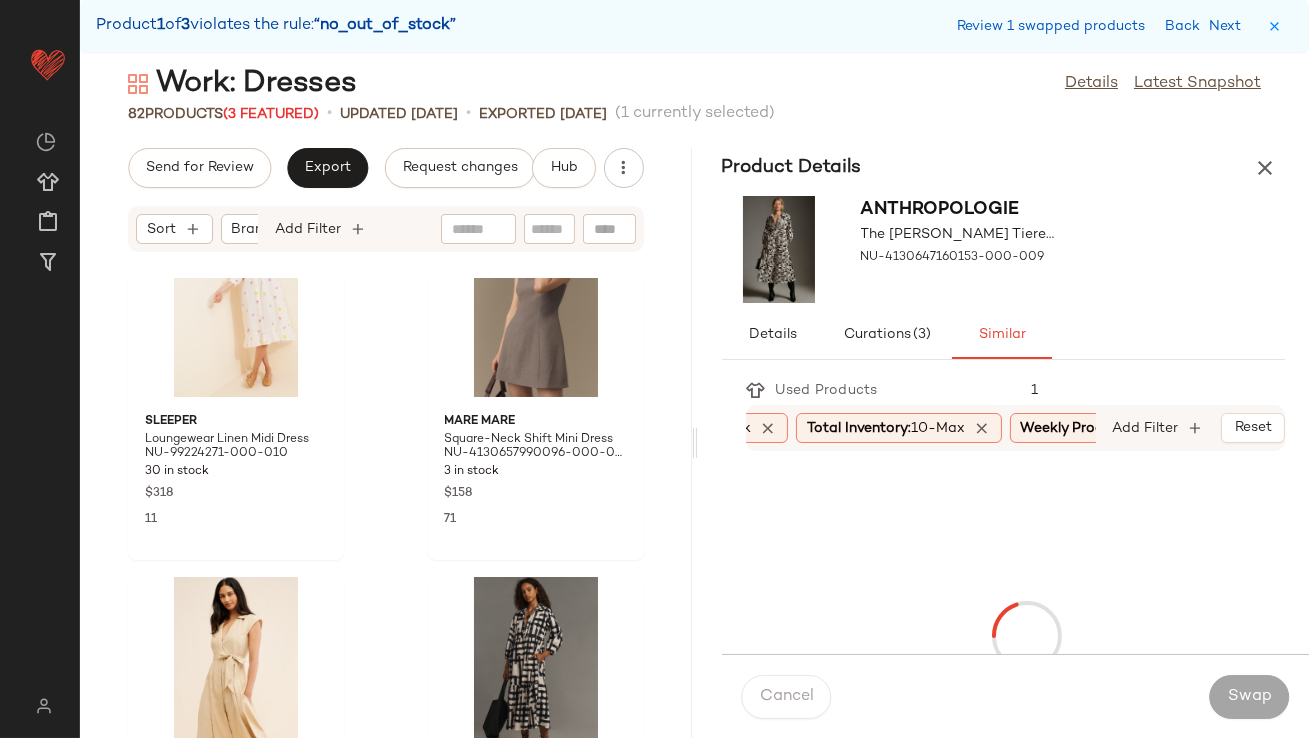 scroll, scrollTop: 5855, scrollLeft: 0, axis: vertical 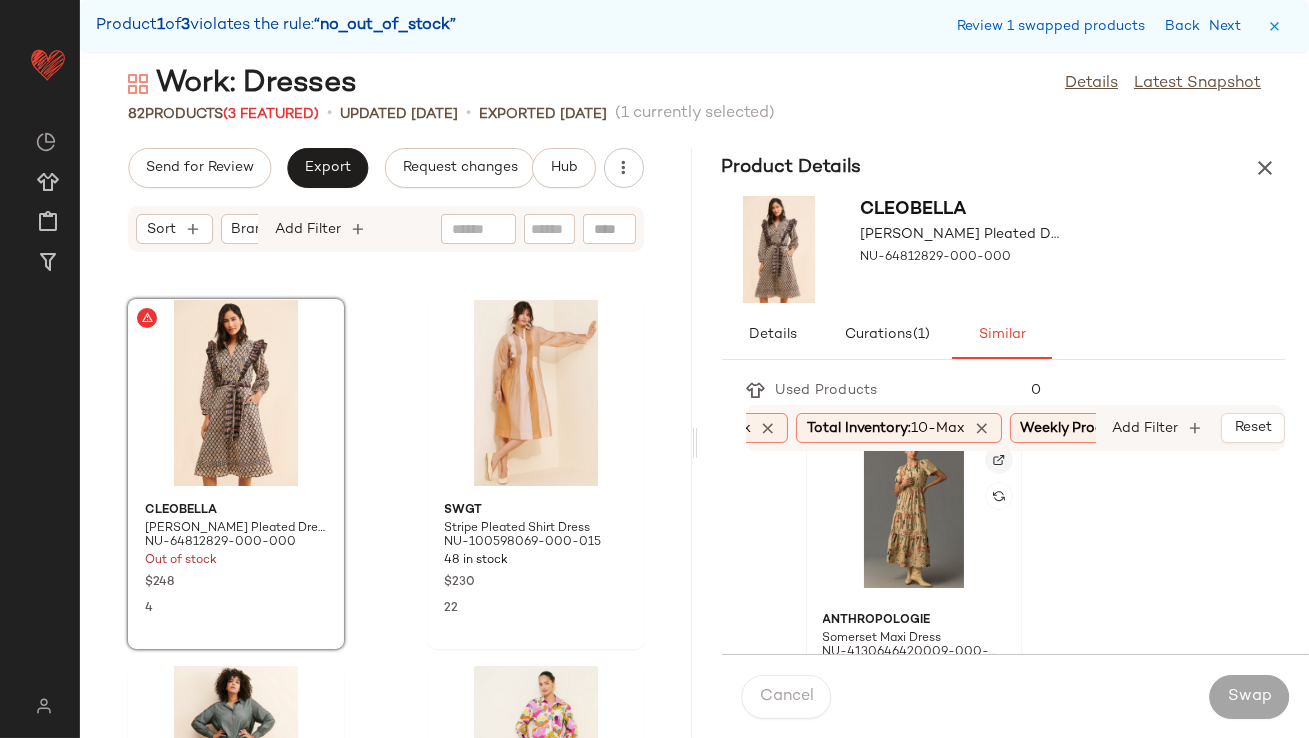 click 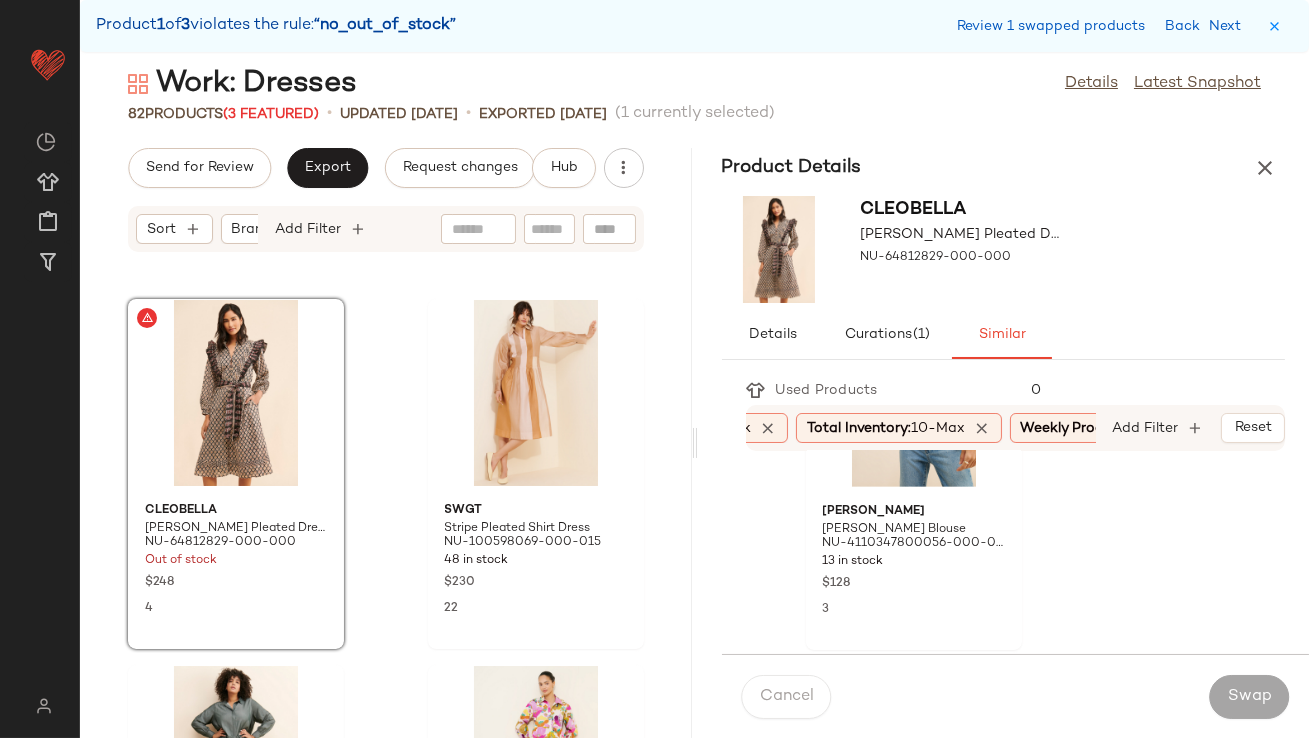 scroll, scrollTop: 2176, scrollLeft: 0, axis: vertical 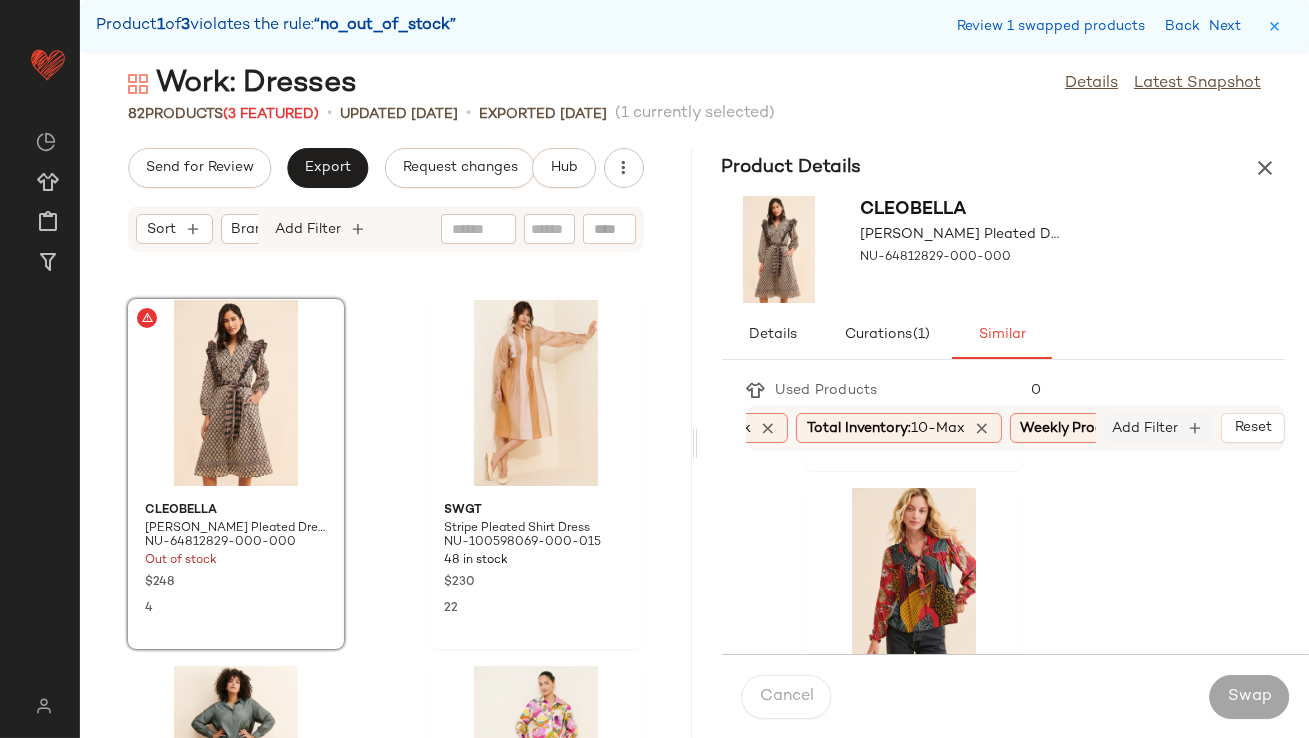 click on "Add Filter" at bounding box center (1146, 428) 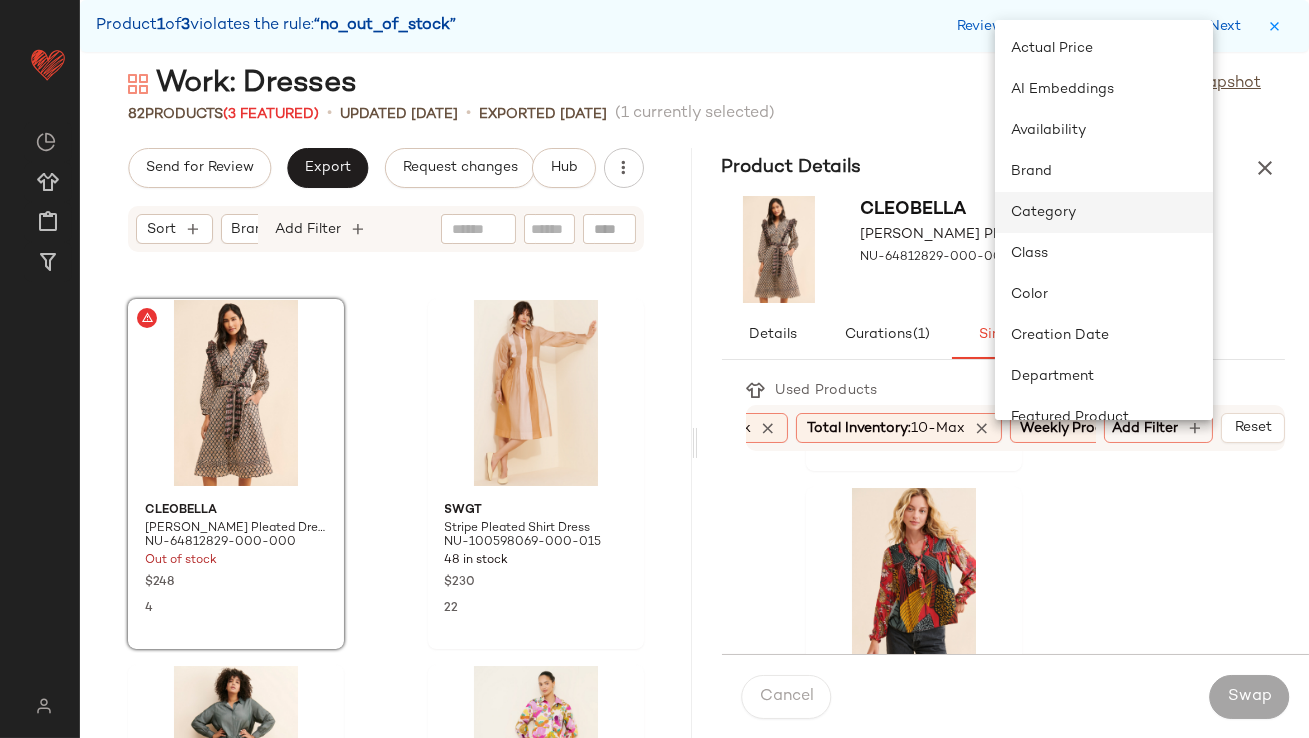 click on "Category" 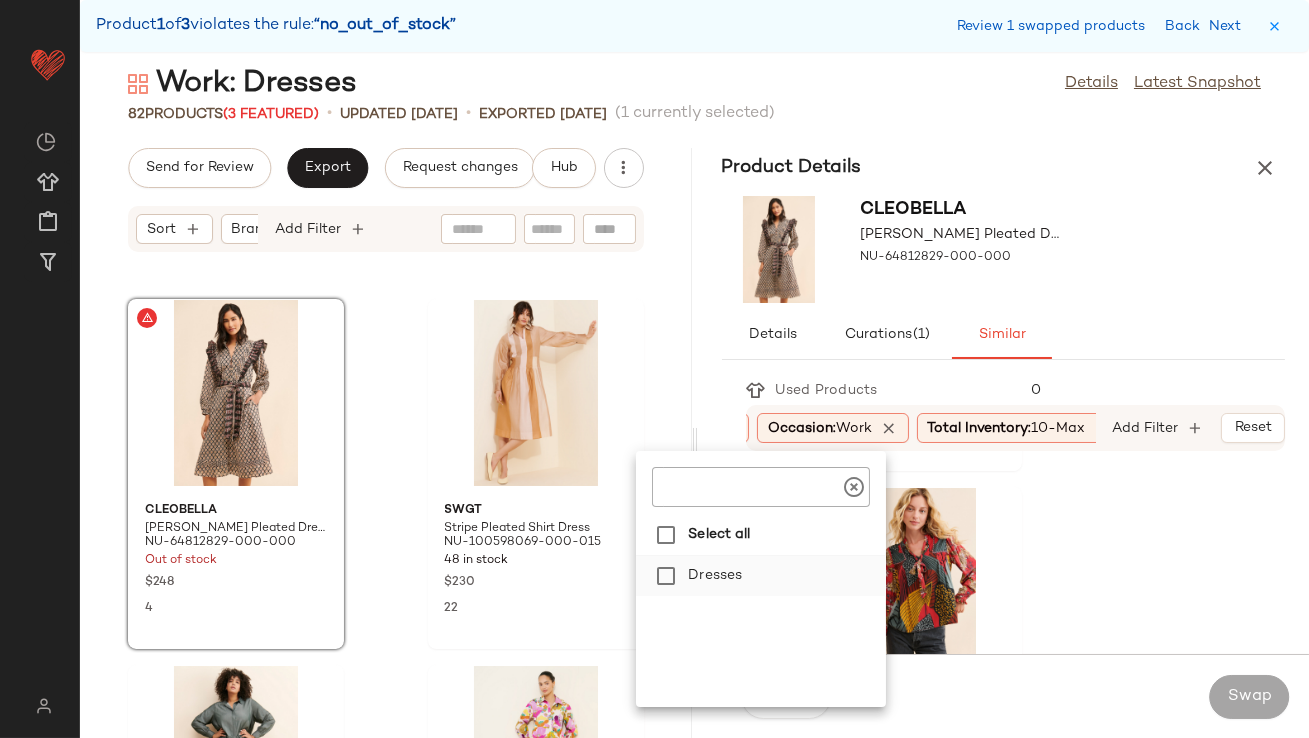 click on "Dresses" 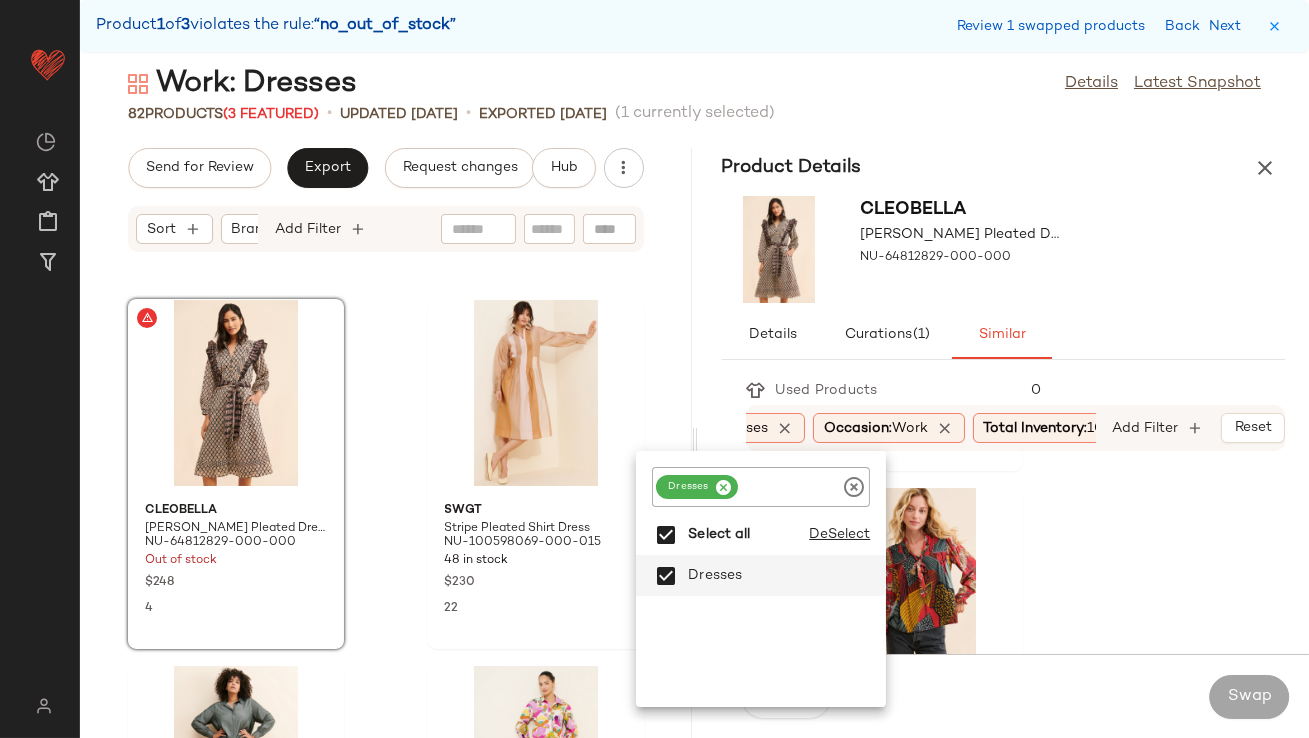 click on "Anthropologie Somerset Maxi Dress NU-4130646420009-000-036 20 in stock $168 8 Anthropologie Balloon-Sleeve Floral Blouse NU-4110370060105-000-049 17 in stock $110 4 Anthropologie Somerset Maxi Dress NU-4130646420009-000-008 58 in stock $168 3 Favorite Daughter The First Wife Blazer NU-81360216-000-000 11 in stock $348 2 Anthropologie The Bettina Tiered Shirt Dress NU-4130647160153-000-050 29 in stock $148 4 Bl-nk Miranda Peasant Blouse NU-4110347800056-000-060 13 in stock $128 3 Conditions Apply Analia Tie-Neck Blouse NU-4110346500036-000-009 14 in stock $128 2 Anthropologie The Bettina Tiered Shirt Dress NU-4130647160153-000-066 47 in stock $148 7 Lost + Wander Wildflower Peplum Blouse NU-57425845-000-060 17 in stock $88 2 Avec Les Filles Knit Oversized Blazer NU-4115402250111-000-061 25 in stock $148 4 ASTR The Label Christina Cropped Blazer NU-64974439-000-000 10 in stock $168 2 Moon River Plaid Oversized Blazer NU-83970947-000-000 147 in stock $168 2 Anthropologie The Bettina Tiered Shirt Dress $148 9 2 9" 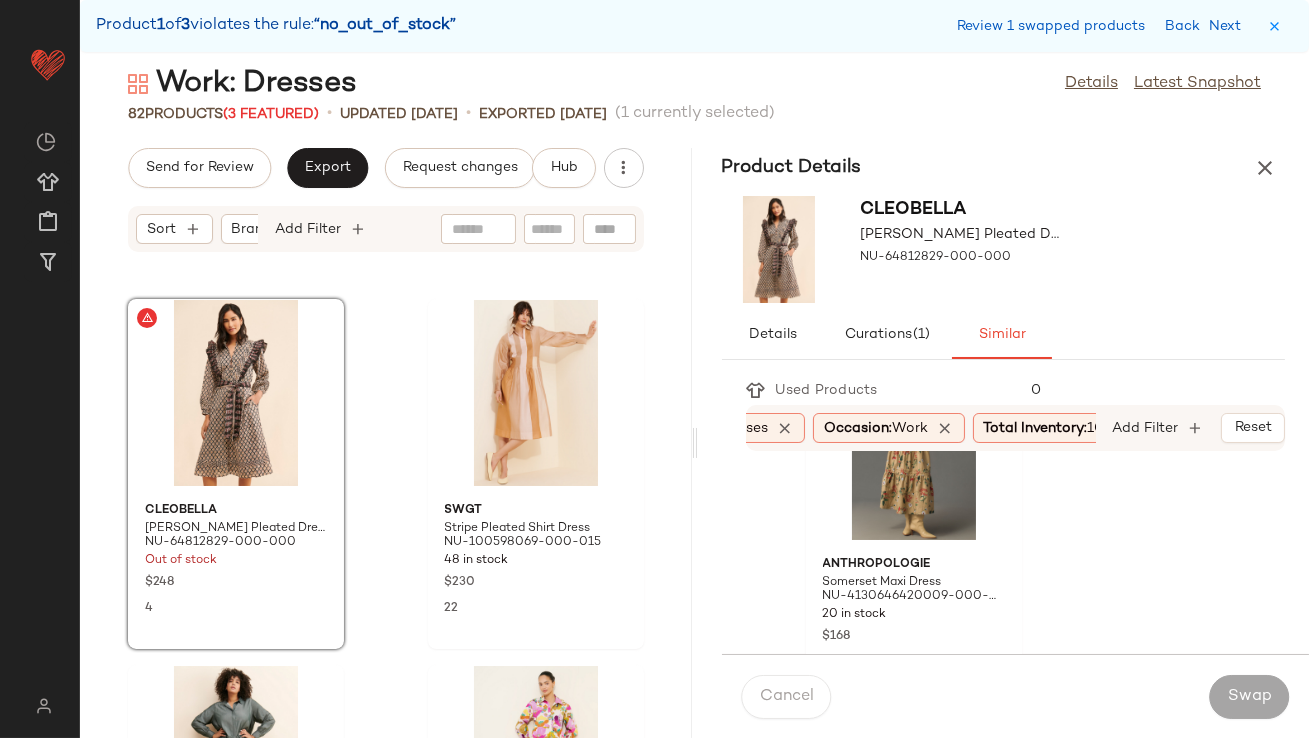 scroll, scrollTop: 82, scrollLeft: 0, axis: vertical 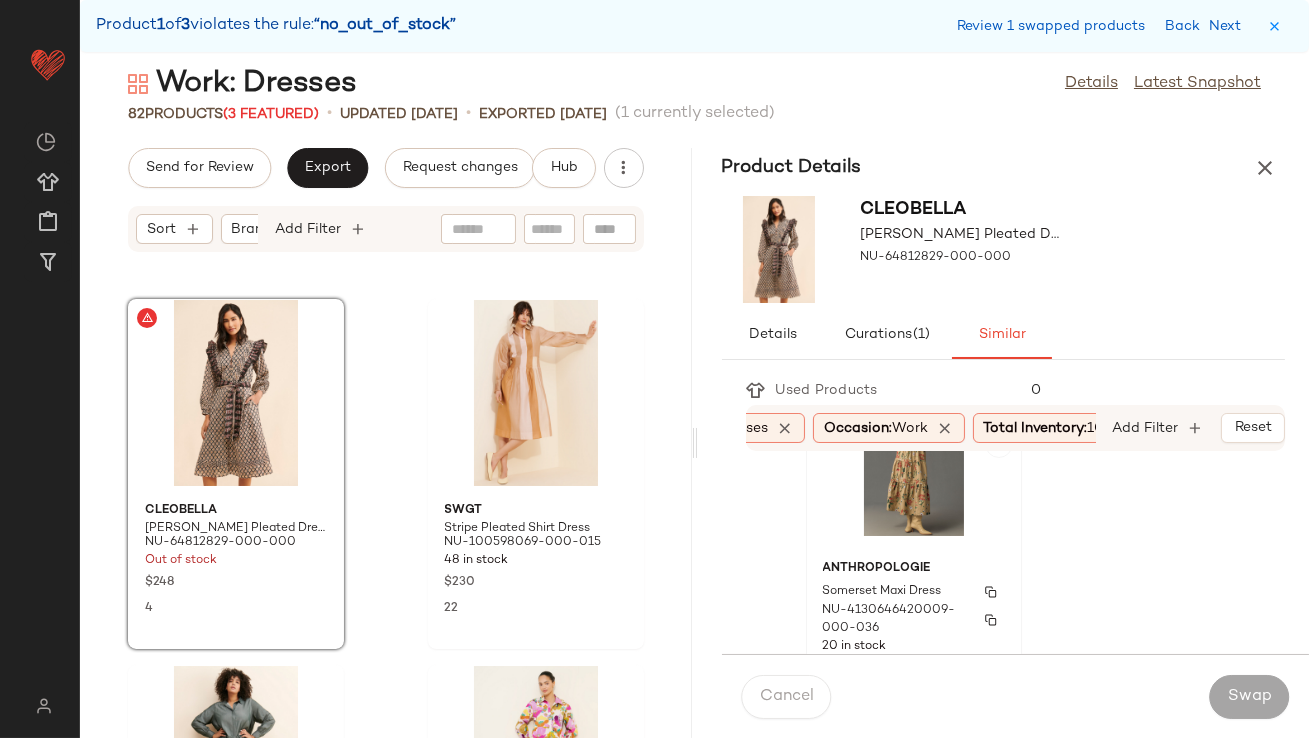 click on "Anthropologie Somerset Maxi Dress NU-4130646420009-000-036 20 in stock $168 8" 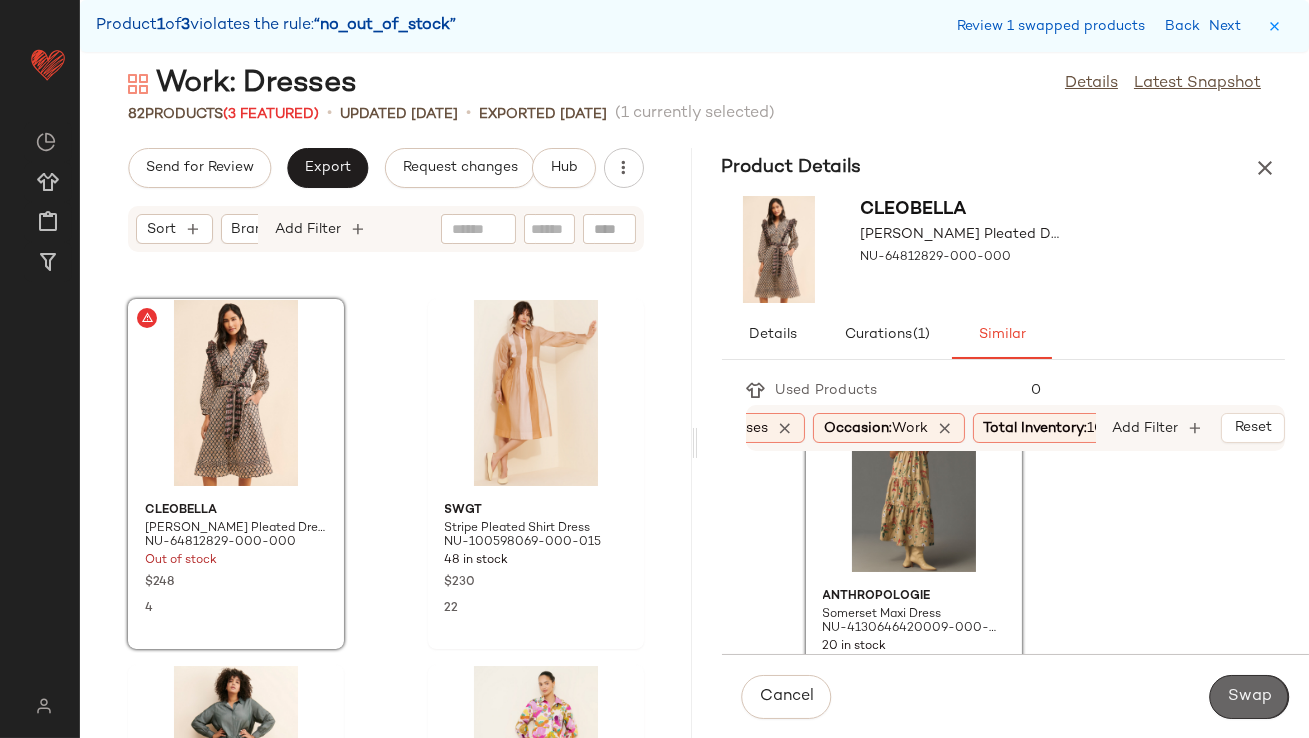 click on "Swap" 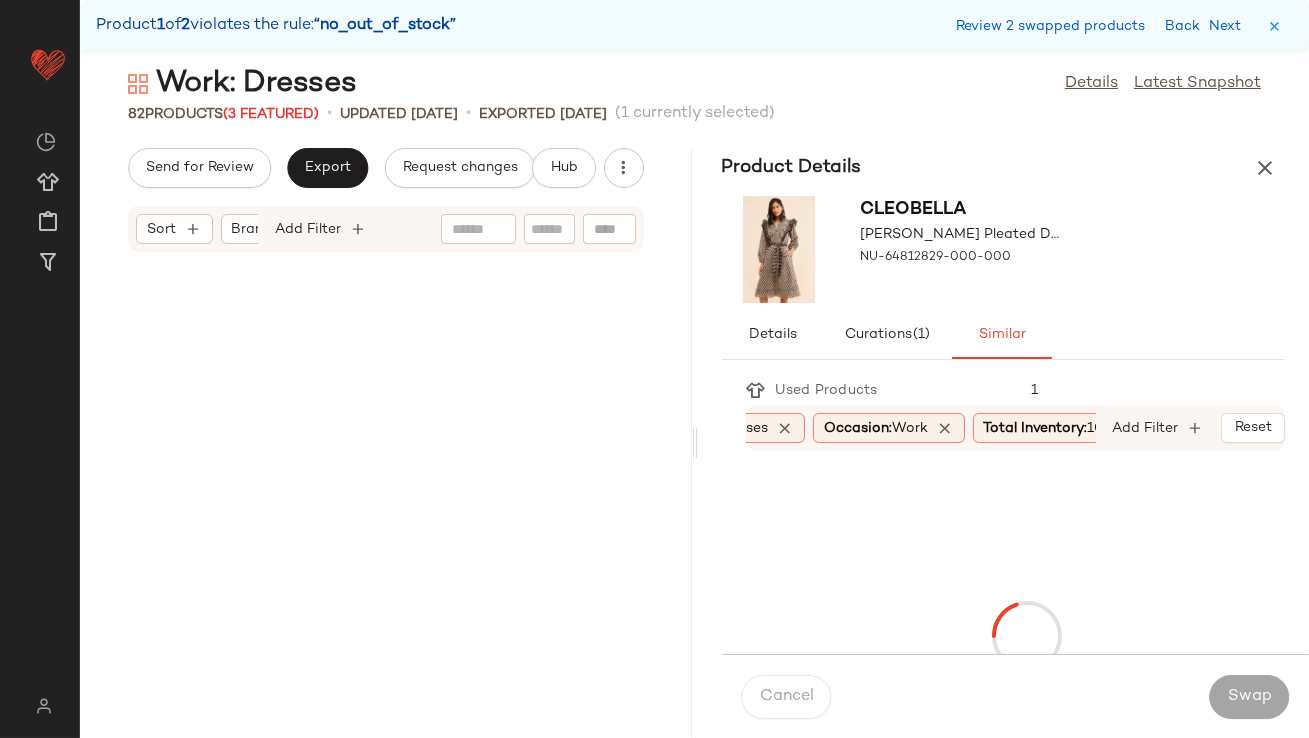 scroll, scrollTop: 7320, scrollLeft: 0, axis: vertical 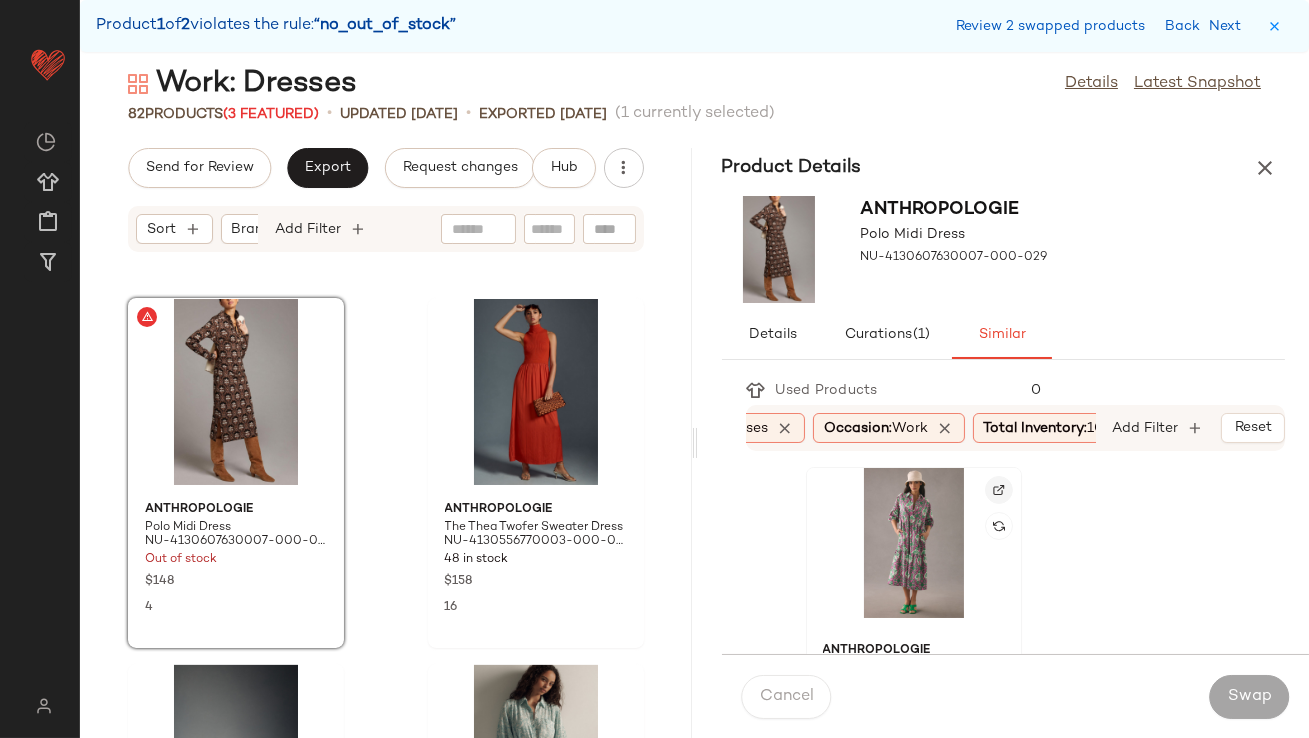 click at bounding box center [999, 490] 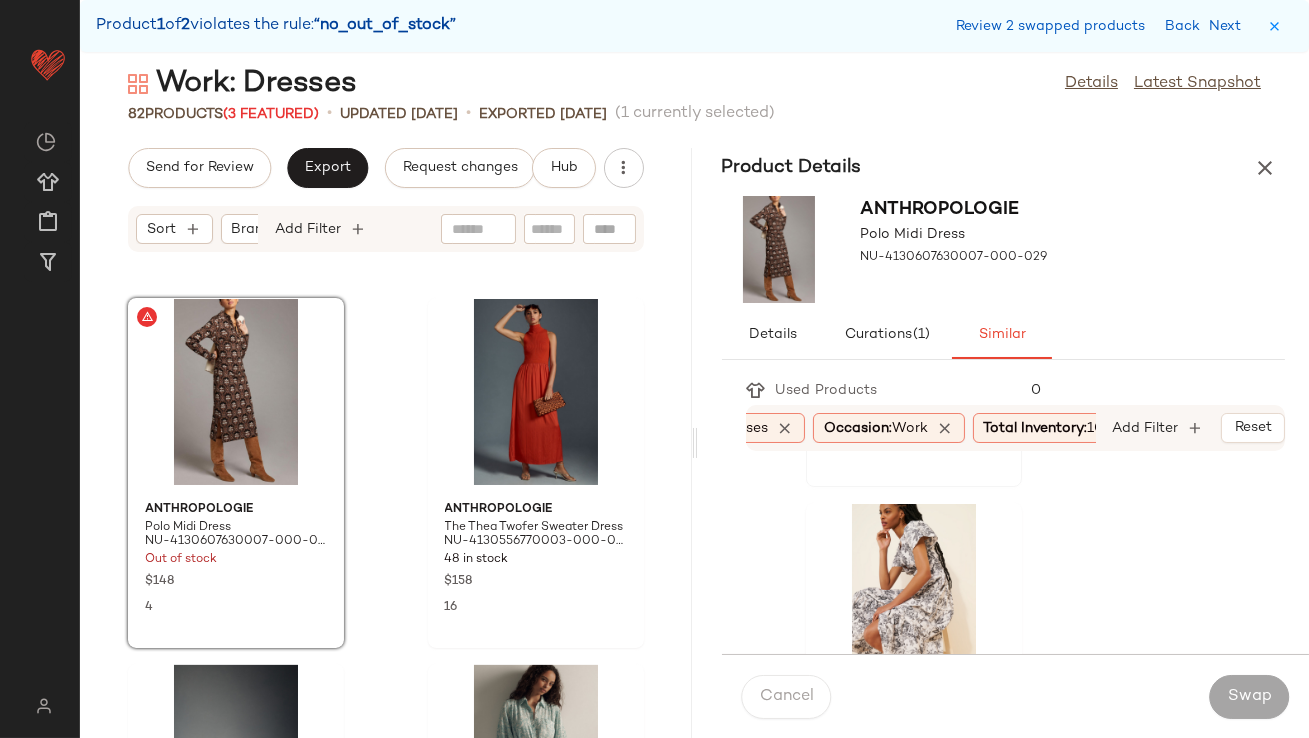 scroll, scrollTop: 305, scrollLeft: 0, axis: vertical 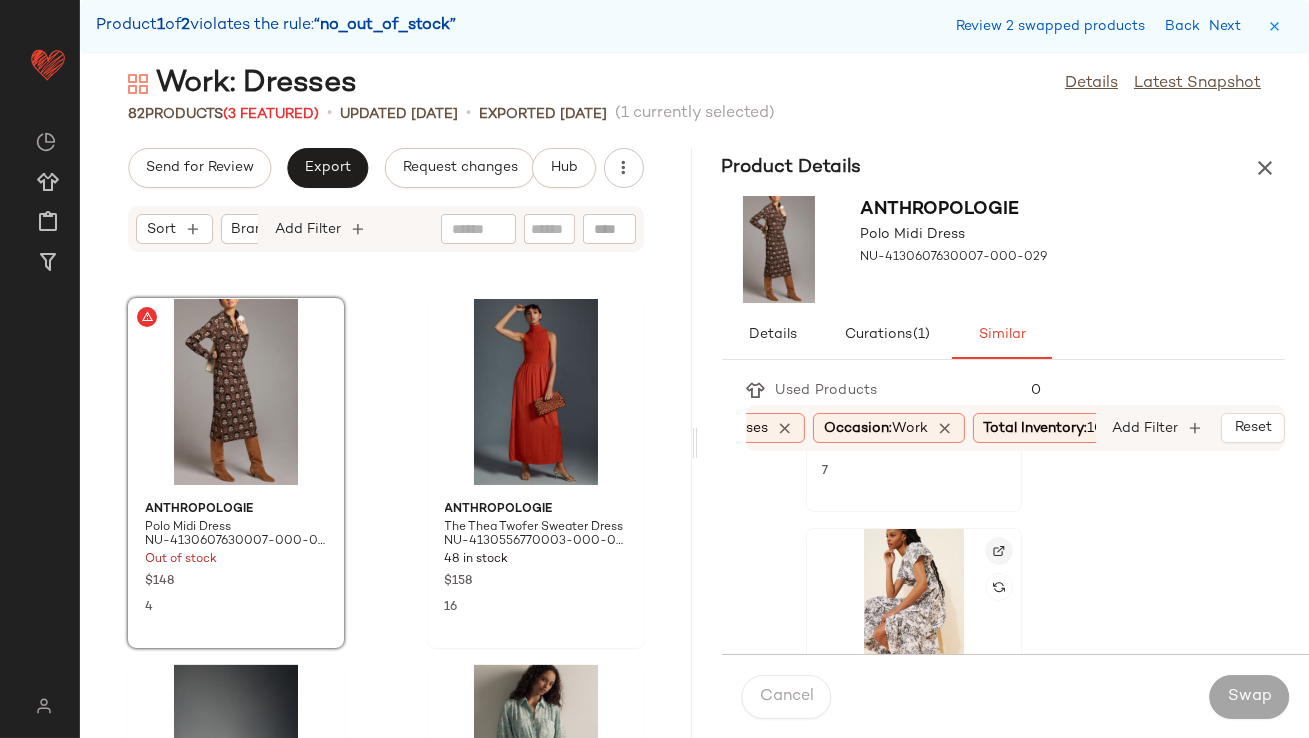 click 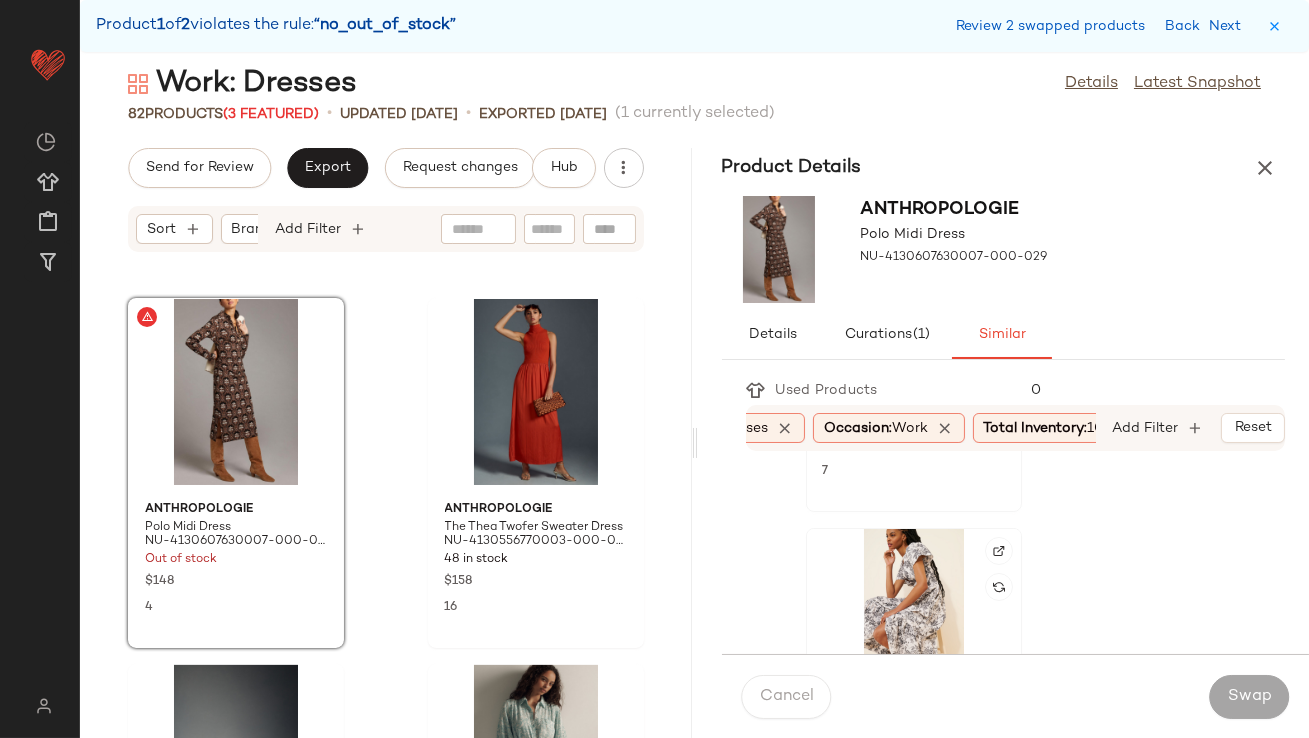 click 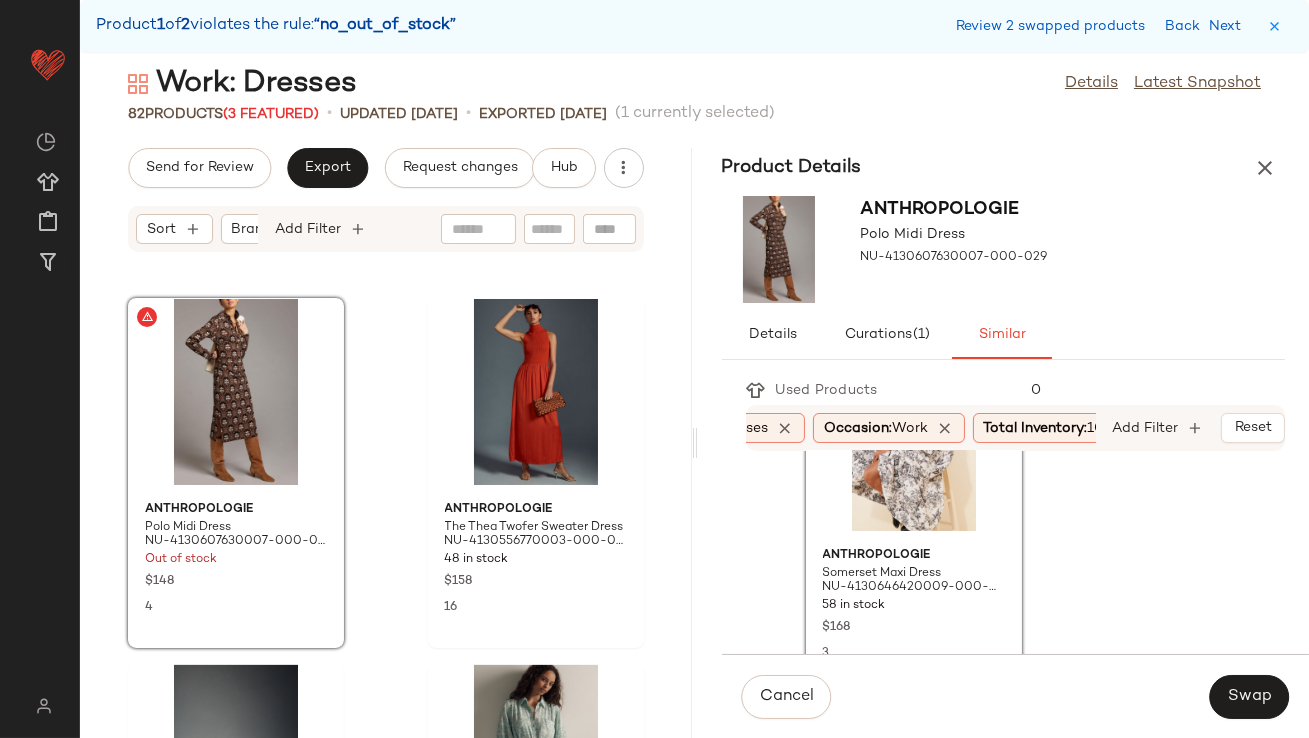 scroll, scrollTop: 604, scrollLeft: 0, axis: vertical 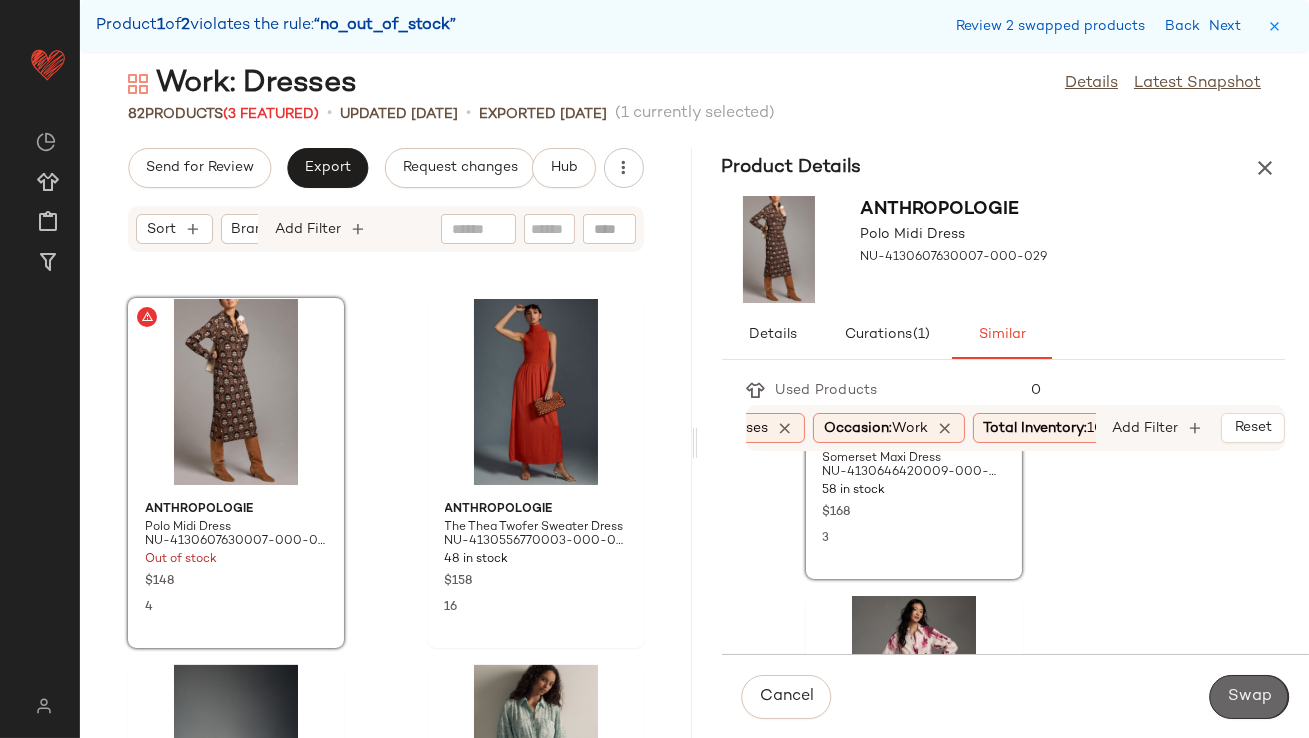 click on "Swap" 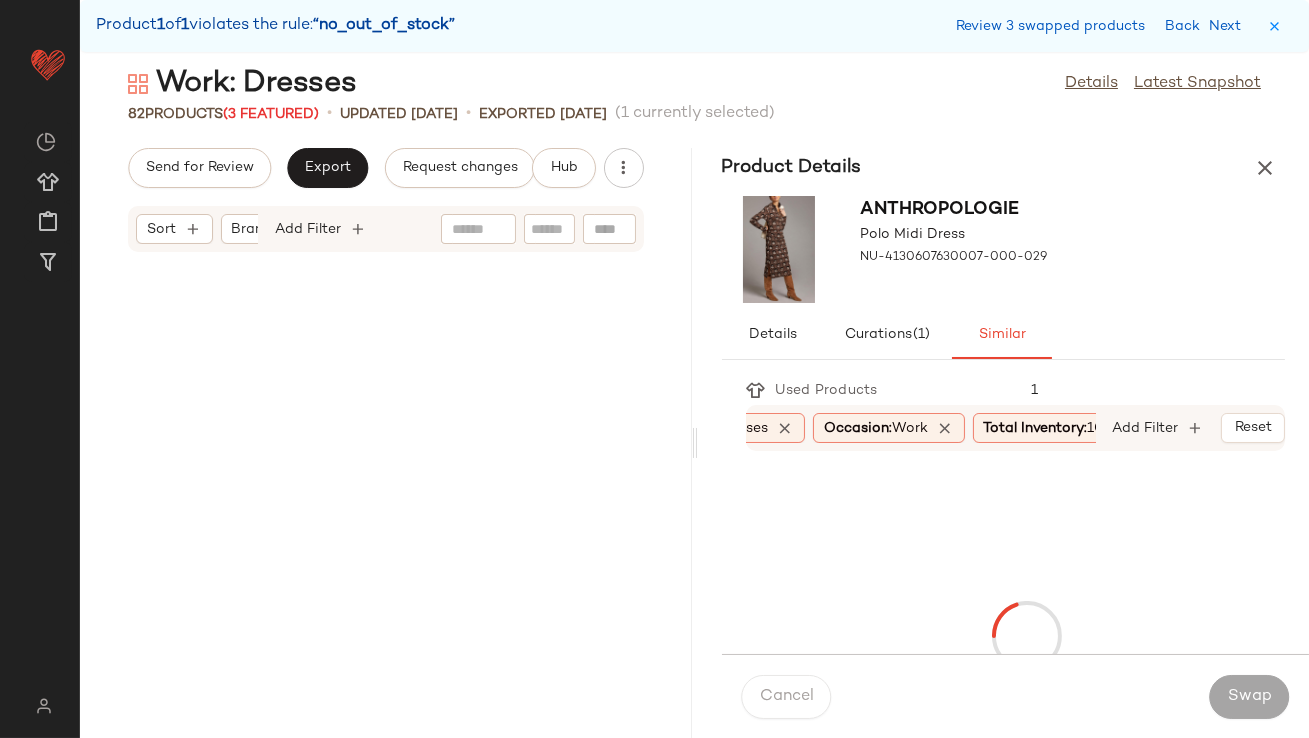 scroll, scrollTop: 12444, scrollLeft: 0, axis: vertical 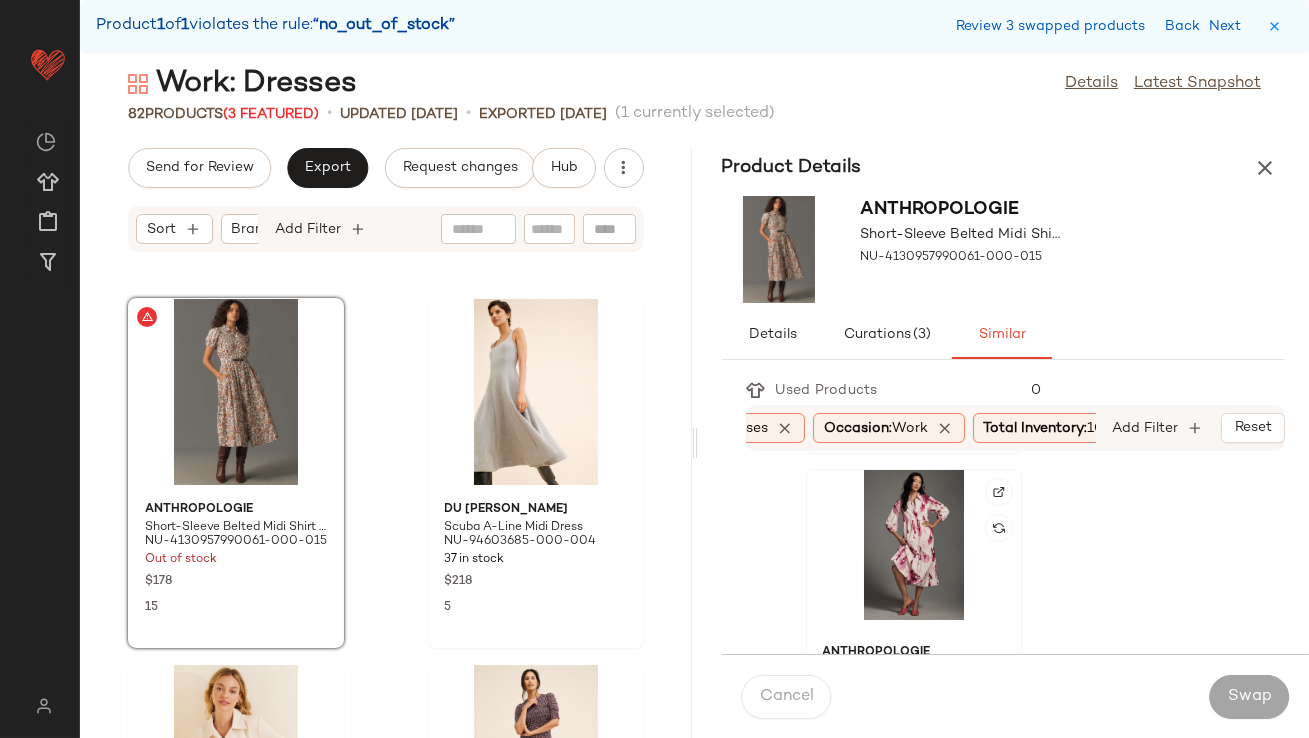 click 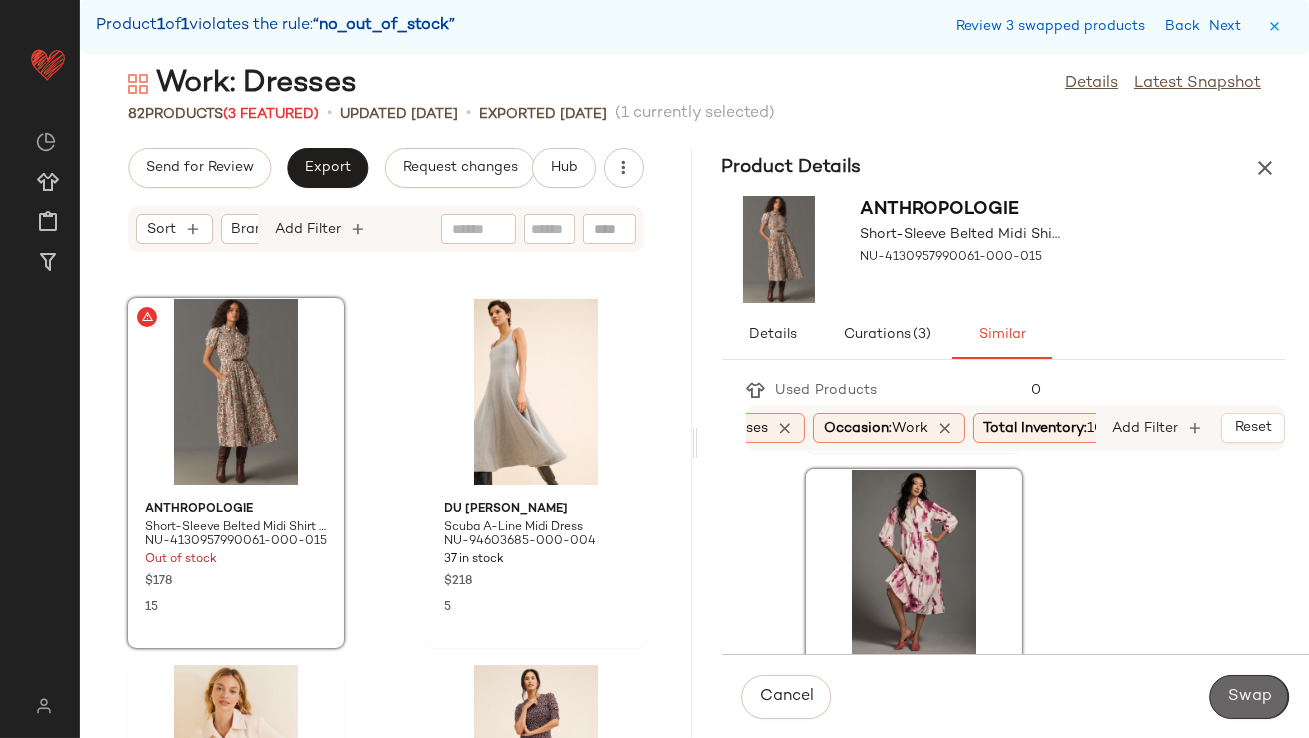 click on "Swap" 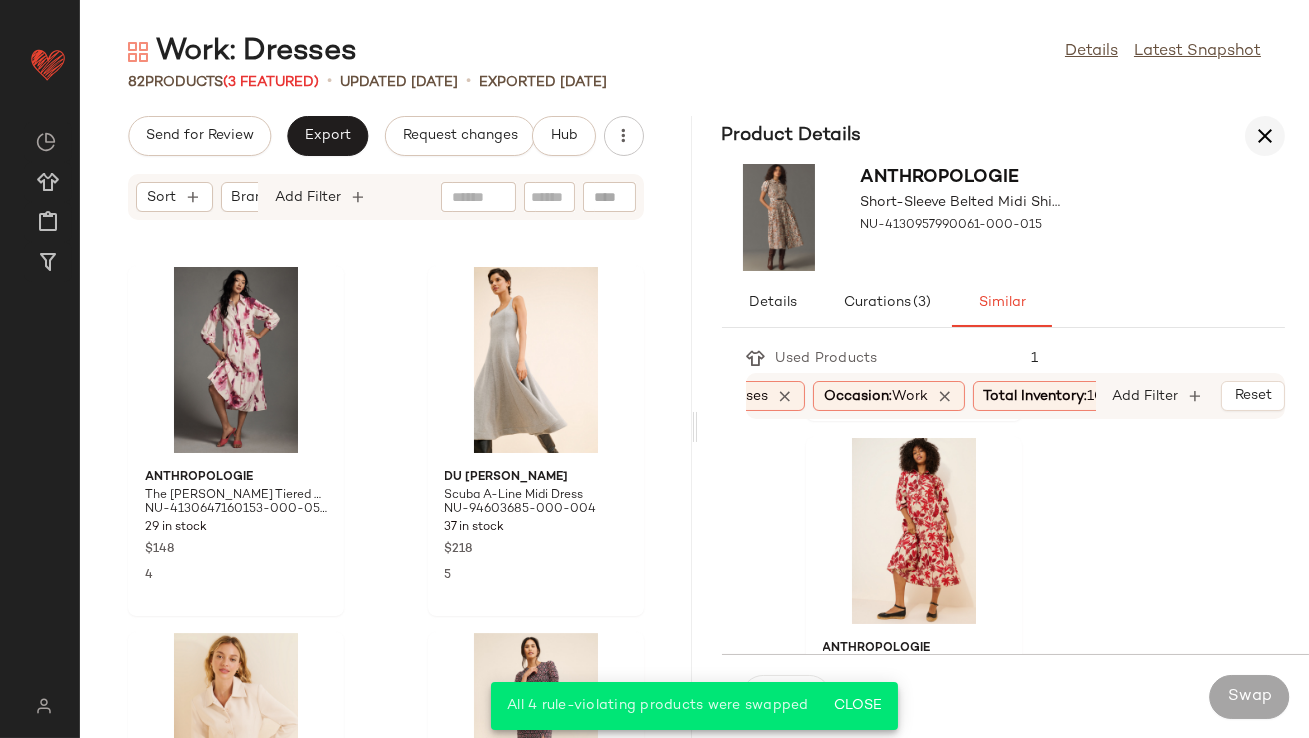 click at bounding box center [1265, 136] 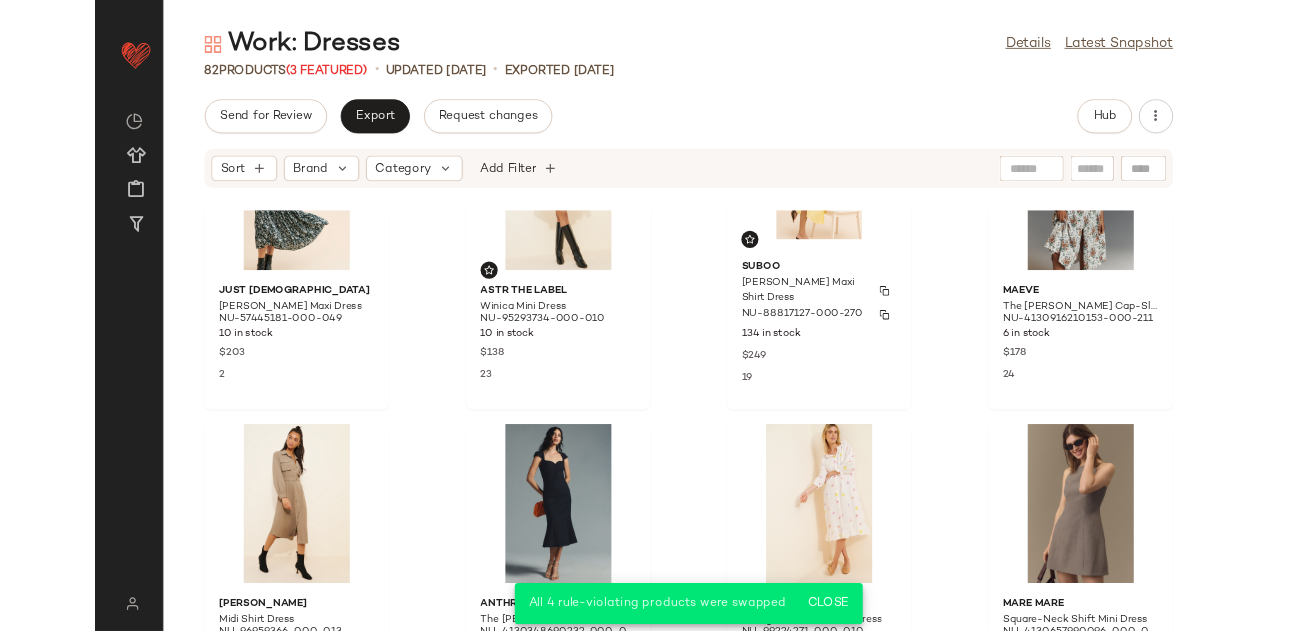 scroll, scrollTop: 0, scrollLeft: 0, axis: both 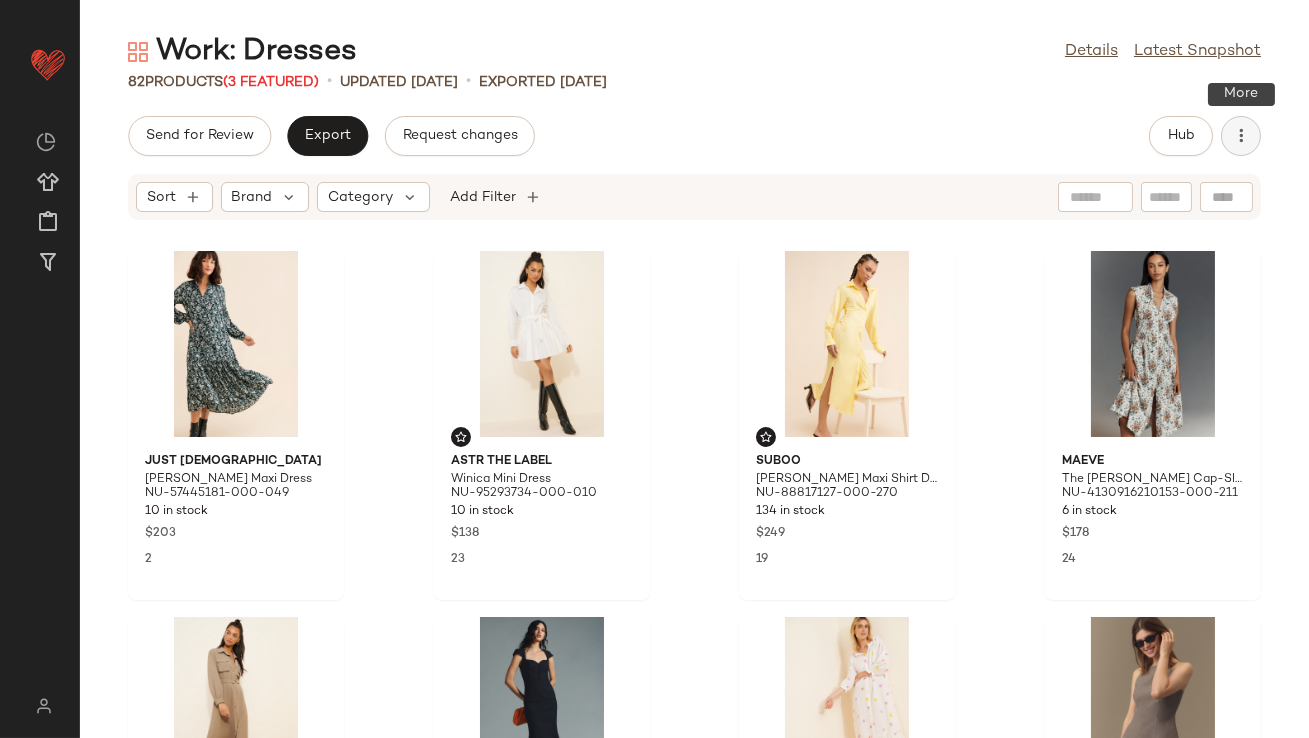 click 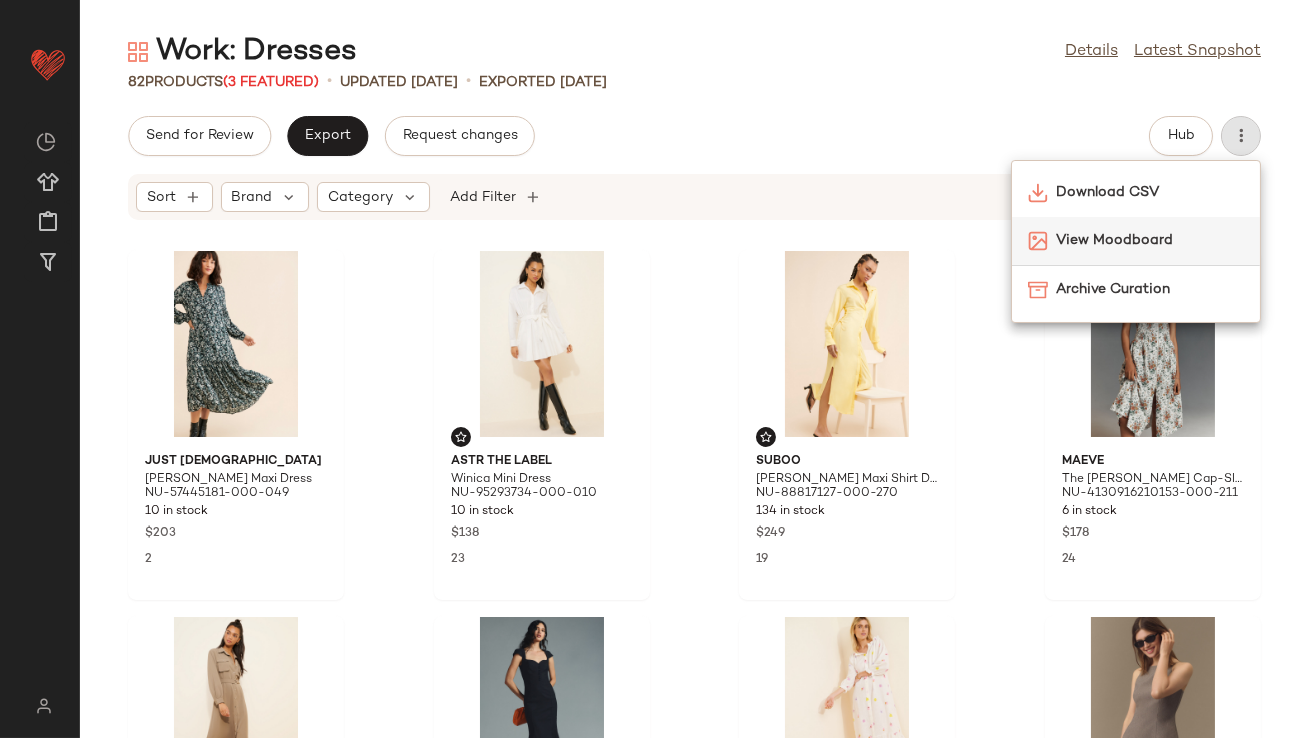 click on "View Moodboard" at bounding box center (1150, 240) 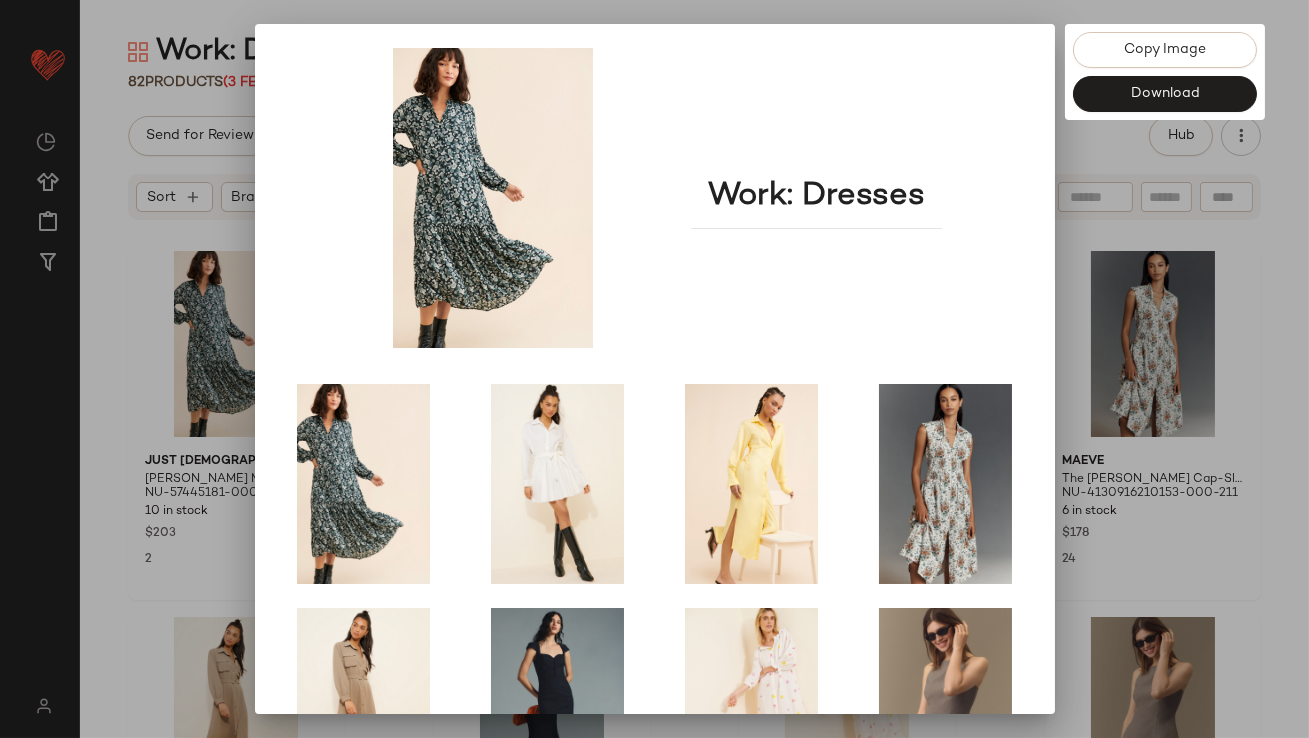 click at bounding box center (654, 369) 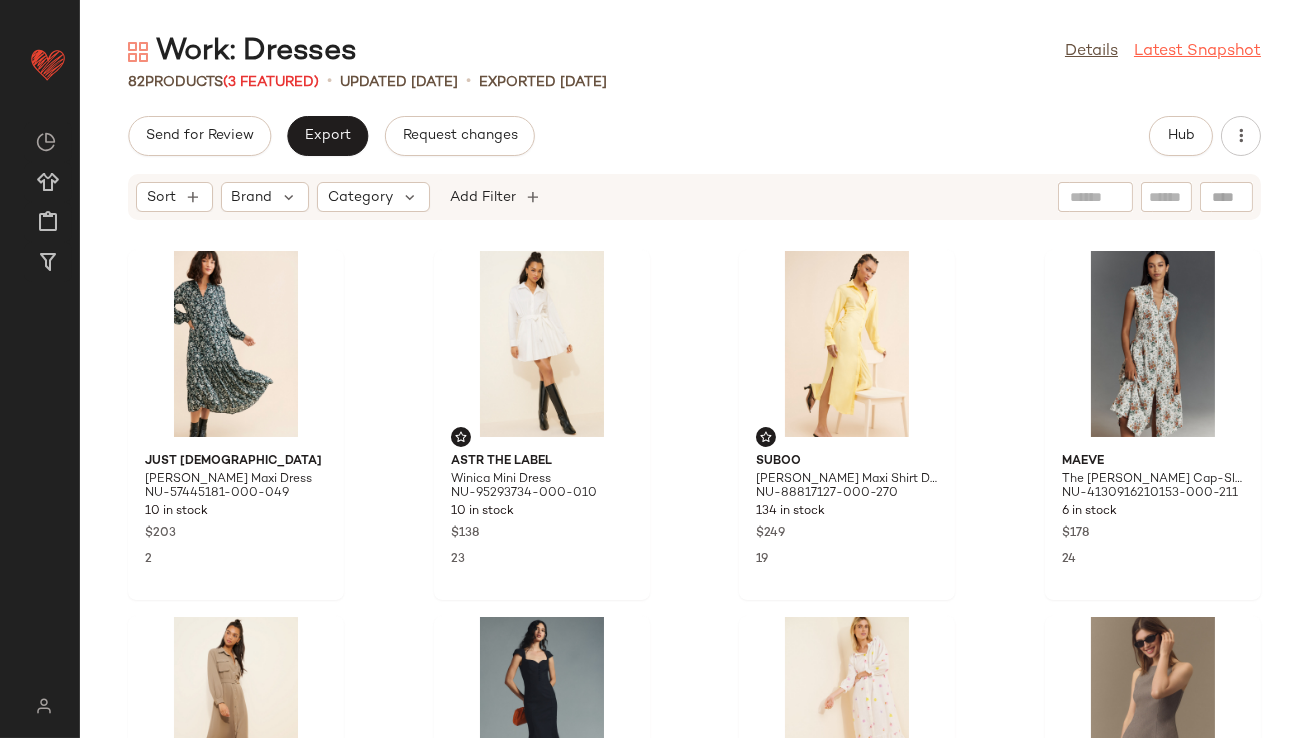 click on "Latest Snapshot" at bounding box center [1197, 52] 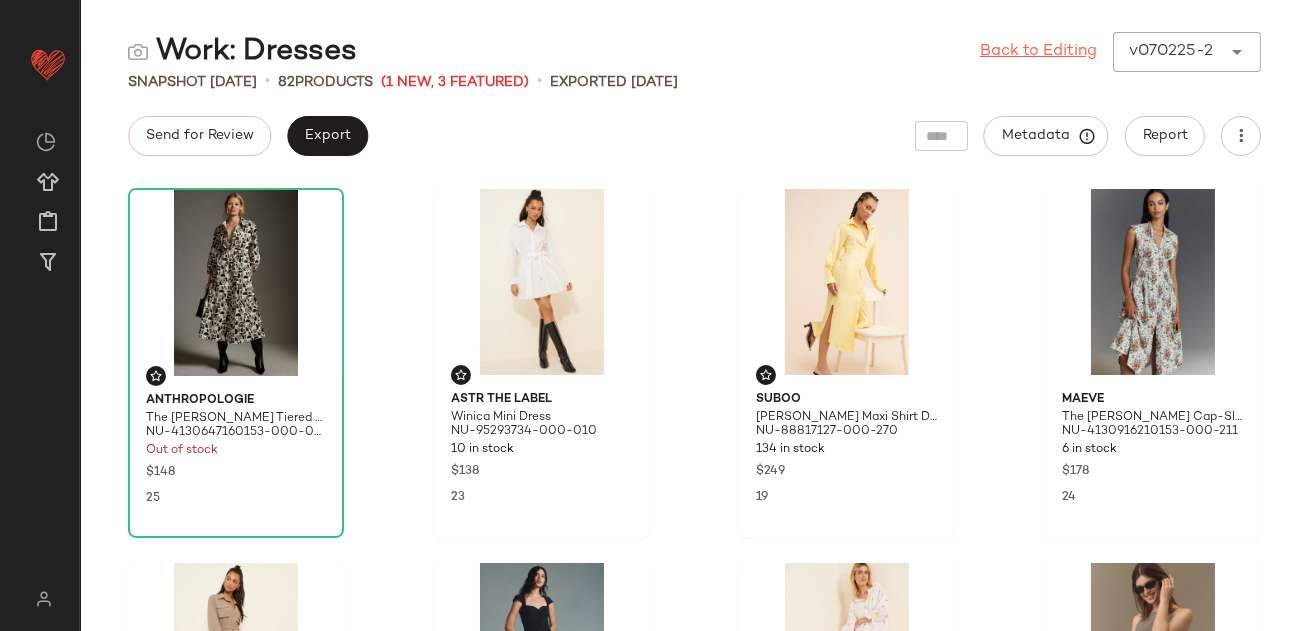 click on "Back to Editing" at bounding box center (1038, 52) 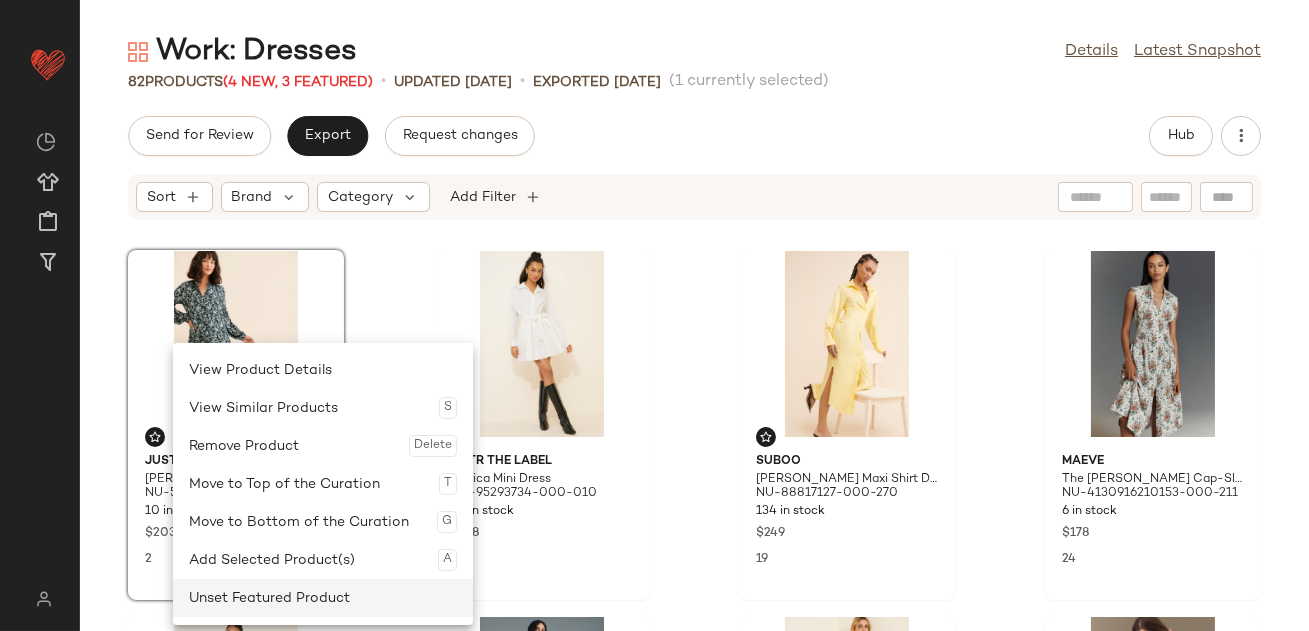 click on "Unset Featured Product" 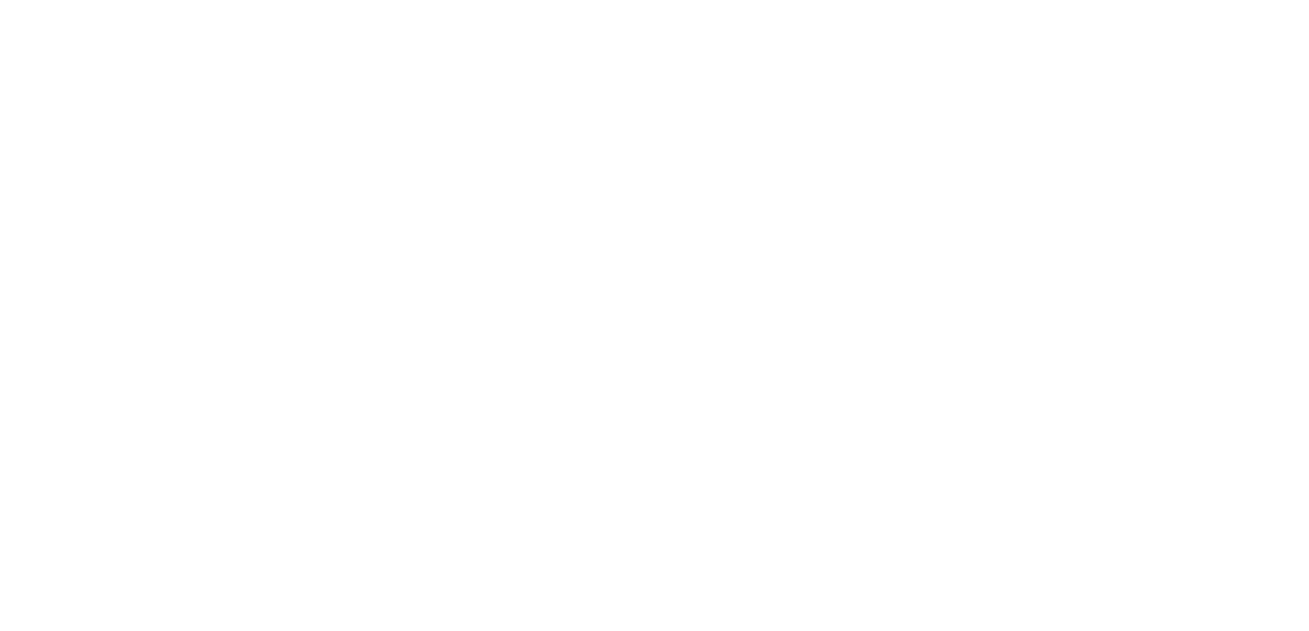 scroll, scrollTop: 0, scrollLeft: 0, axis: both 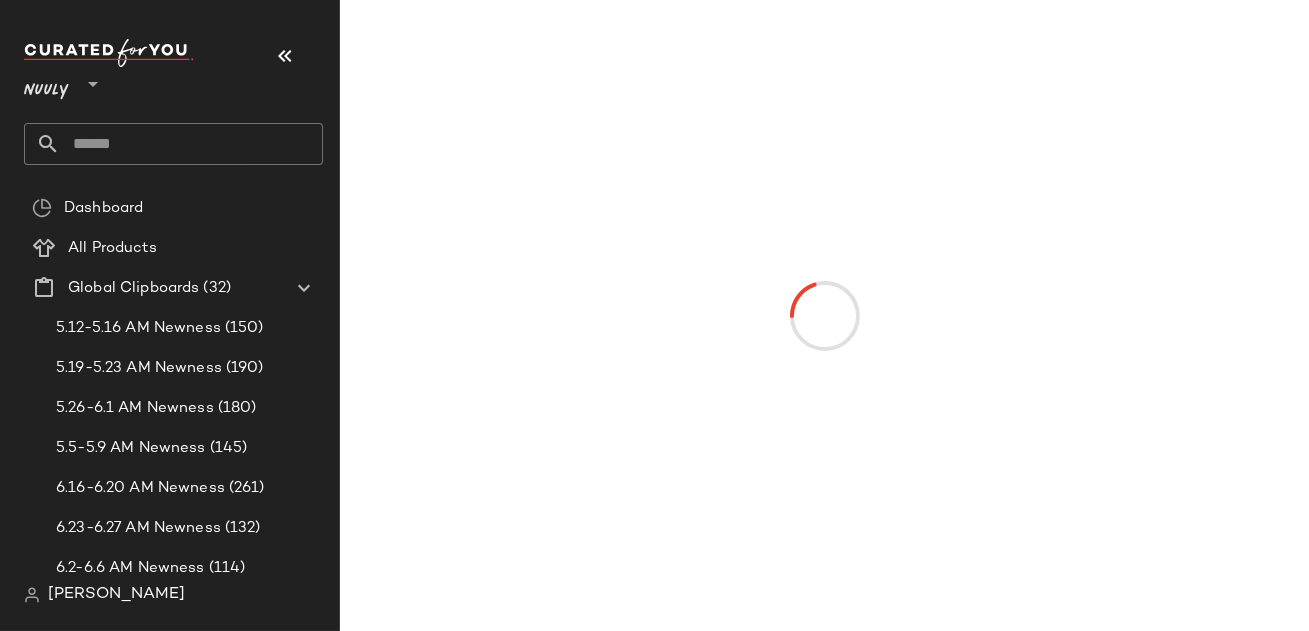 click at bounding box center [285, 56] 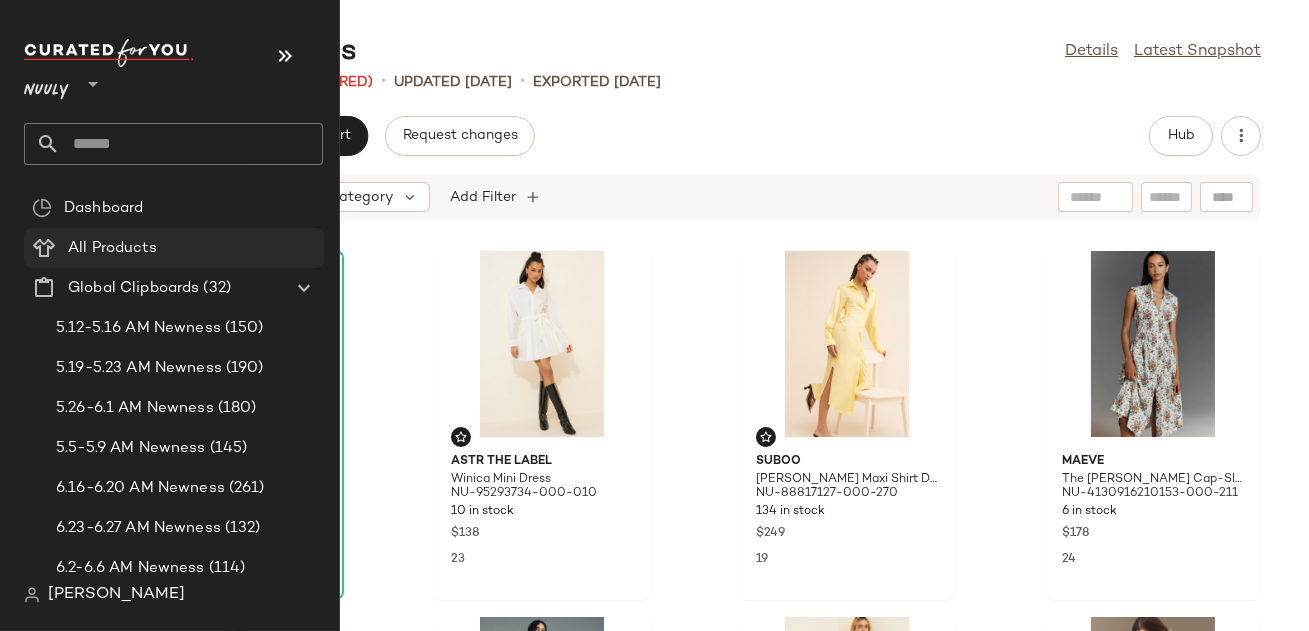 click on "All Products" at bounding box center [112, 248] 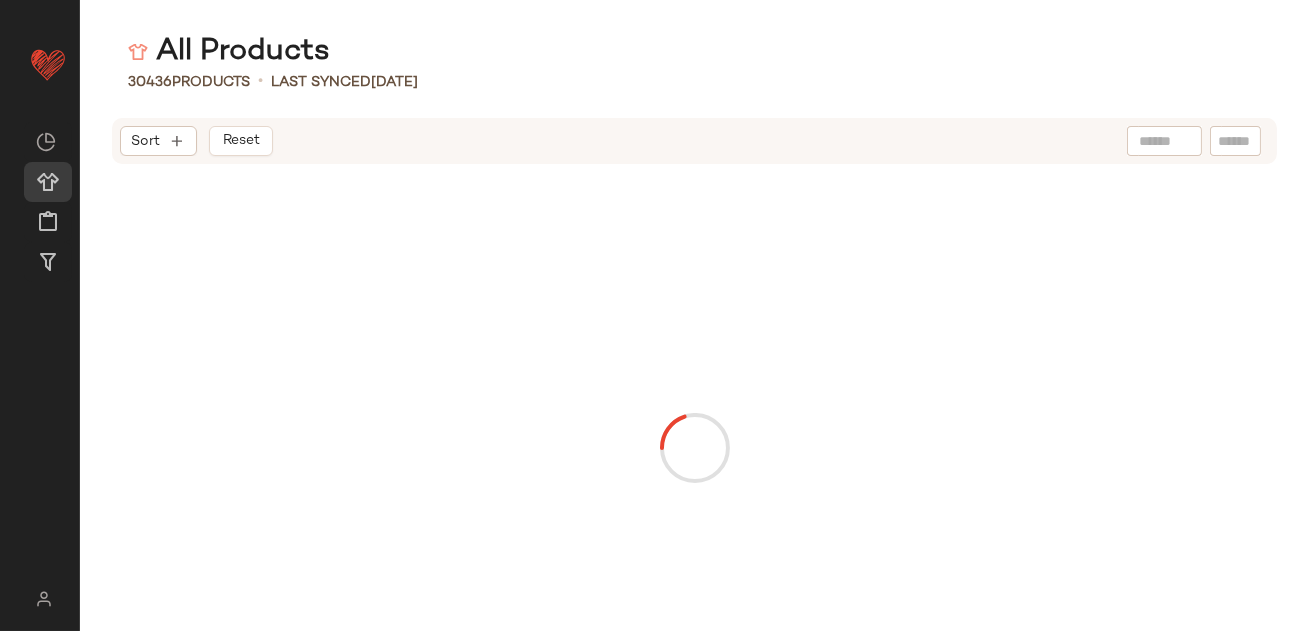 click 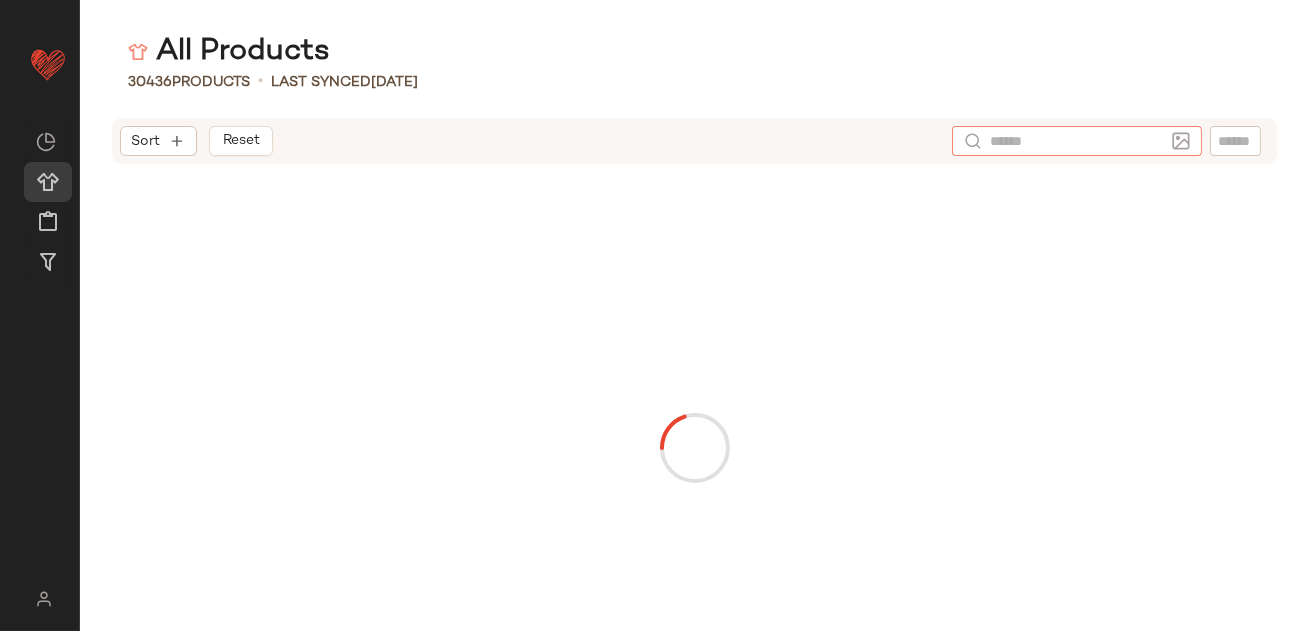 click 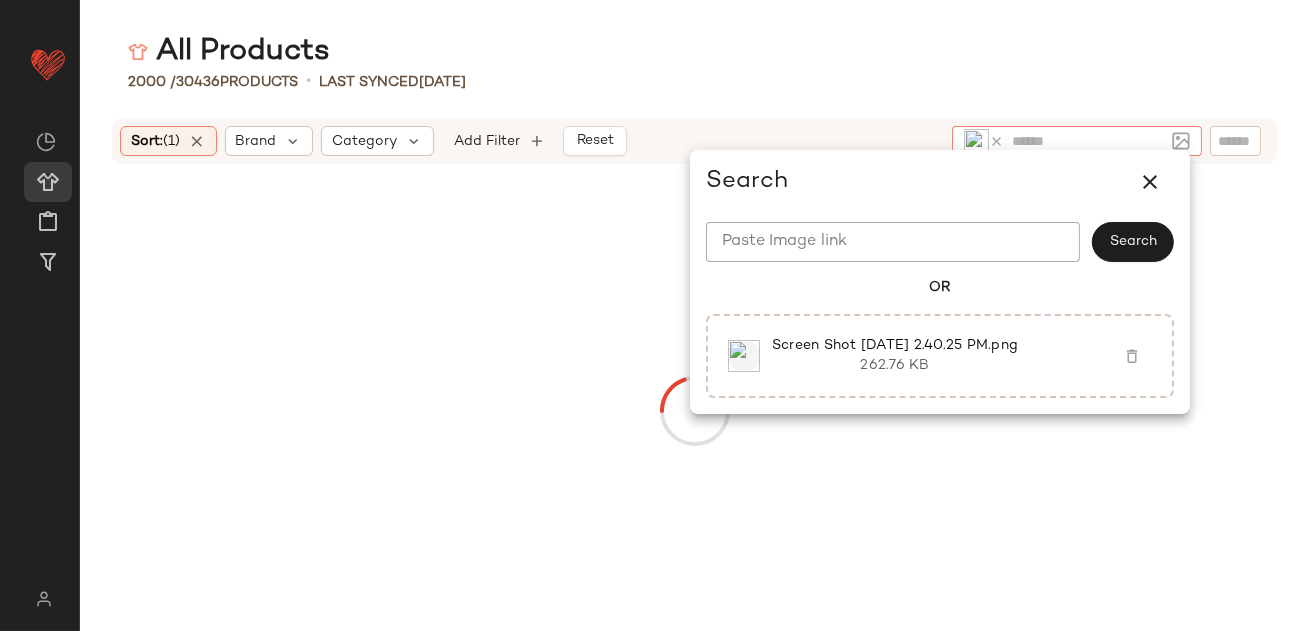 click at bounding box center [695, 410] 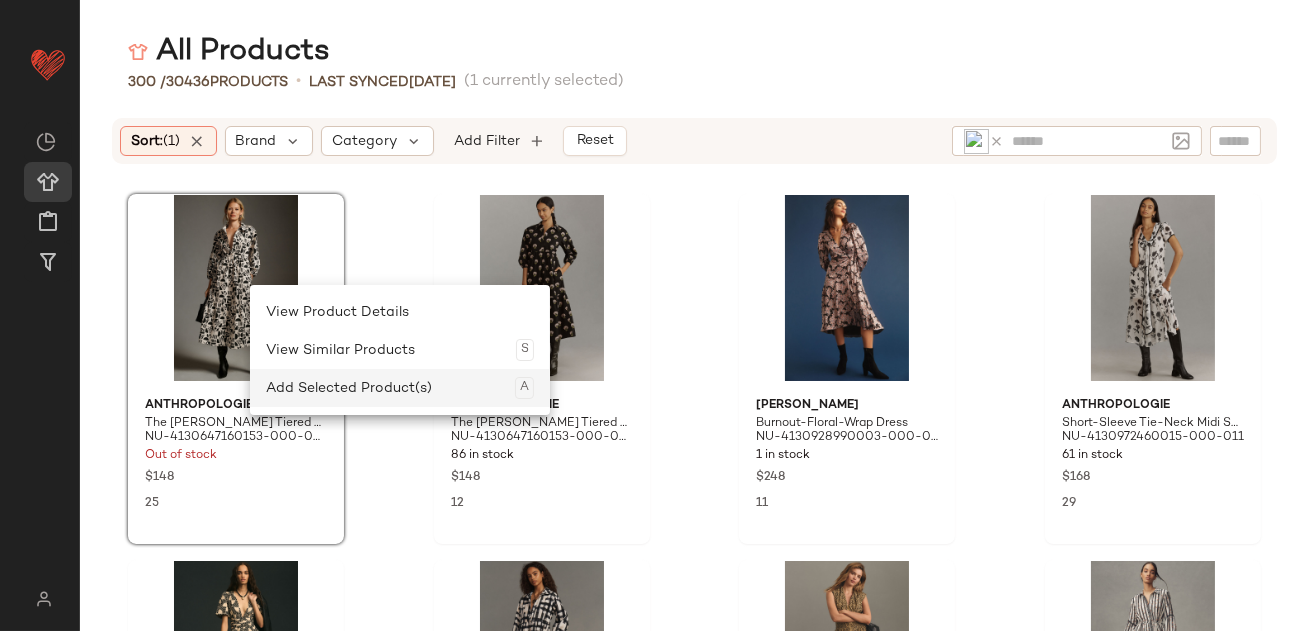 click on "Add Selected Product(s)  A" 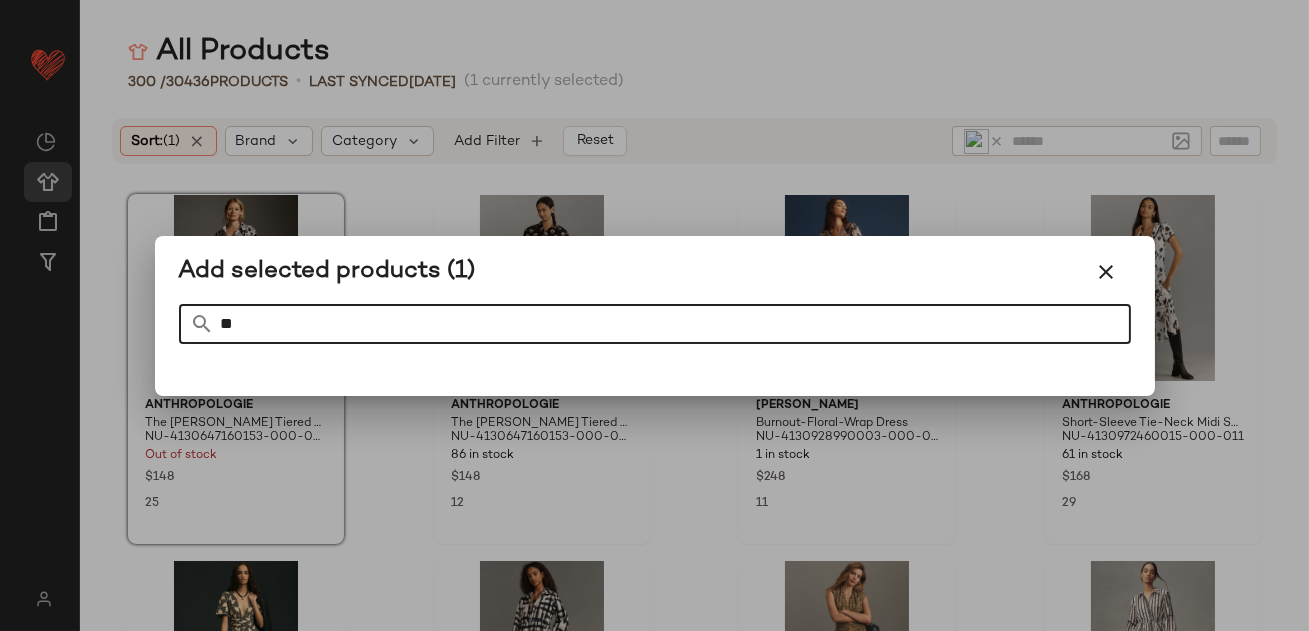 type on "*" 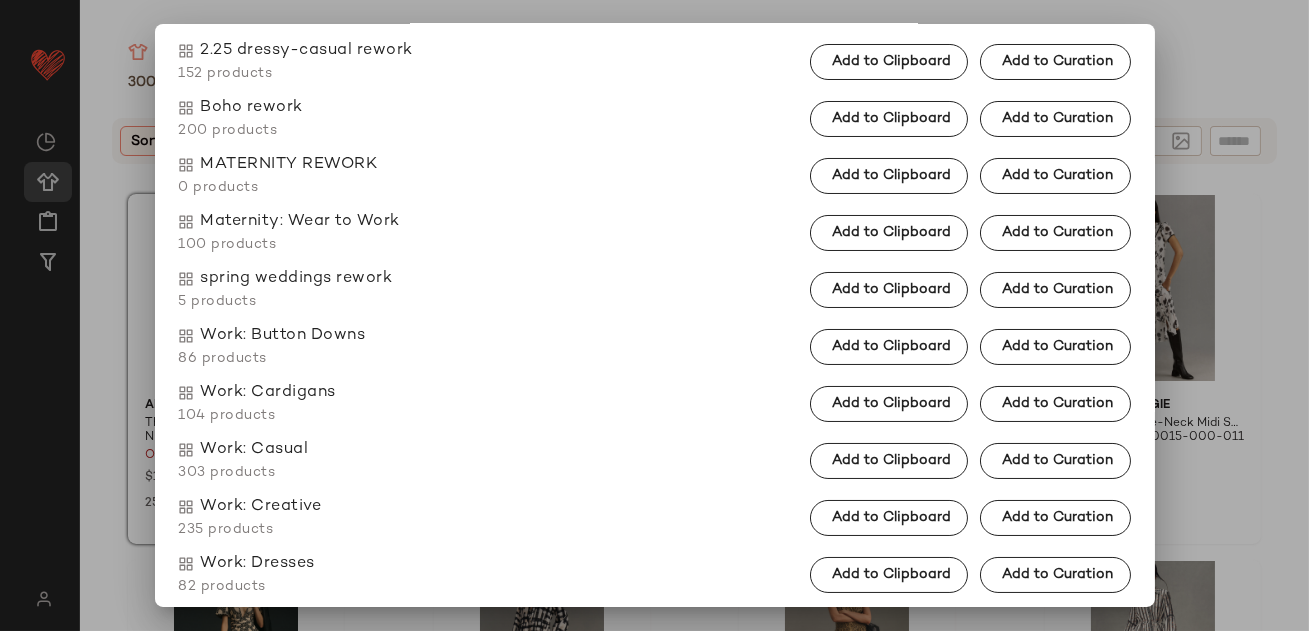 scroll, scrollTop: 228, scrollLeft: 0, axis: vertical 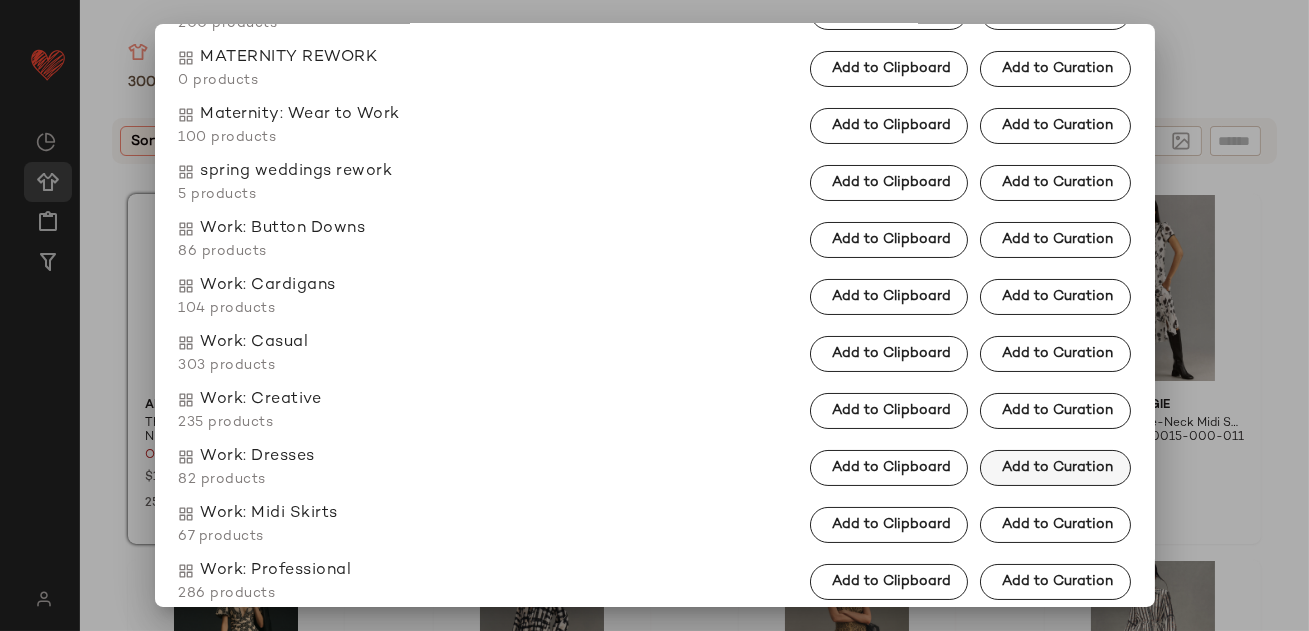 type on "****" 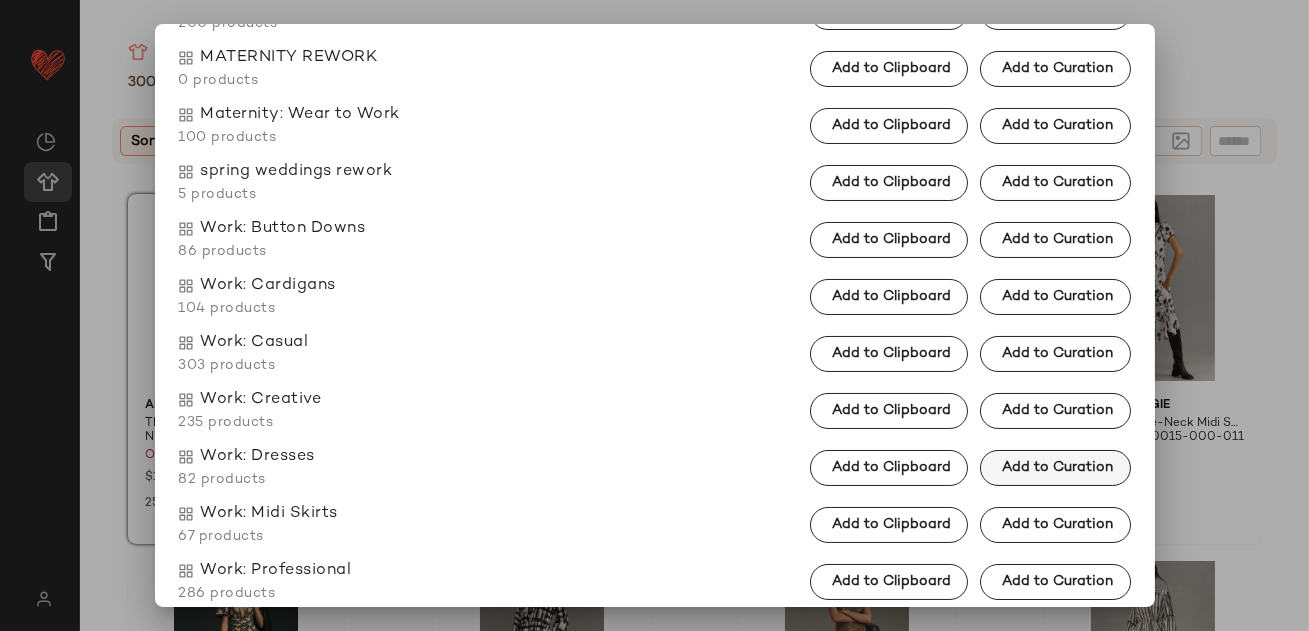 click on "Add to Curation" at bounding box center (1055, 468) 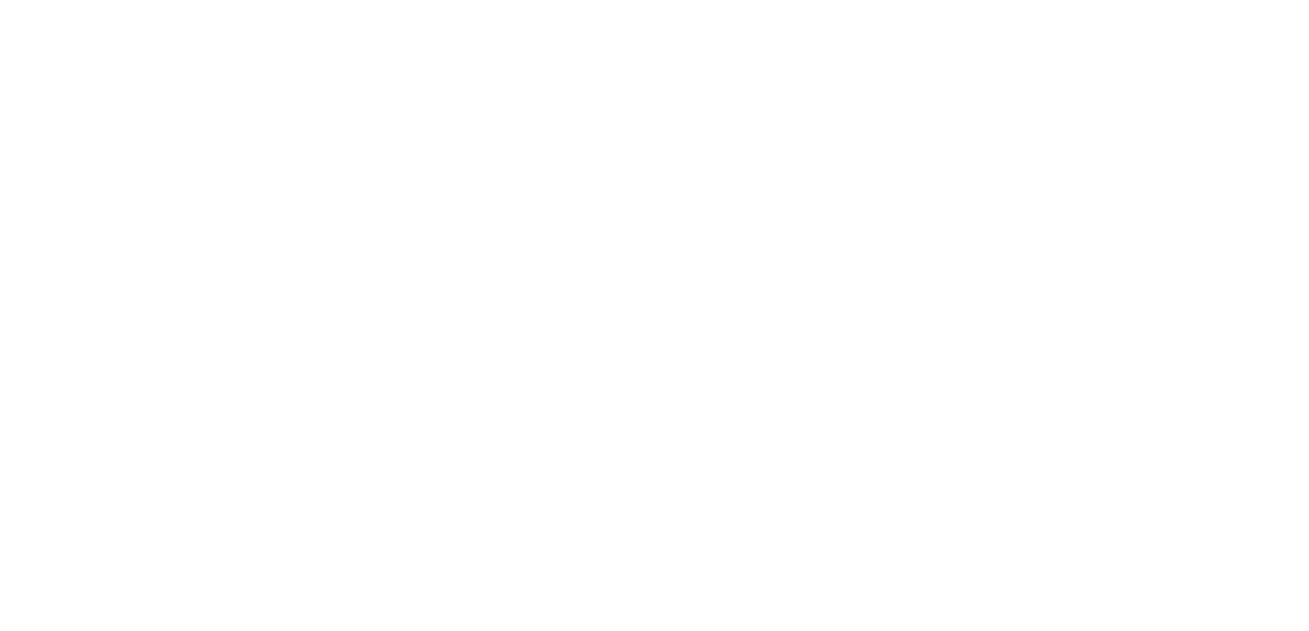 scroll, scrollTop: 0, scrollLeft: 0, axis: both 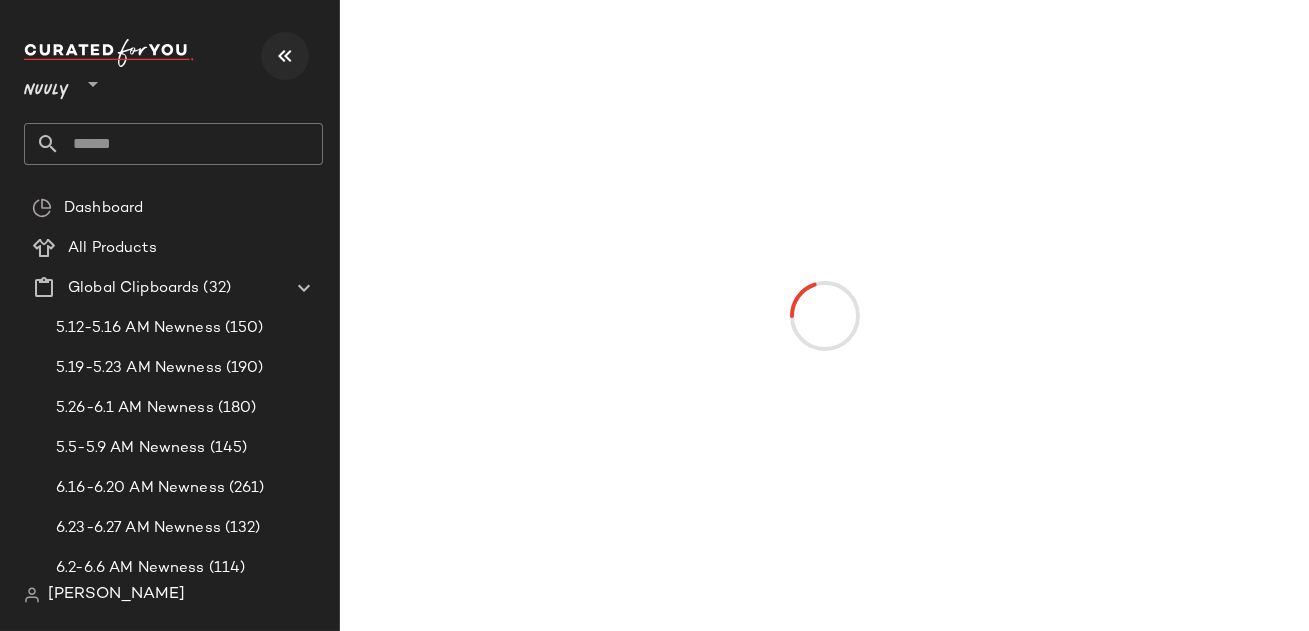 click at bounding box center (285, 56) 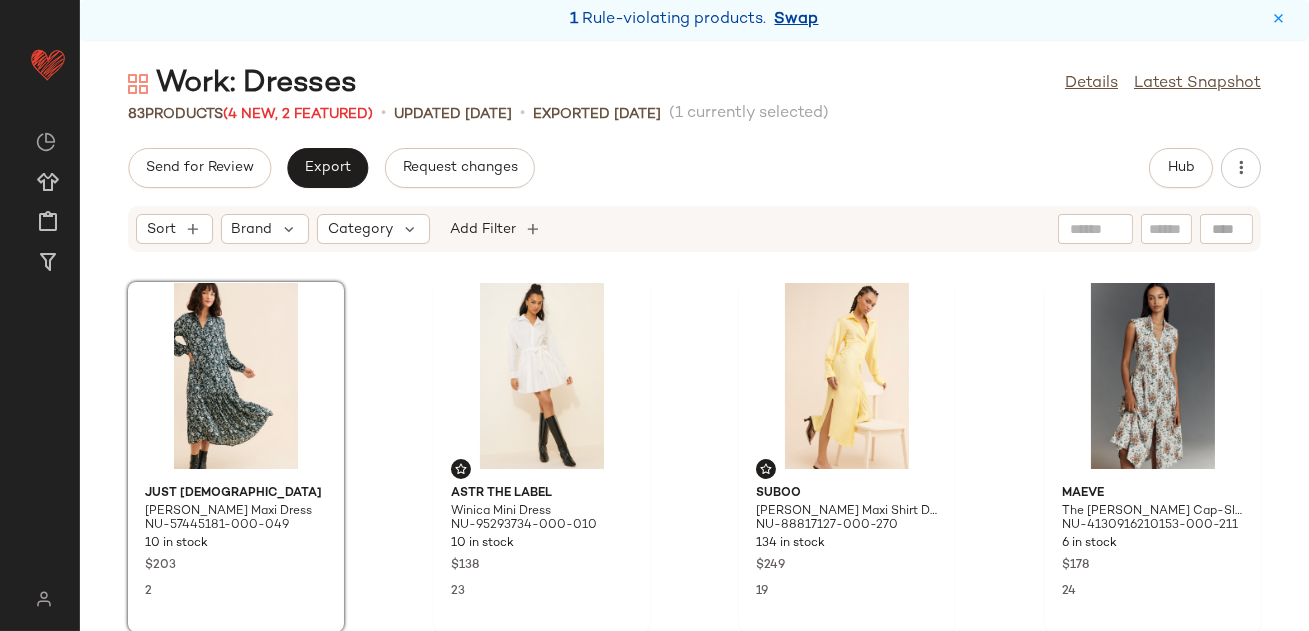 click on "Swap" at bounding box center [797, 20] 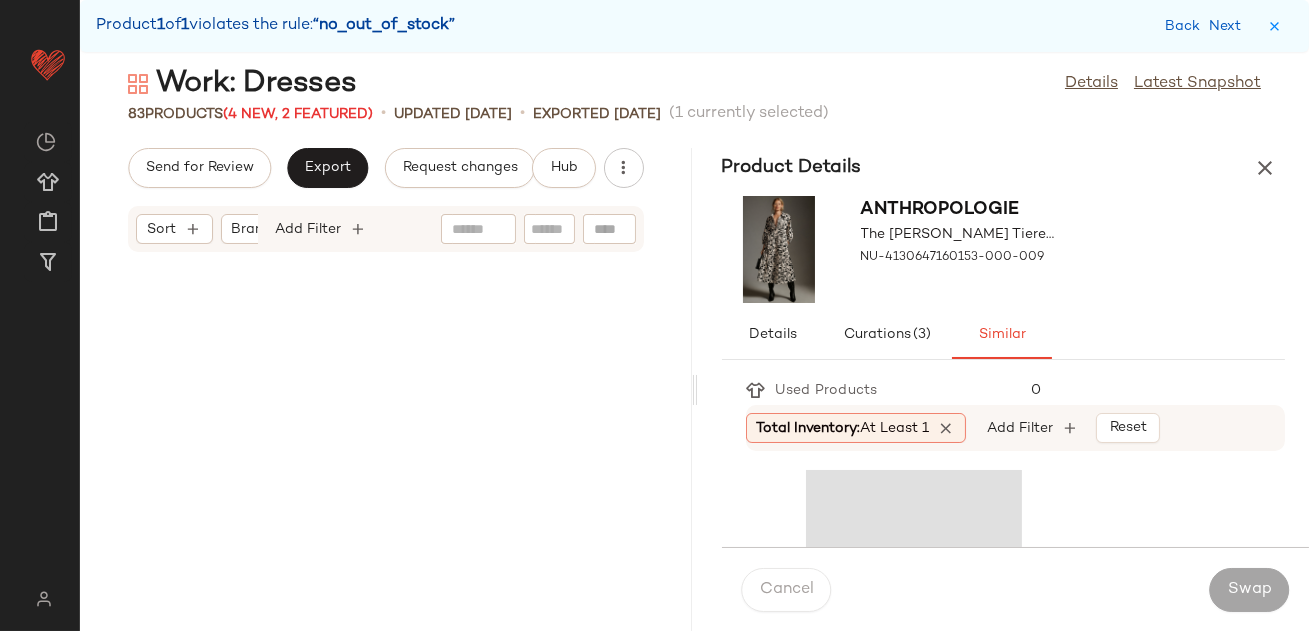 scroll, scrollTop: 15005, scrollLeft: 0, axis: vertical 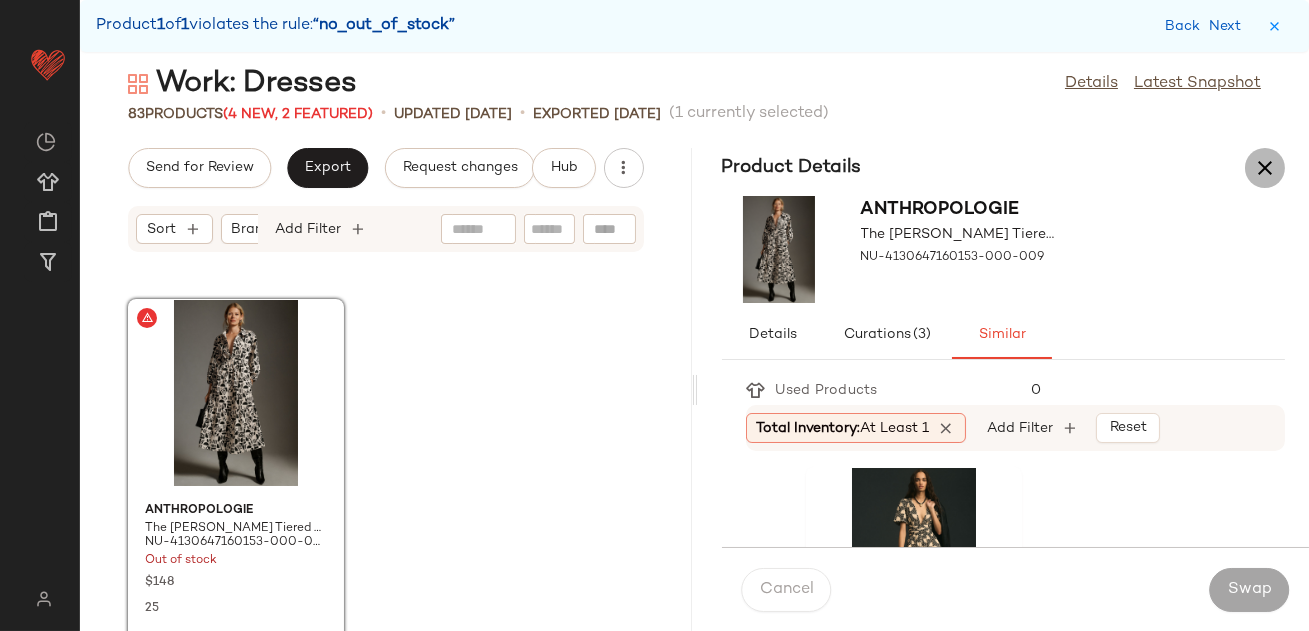 click at bounding box center (1265, 168) 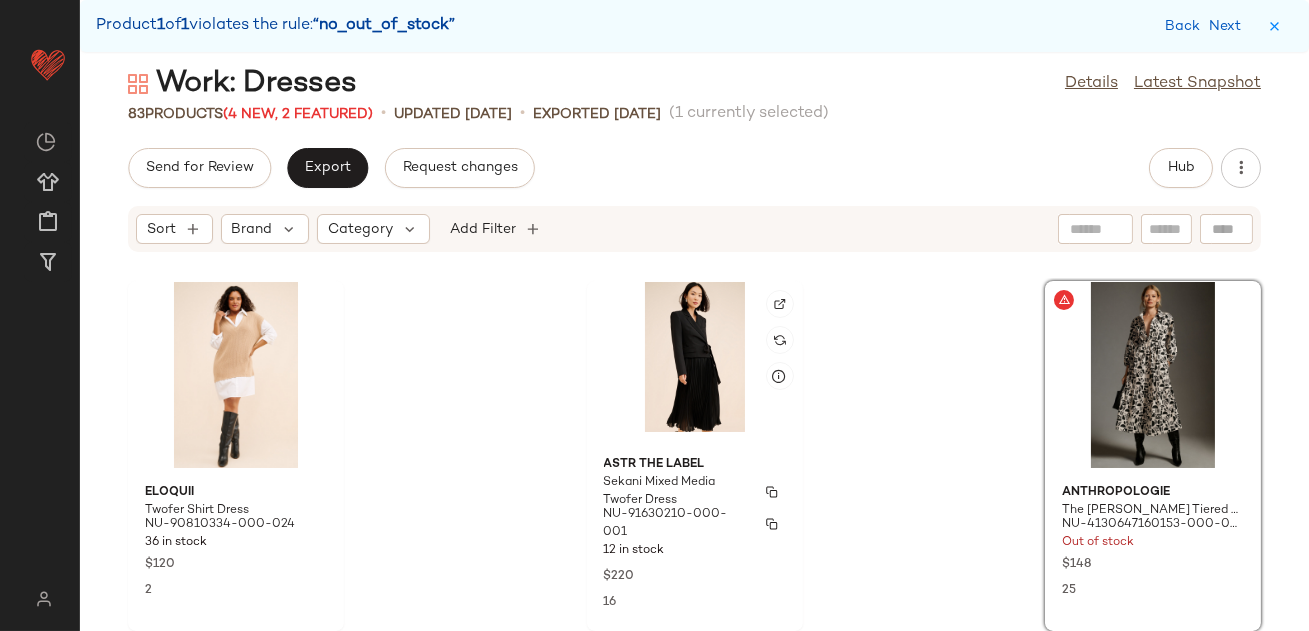 scroll, scrollTop: 7320, scrollLeft: 0, axis: vertical 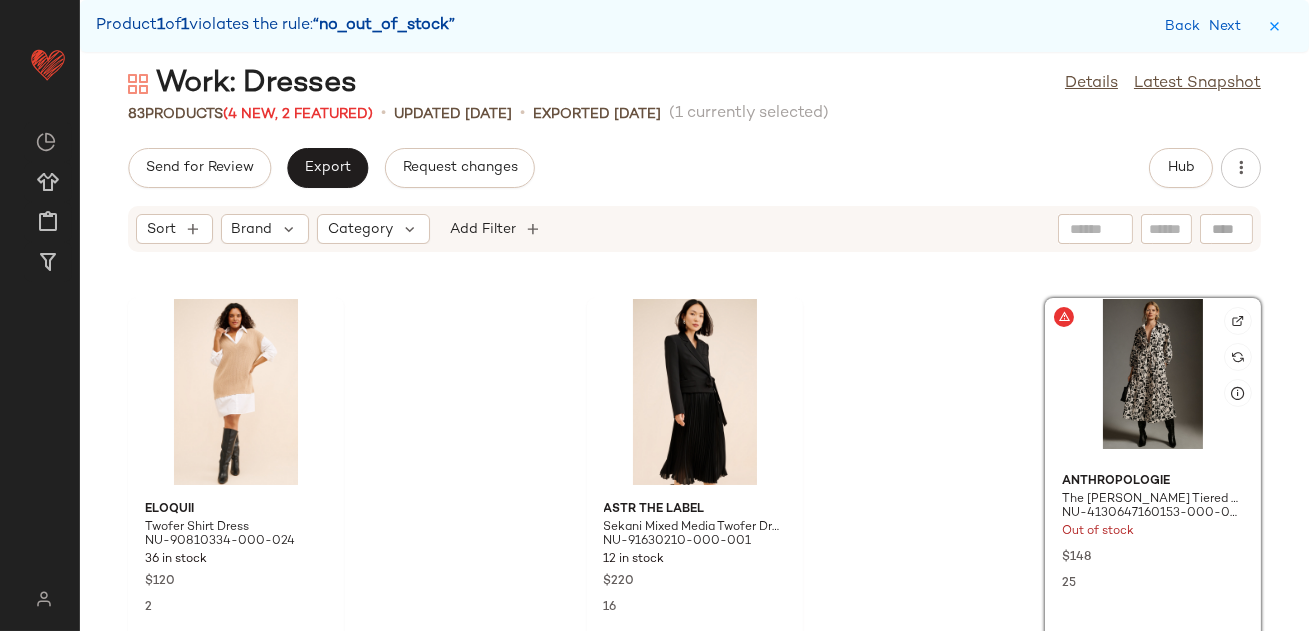 click 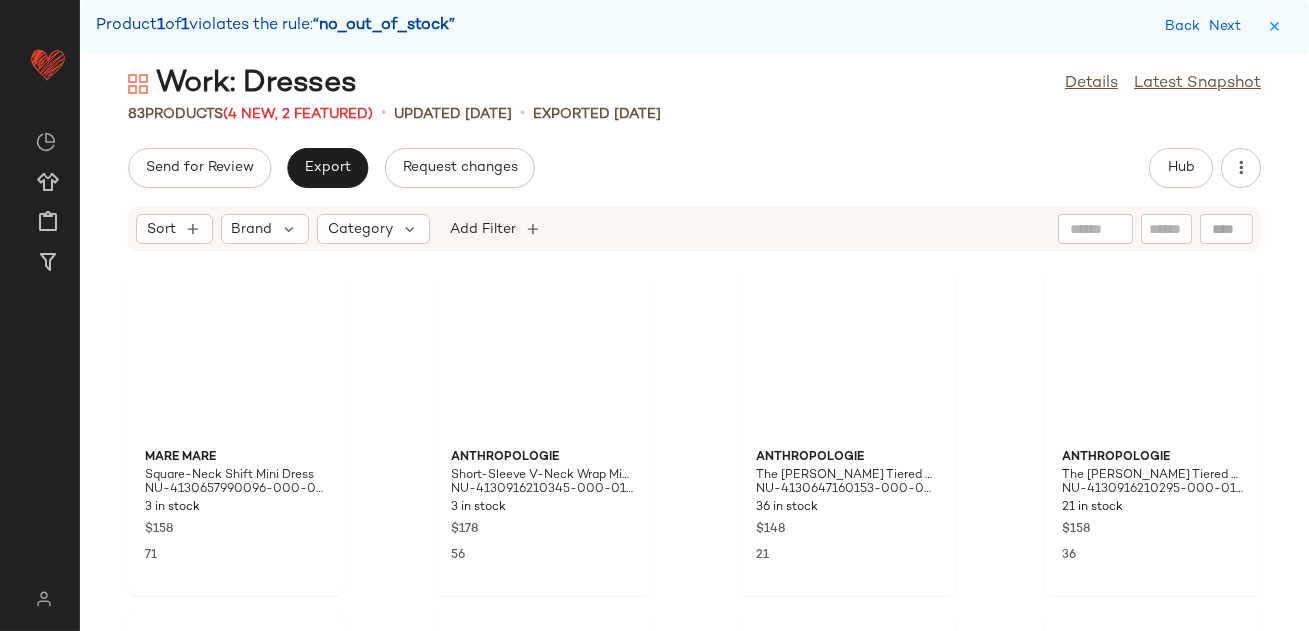 scroll, scrollTop: 0, scrollLeft: 0, axis: both 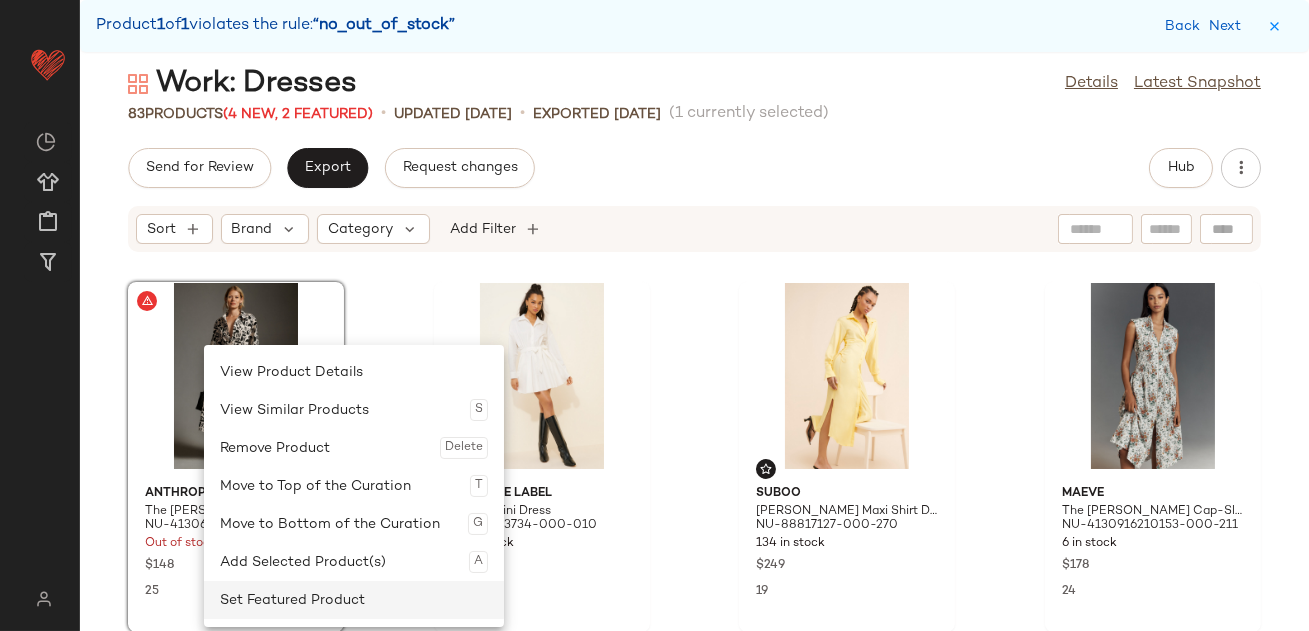 click on "Set Featured Product" 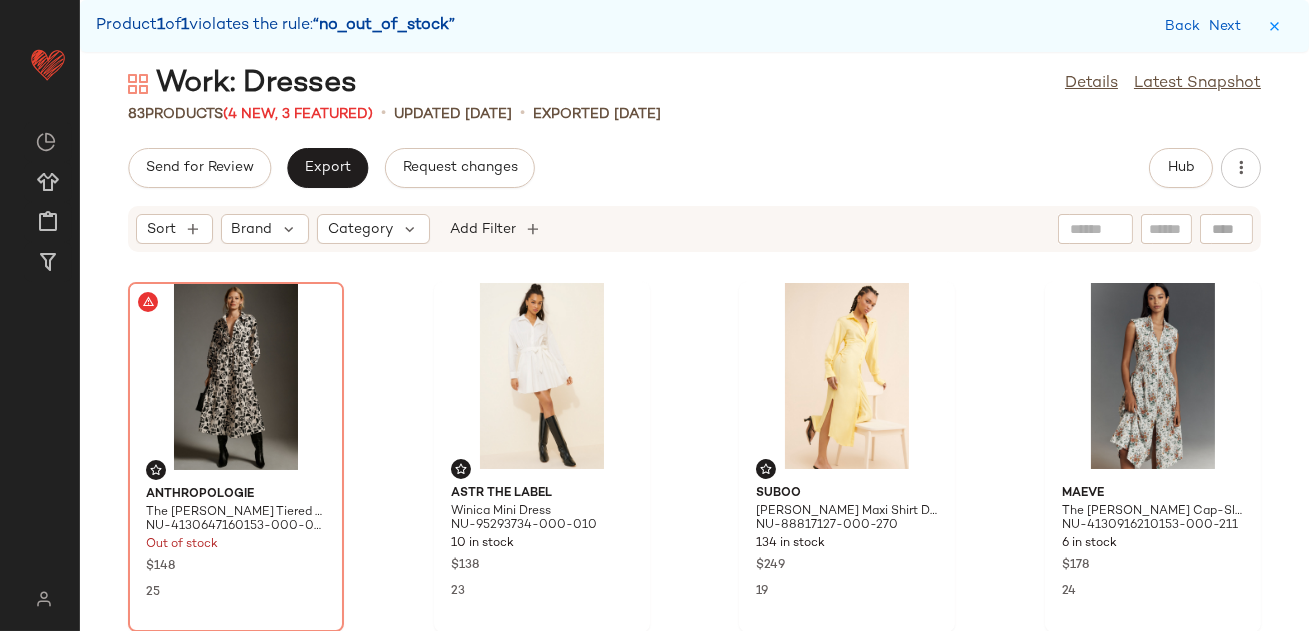 click on "Send for Review   Export   Request changes   Hub" 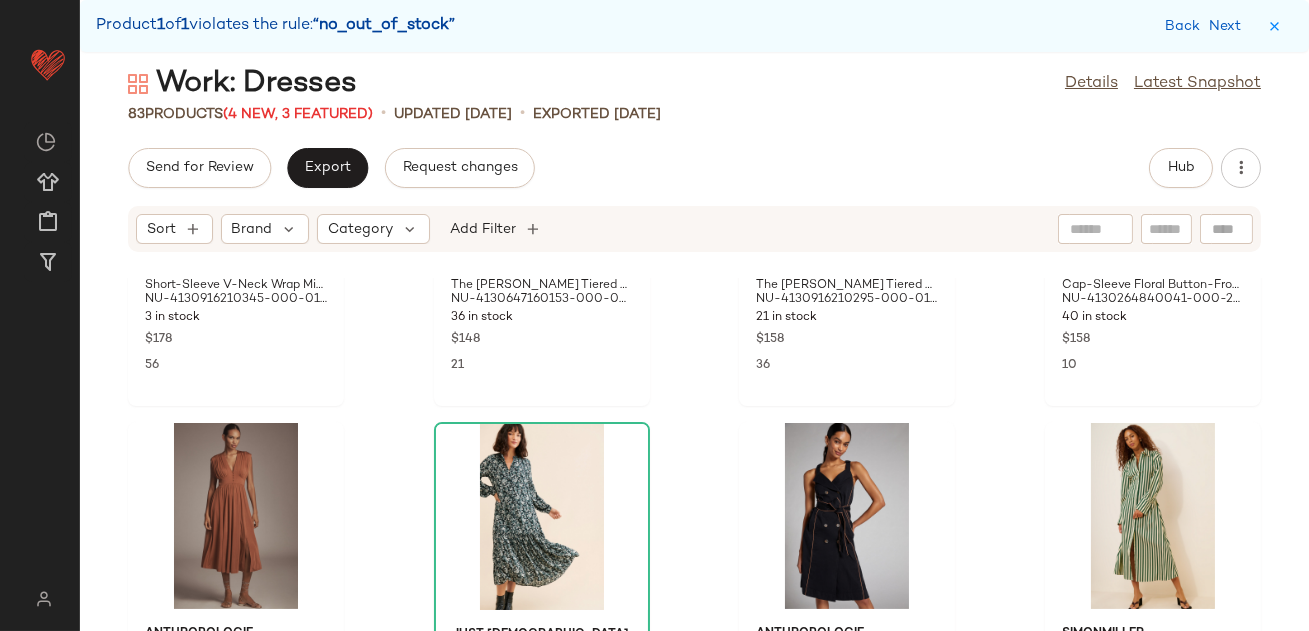 scroll, scrollTop: 0, scrollLeft: 0, axis: both 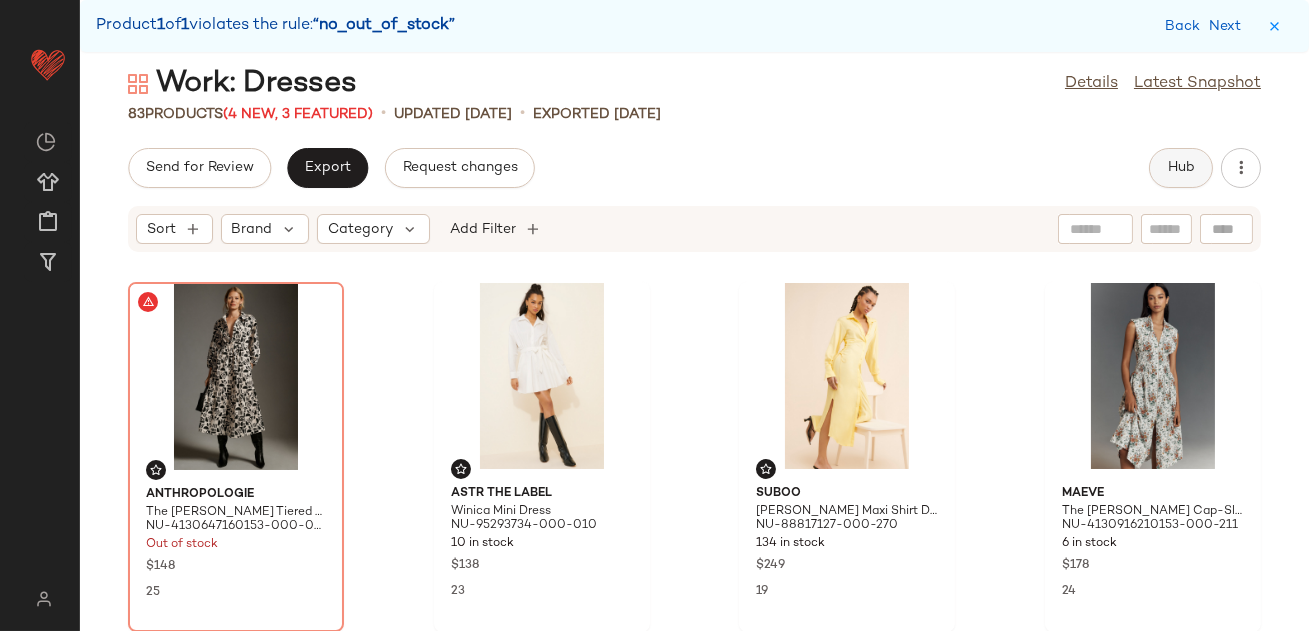 click on "Hub" 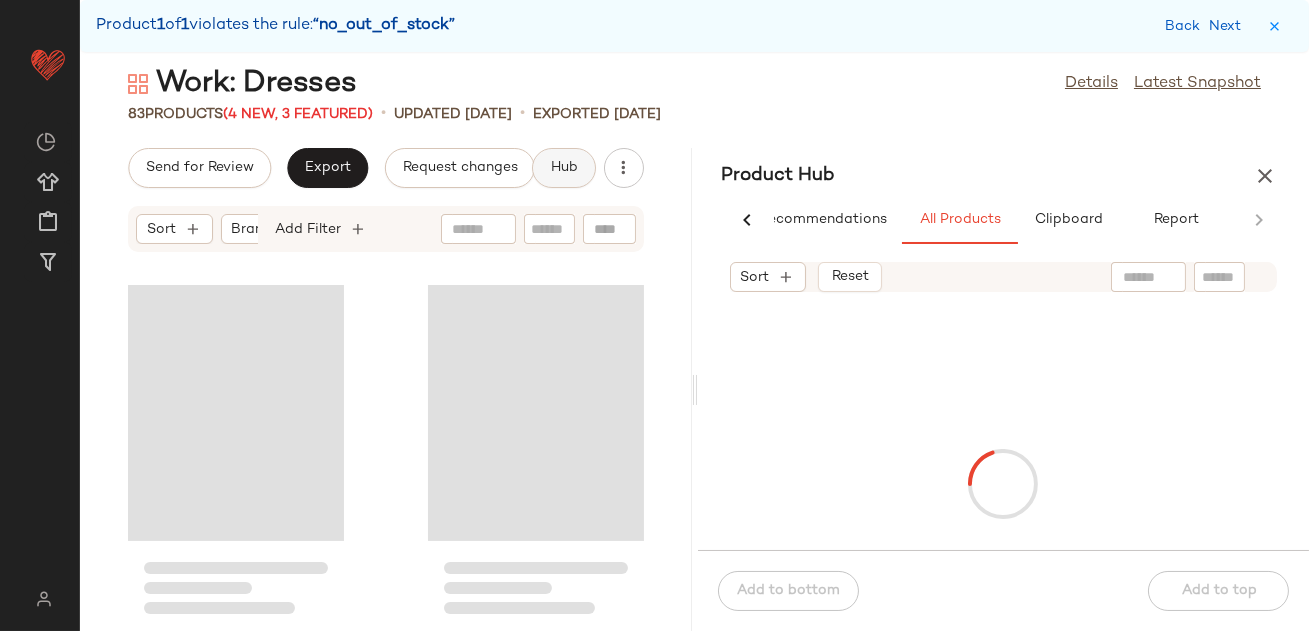scroll, scrollTop: 0, scrollLeft: 48, axis: horizontal 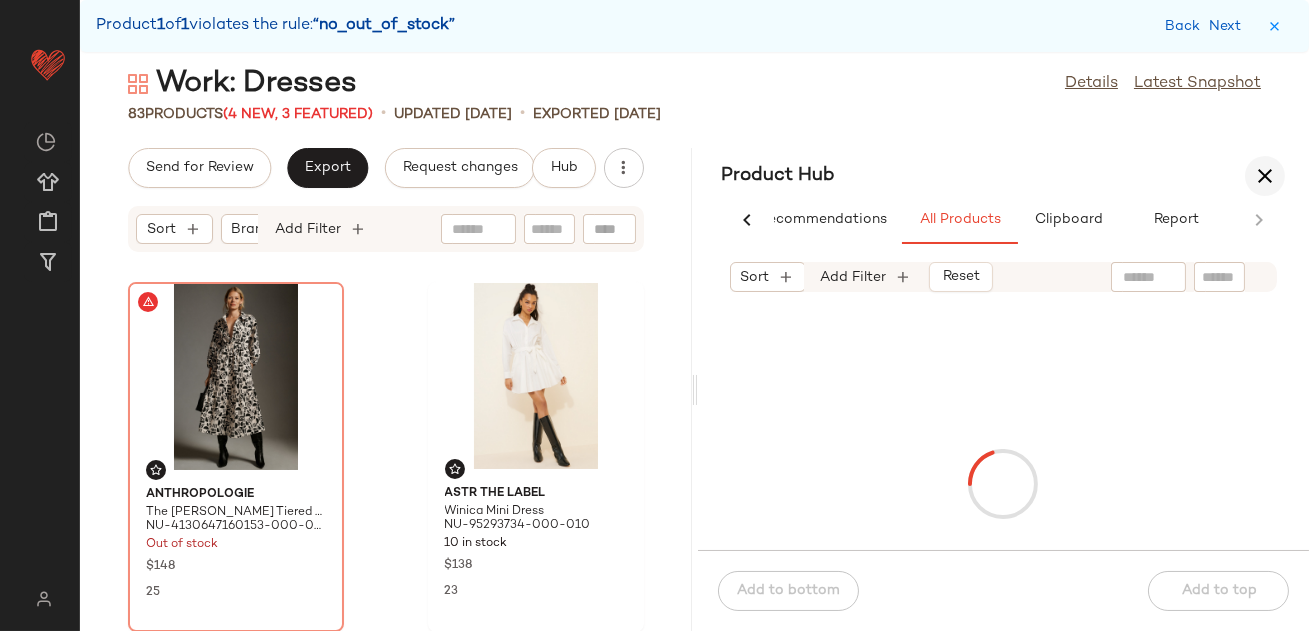 click at bounding box center (1265, 176) 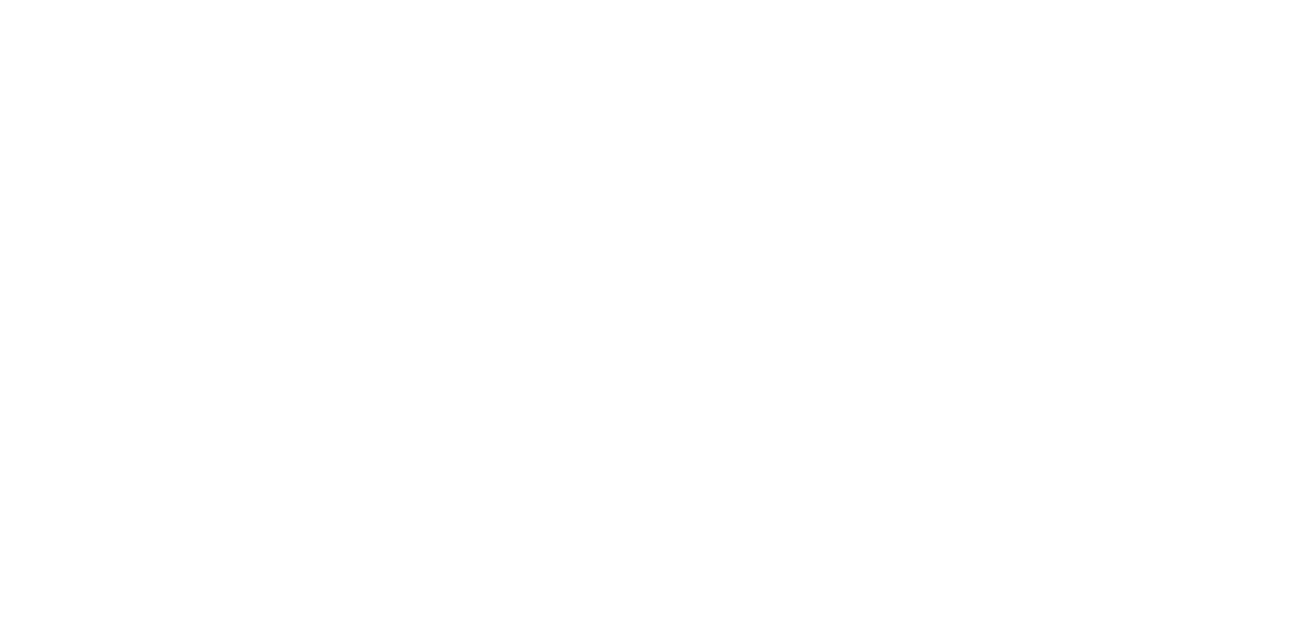 scroll, scrollTop: 0, scrollLeft: 0, axis: both 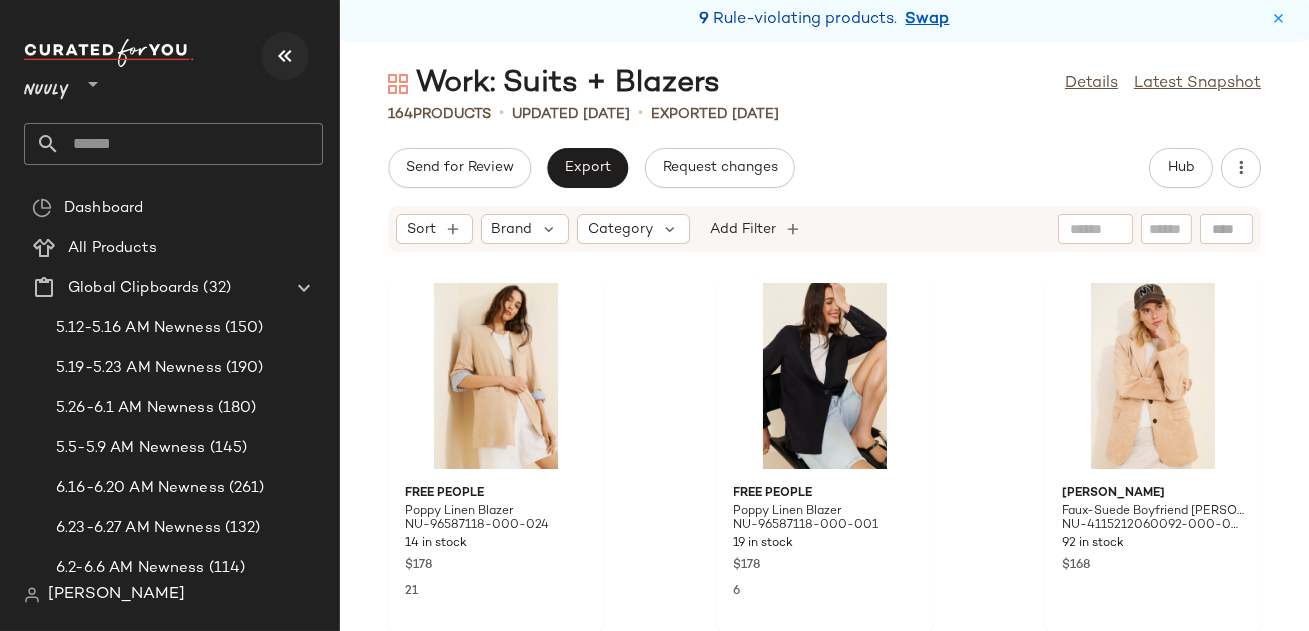 click at bounding box center [285, 56] 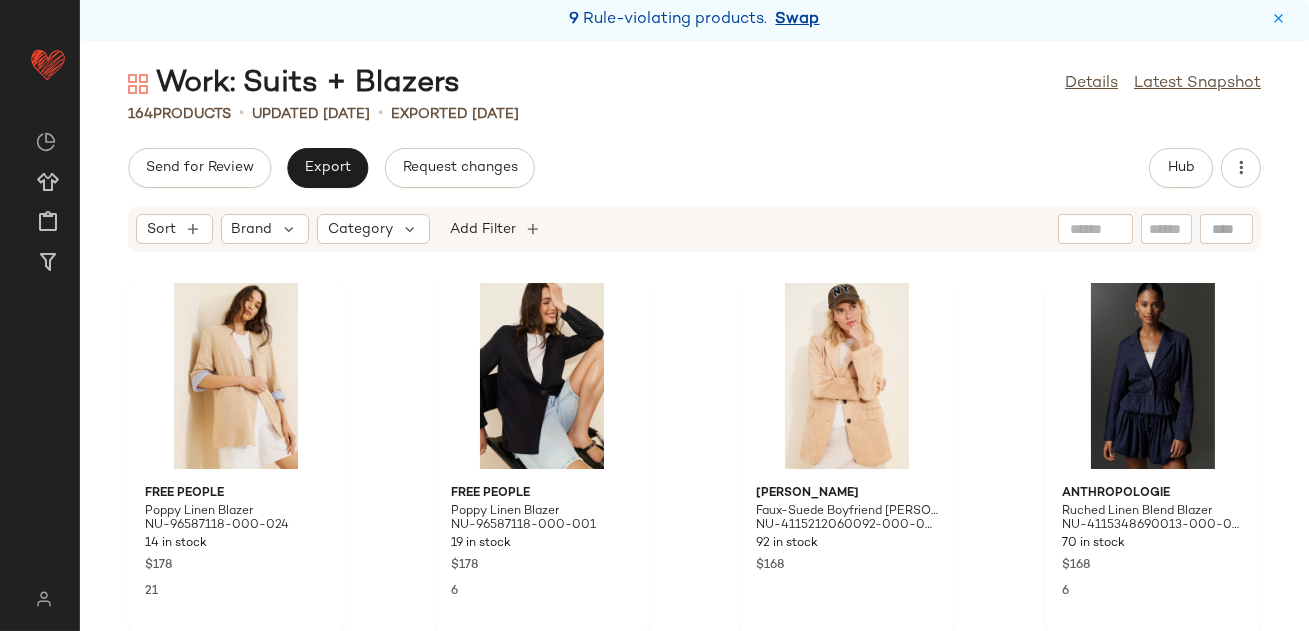 click on "Swap" at bounding box center [798, 20] 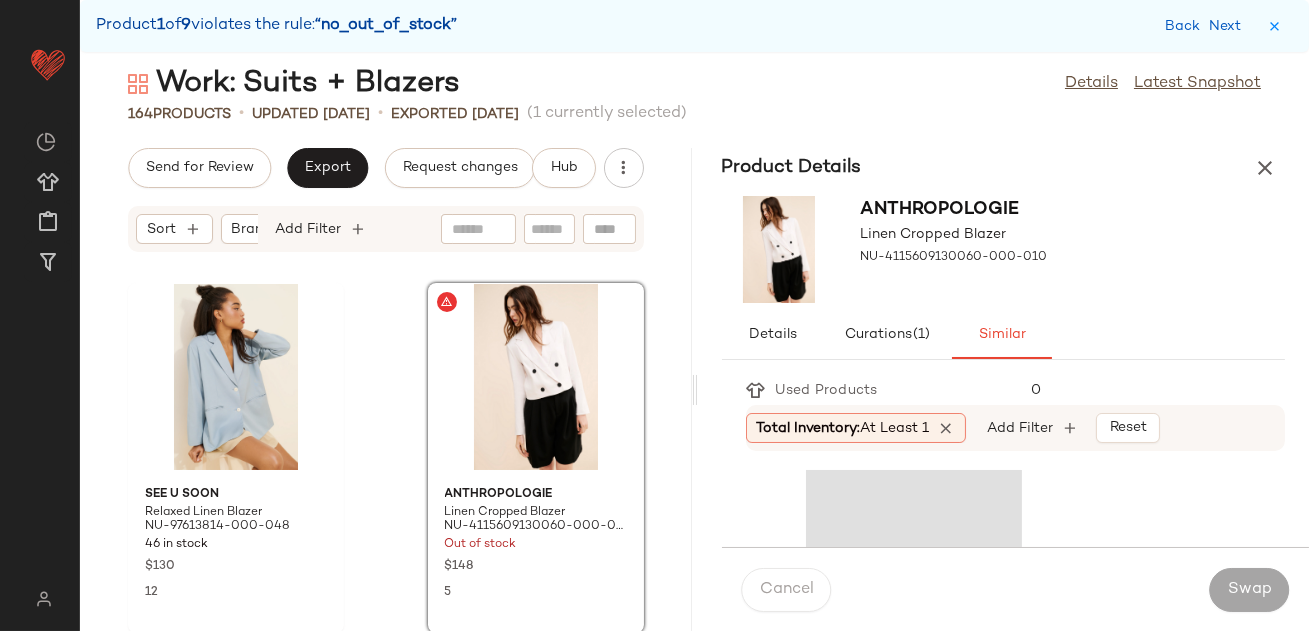 scroll, scrollTop: 1098, scrollLeft: 0, axis: vertical 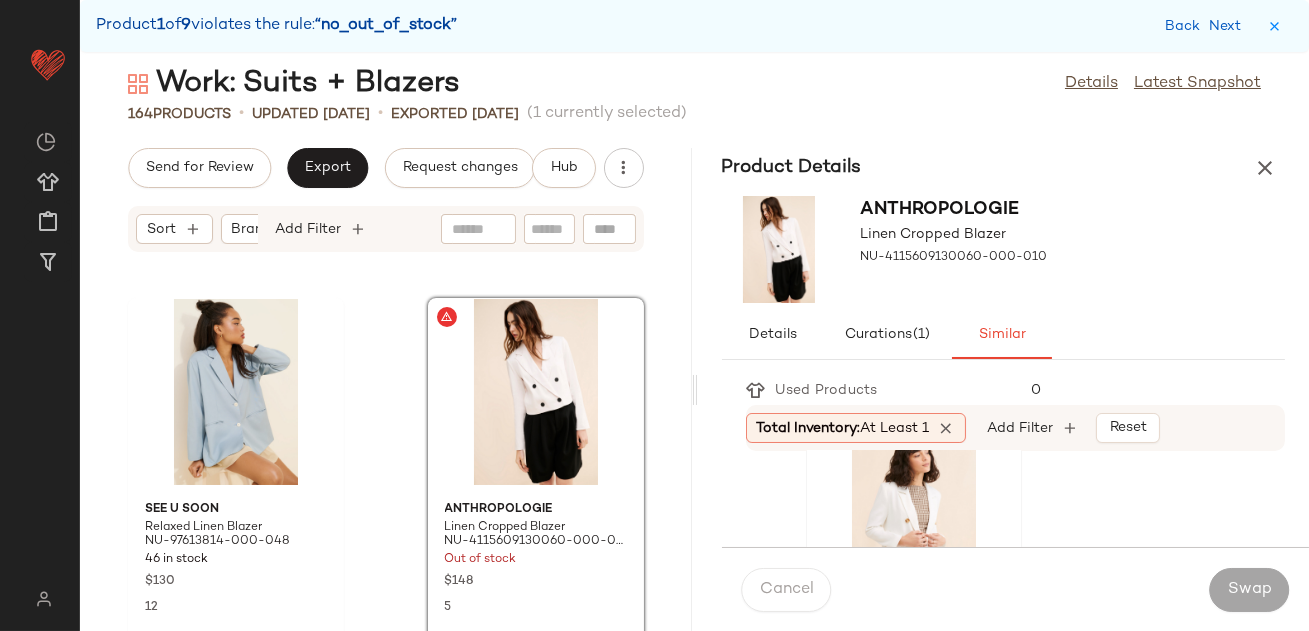 click on "At least 1" at bounding box center (895, 428) 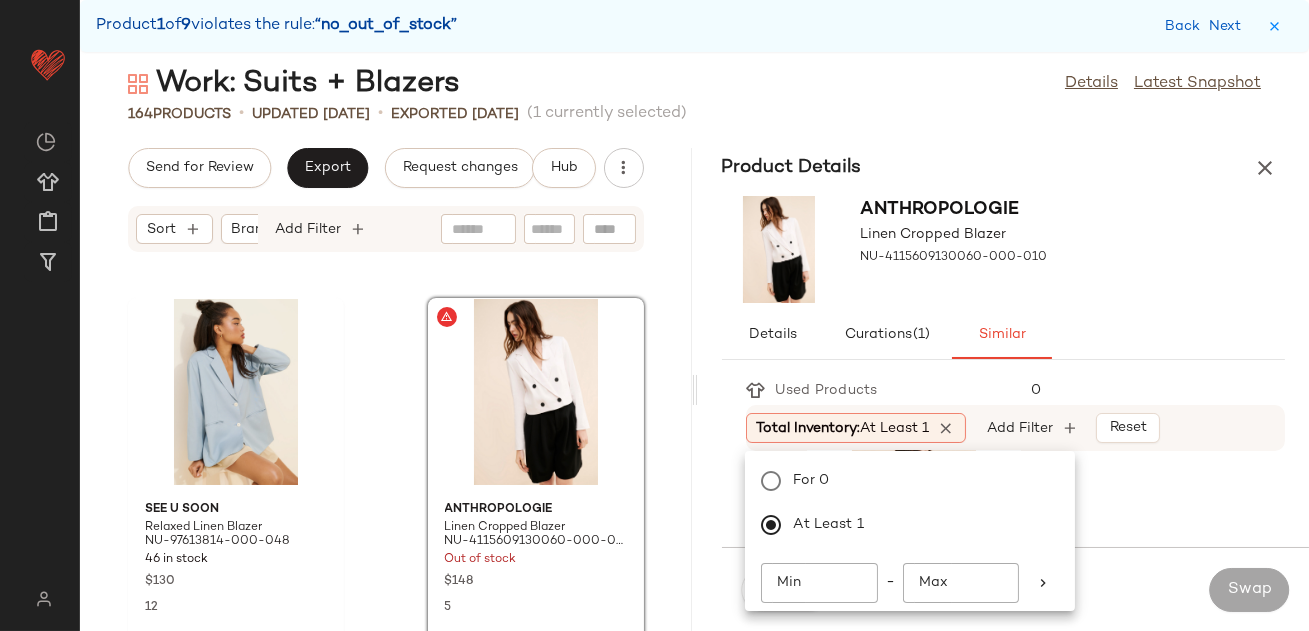 click on "For 0 At least 1 Min Min  -  Max Max" 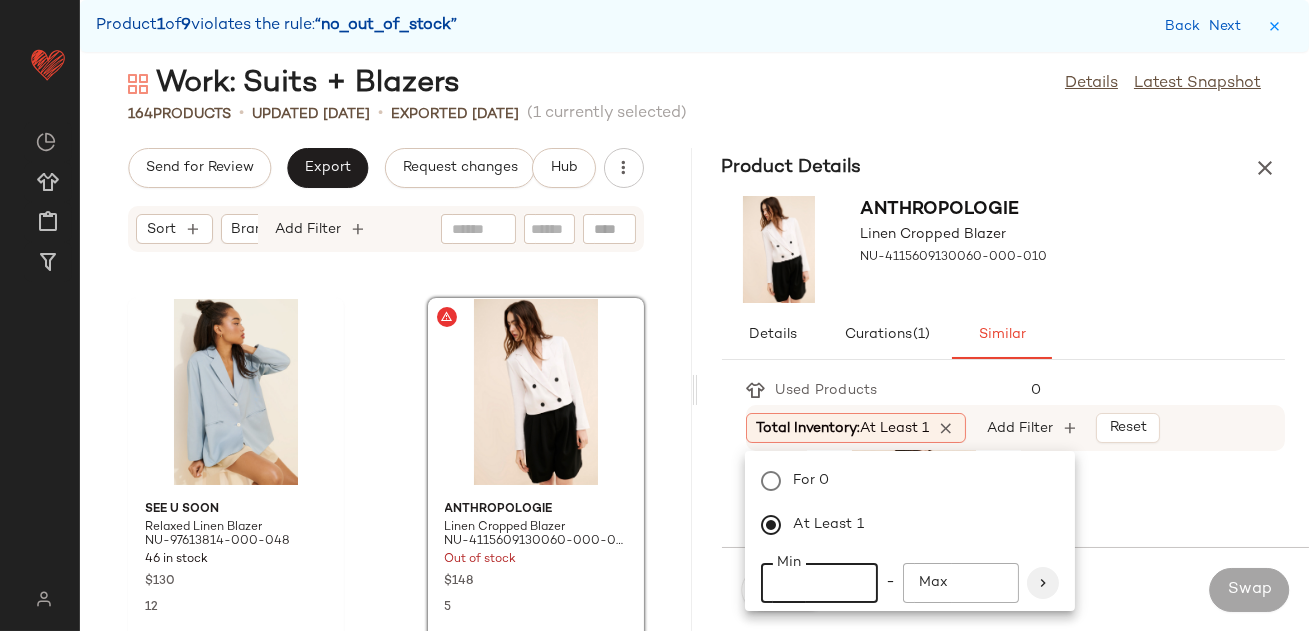 type on "**" 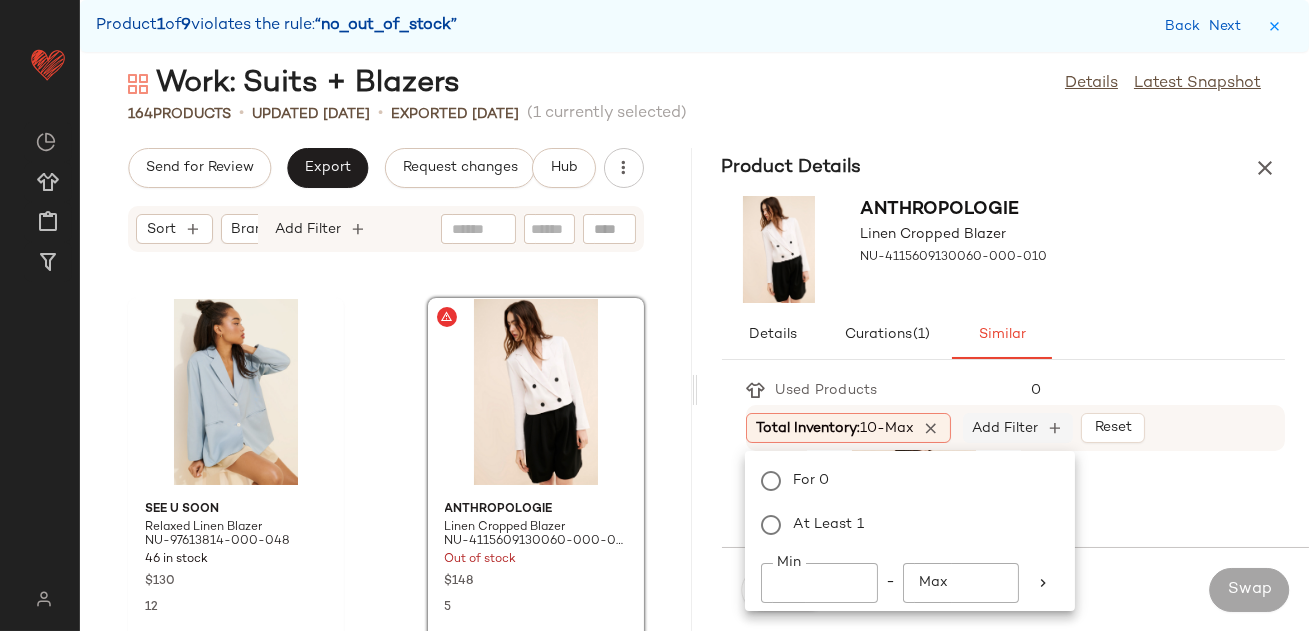 click on "Add Filter" at bounding box center (1005, 428) 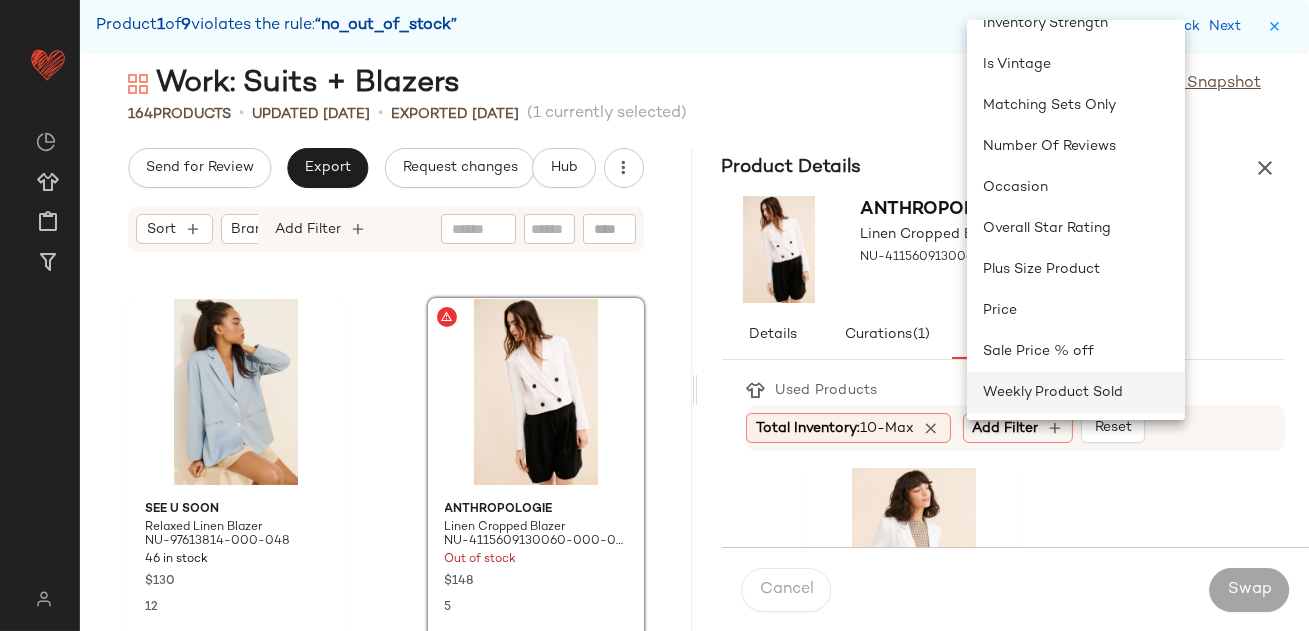 click on "Weekly Product Sold" 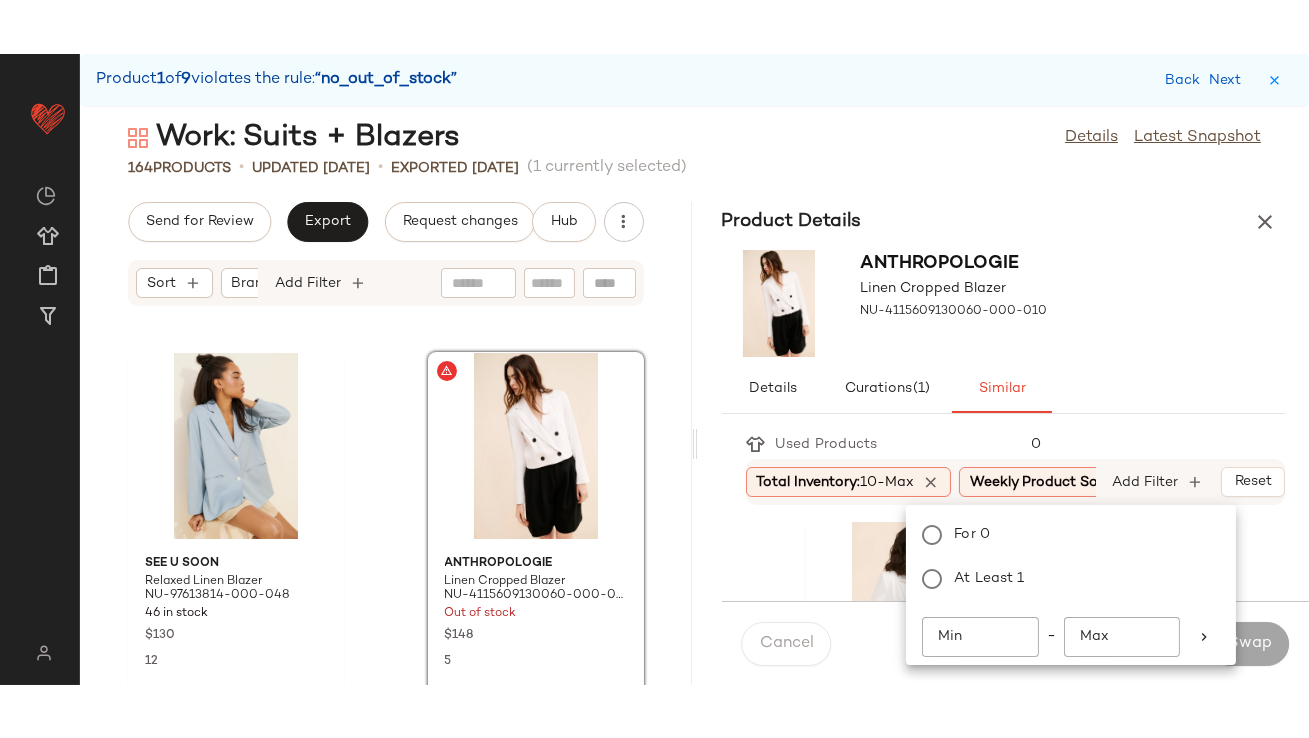 scroll, scrollTop: 0, scrollLeft: 56, axis: horizontal 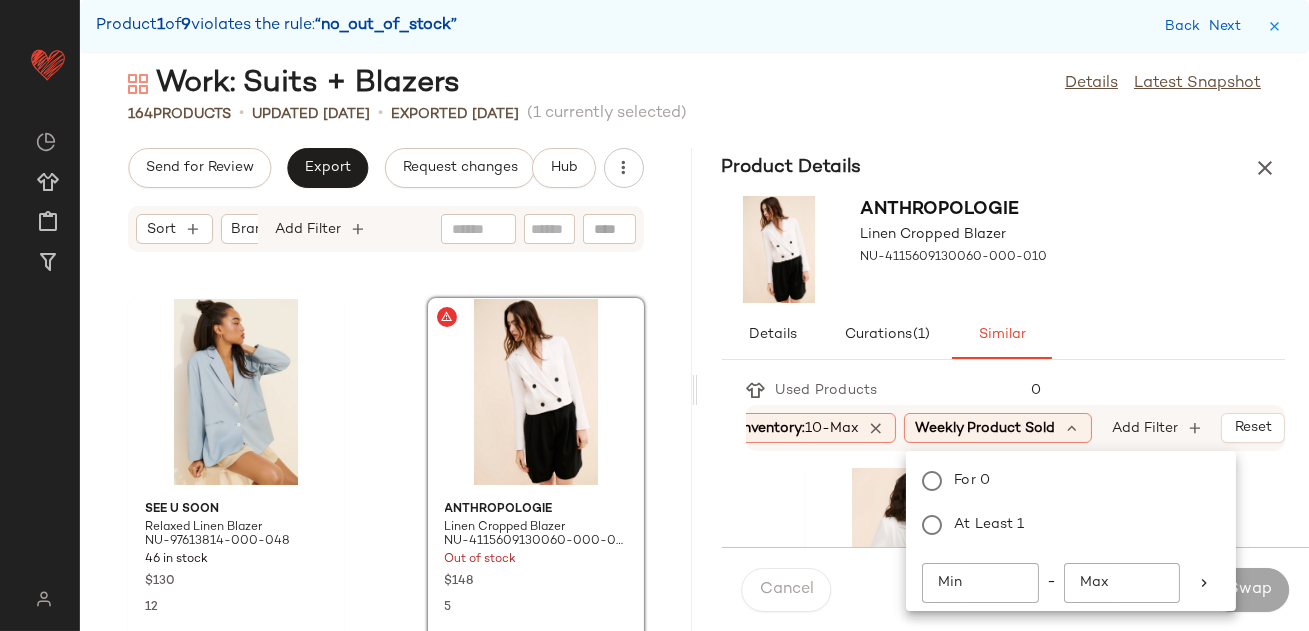 click on "Min" 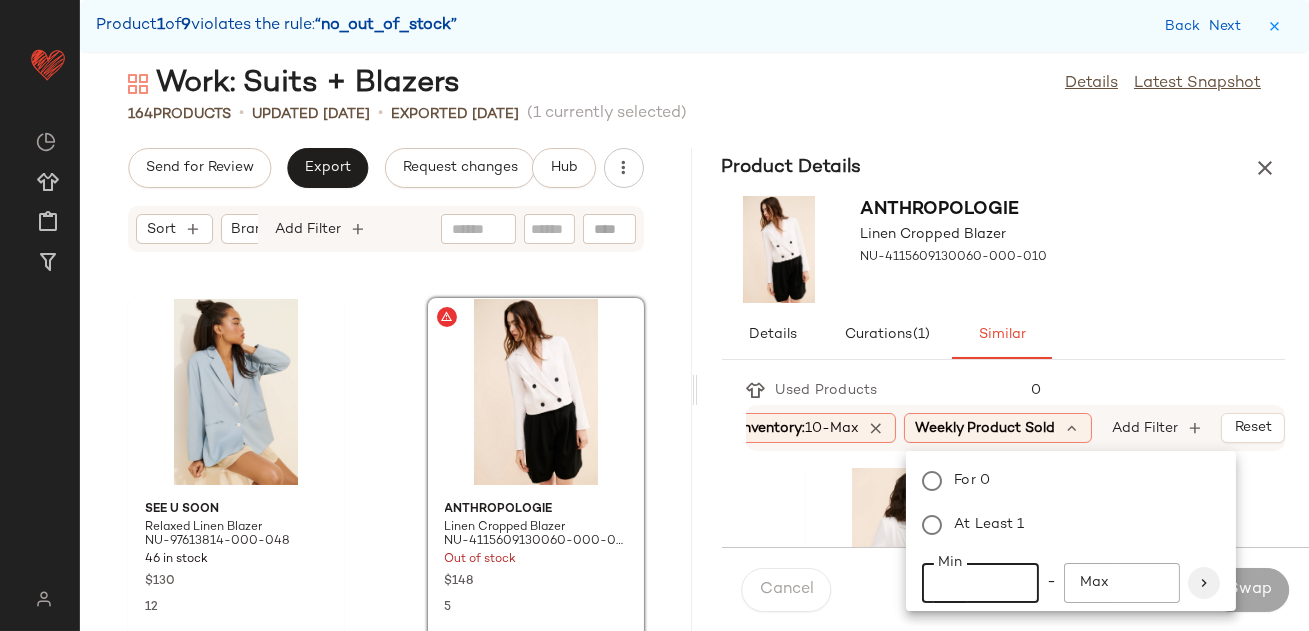 type on "**" 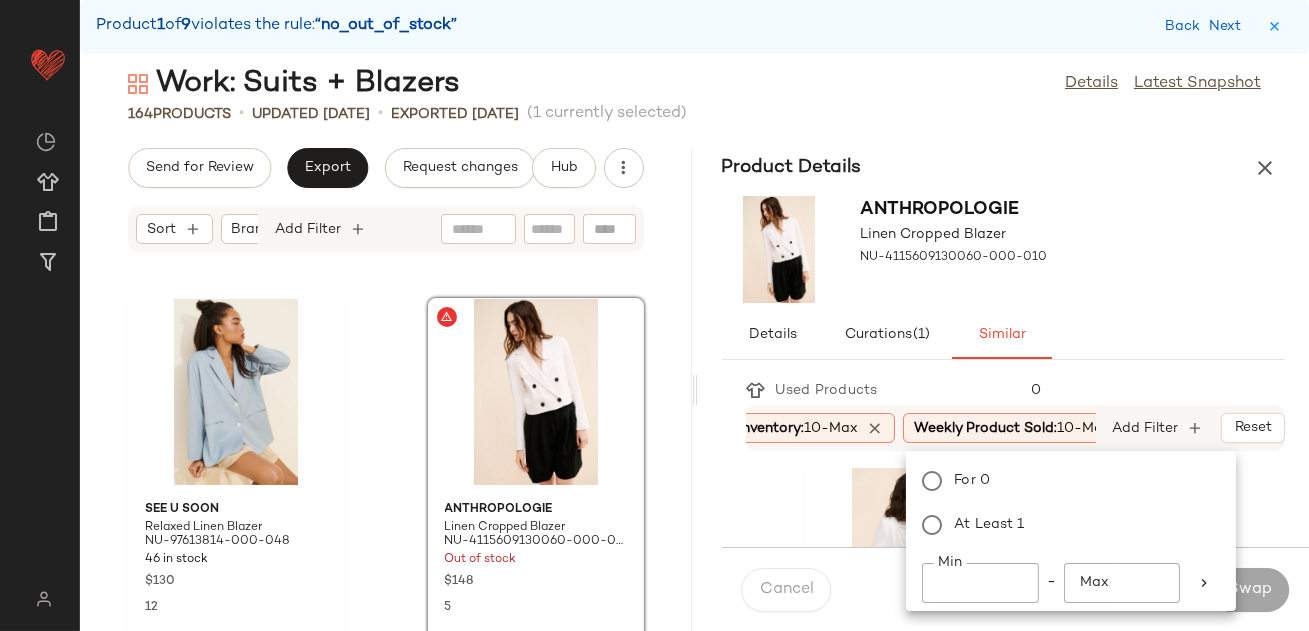 click on "Details   Curations  (1)  Similar" at bounding box center [1004, 335] 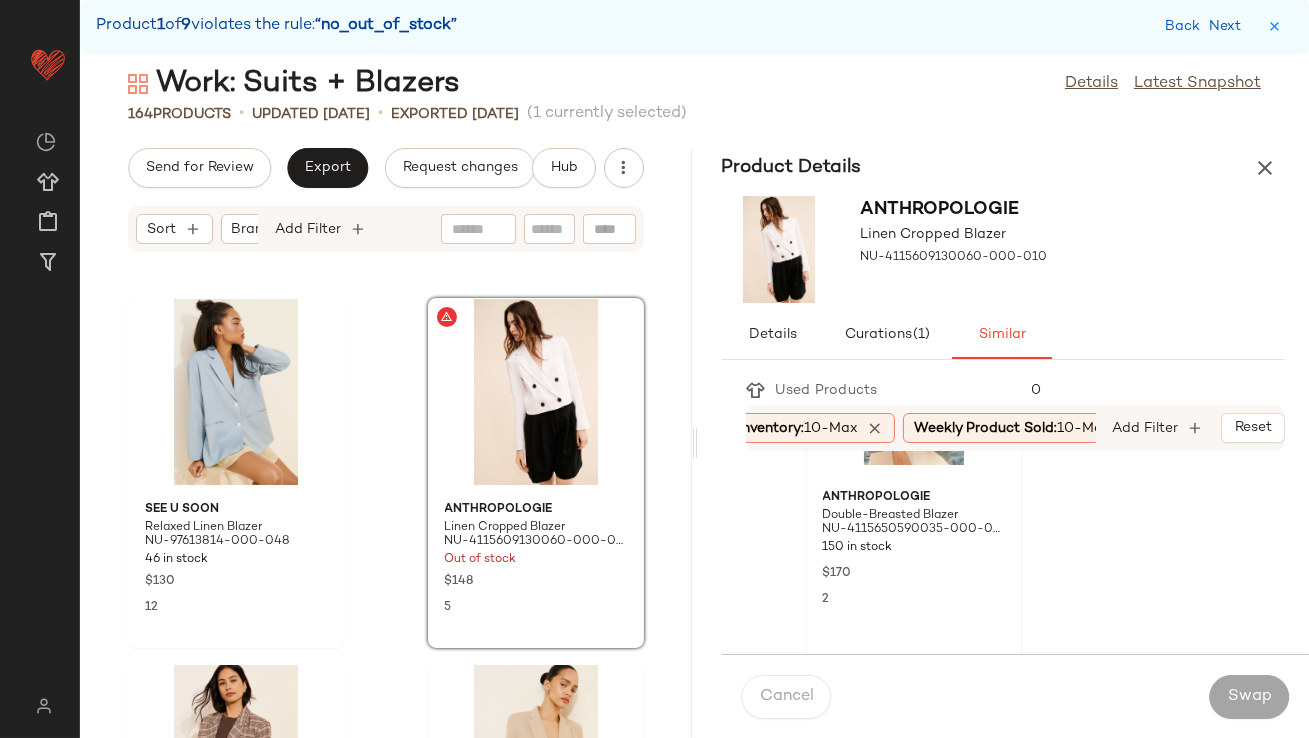 scroll, scrollTop: 152, scrollLeft: 0, axis: vertical 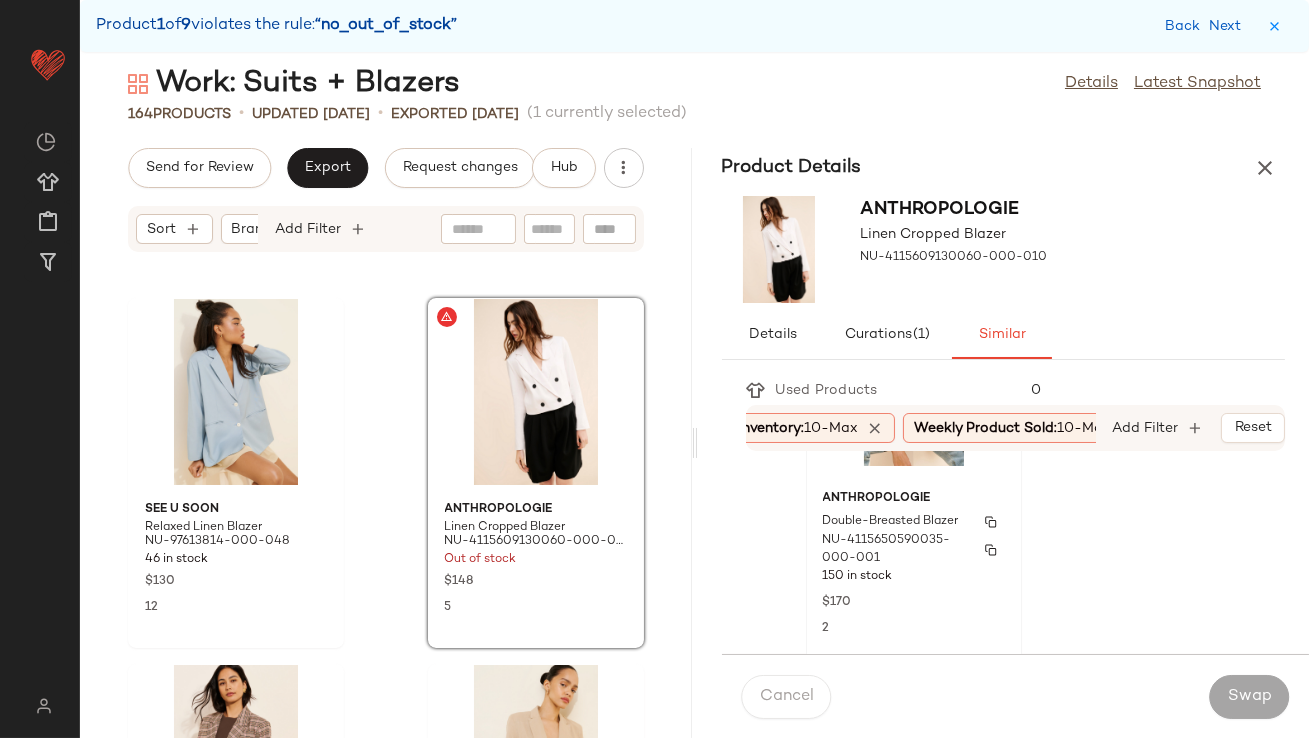 click on "150 in stock" at bounding box center [914, 577] 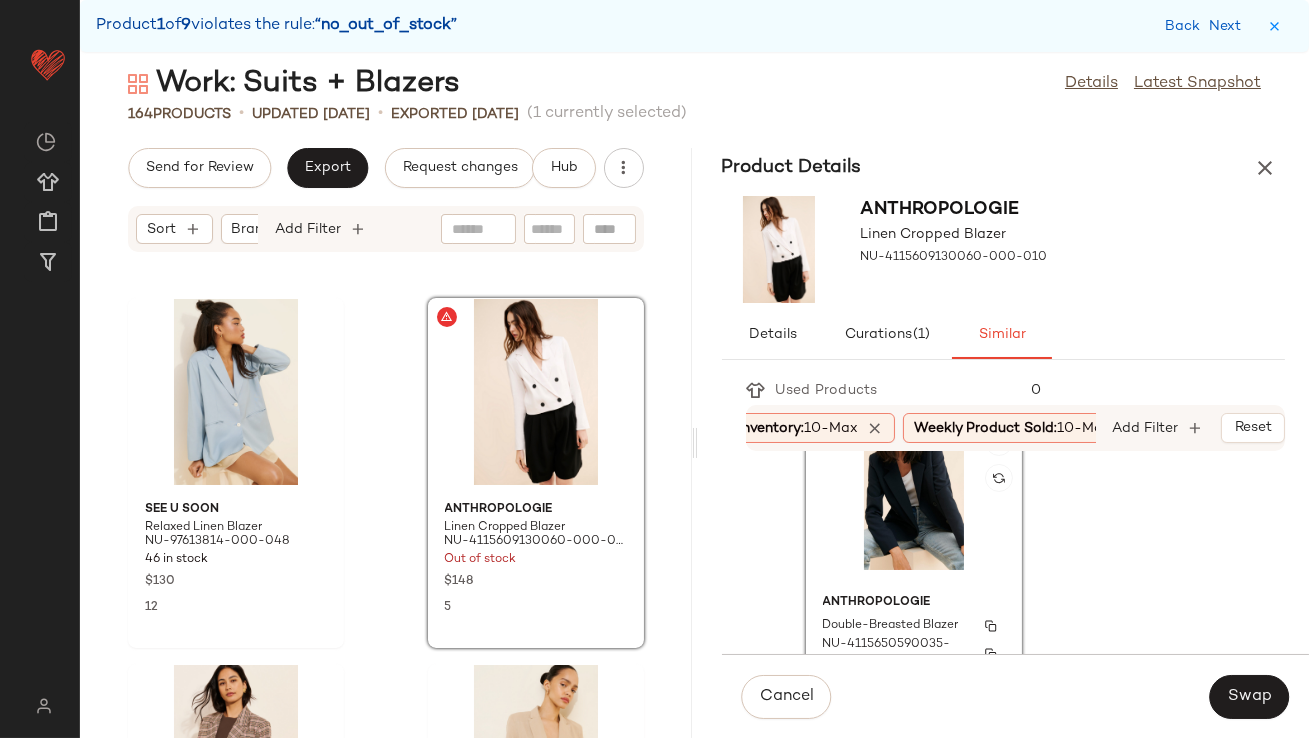 scroll, scrollTop: 43, scrollLeft: 0, axis: vertical 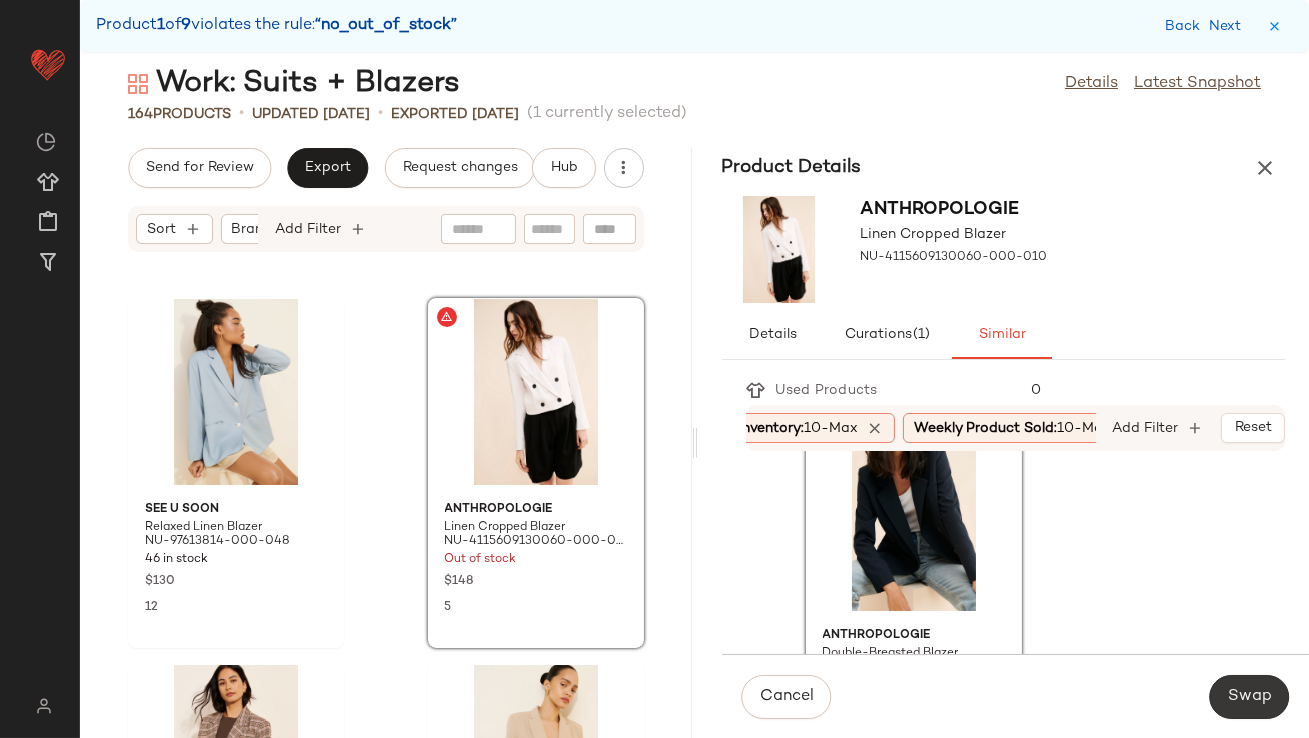 click on "Swap" 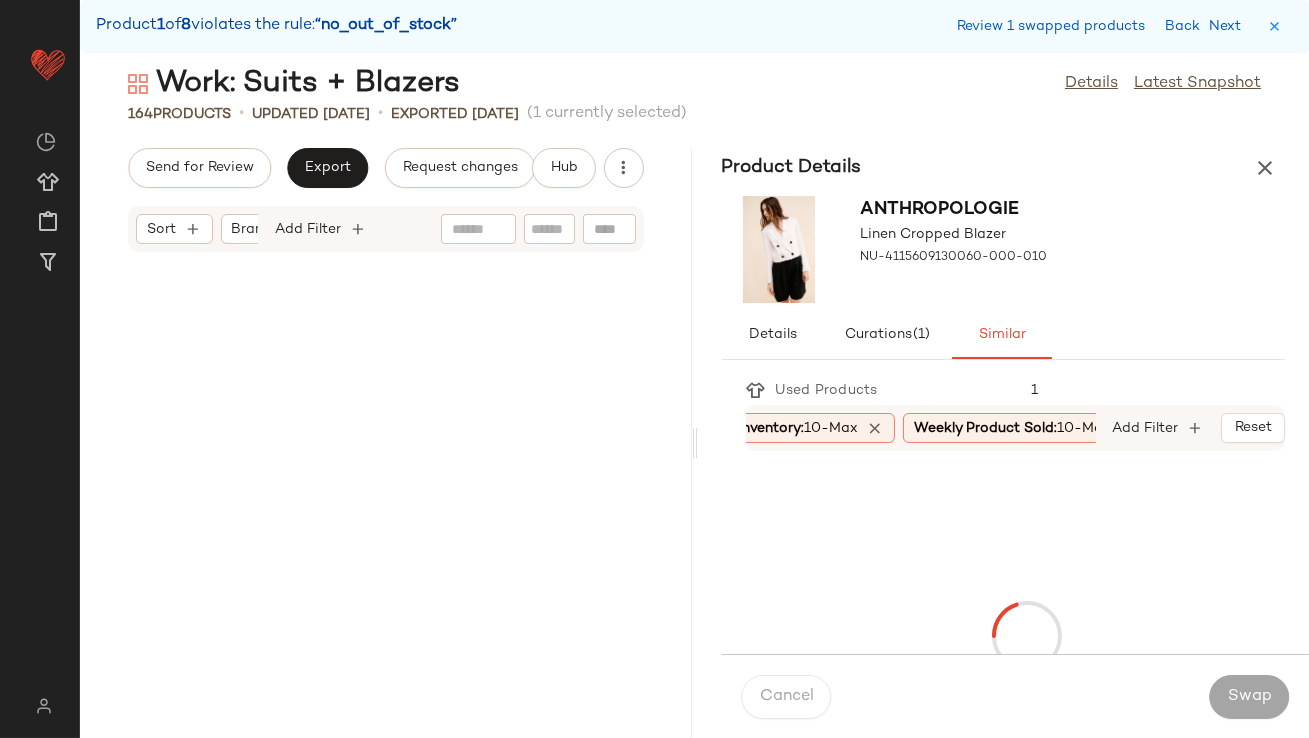 scroll, scrollTop: 3294, scrollLeft: 0, axis: vertical 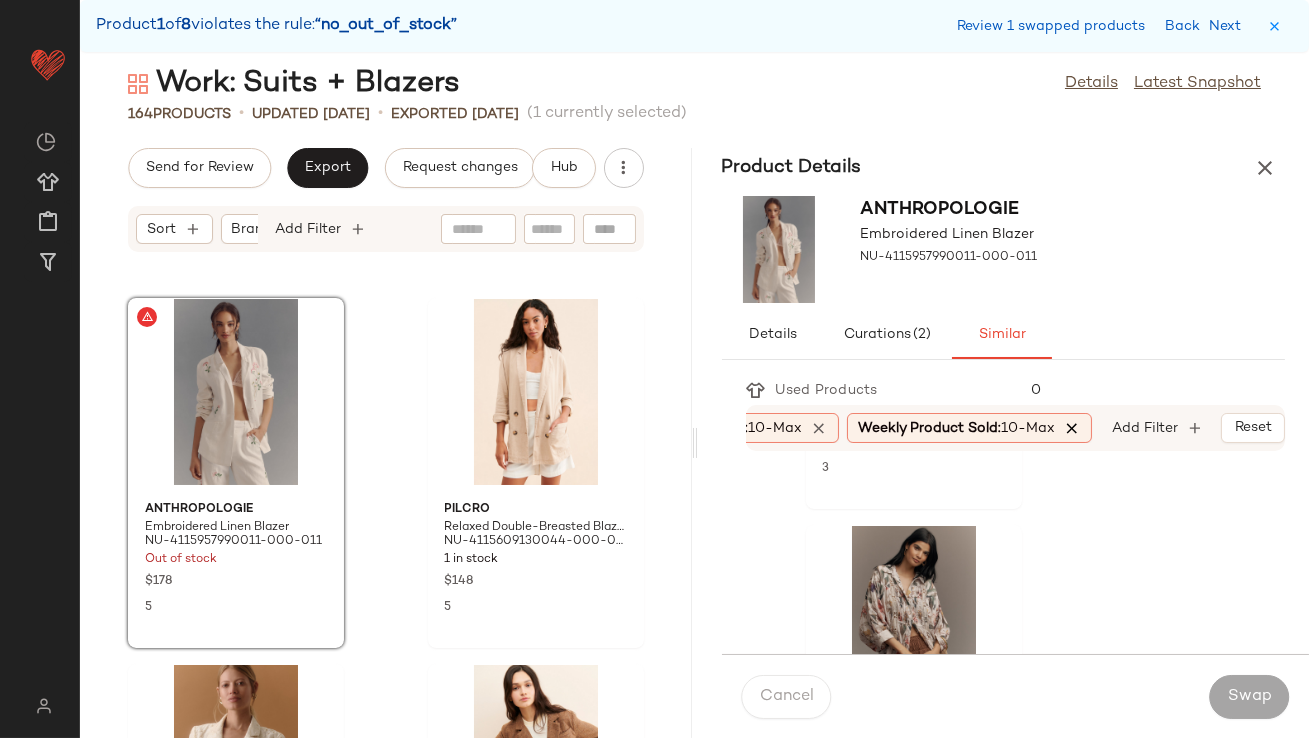 click at bounding box center (1072, 428) 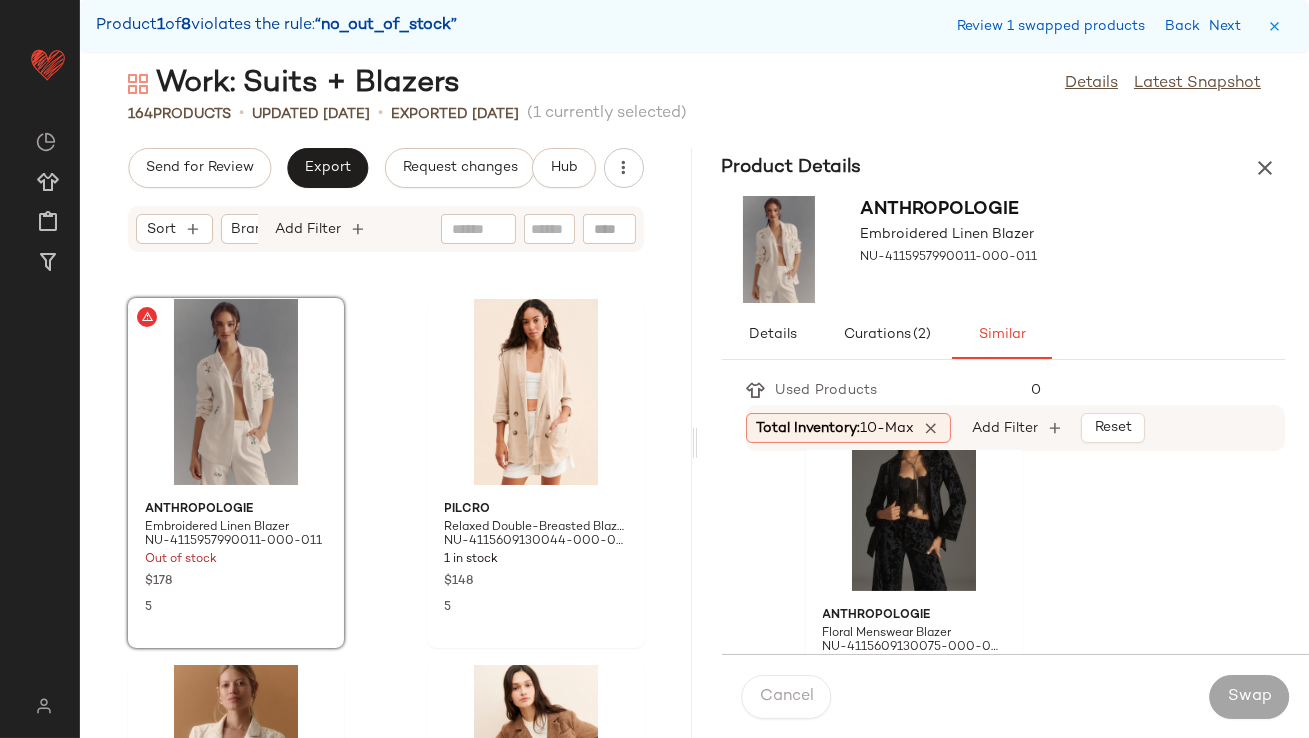 scroll, scrollTop: 1152, scrollLeft: 0, axis: vertical 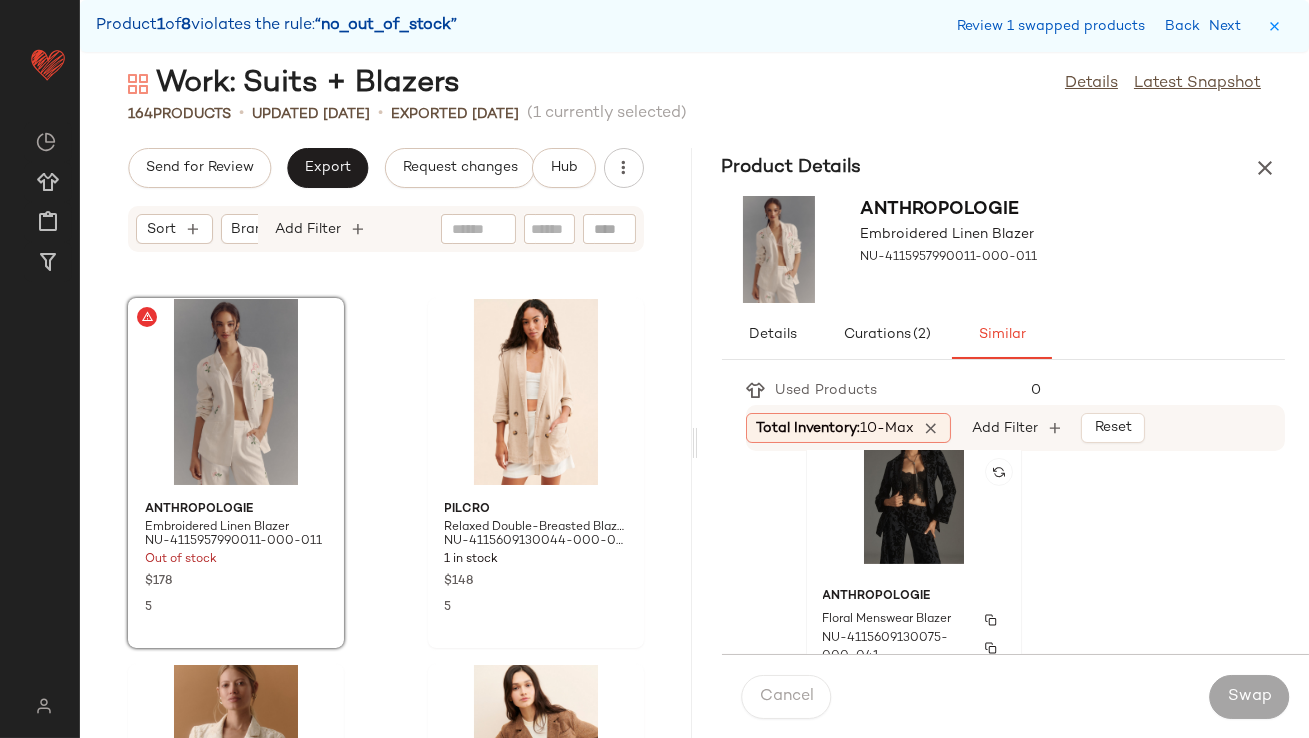 click on "Anthropologie Floral Menswear Blazer NU-4115609130075-000-041 74 in stock $178" 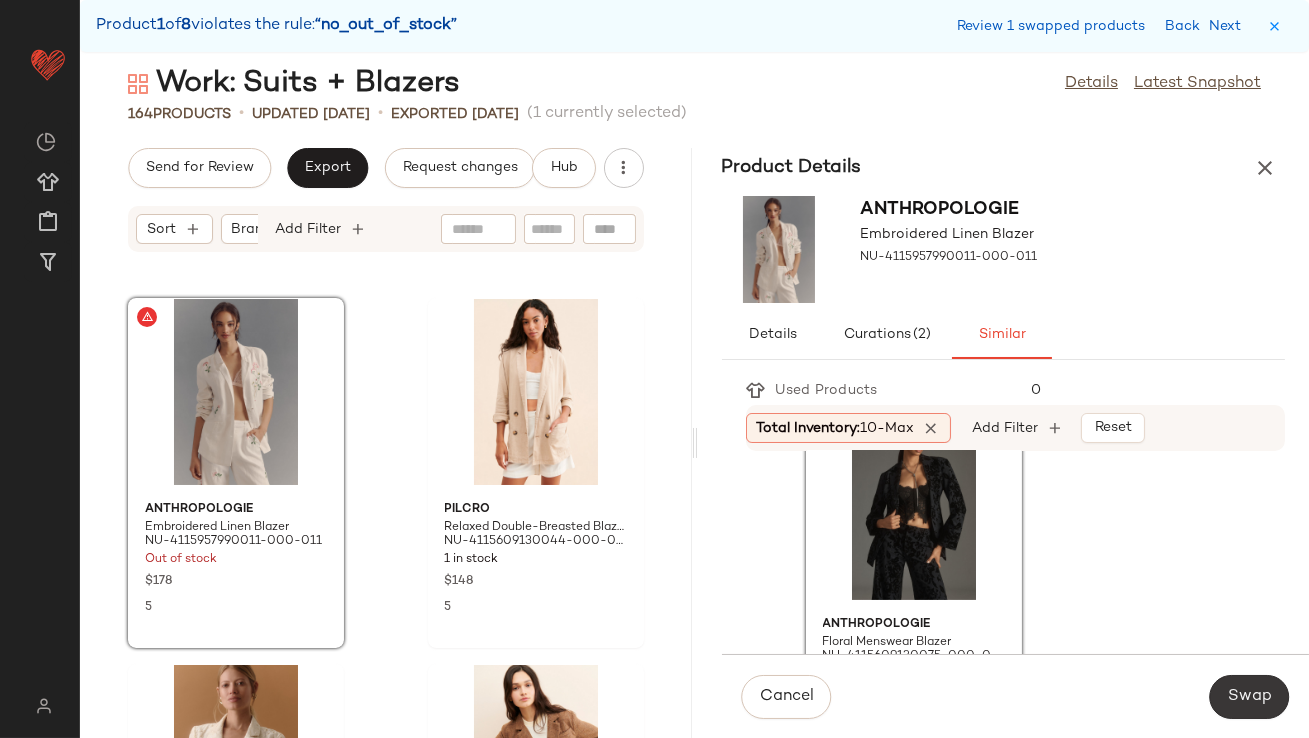 click on "Swap" 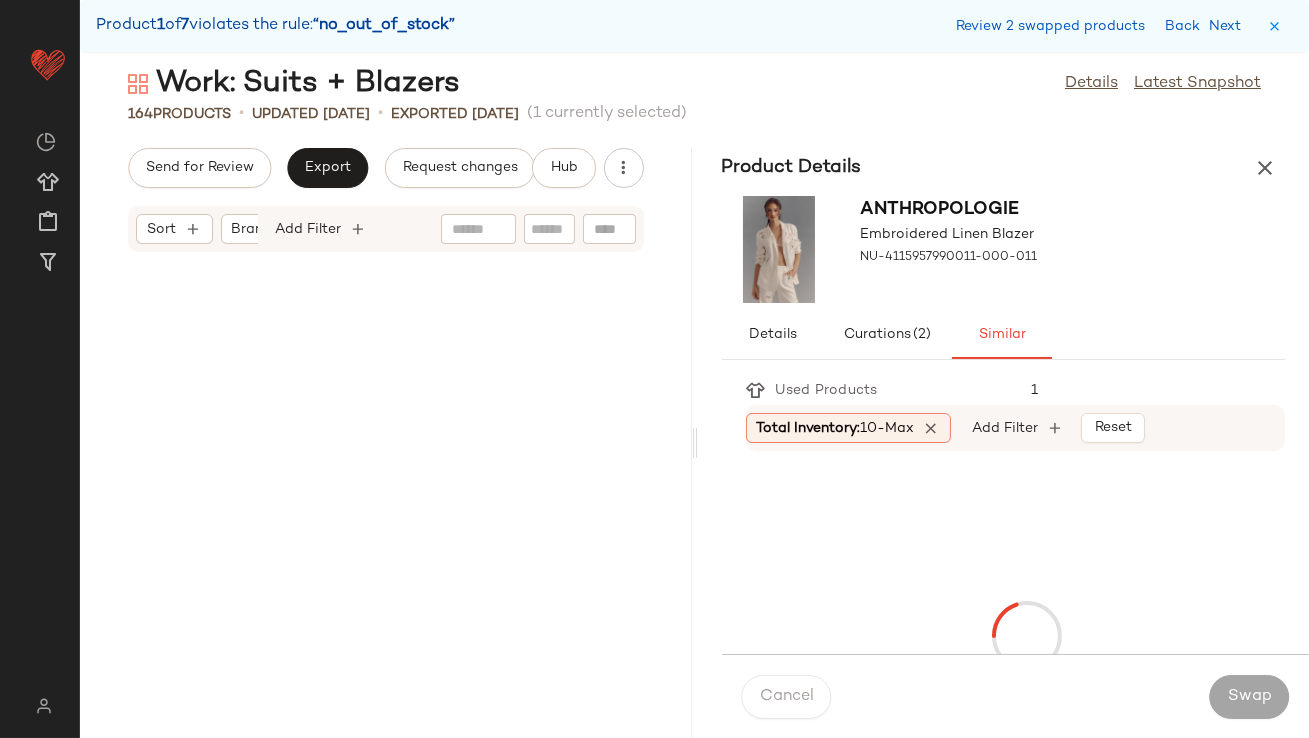 scroll, scrollTop: 5855, scrollLeft: 0, axis: vertical 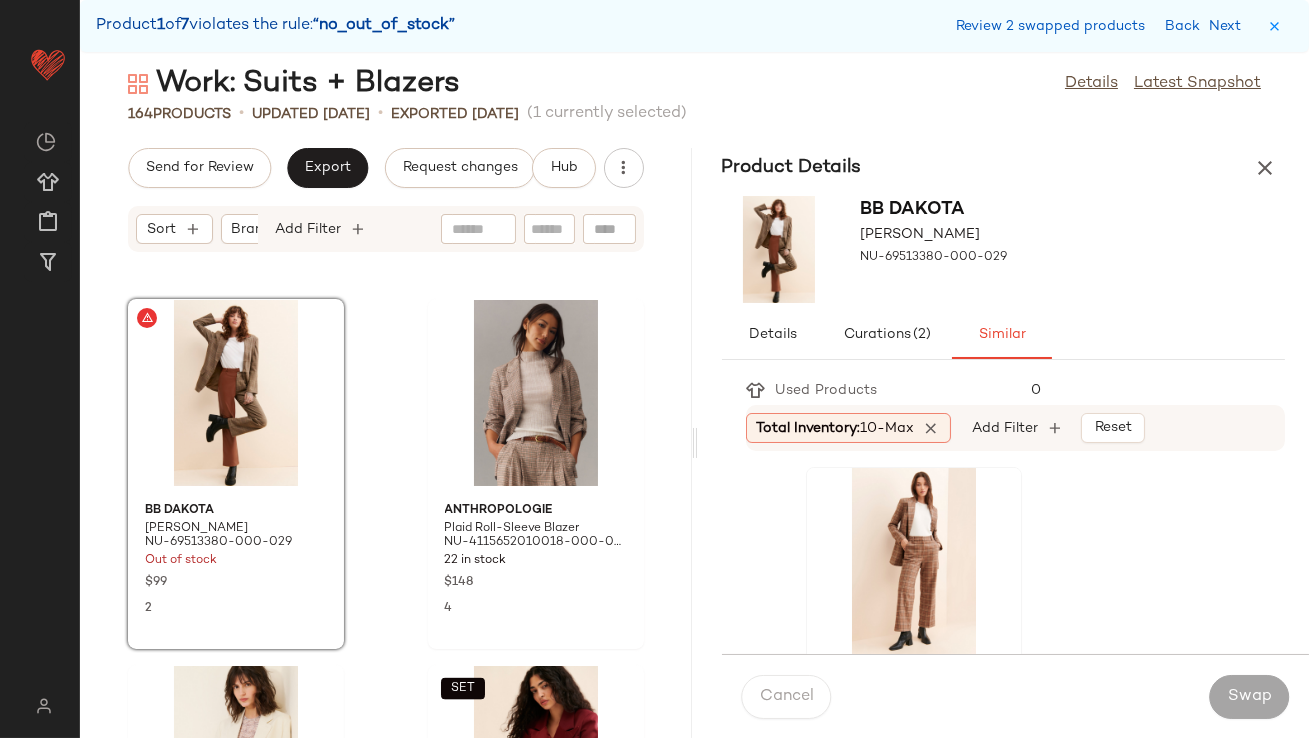click 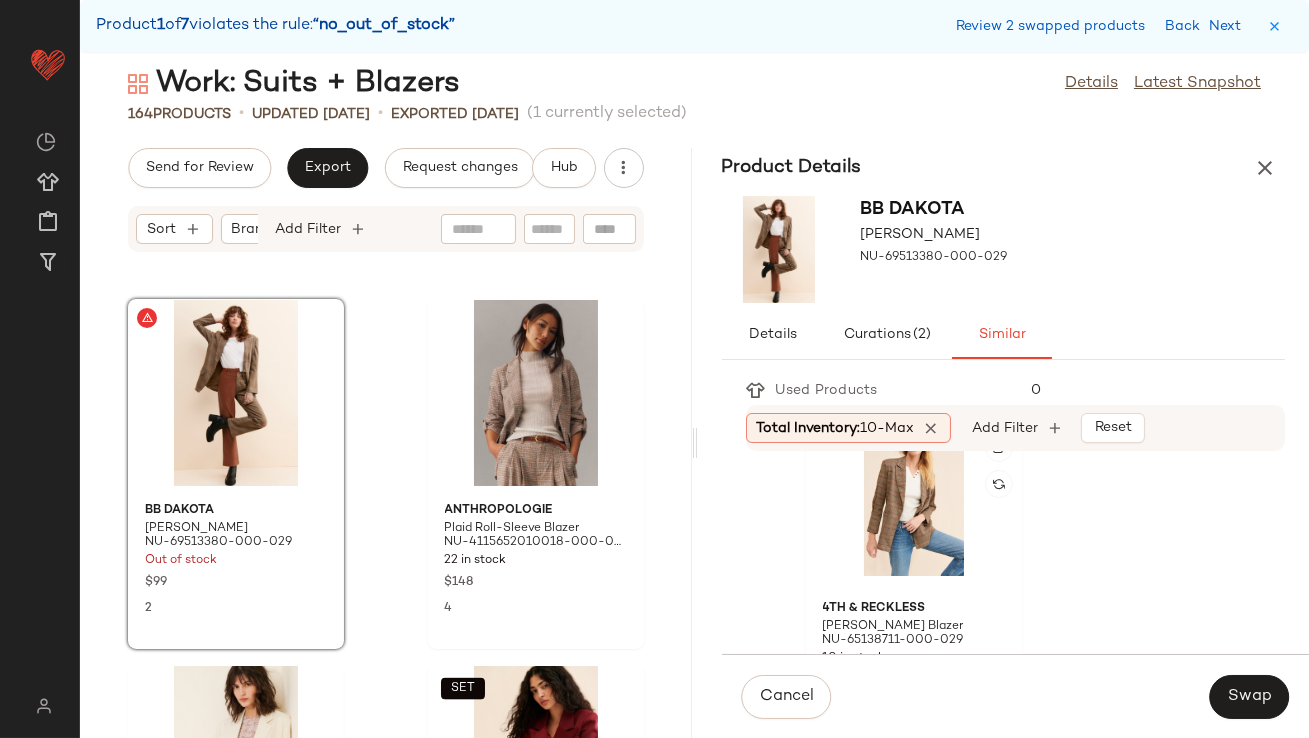 scroll, scrollTop: 1170, scrollLeft: 0, axis: vertical 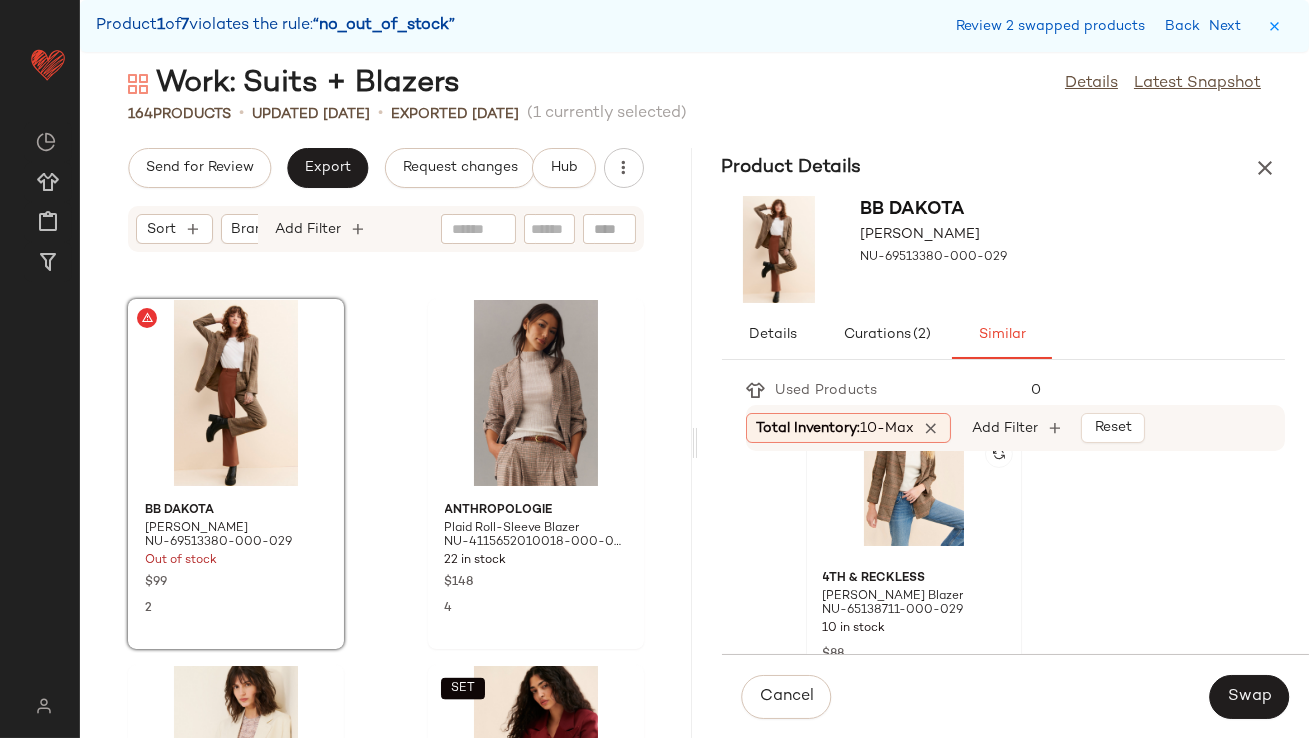 click 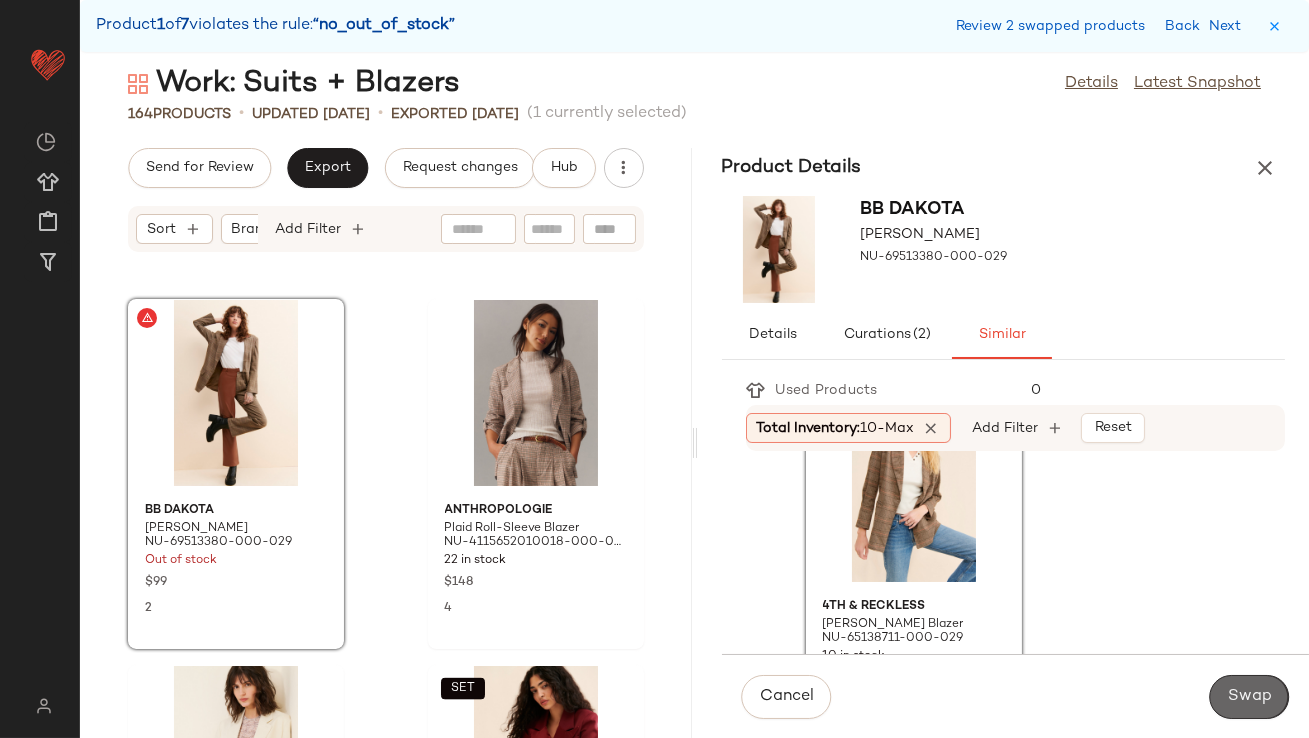 click on "Swap" 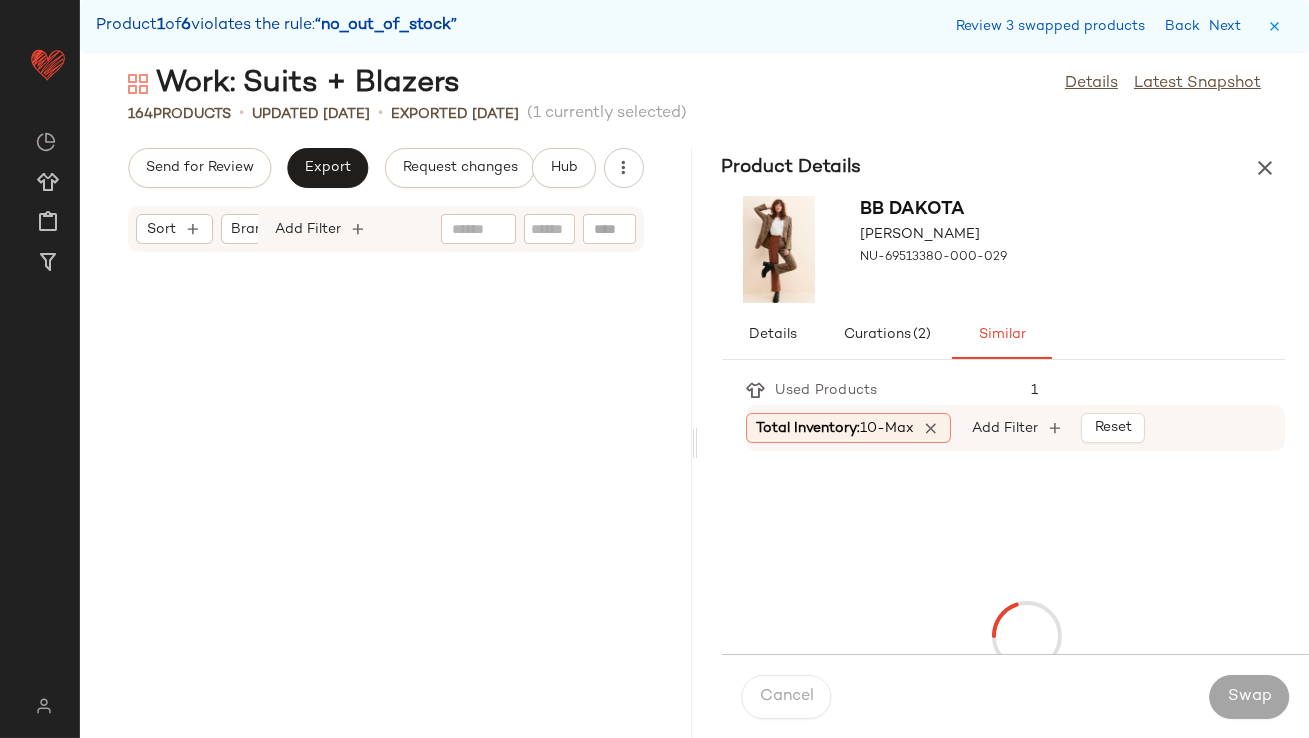 scroll, scrollTop: 9515, scrollLeft: 0, axis: vertical 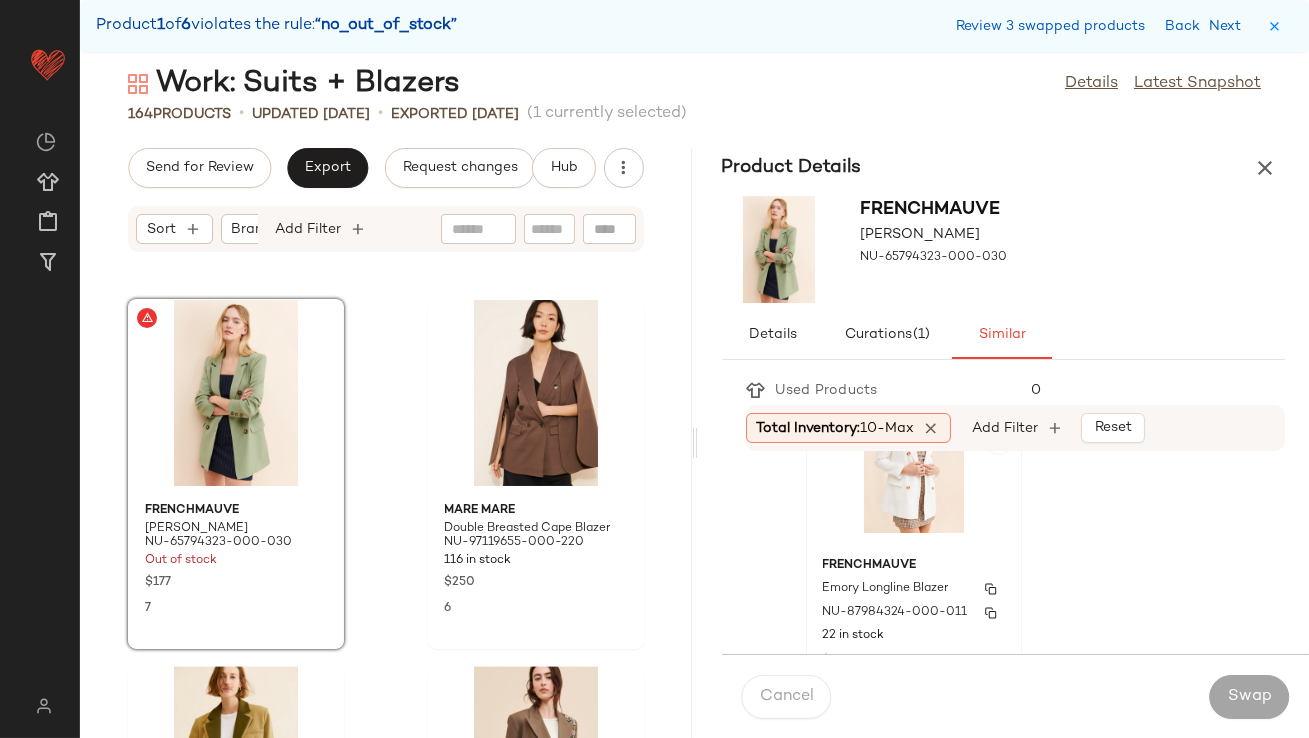 click on "FRENCHMAUVE Emory Longline Blazer NU-87984324-000-011 22 in stock $220" 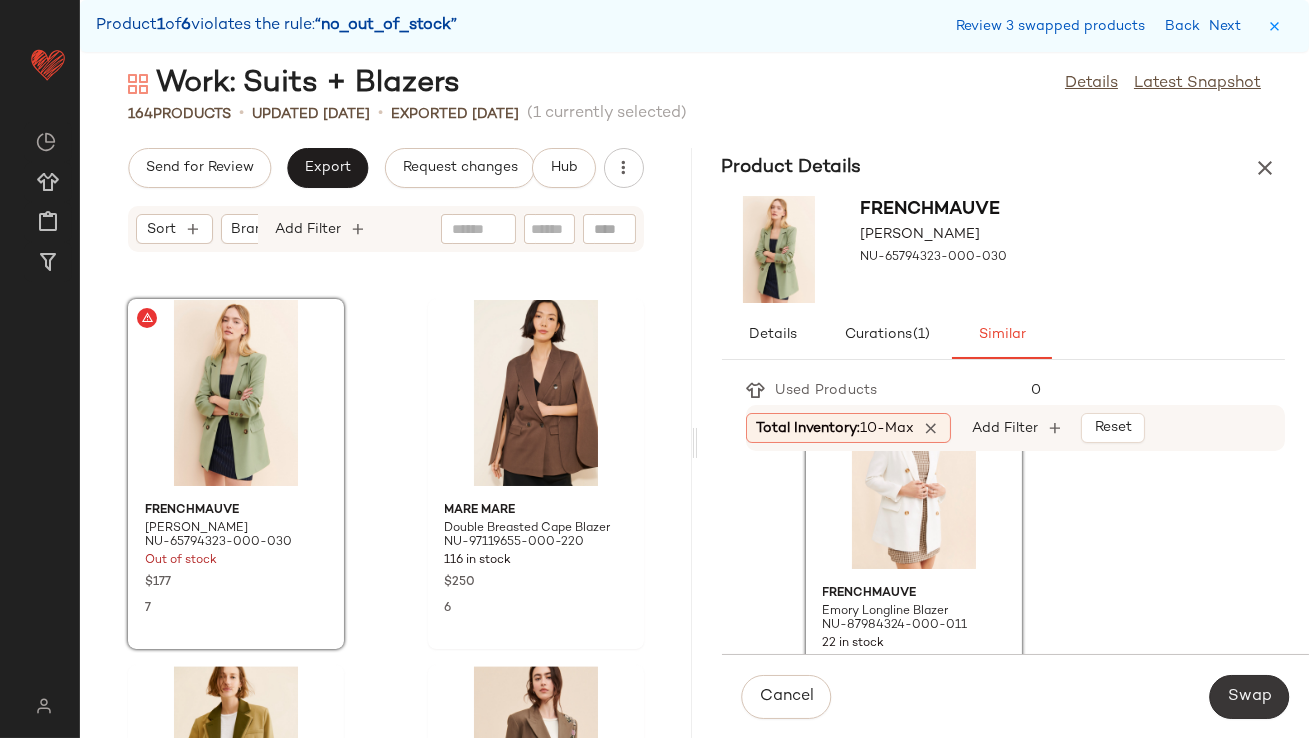 click on "Swap" 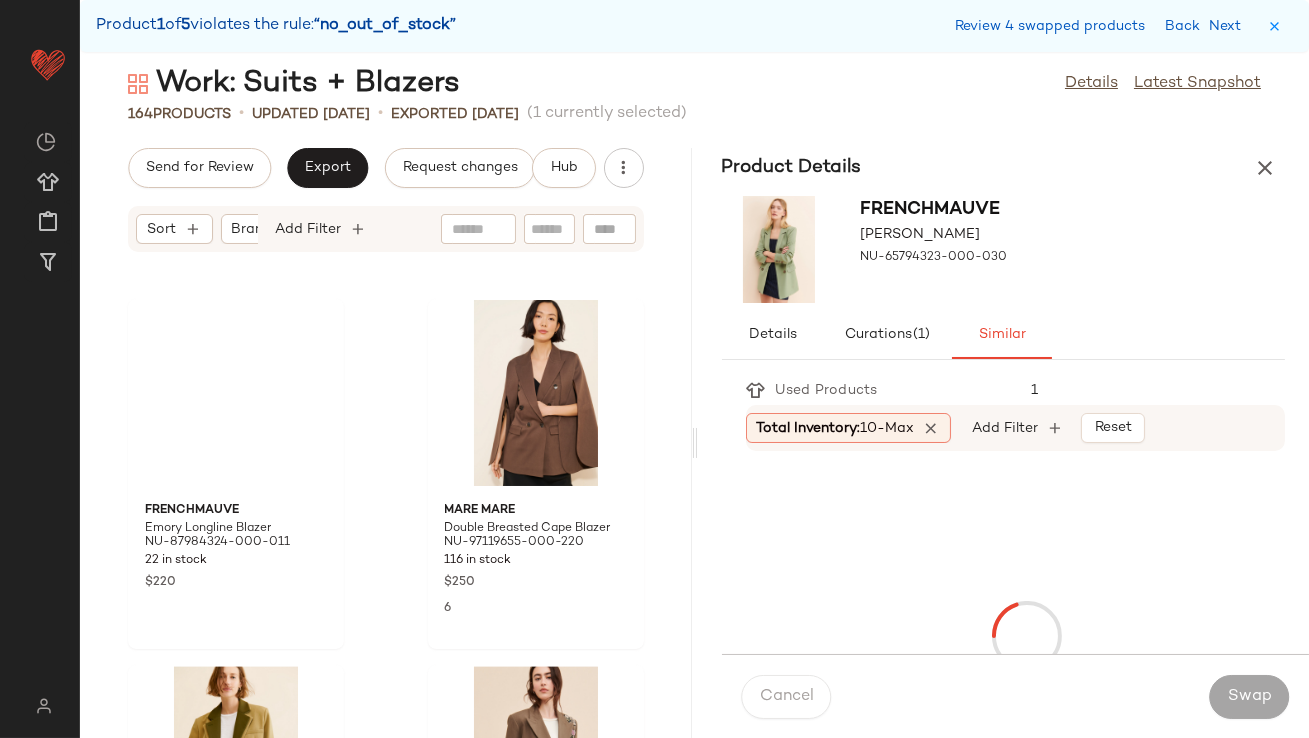 scroll, scrollTop: 10248, scrollLeft: 0, axis: vertical 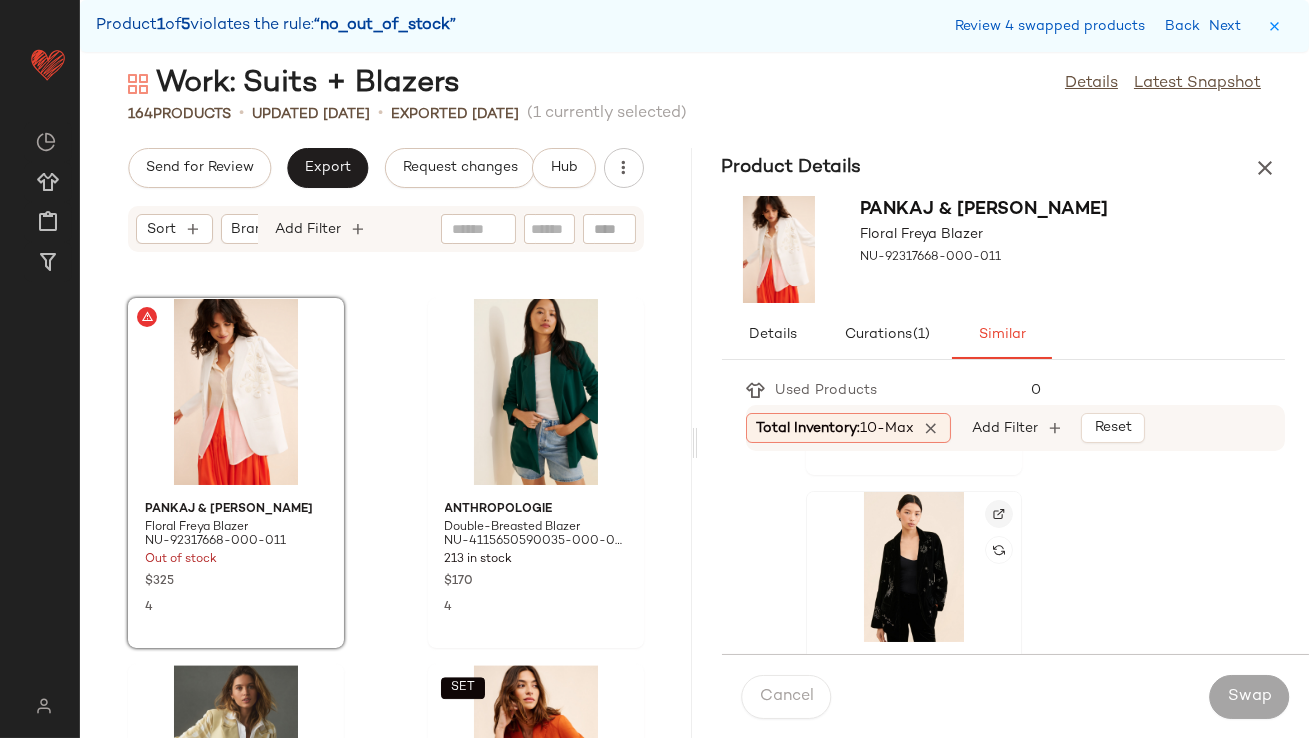 click 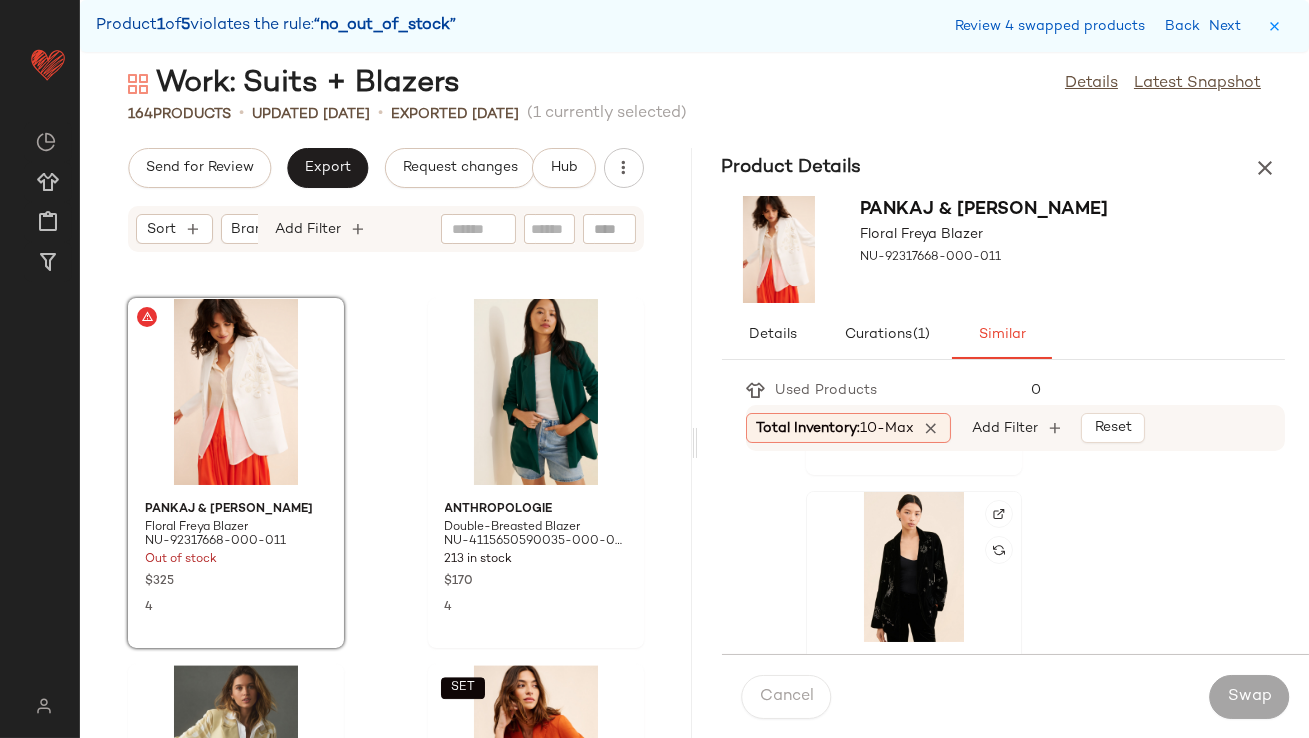 click 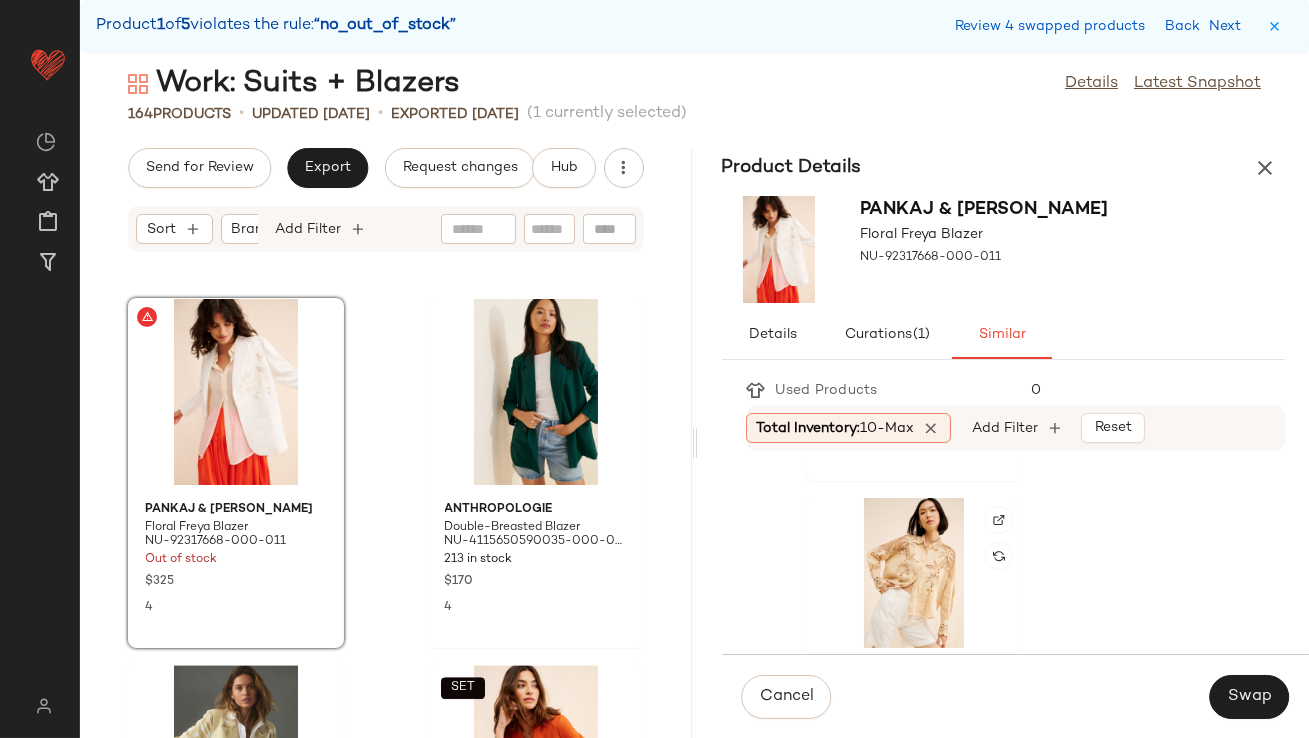 scroll, scrollTop: 1183, scrollLeft: 0, axis: vertical 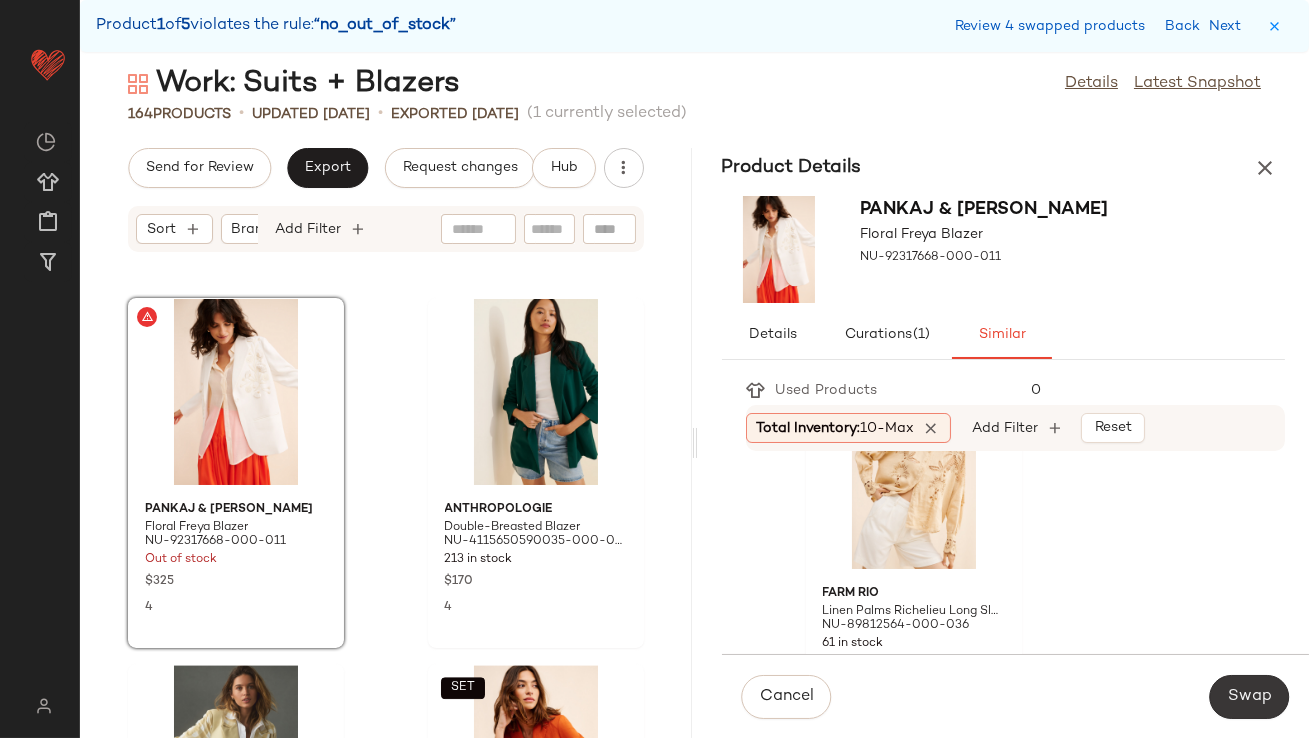 click on "Swap" 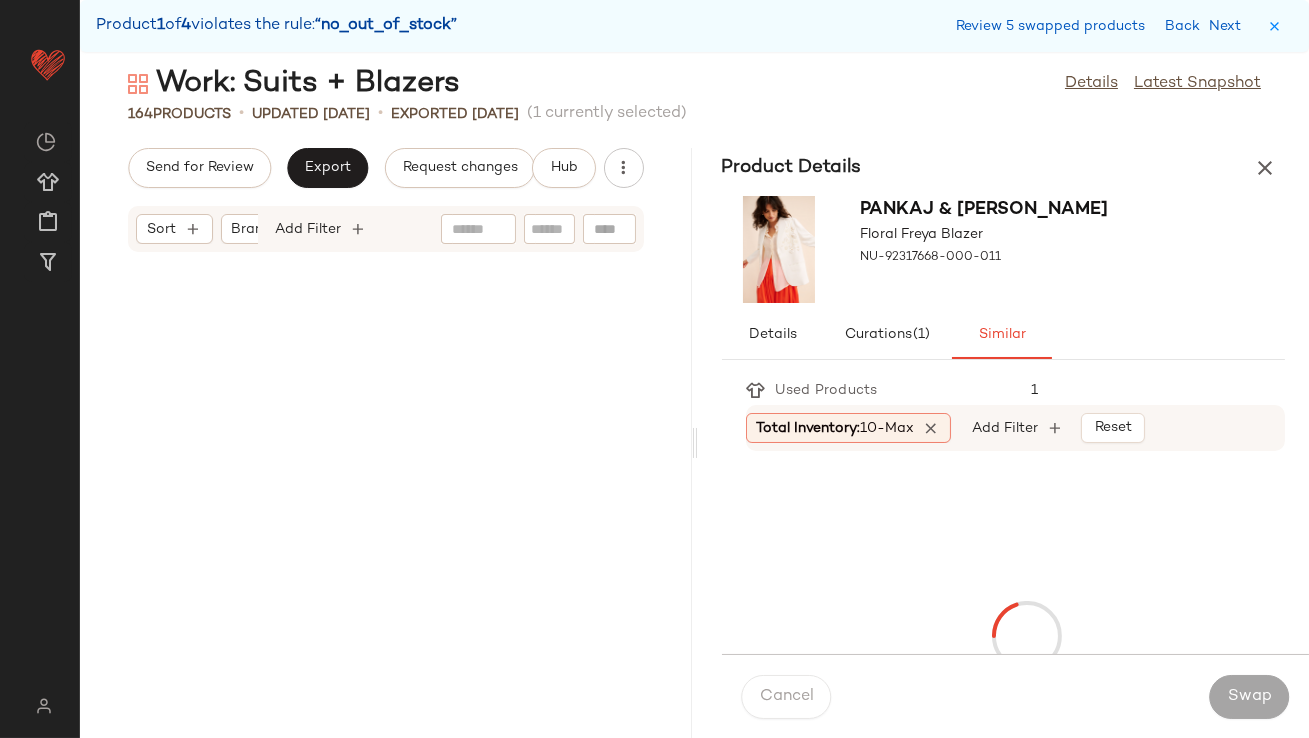 scroll, scrollTop: 12444, scrollLeft: 0, axis: vertical 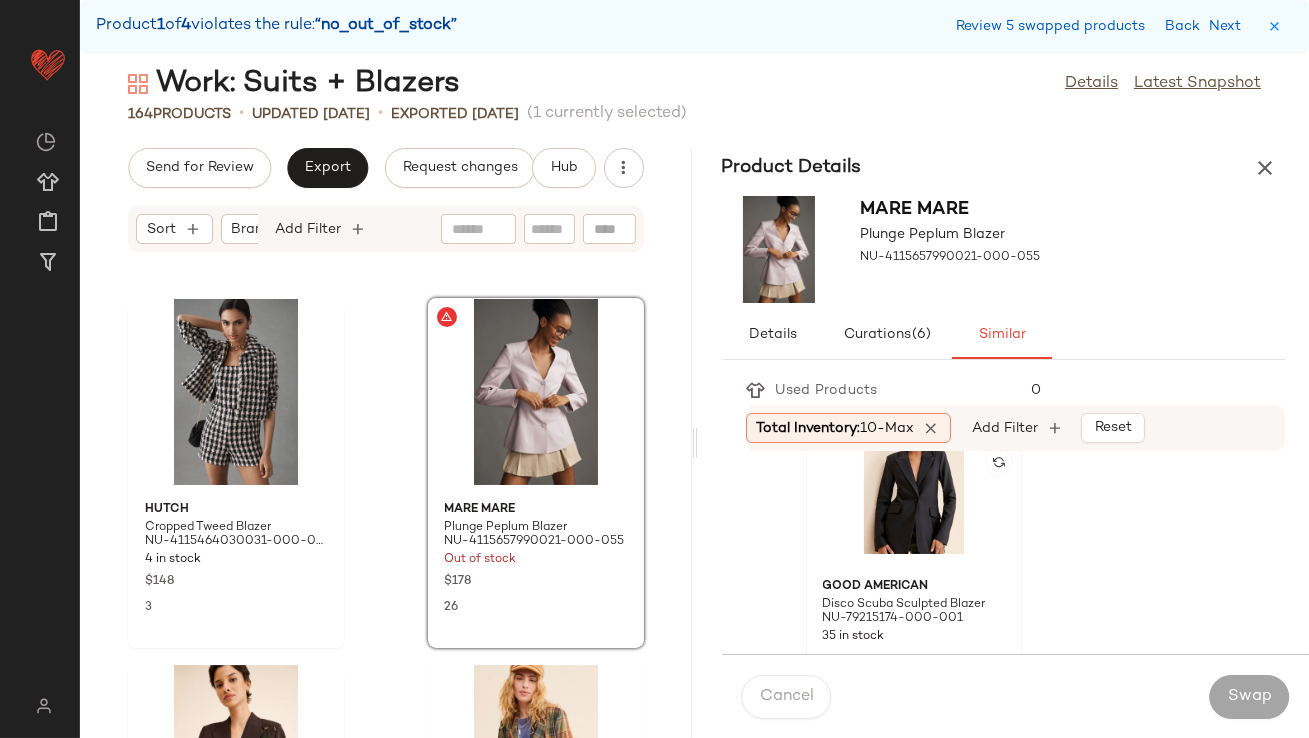 click 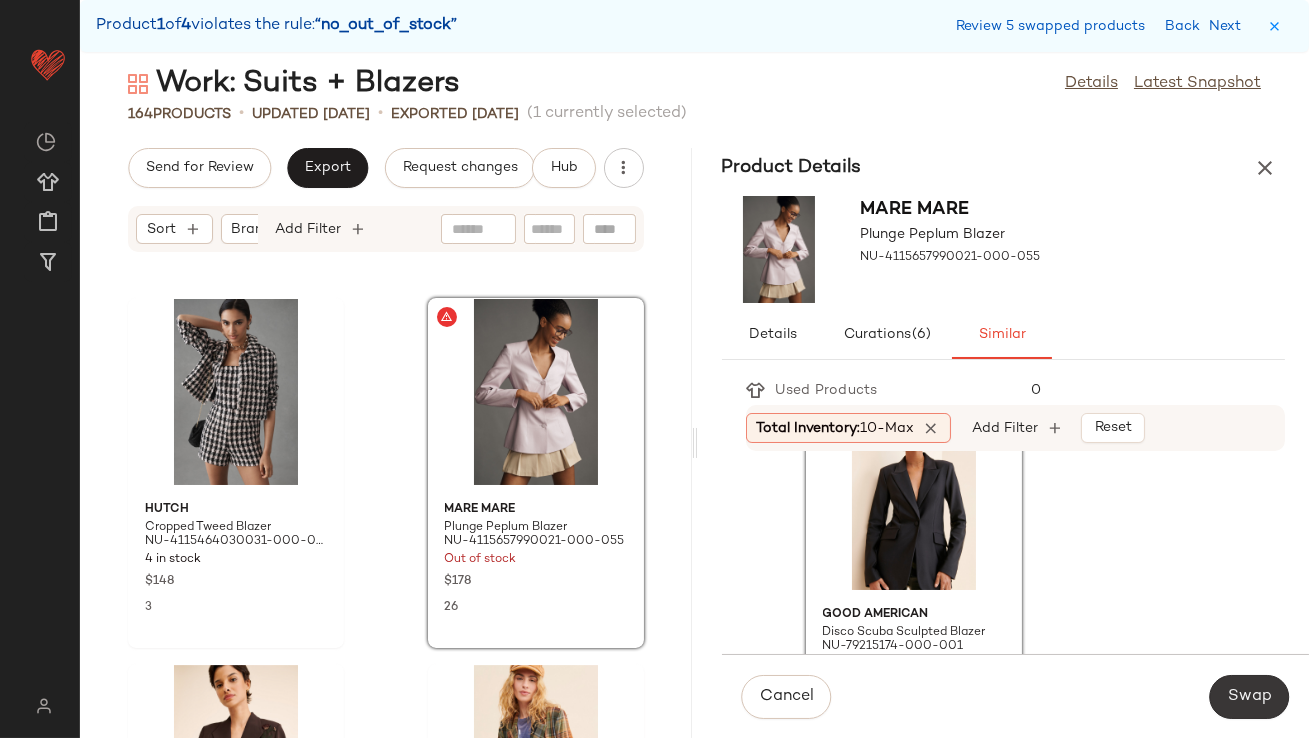 click on "Swap" at bounding box center [1249, 697] 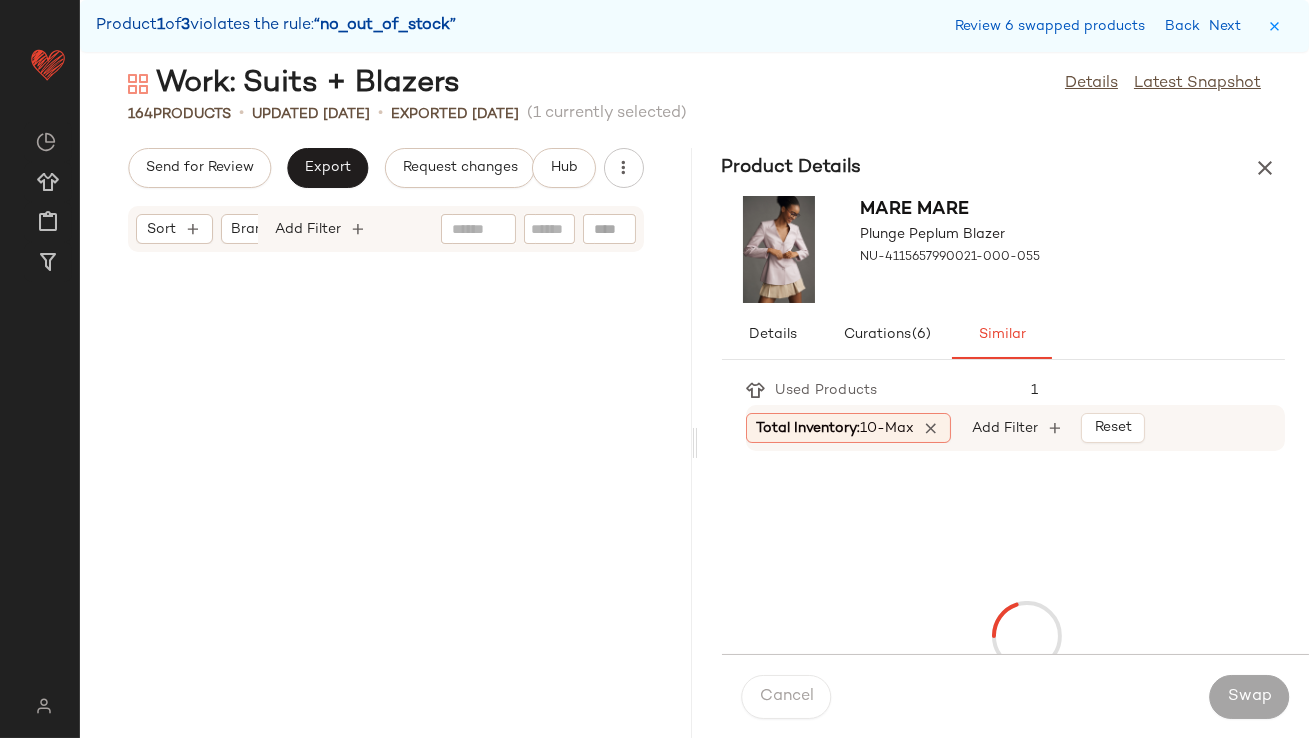 scroll, scrollTop: 15371, scrollLeft: 0, axis: vertical 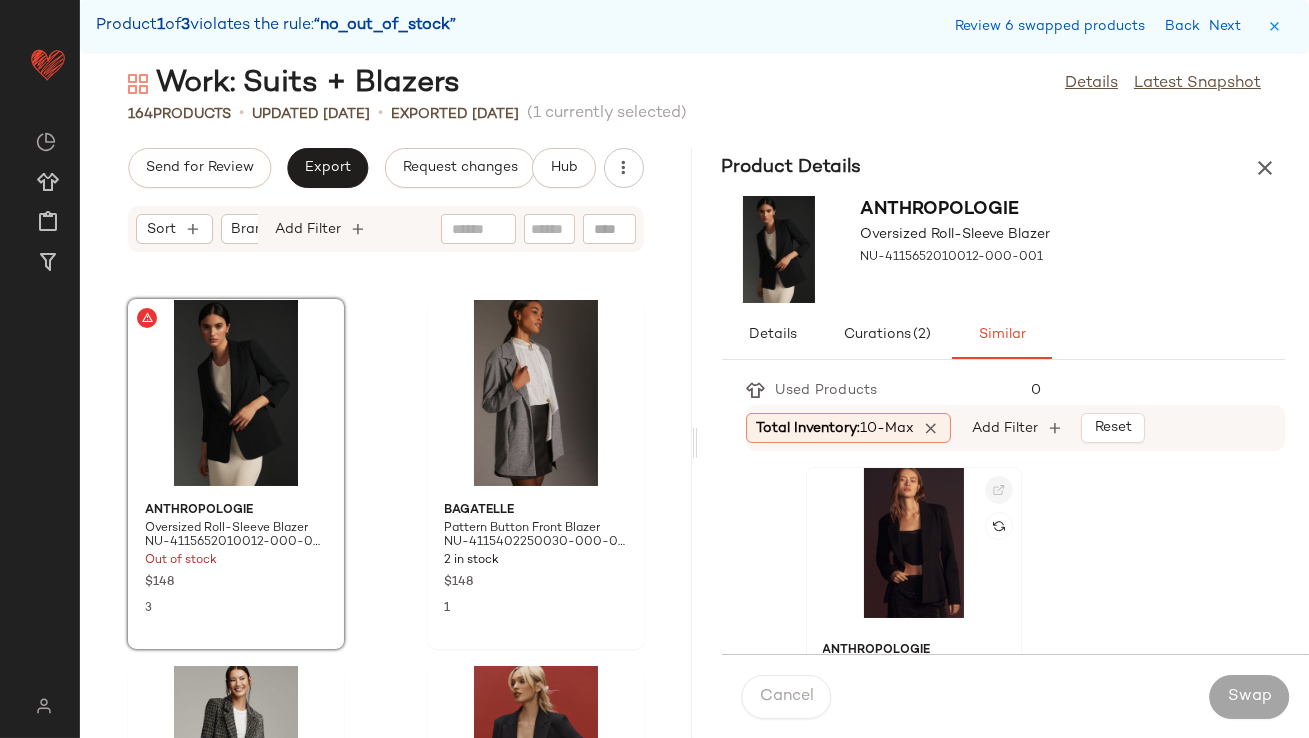click at bounding box center [999, 490] 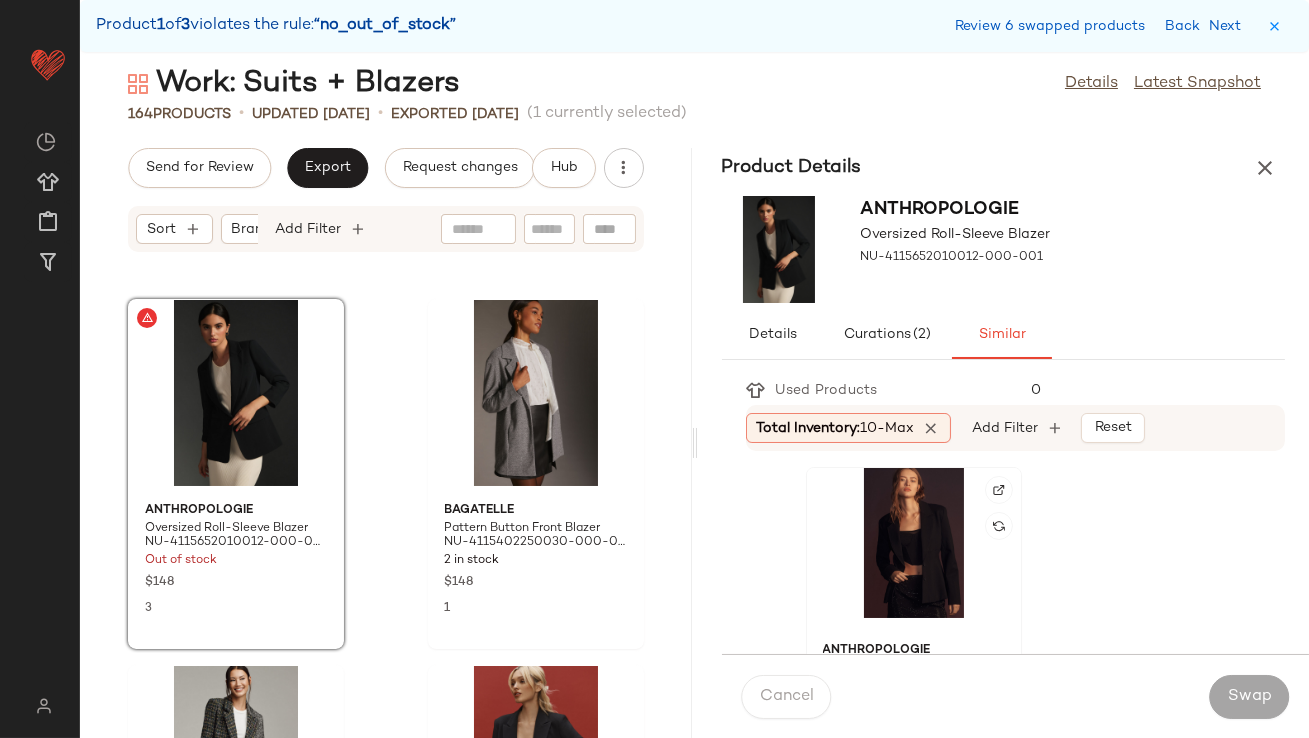 click 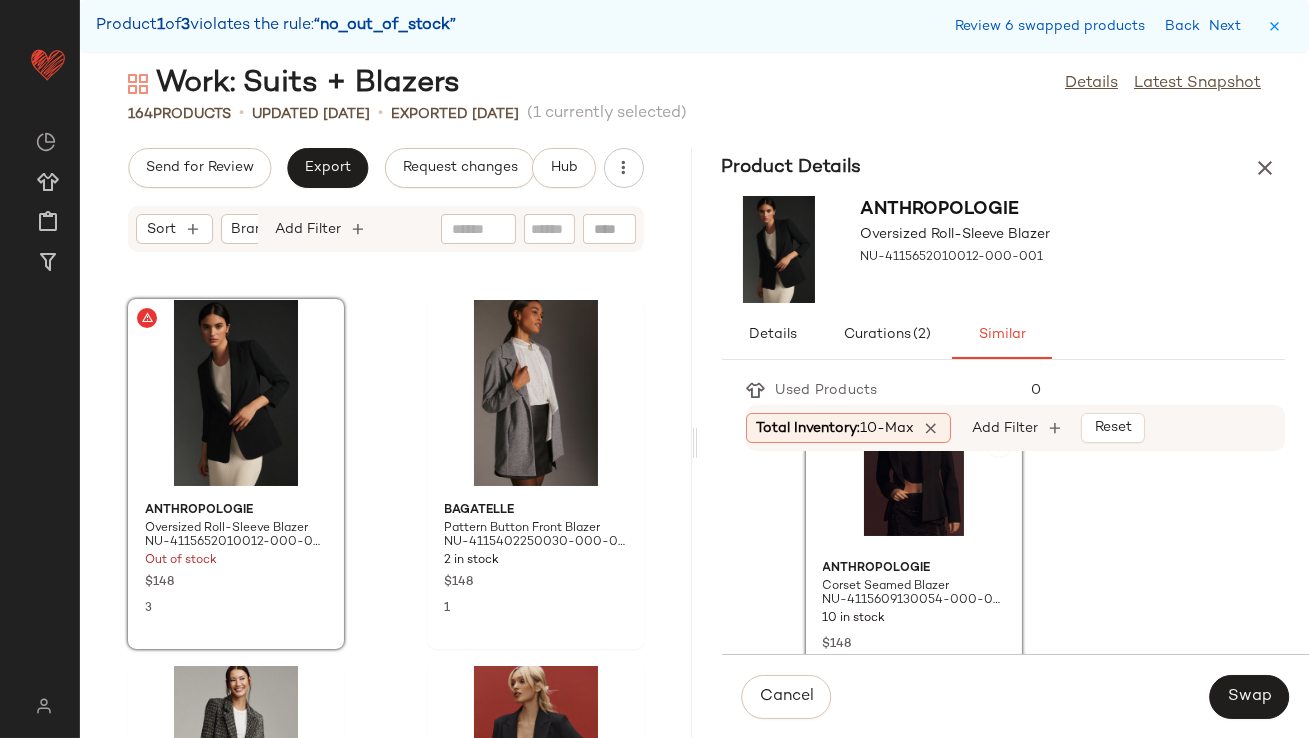 scroll, scrollTop: 133, scrollLeft: 0, axis: vertical 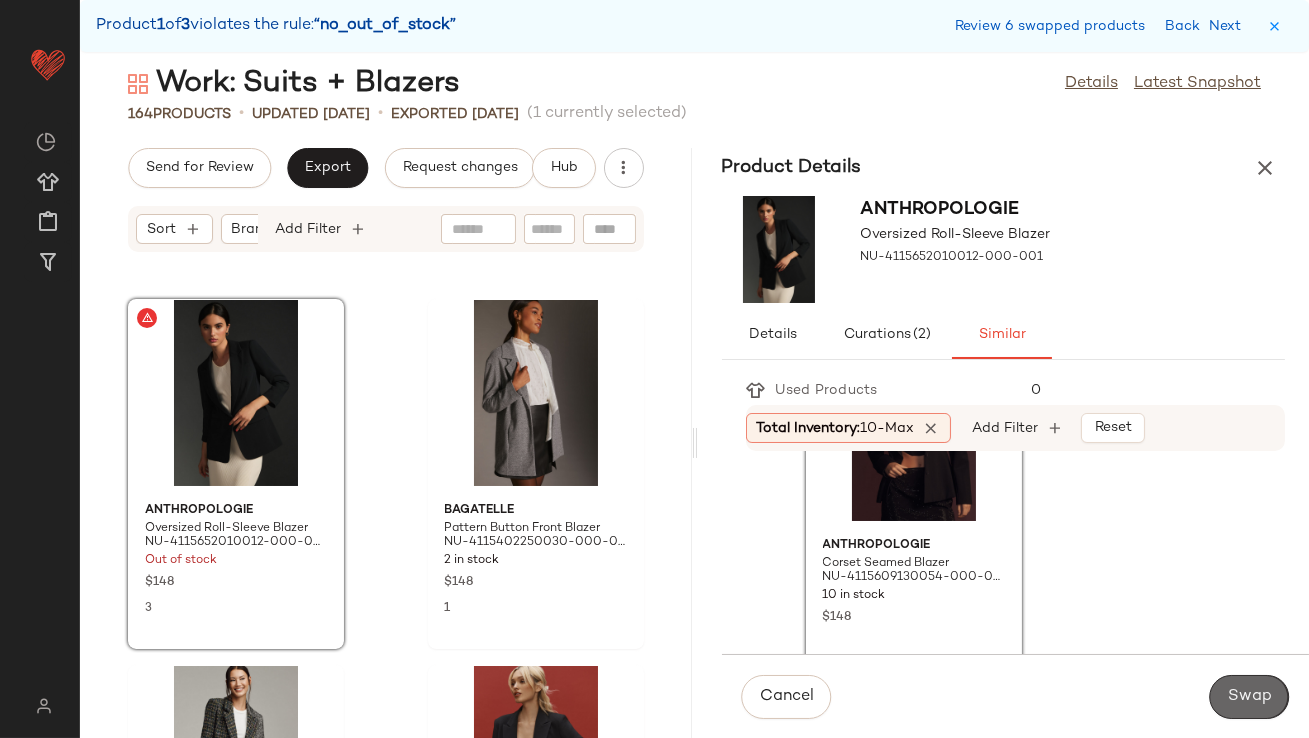 click on "Swap" at bounding box center [1249, 697] 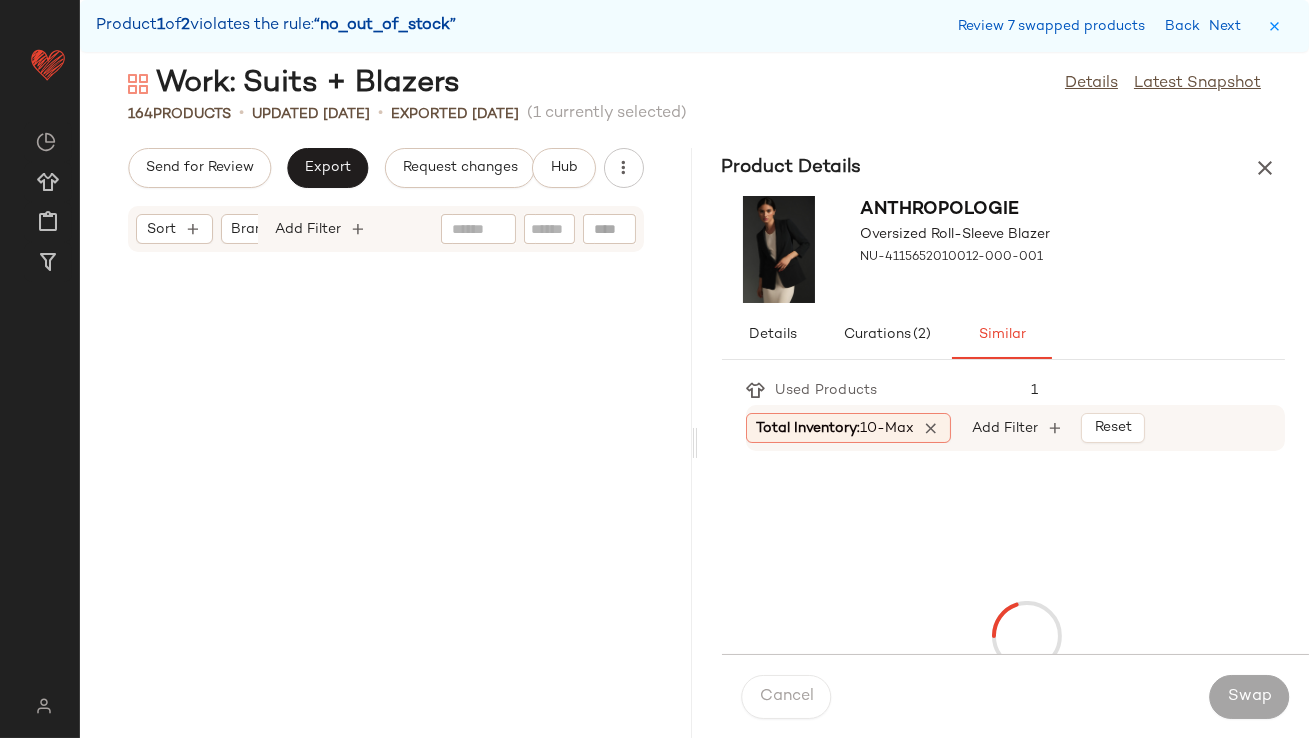 scroll, scrollTop: 26351, scrollLeft: 0, axis: vertical 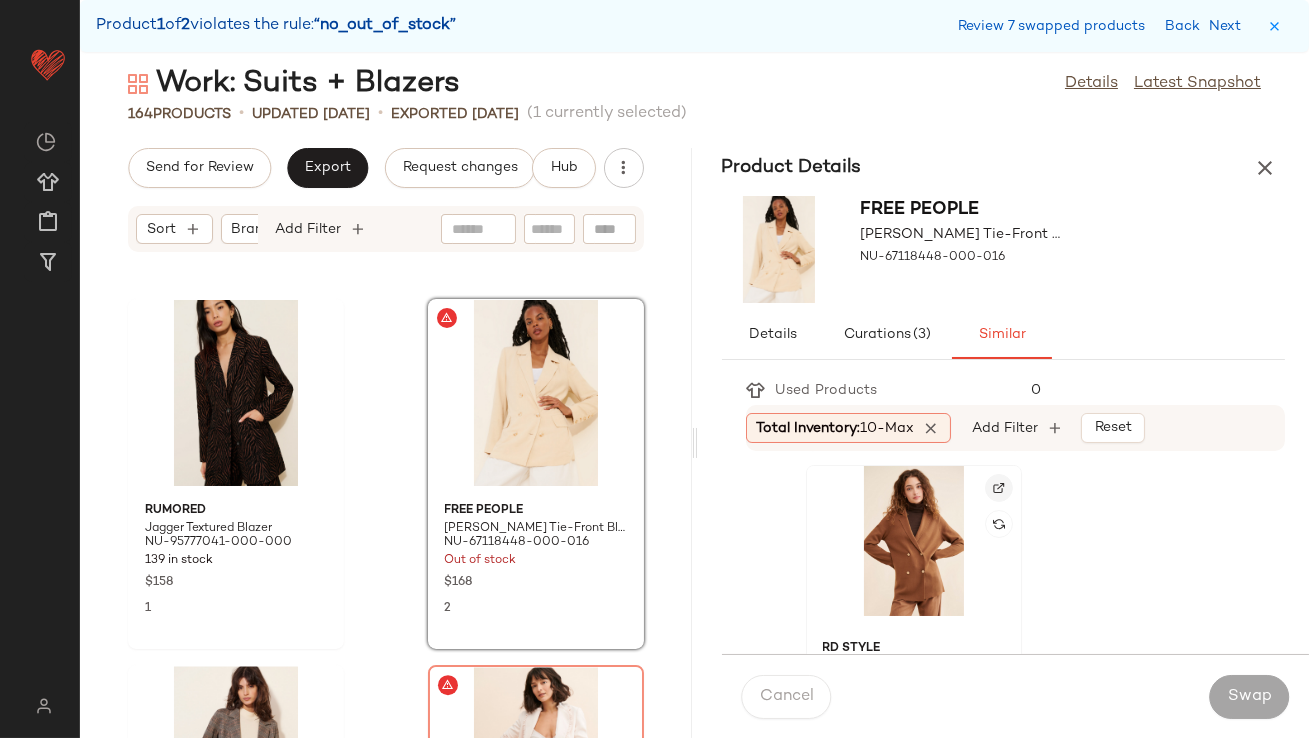 click at bounding box center (999, 488) 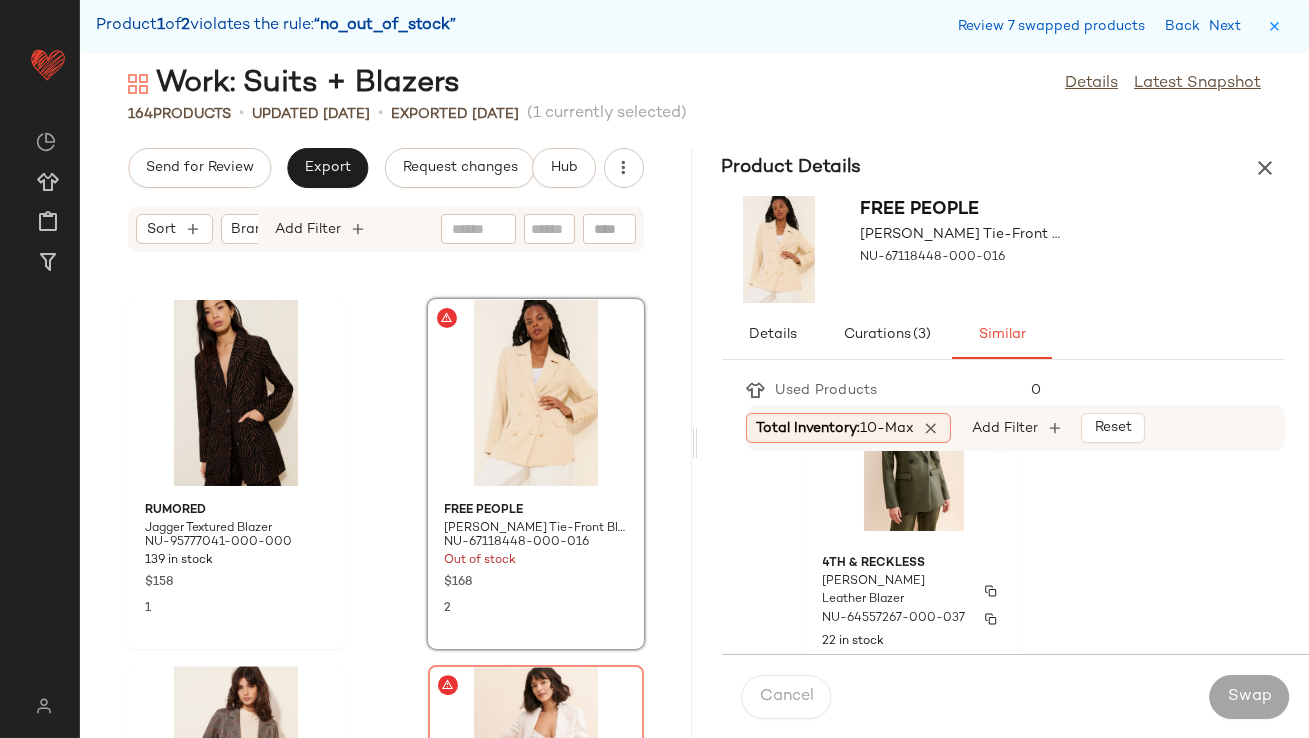 scroll, scrollTop: 998, scrollLeft: 0, axis: vertical 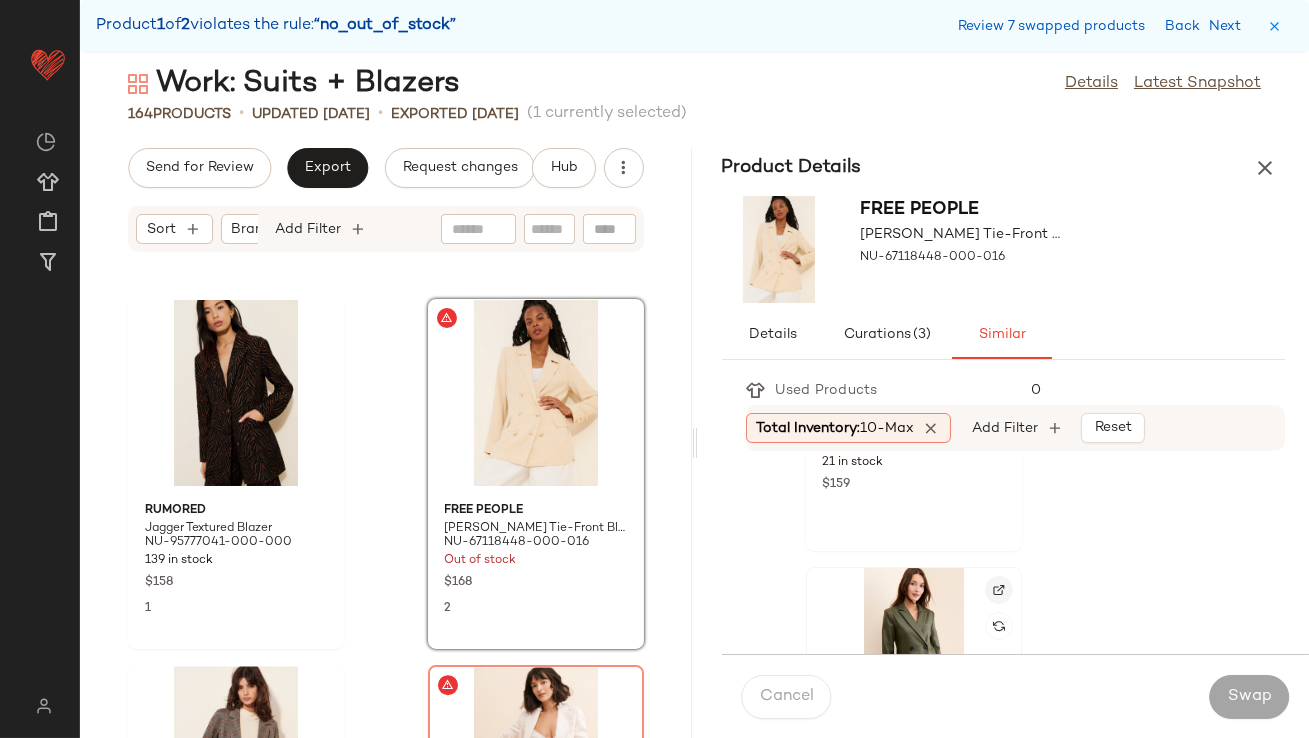click at bounding box center [999, 590] 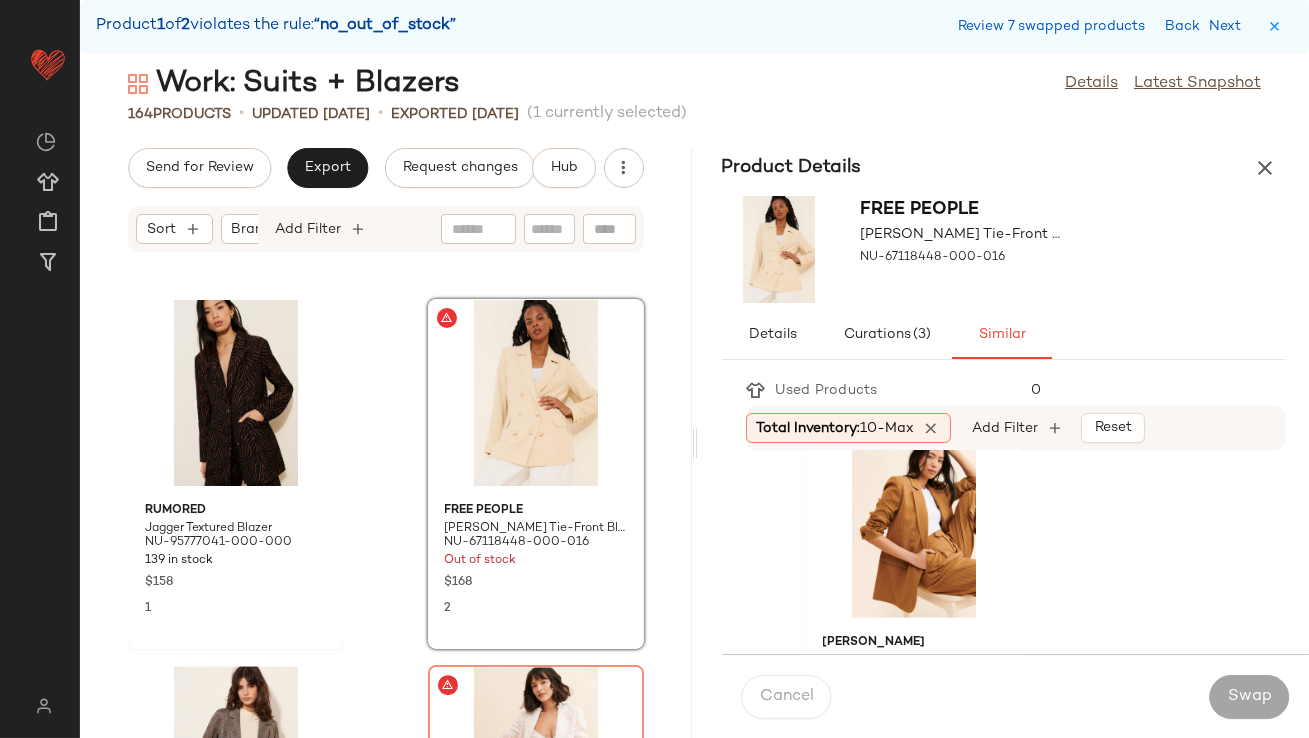 scroll, scrollTop: 2592, scrollLeft: 0, axis: vertical 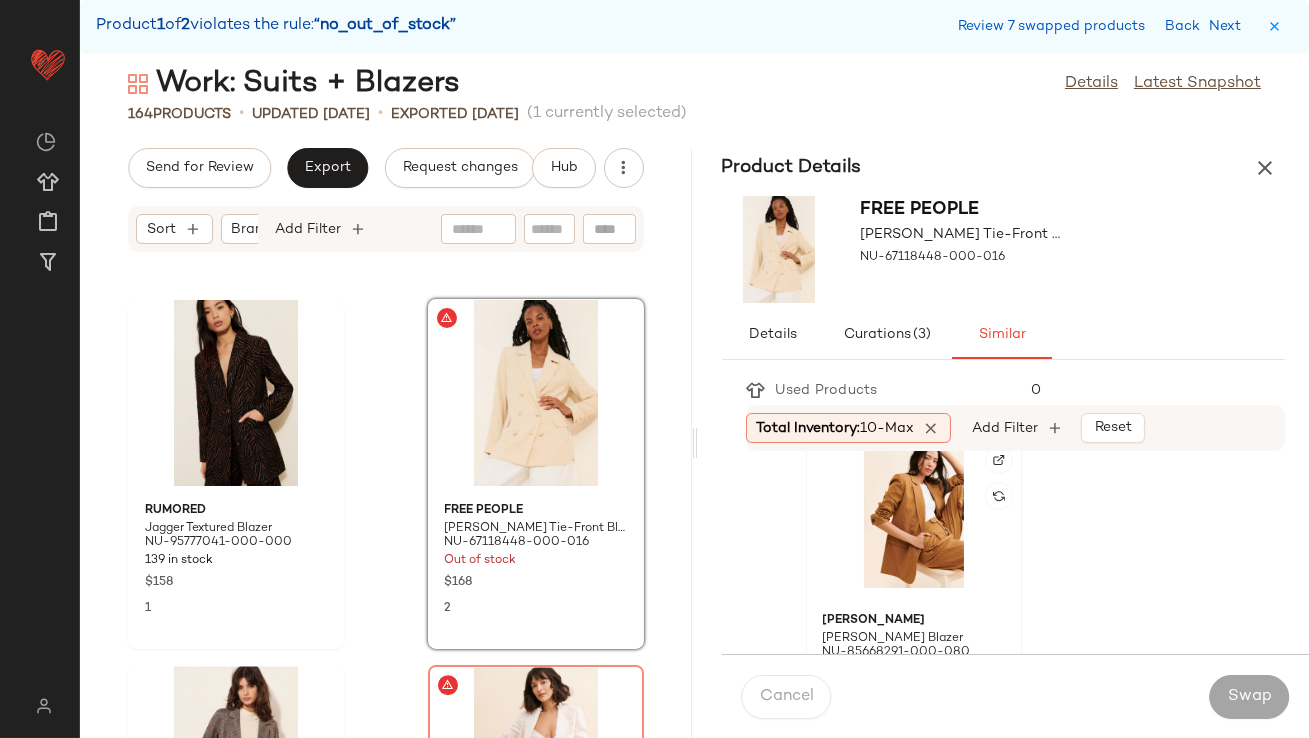 click 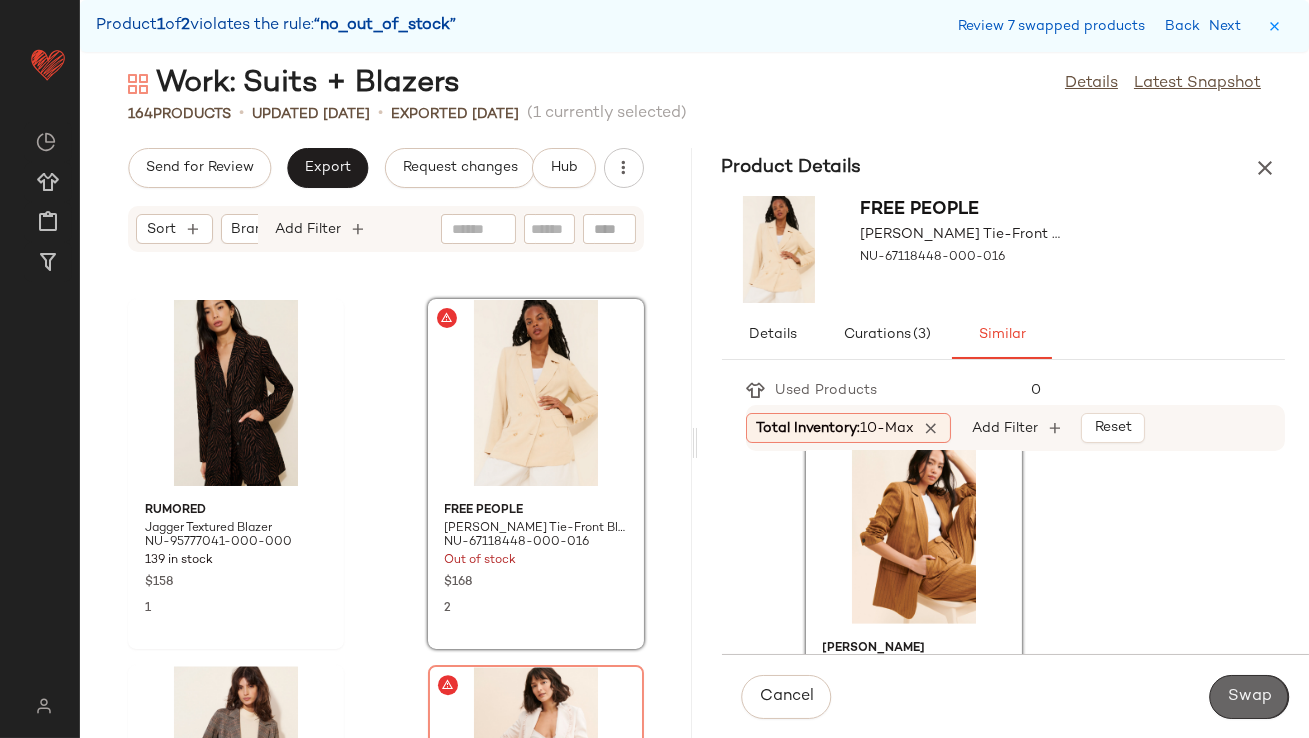 click on "Swap" 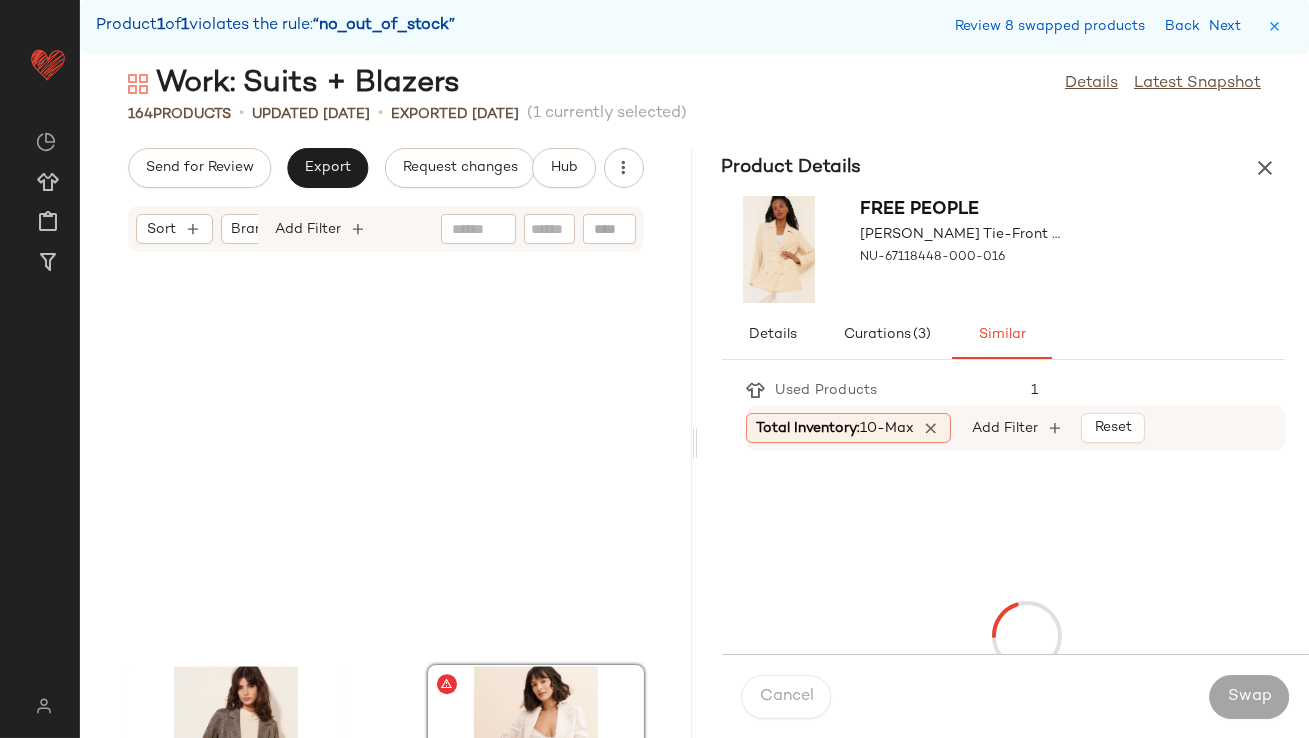scroll, scrollTop: 26718, scrollLeft: 0, axis: vertical 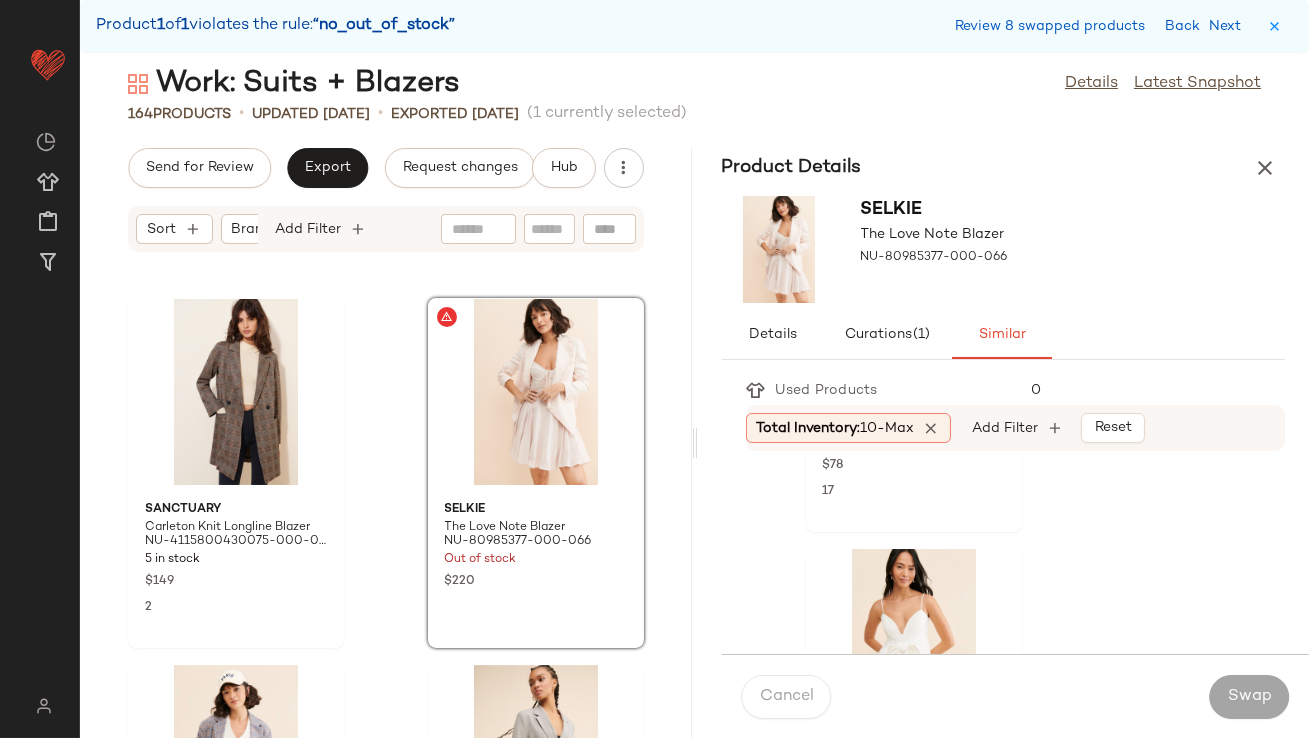click on "Pietro Brunelli Maternity Steffi Skirt NU-88420088-000-010 35 in stock $200 1 Free People Made Me Smile Mini Dress NU-86142866-000-012 129 in stock $78 17 Bardot Annabelle Mini Dress NU-81395402-000-010 14 in stock $169 20 Amanda Uprichard Rosalia Tiered Dress NU-78146172-000-012 23 in stock $369 6 Free People Melted Hearts Mini Dress NU-89308688-000-011 60 in stock $108 4 Mare Mare Emily Plaid Shorts NU-79031787-000-014 22 in stock $60 Aureta Piper Mini Dress NU-83506618-000-066 108 in stock $258 Mare Mare School Girl Skirt NU-81799405-000-000 12 in stock $173 Farm Rio Pineapple Cotton Eyelet Romper NU-90112210-000-013 163 in stock $290 Free People Sparkling Drop-Waist Moment Midi Dress NU-85726834-000-011 117 in stock $98 10 Show Me Your Mumu Major Blazer NU-63744452-000-066 11 in stock $188 AMUR Ozzy Mixed Media Mini Dress NU-83749465-000-001 12 in stock $524 For Love & Lemons Billie Midi Dress NU-88119326-000-010 47 in stock $319 20 Madewell Linen Glen Plaid Blazer NU-92176601-000-015 12 in stock $178 39" 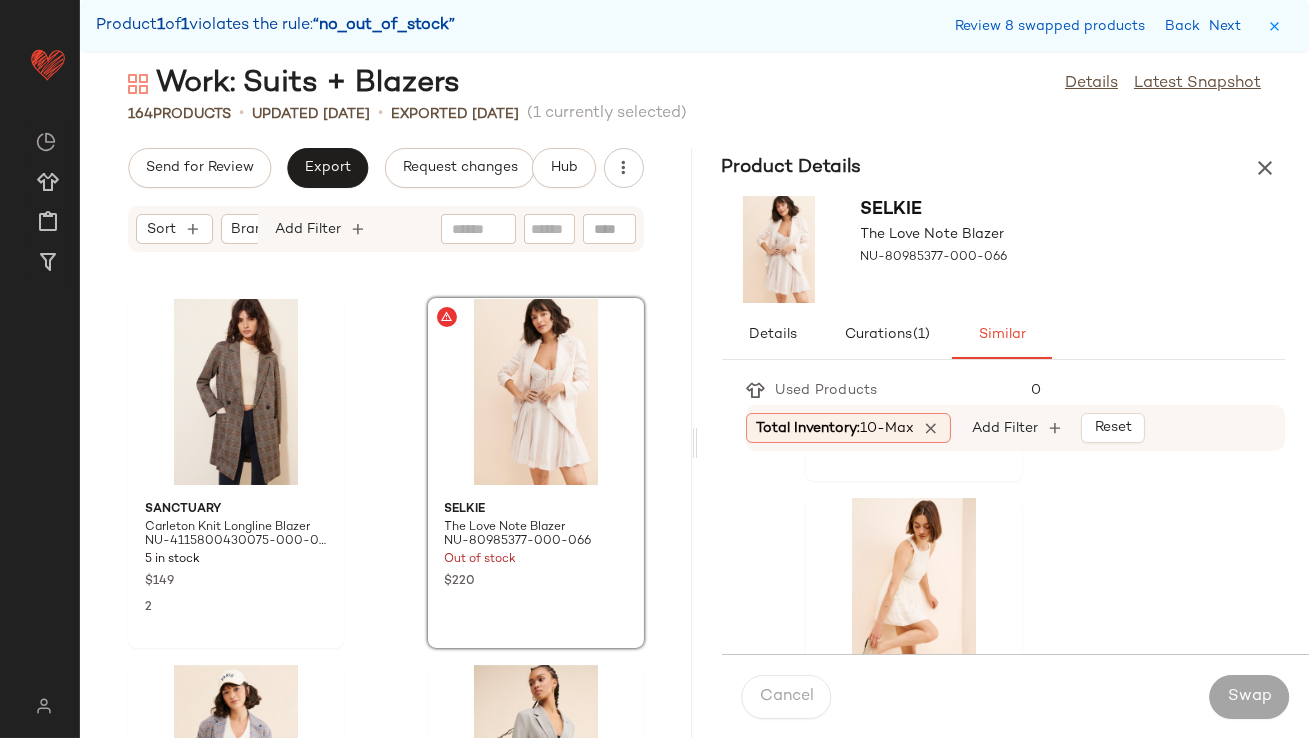 scroll, scrollTop: 1425, scrollLeft: 0, axis: vertical 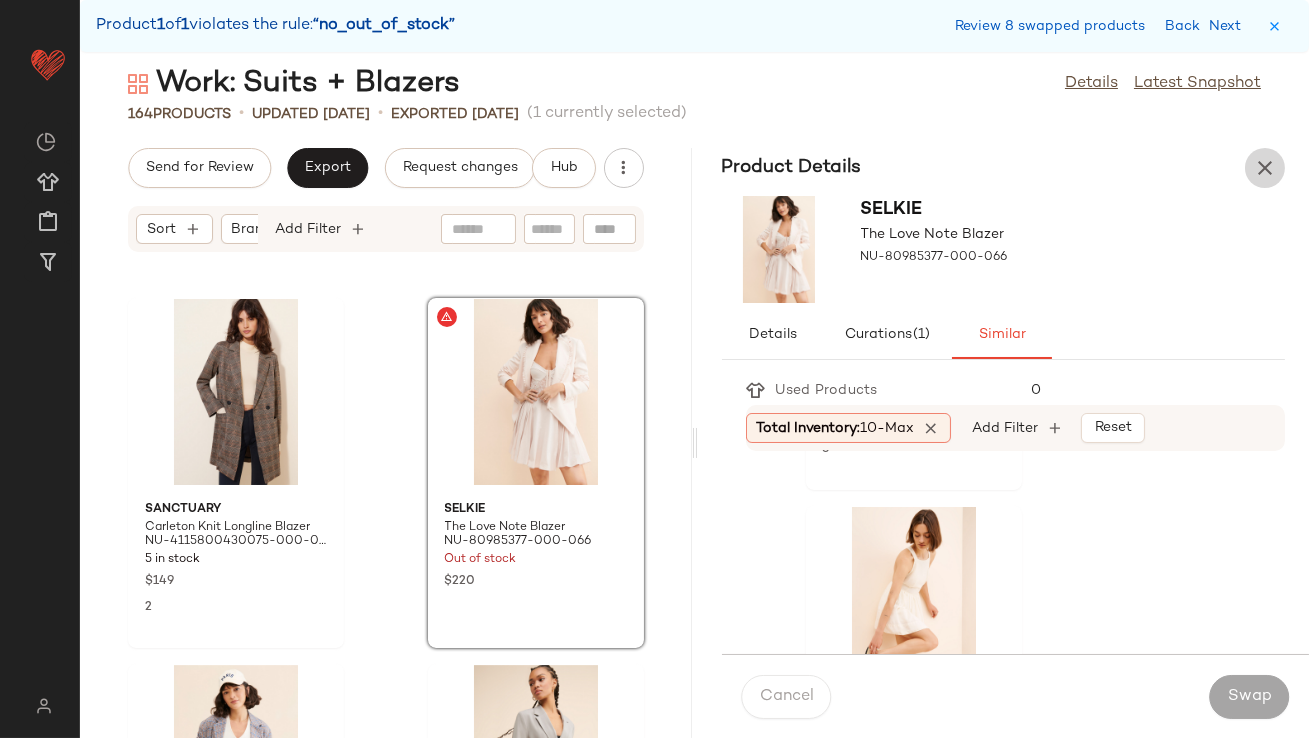 click at bounding box center (1265, 168) 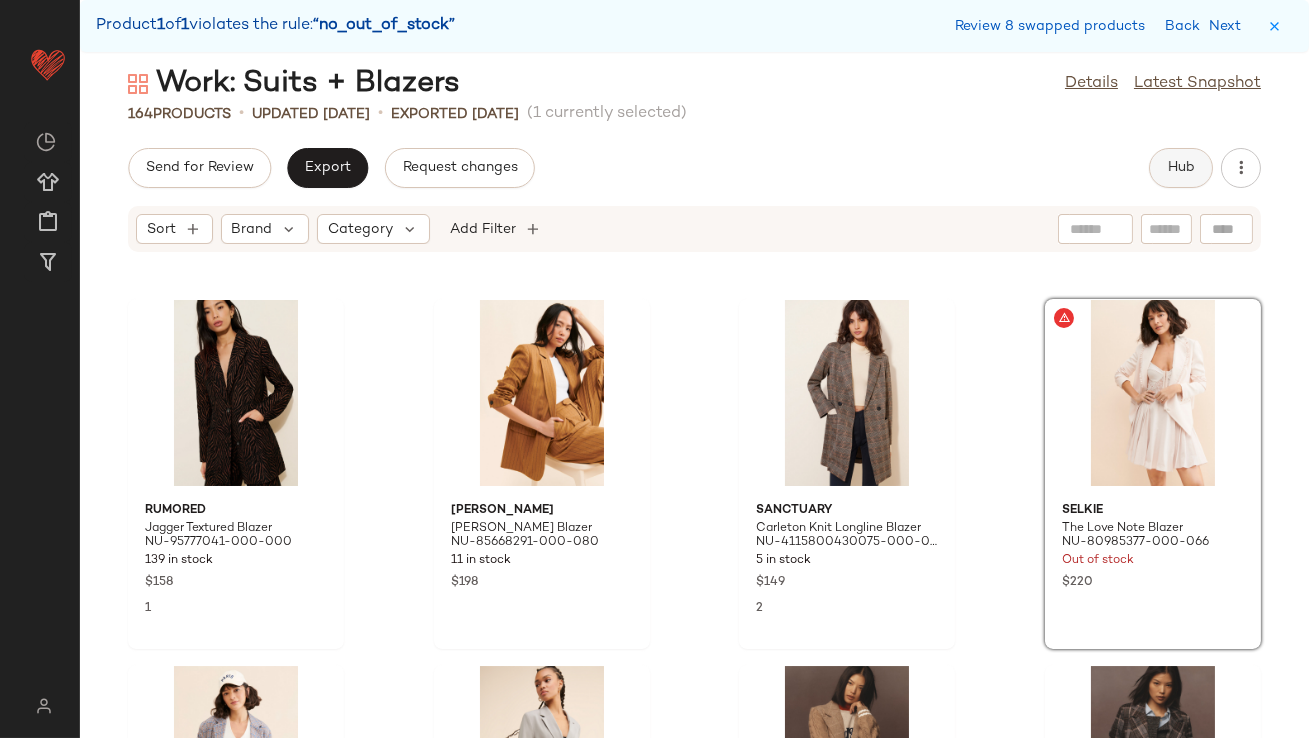 click on "Hub" at bounding box center [1181, 168] 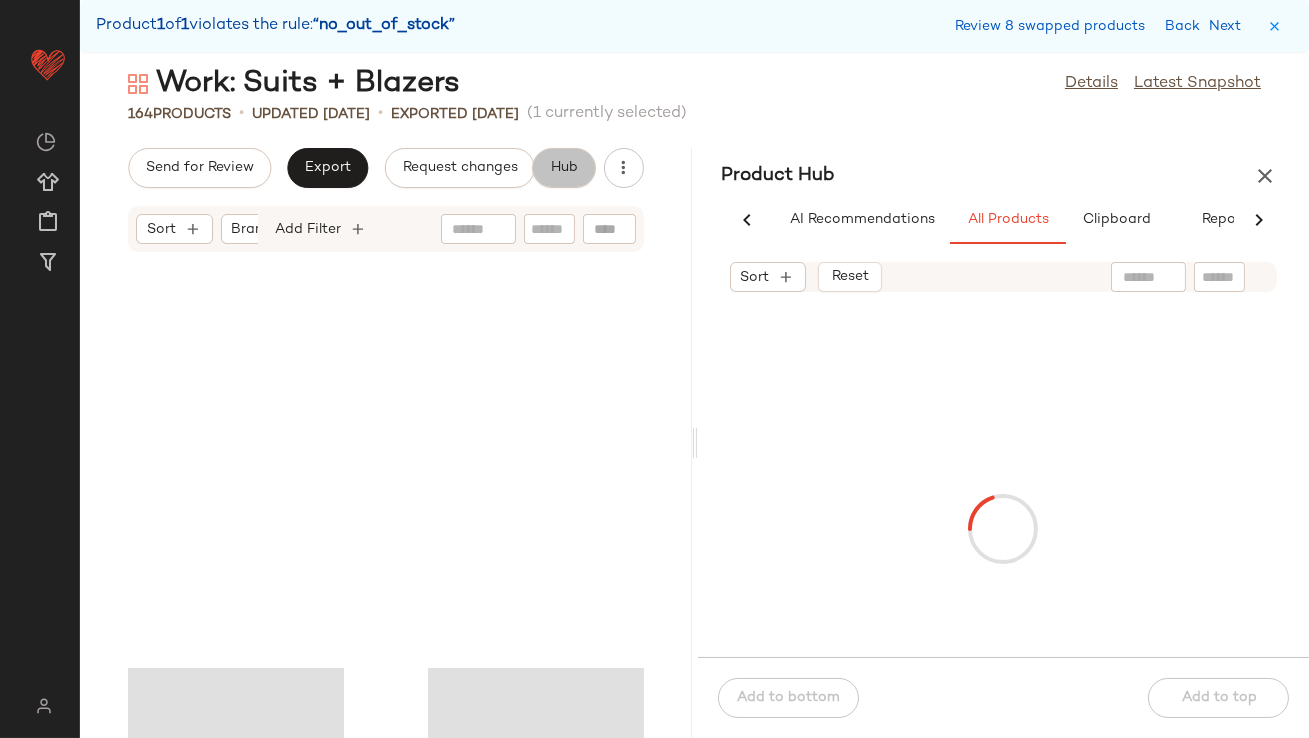 scroll, scrollTop: 13907, scrollLeft: 0, axis: vertical 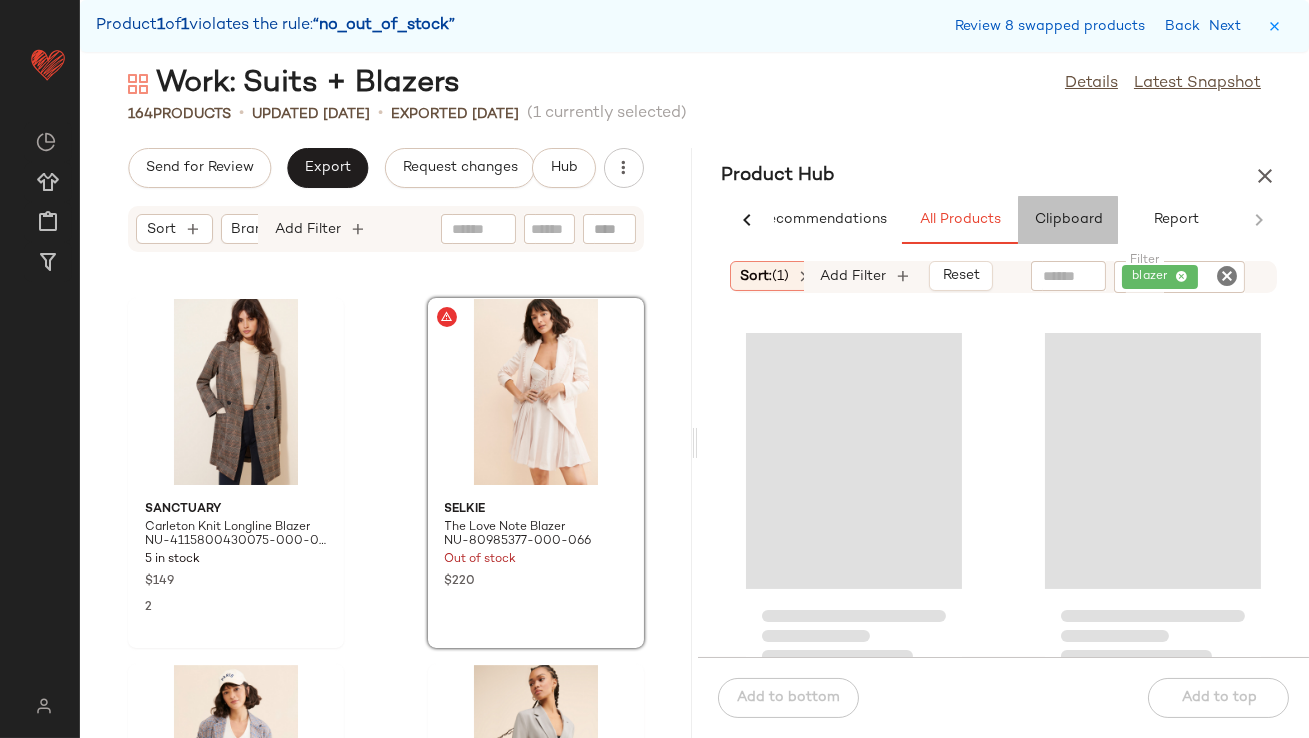 click on "Clipboard" 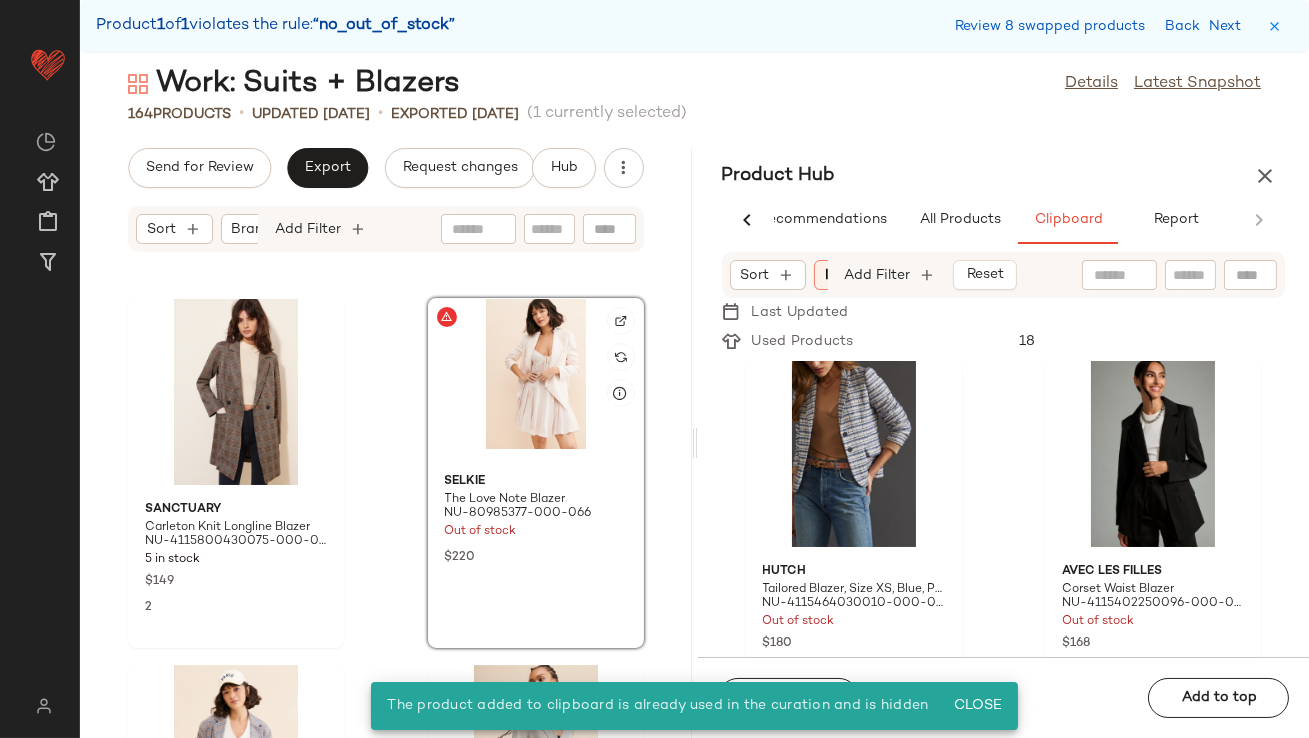 click 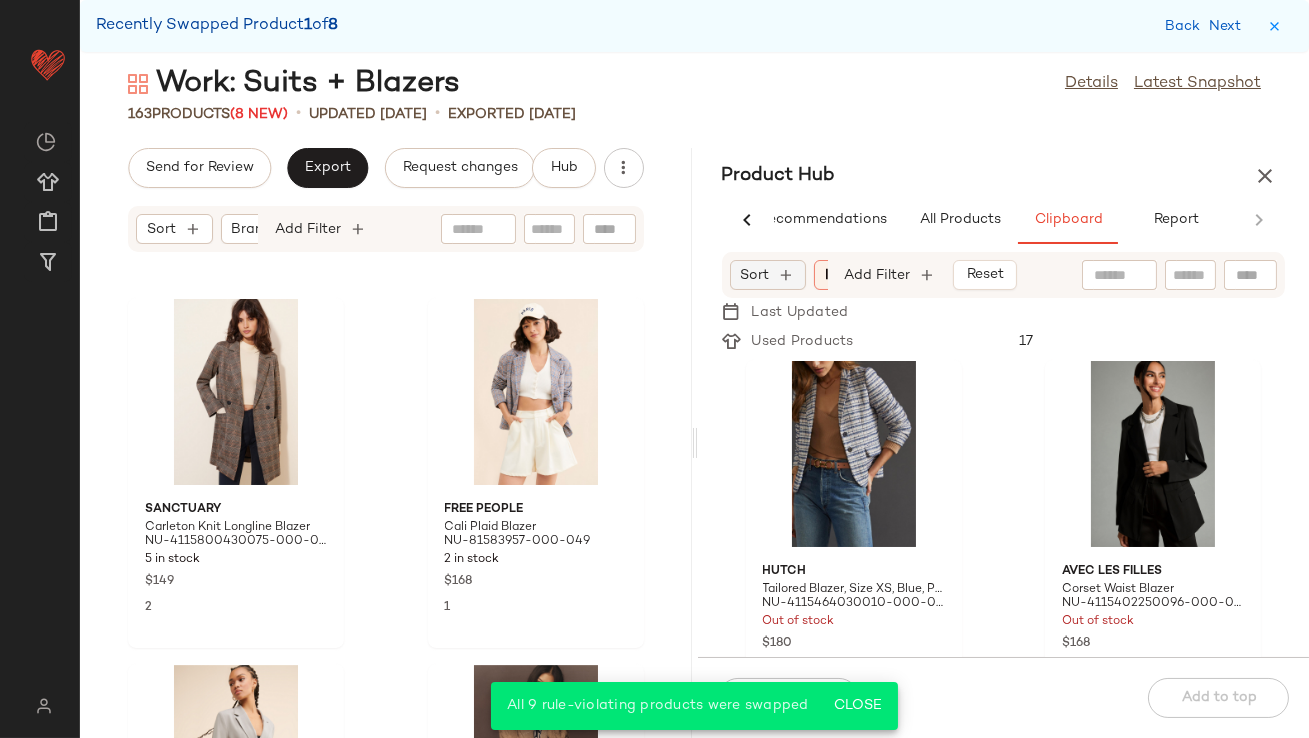 click on "Sort" 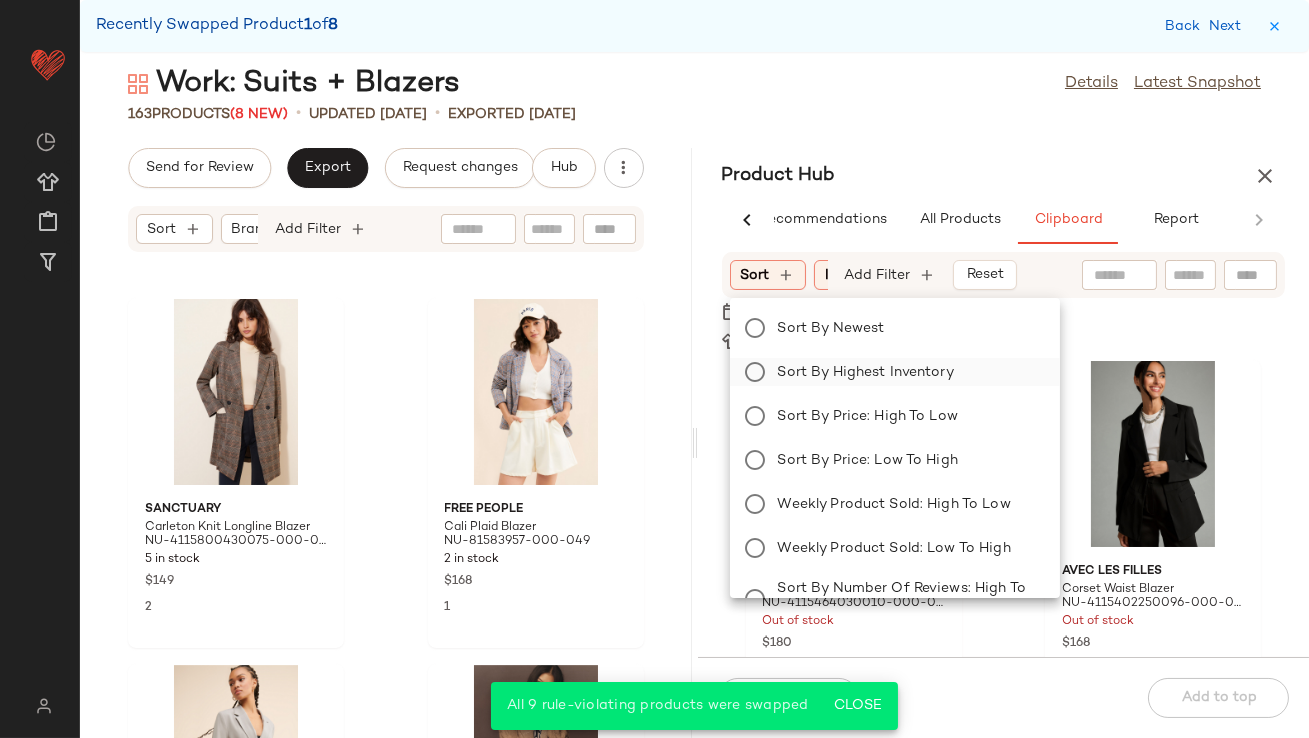 click on "Sort by Highest Inventory" 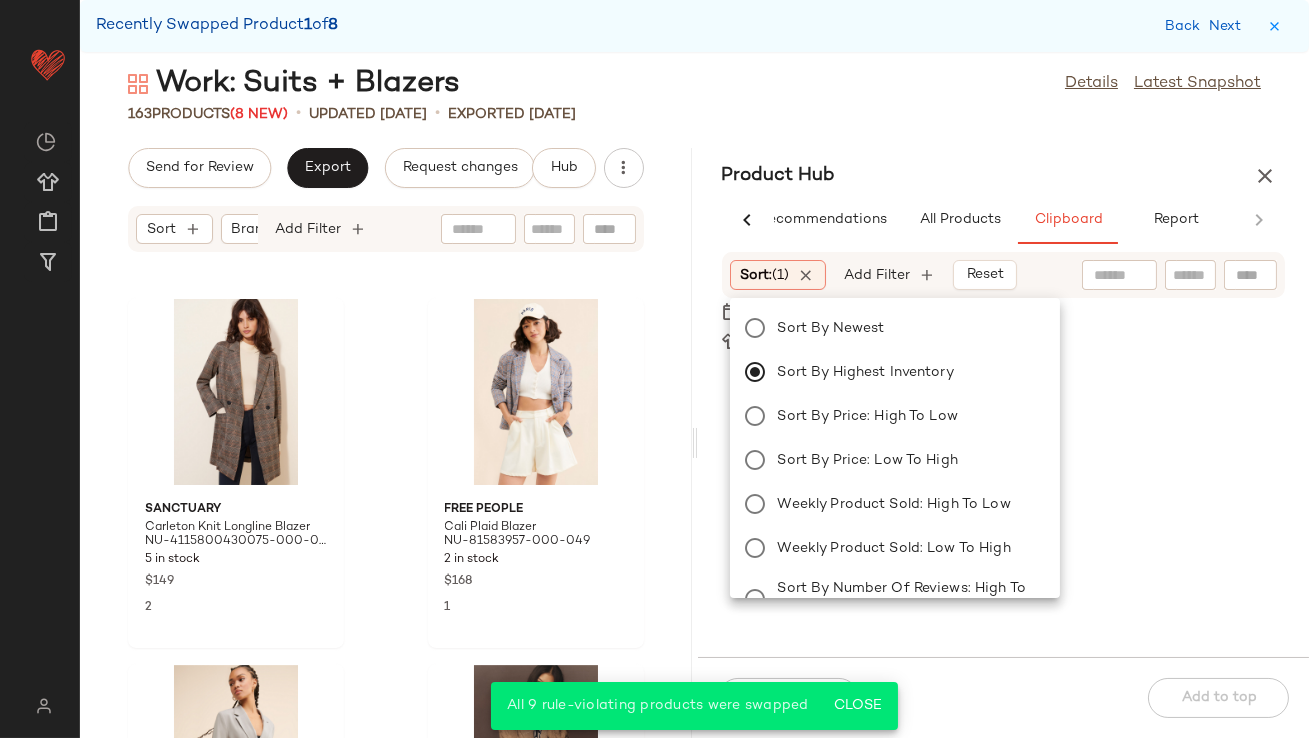 scroll, scrollTop: 4391, scrollLeft: 0, axis: vertical 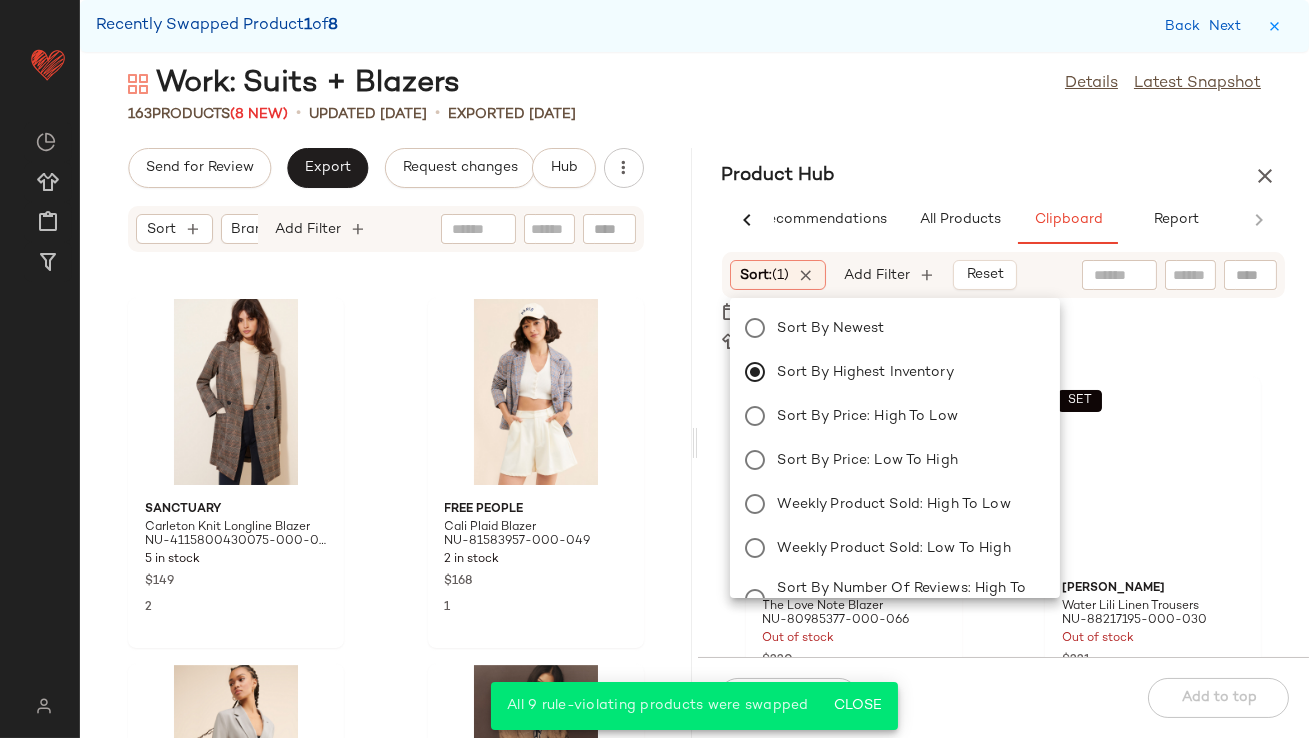 click on "163   Products  (8 New)  •   updated Jul 9th  •  Exported Jul 2nd" 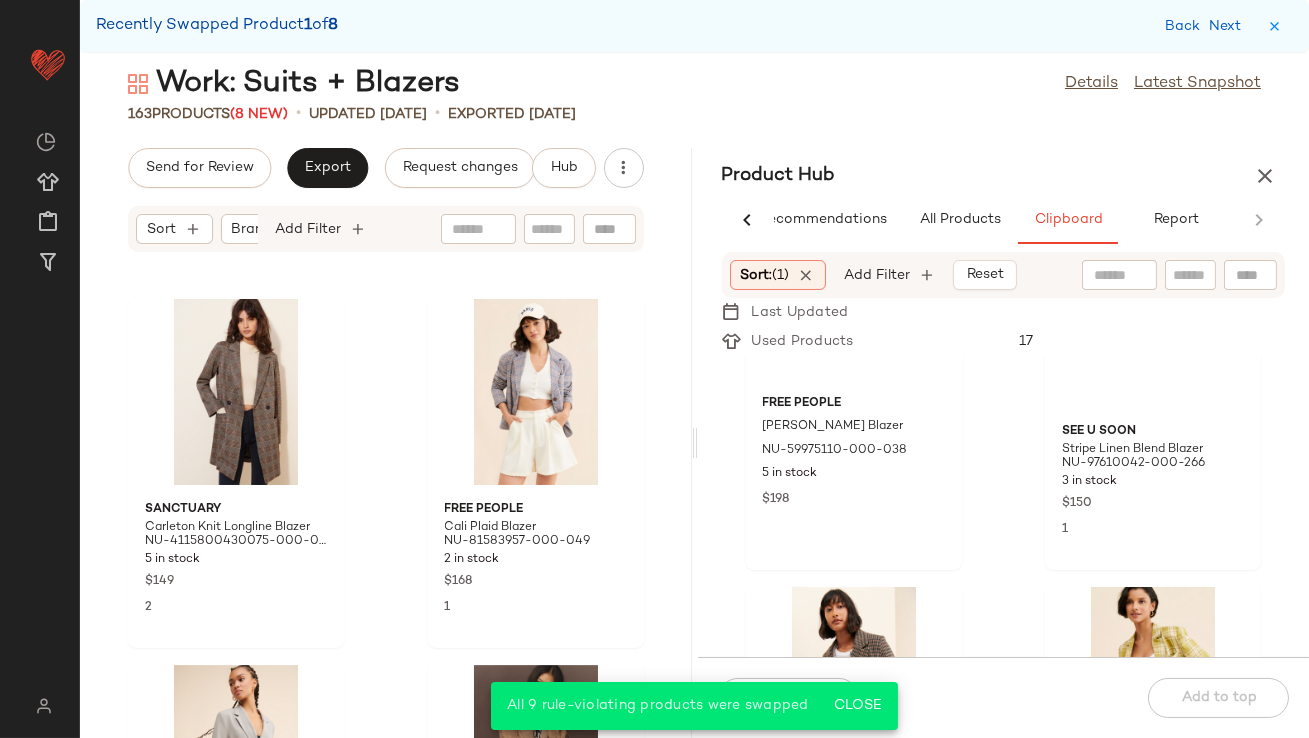 scroll, scrollTop: 0, scrollLeft: 0, axis: both 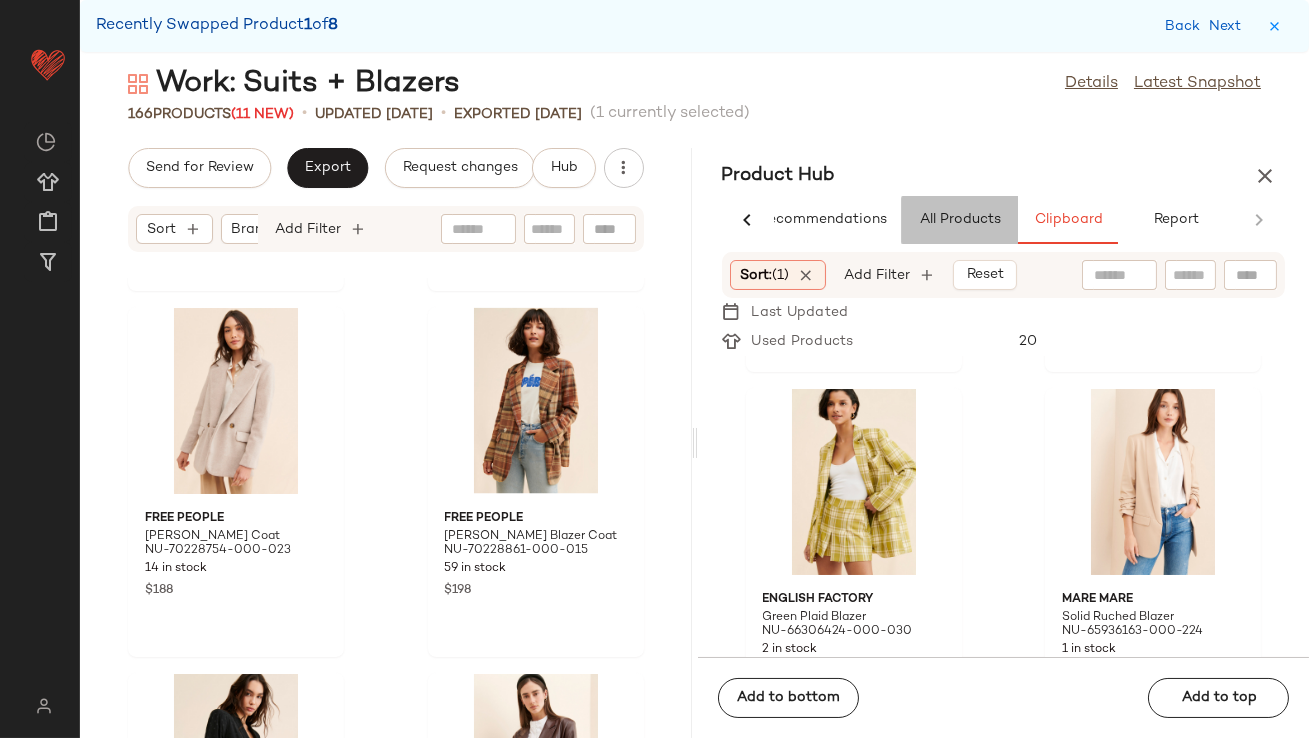 click on "All Products" 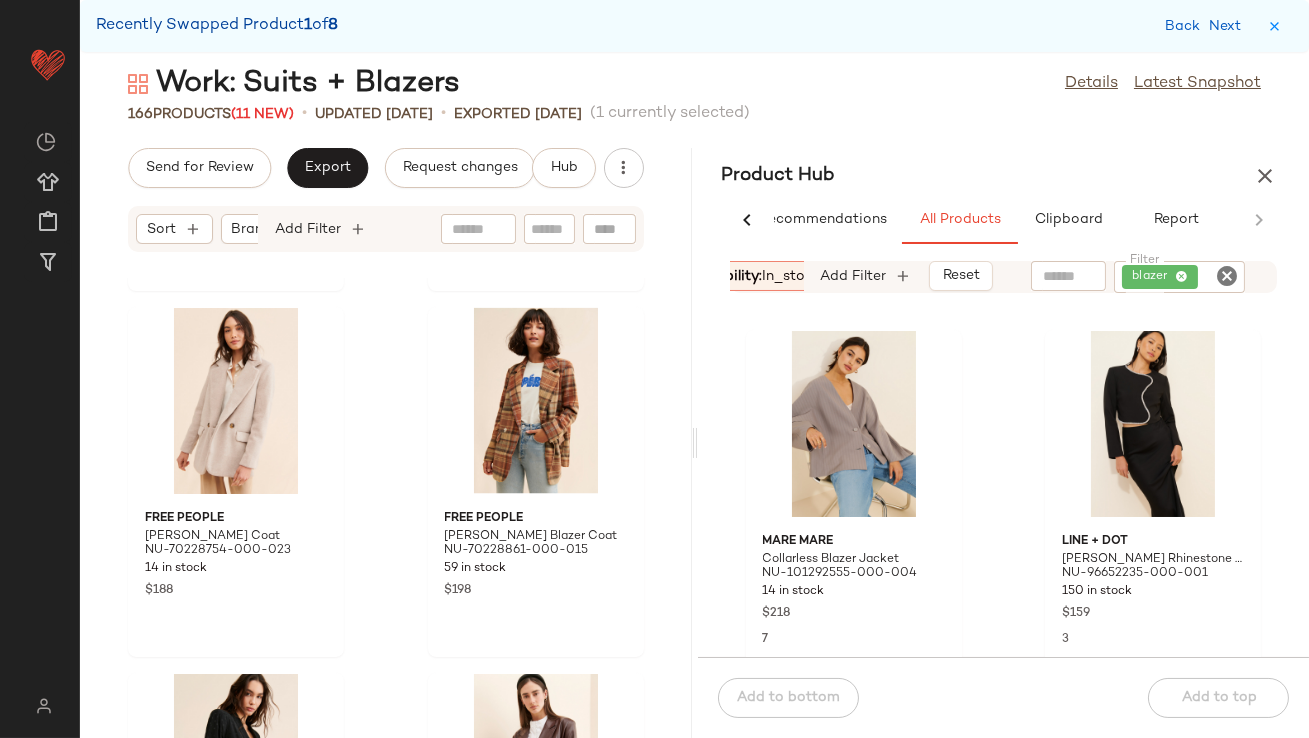scroll, scrollTop: 0, scrollLeft: 604, axis: horizontal 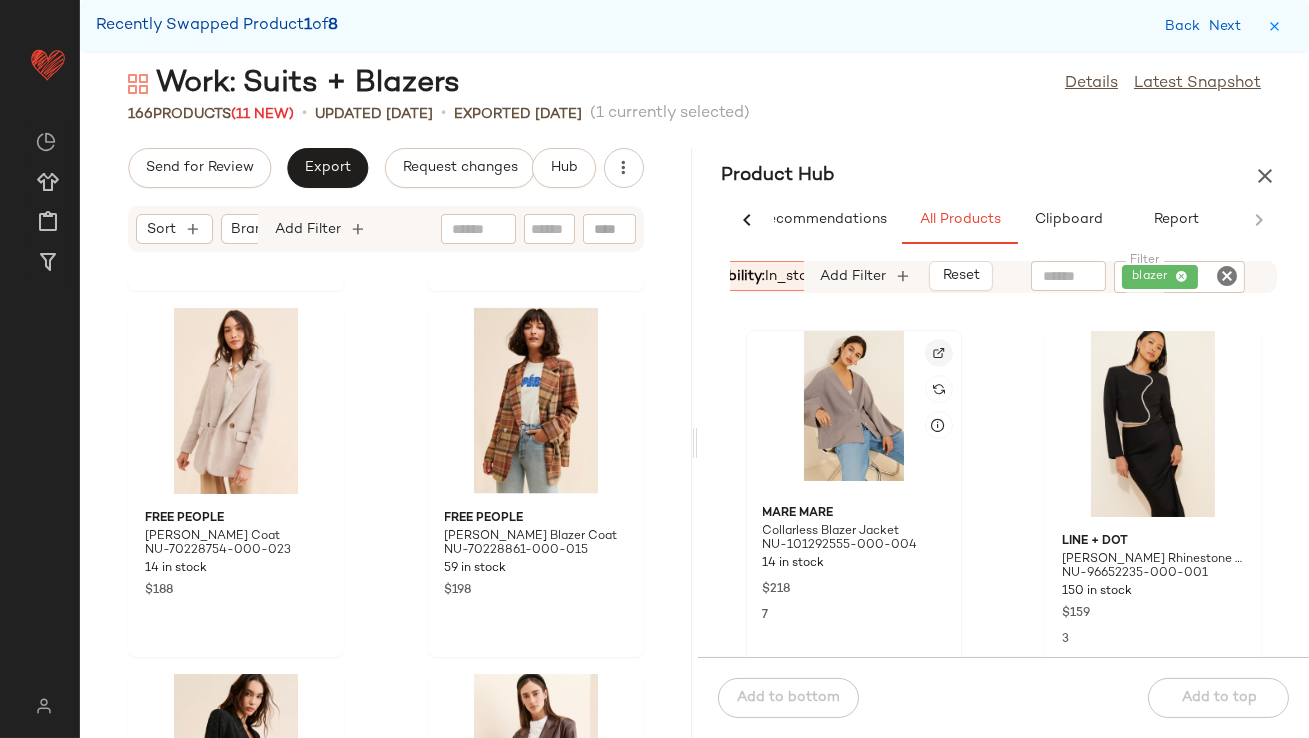 click 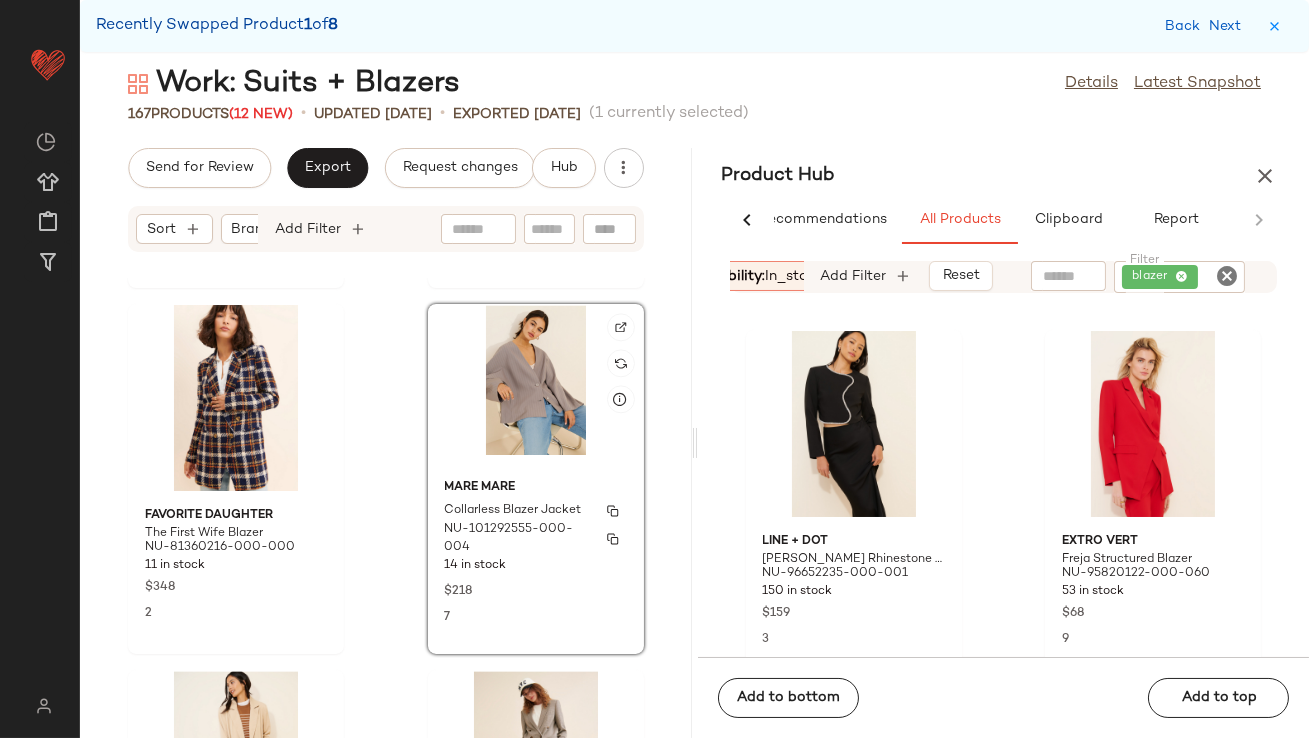 scroll, scrollTop: 23637, scrollLeft: 0, axis: vertical 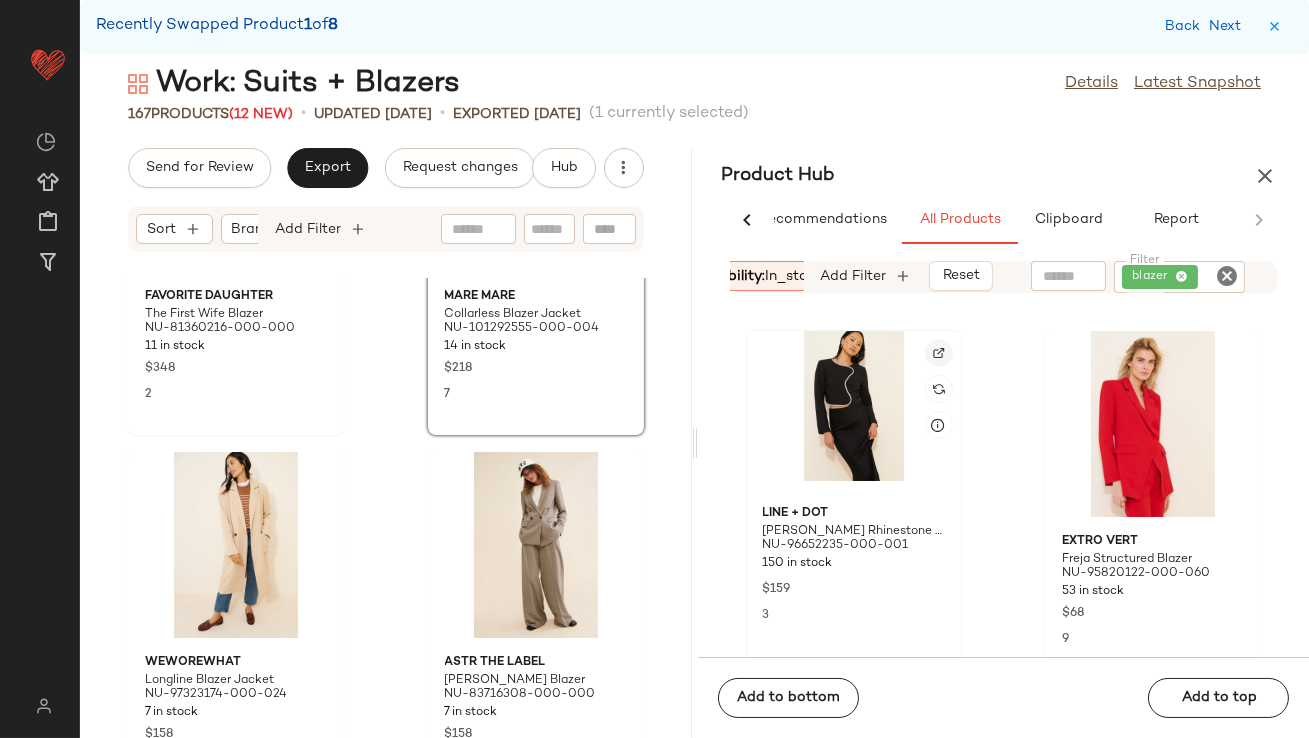 click 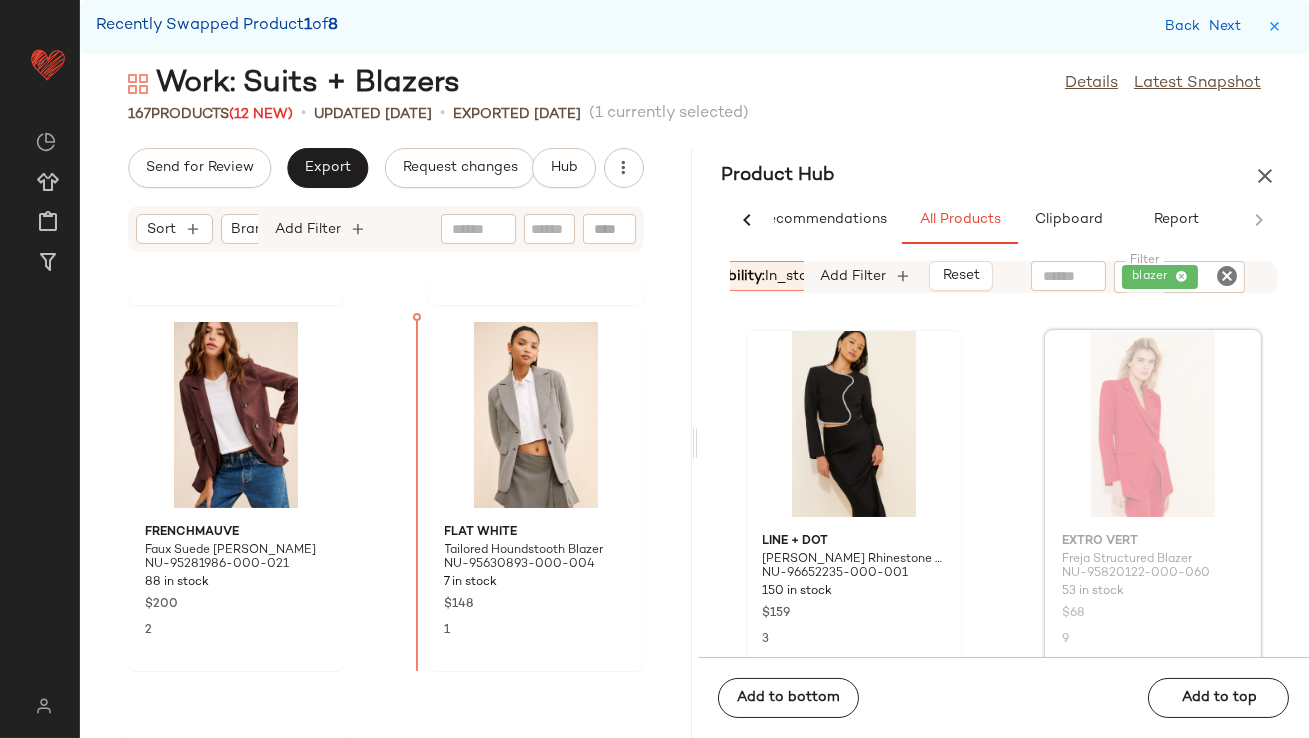 scroll, scrollTop: 30038, scrollLeft: 0, axis: vertical 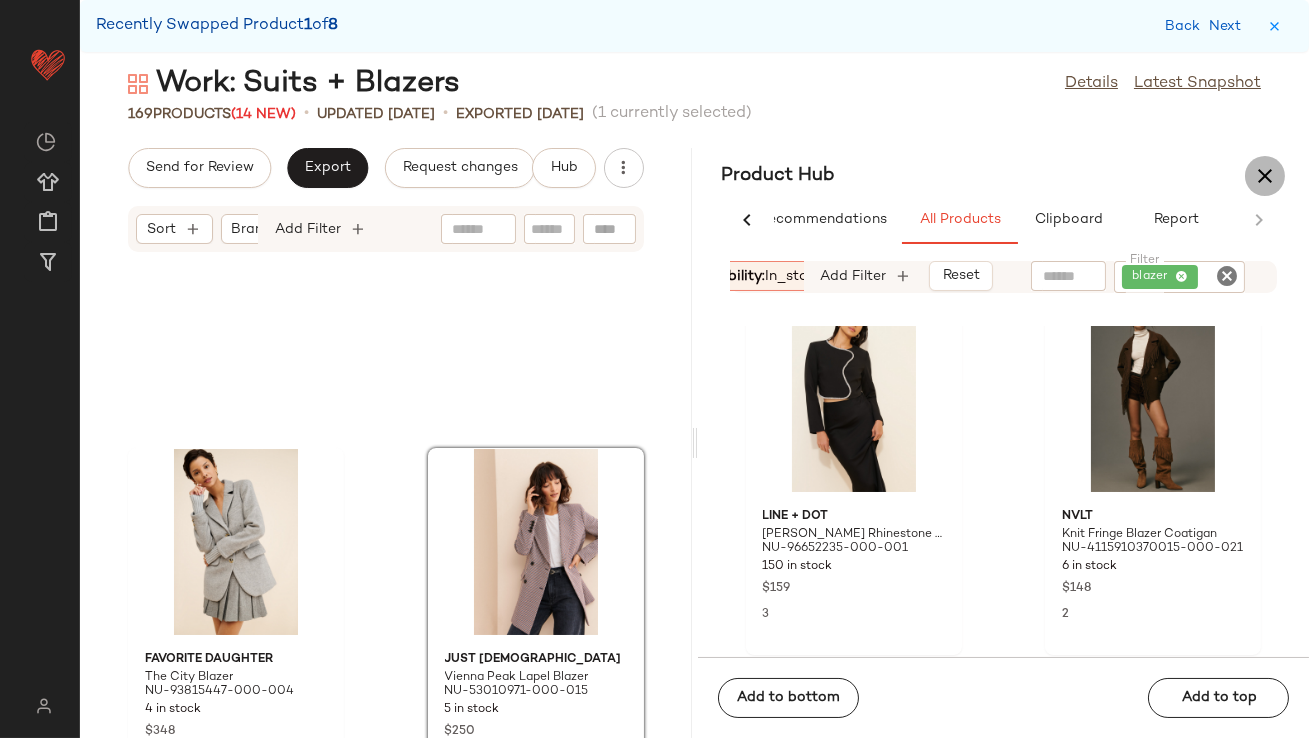 click at bounding box center (1265, 176) 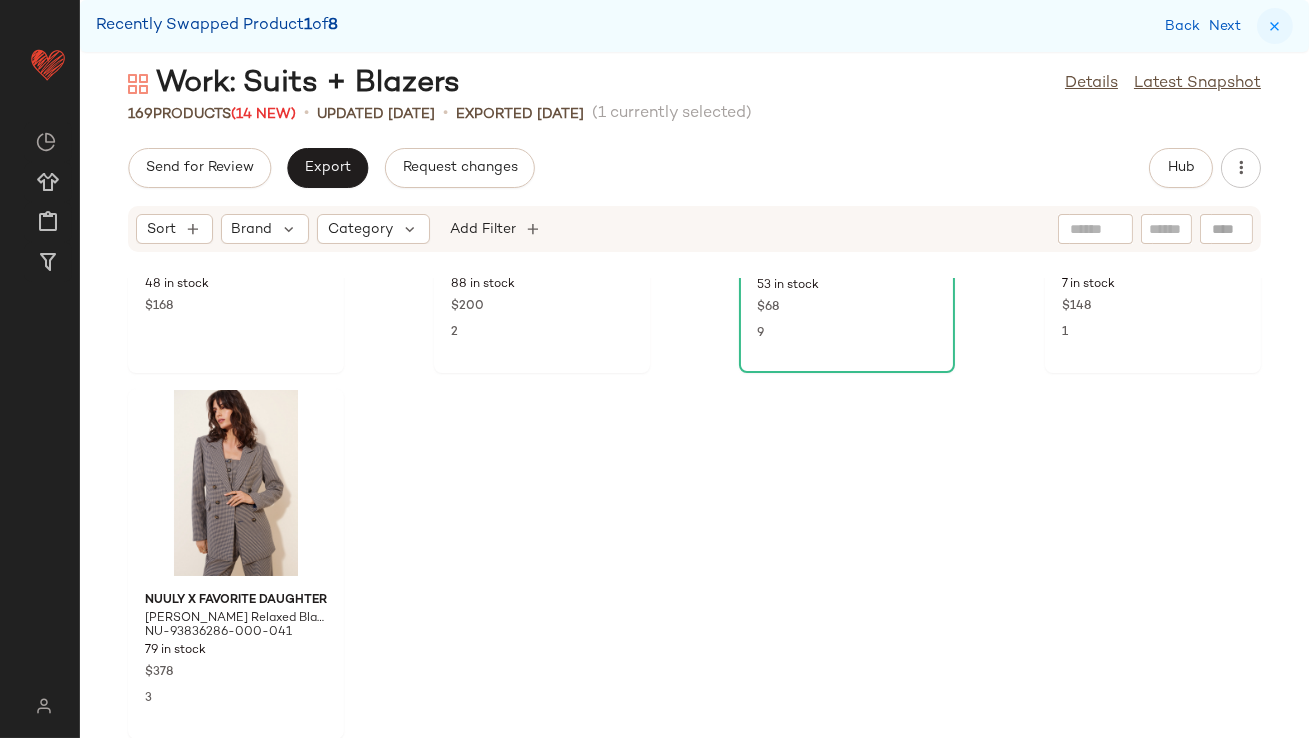 click at bounding box center [1275, 26] 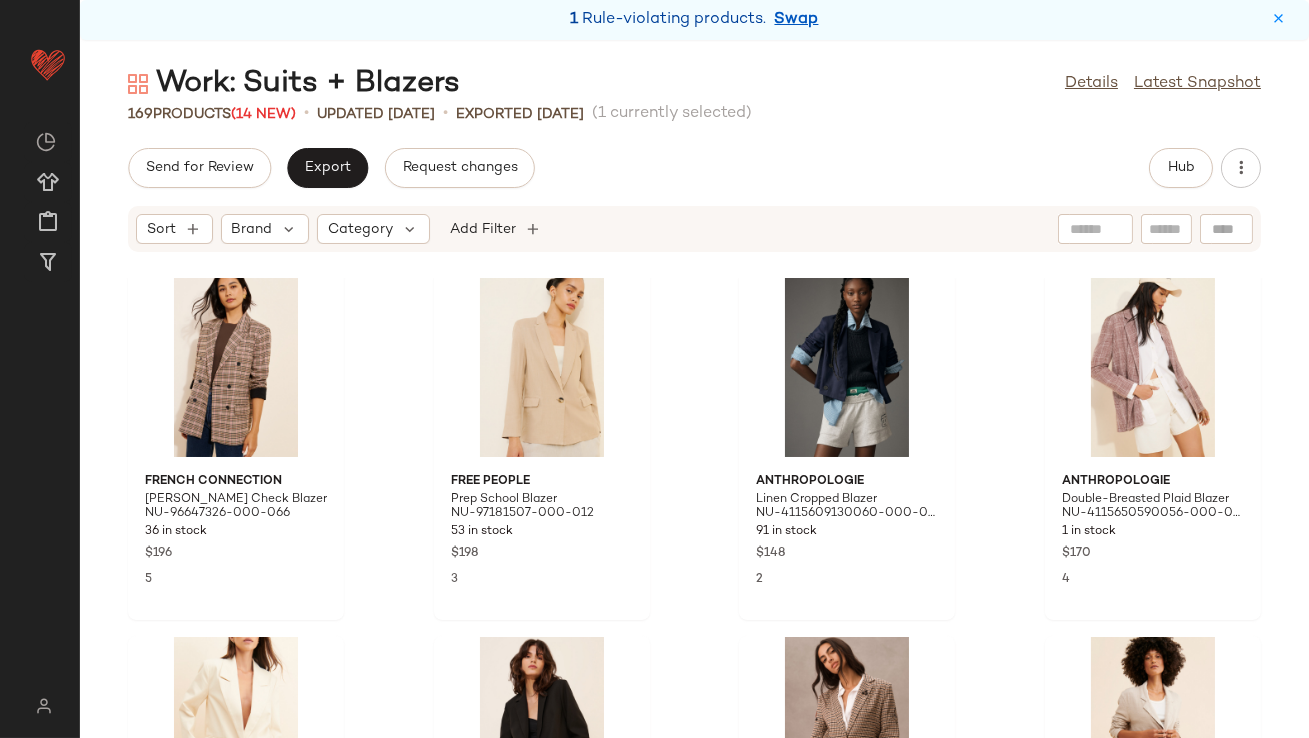 scroll, scrollTop: 1002, scrollLeft: 0, axis: vertical 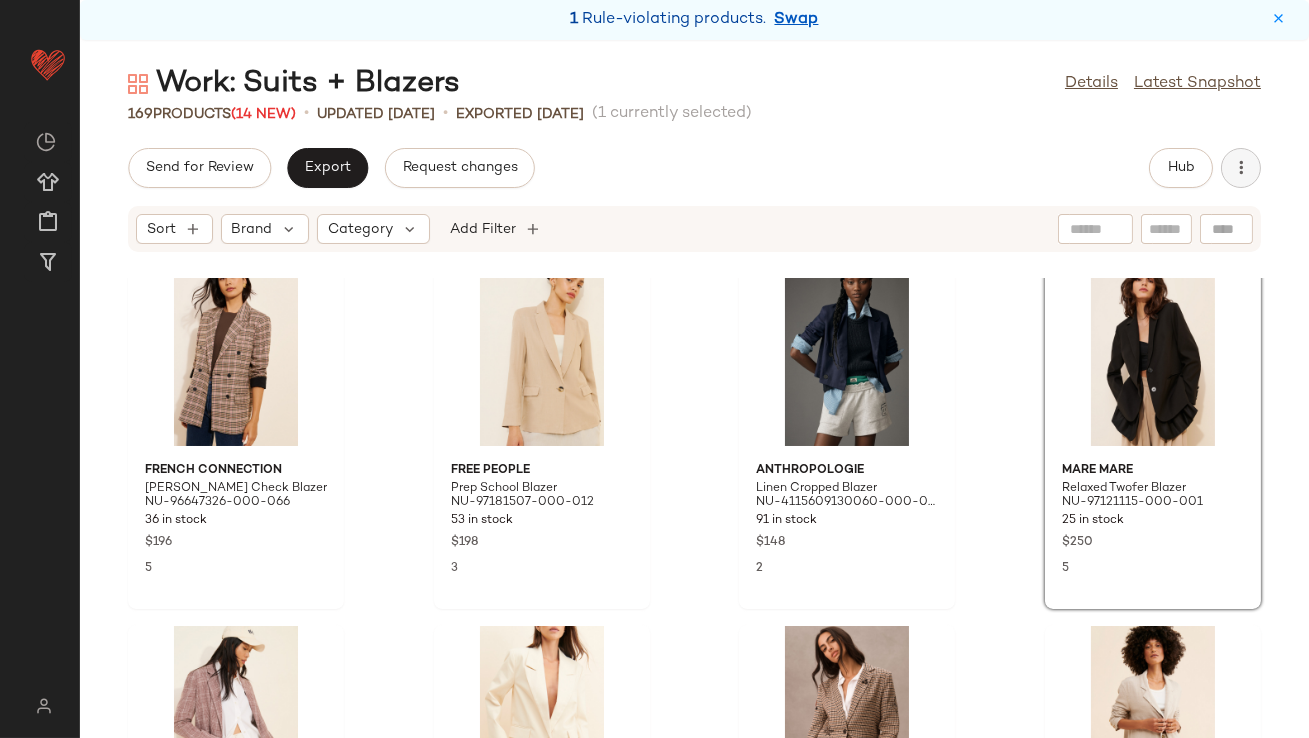 click 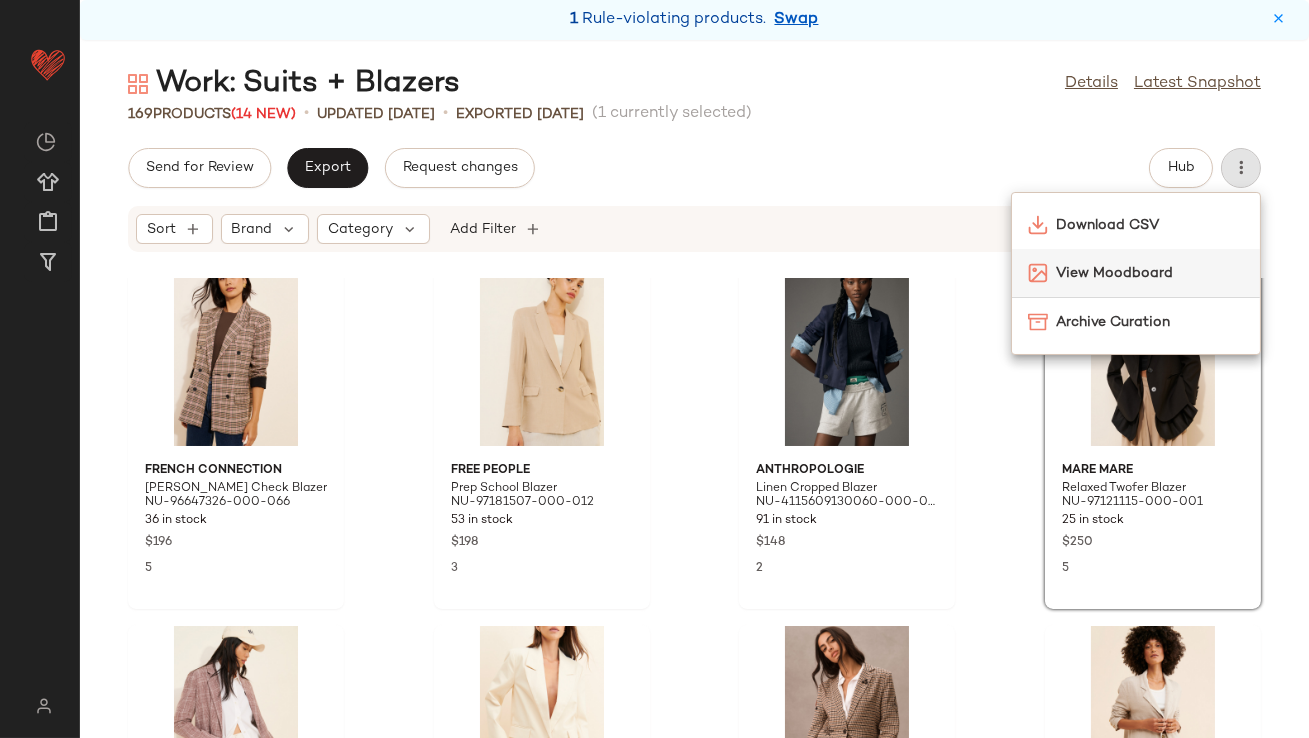 click on "View Moodboard" 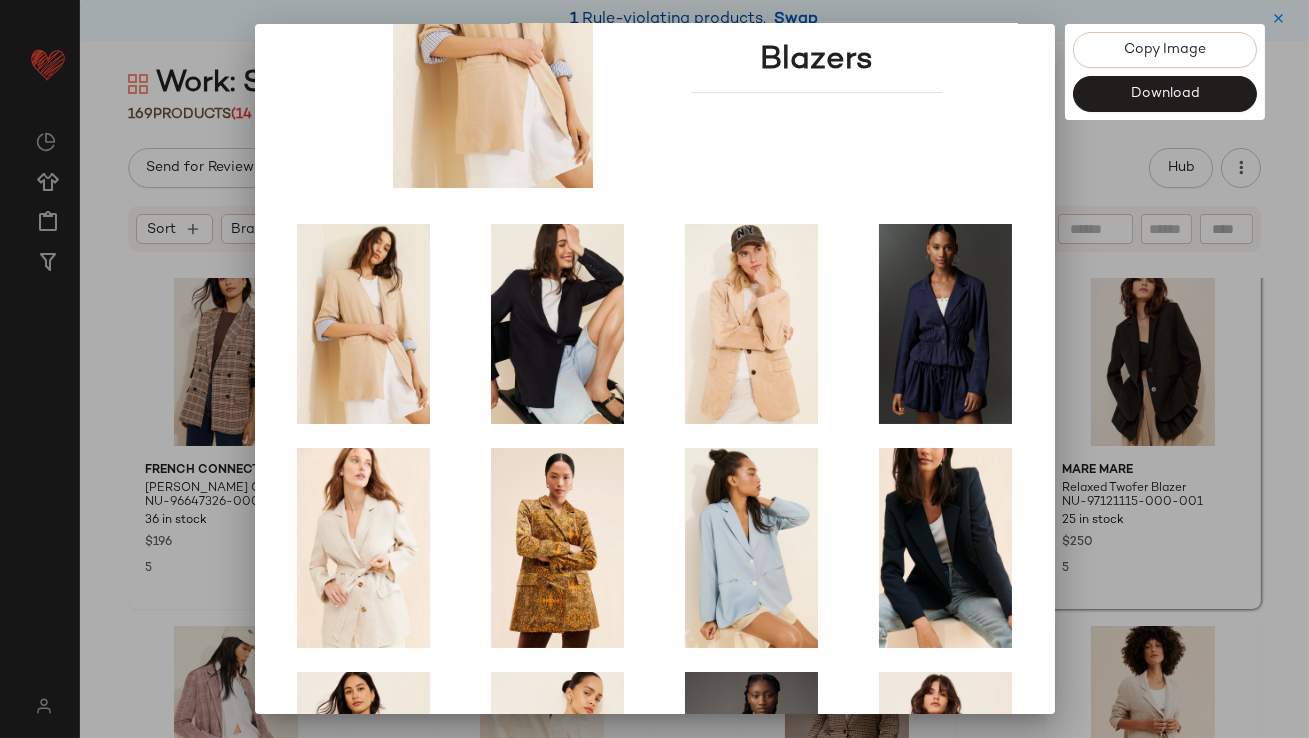 scroll, scrollTop: 341, scrollLeft: 0, axis: vertical 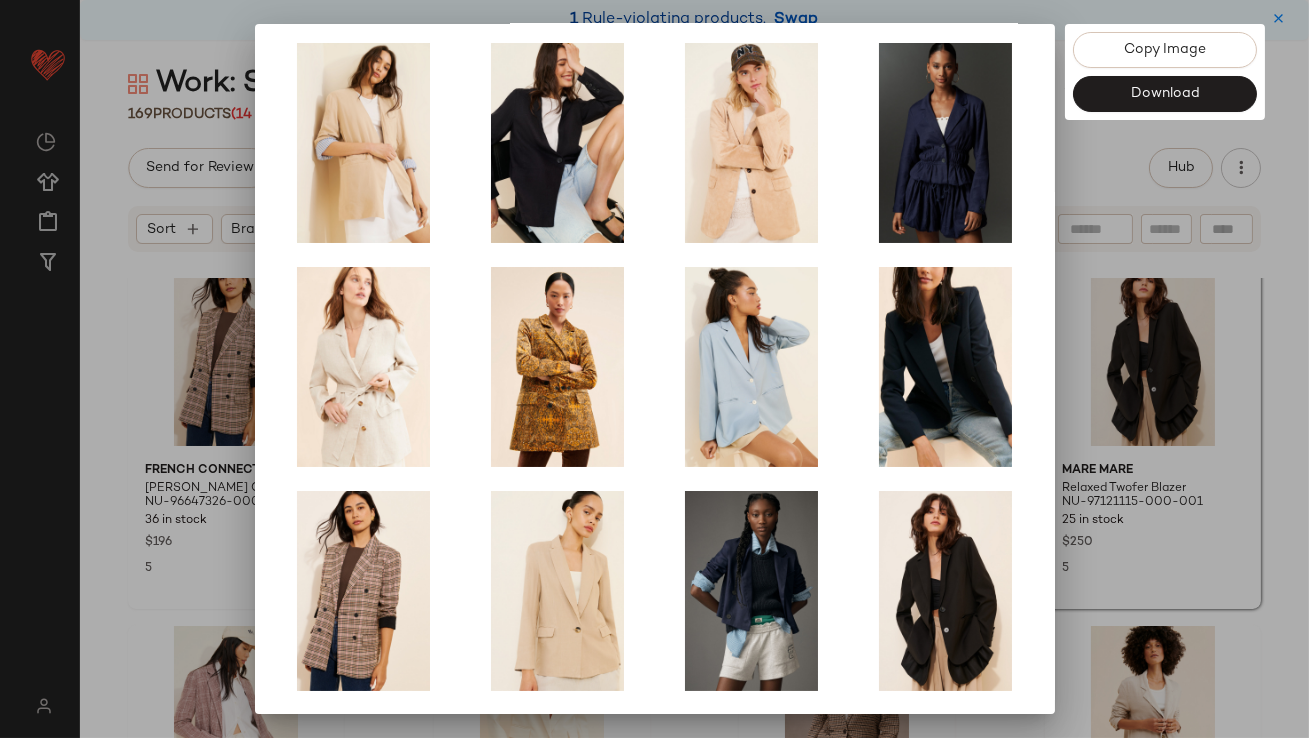 click at bounding box center [654, 369] 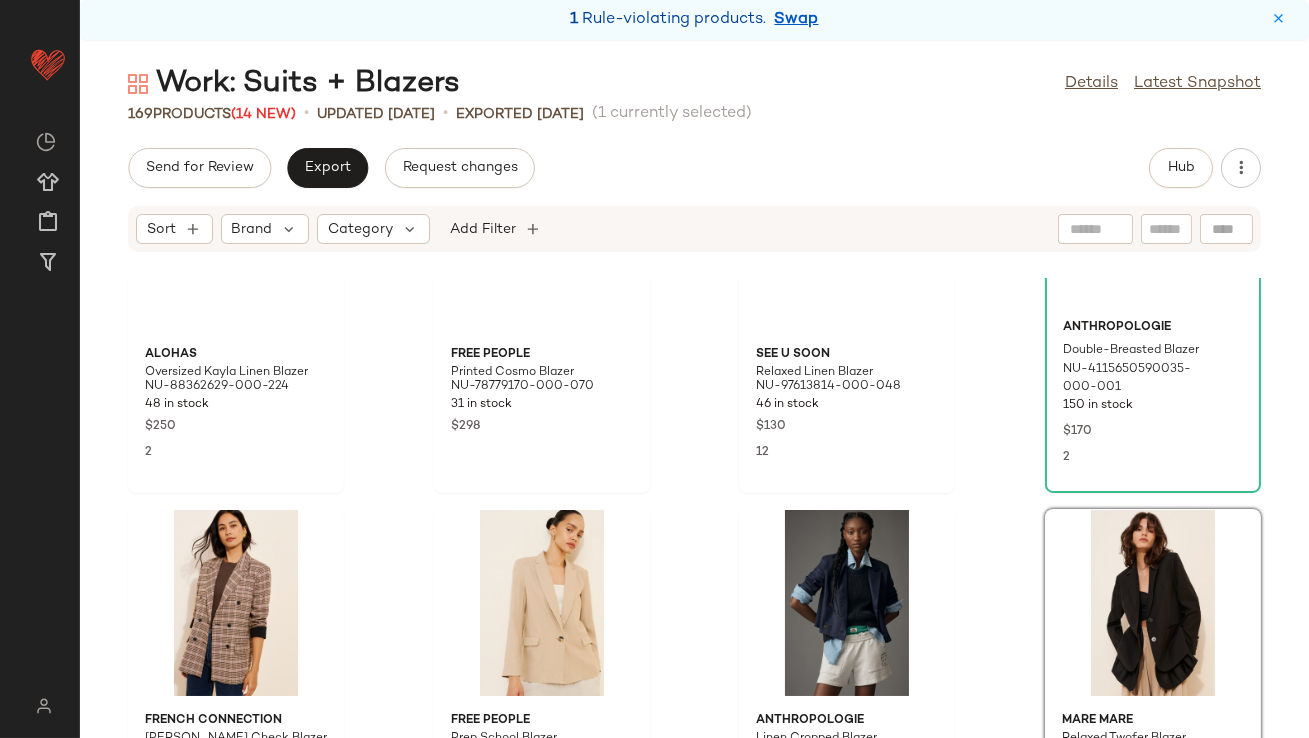 scroll, scrollTop: 0, scrollLeft: 0, axis: both 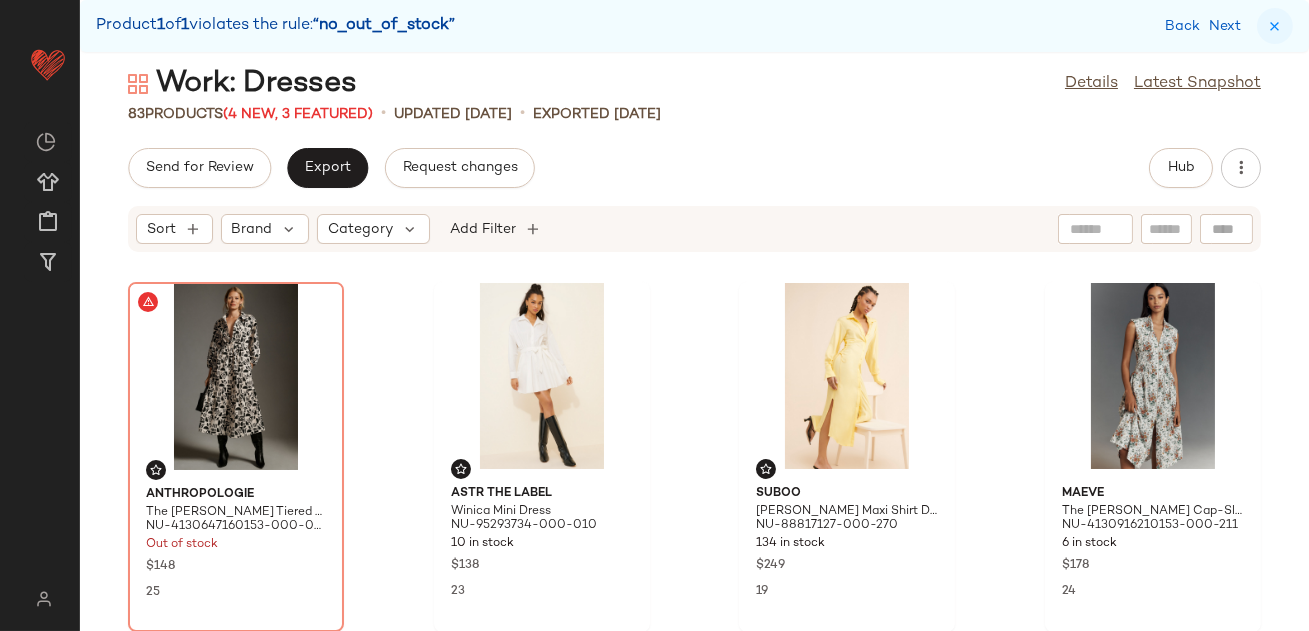 click at bounding box center [1275, 26] 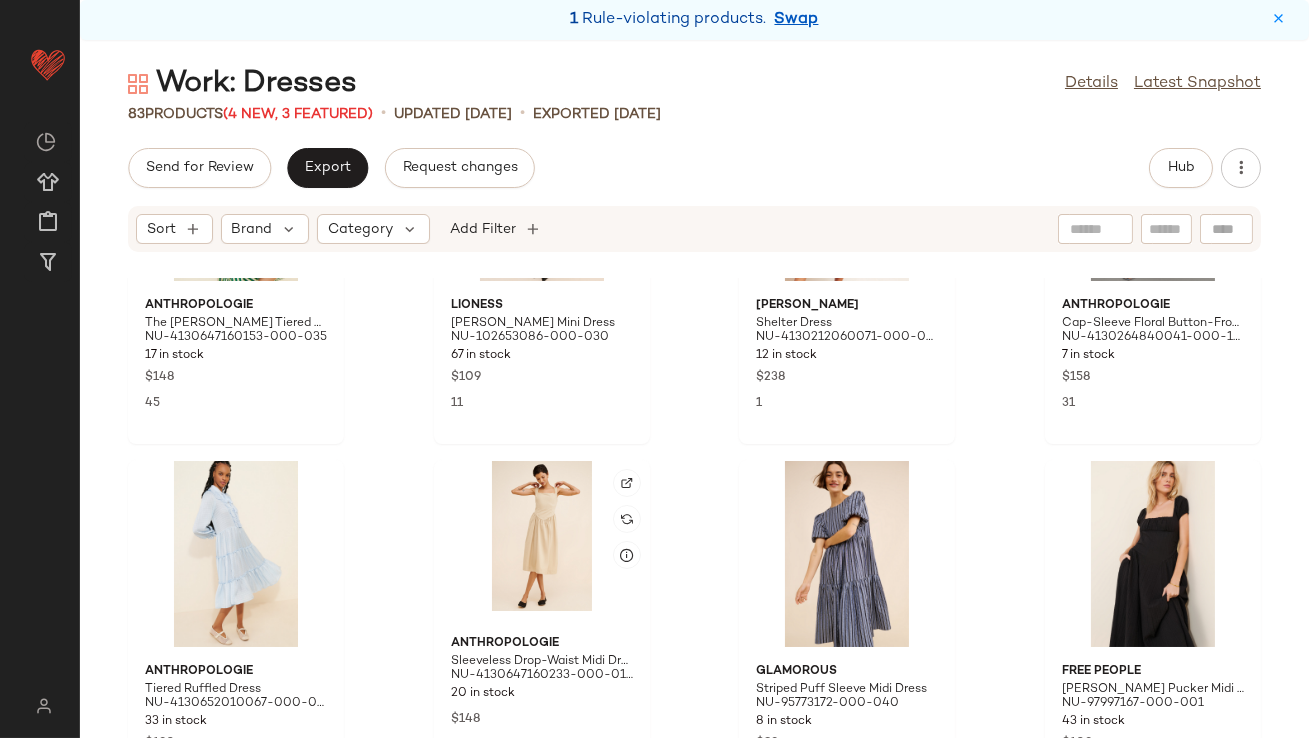 scroll, scrollTop: 2111, scrollLeft: 0, axis: vertical 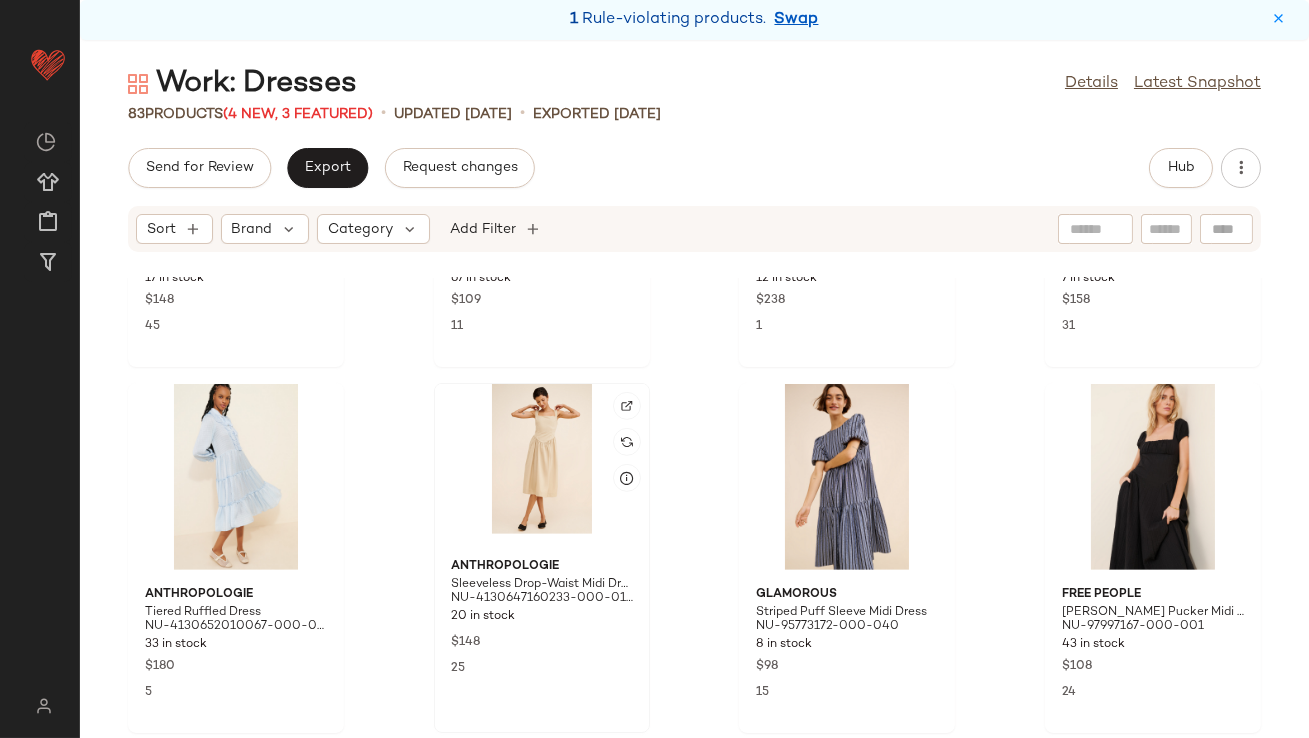 click 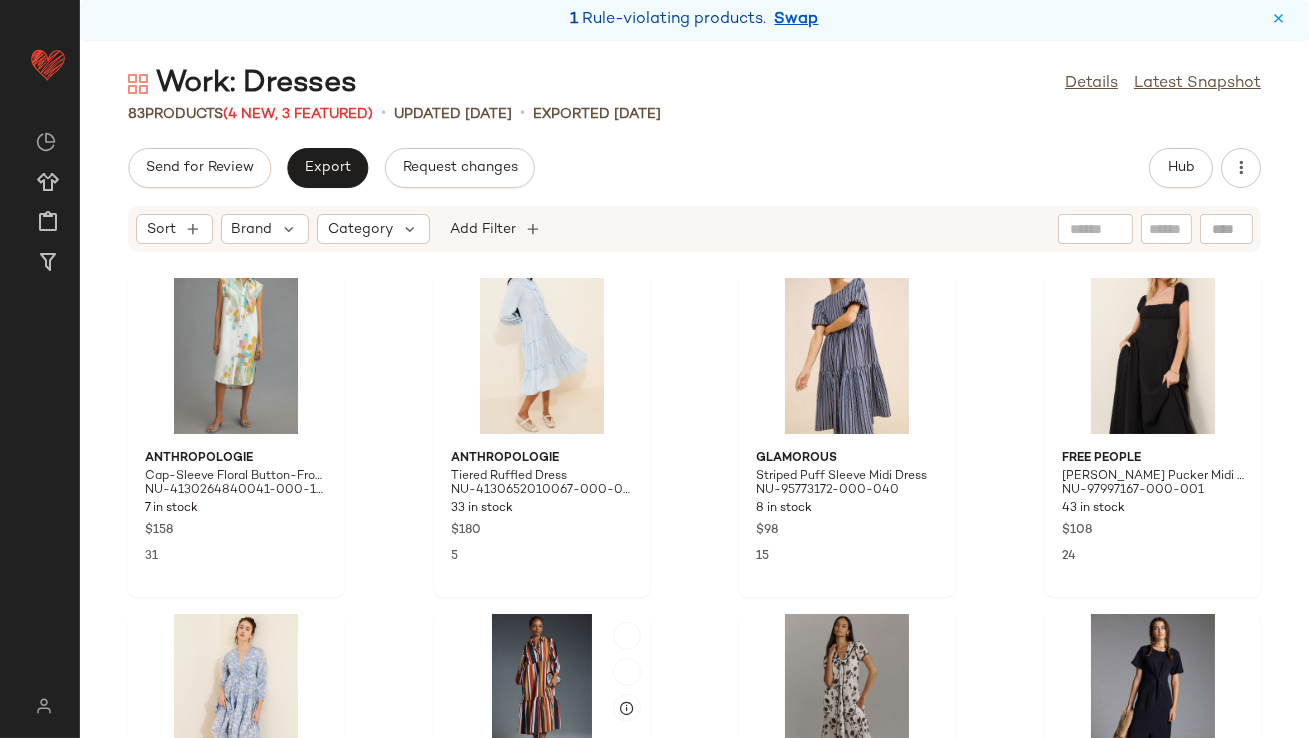 scroll, scrollTop: 2465, scrollLeft: 0, axis: vertical 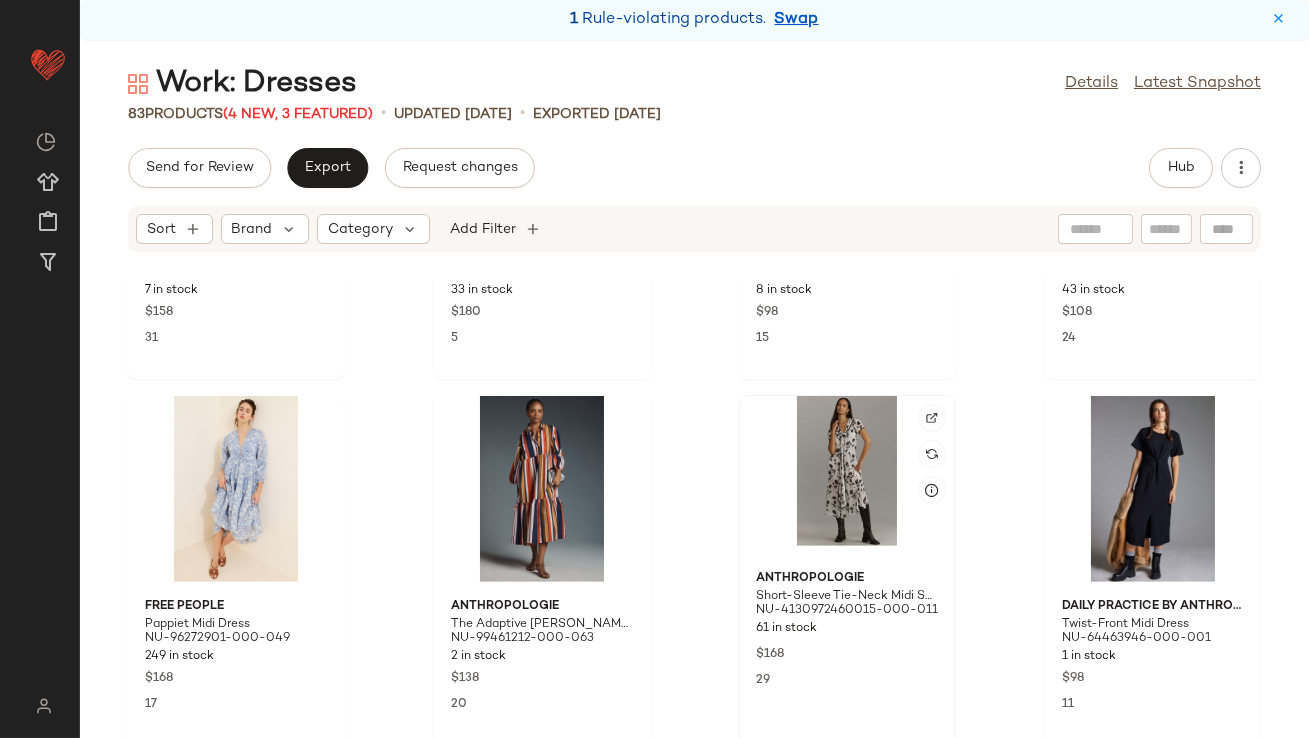 click 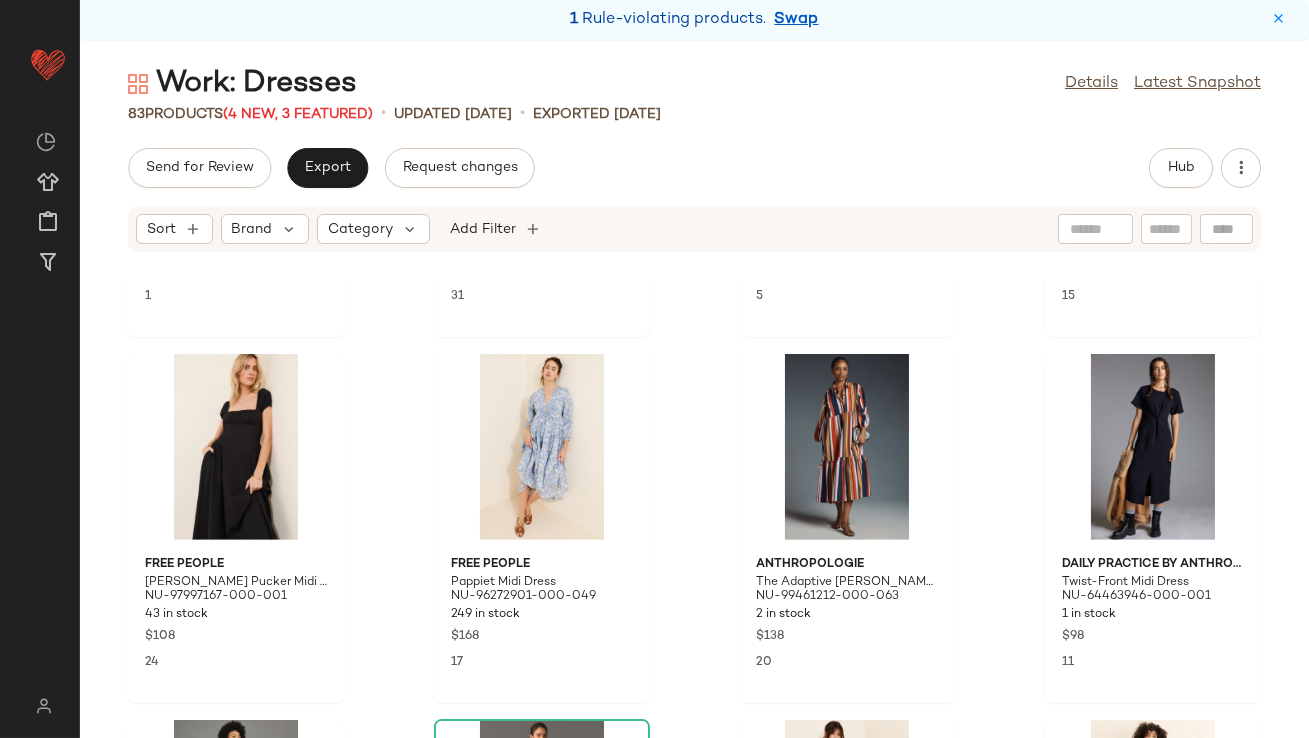 scroll, scrollTop: 2531, scrollLeft: 0, axis: vertical 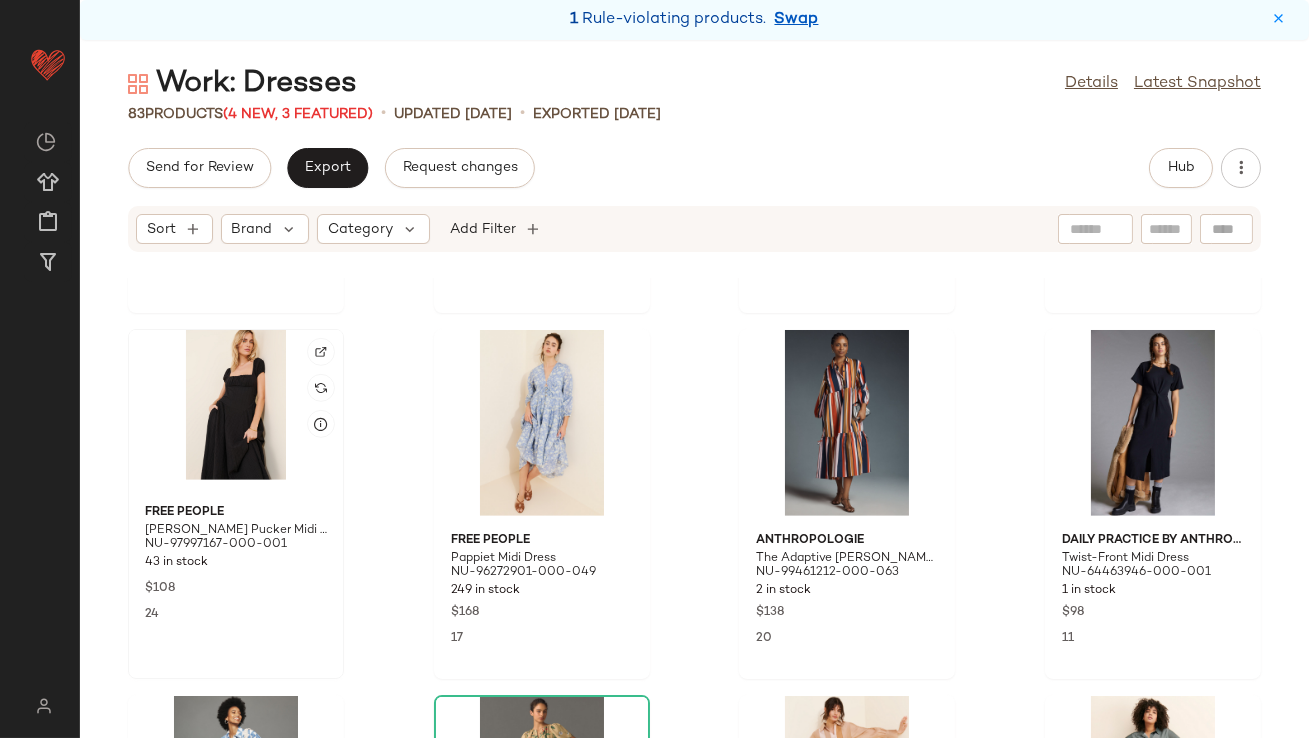 click 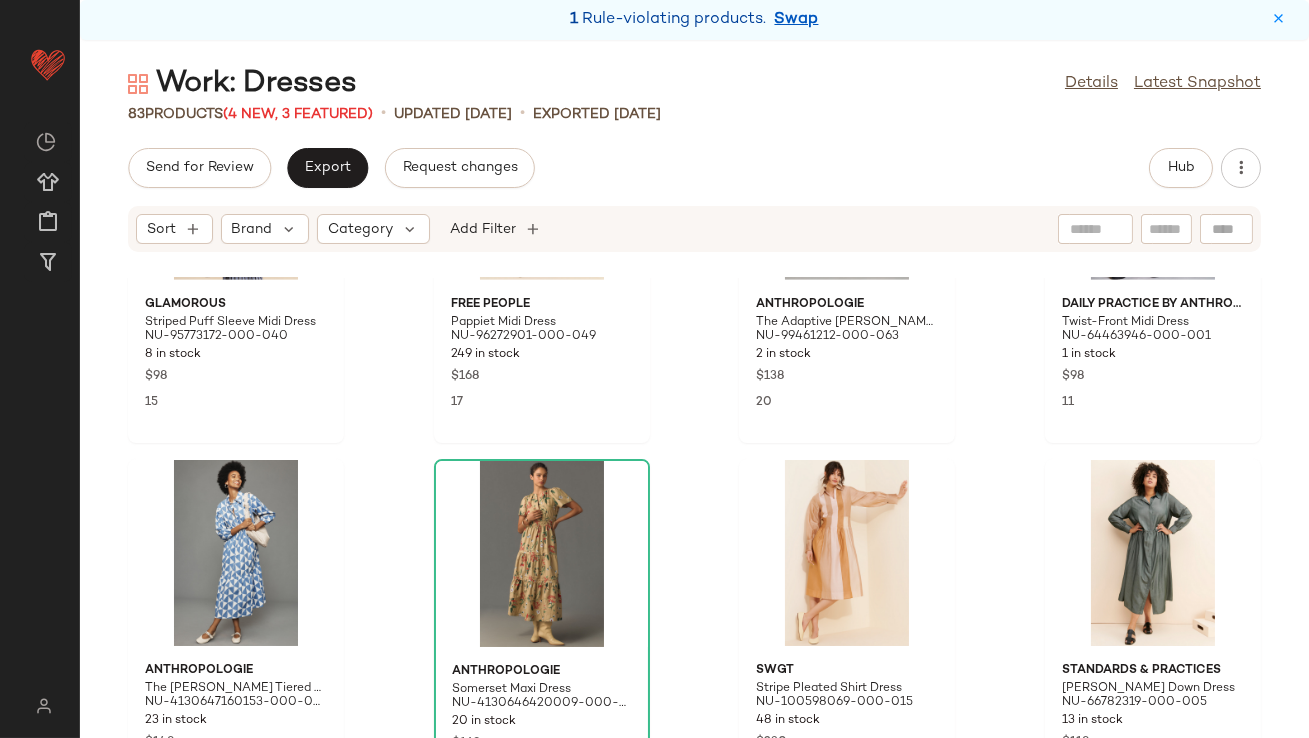 scroll, scrollTop: 2833, scrollLeft: 0, axis: vertical 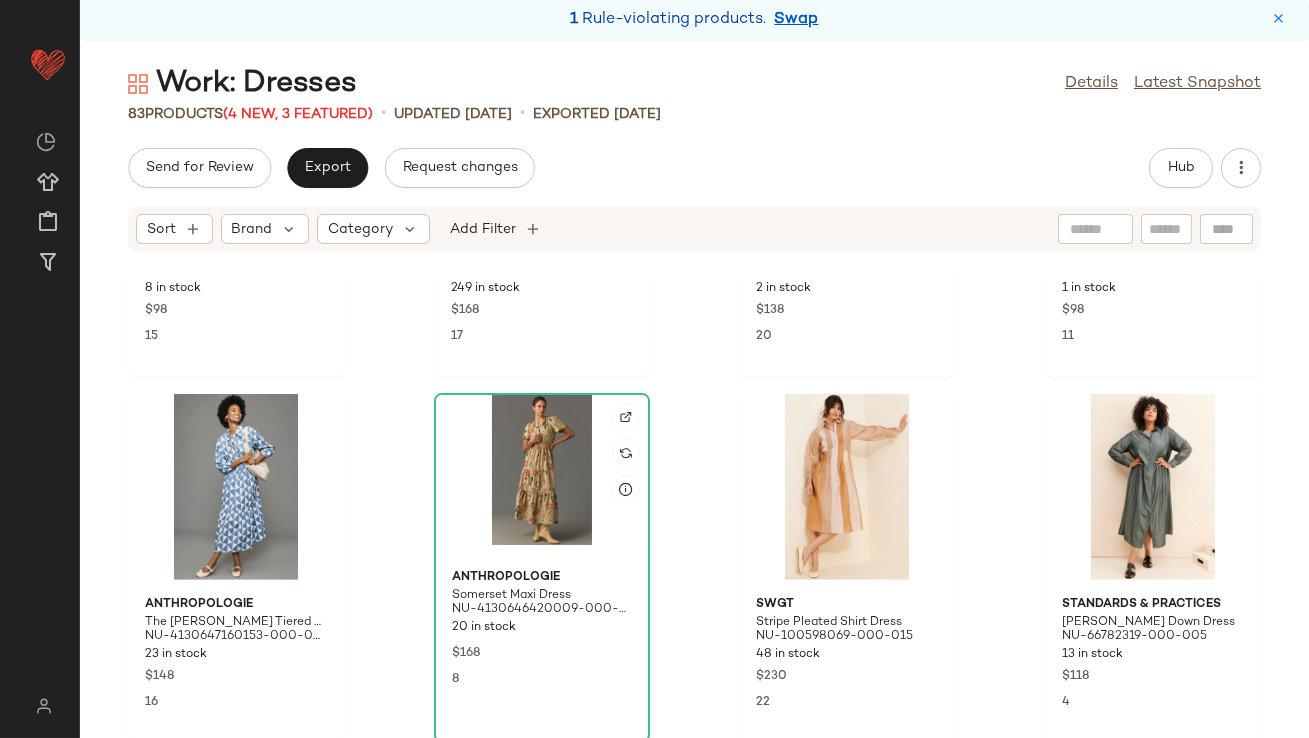 click 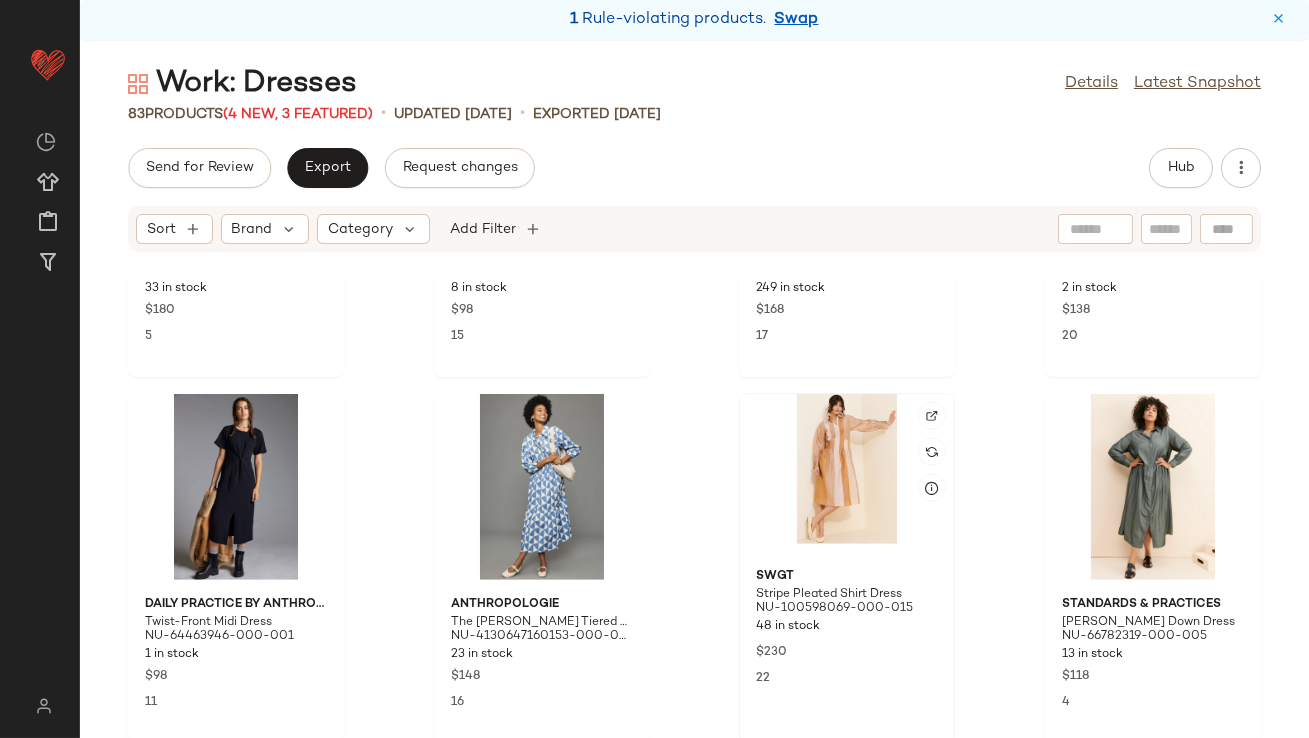 click 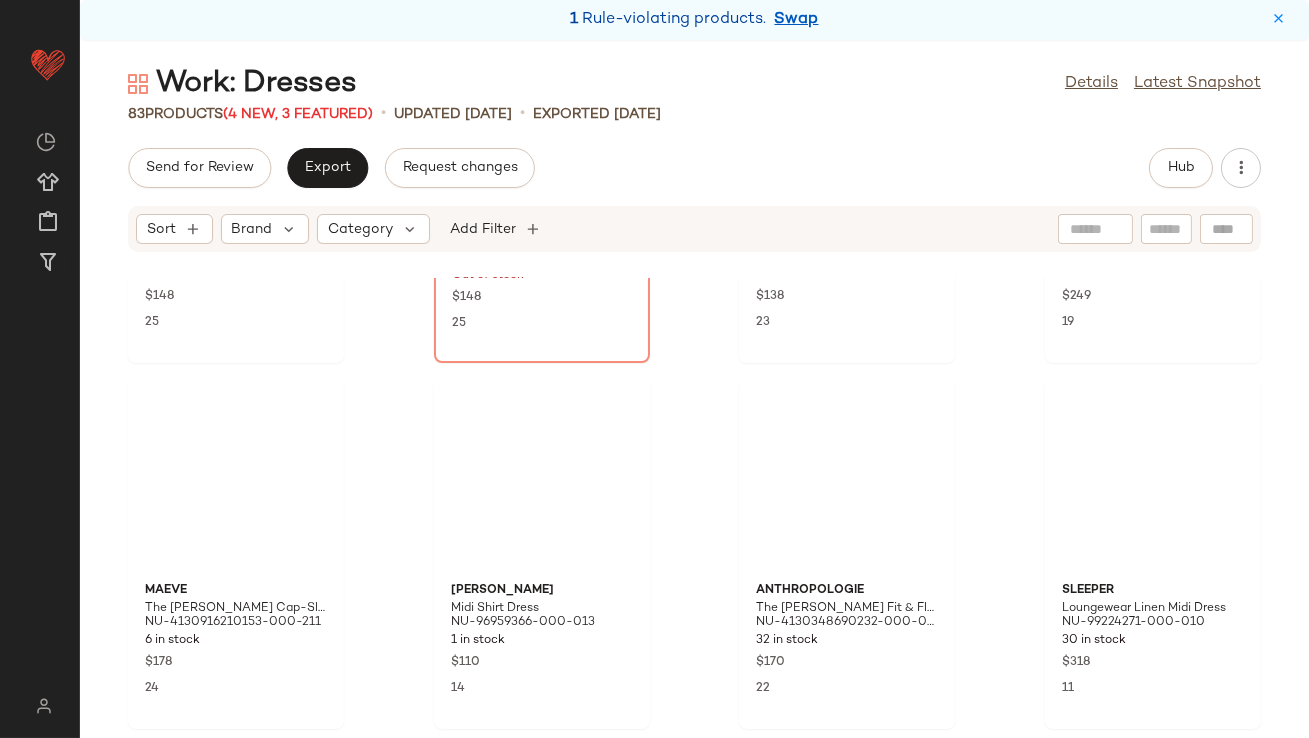 scroll, scrollTop: 0, scrollLeft: 0, axis: both 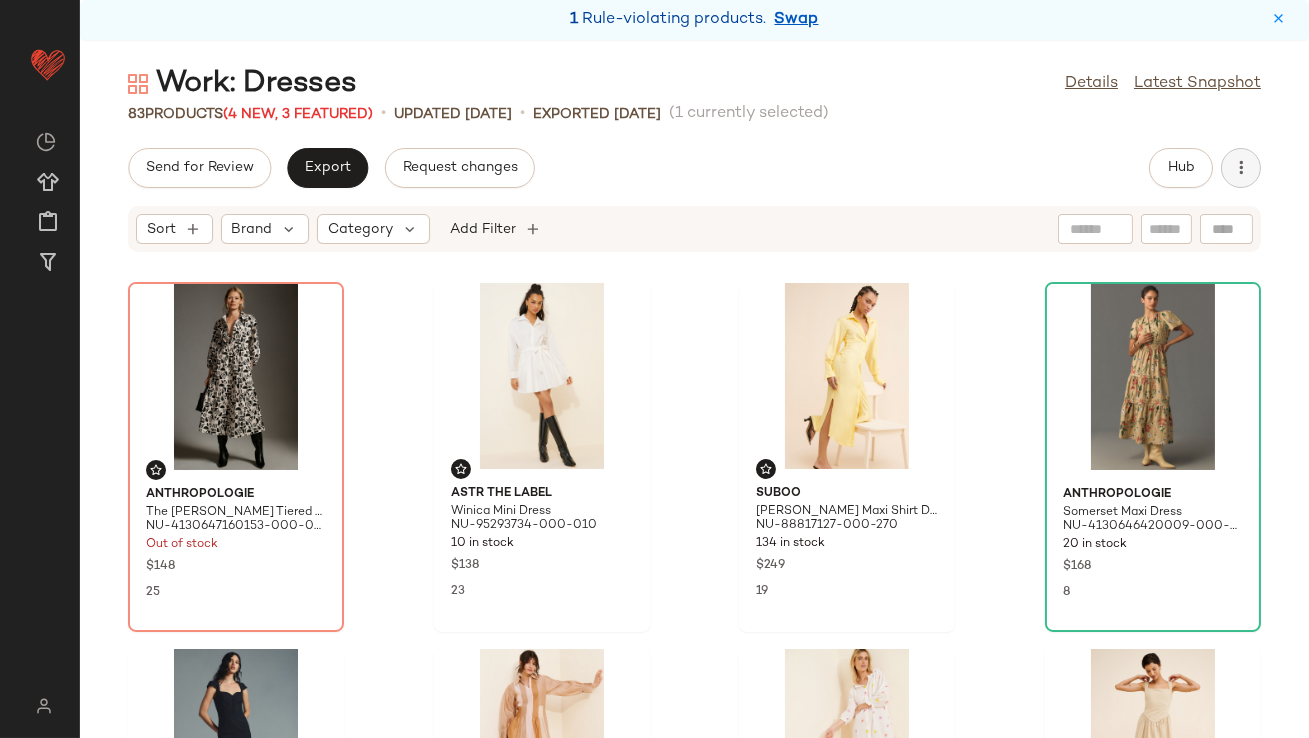 click 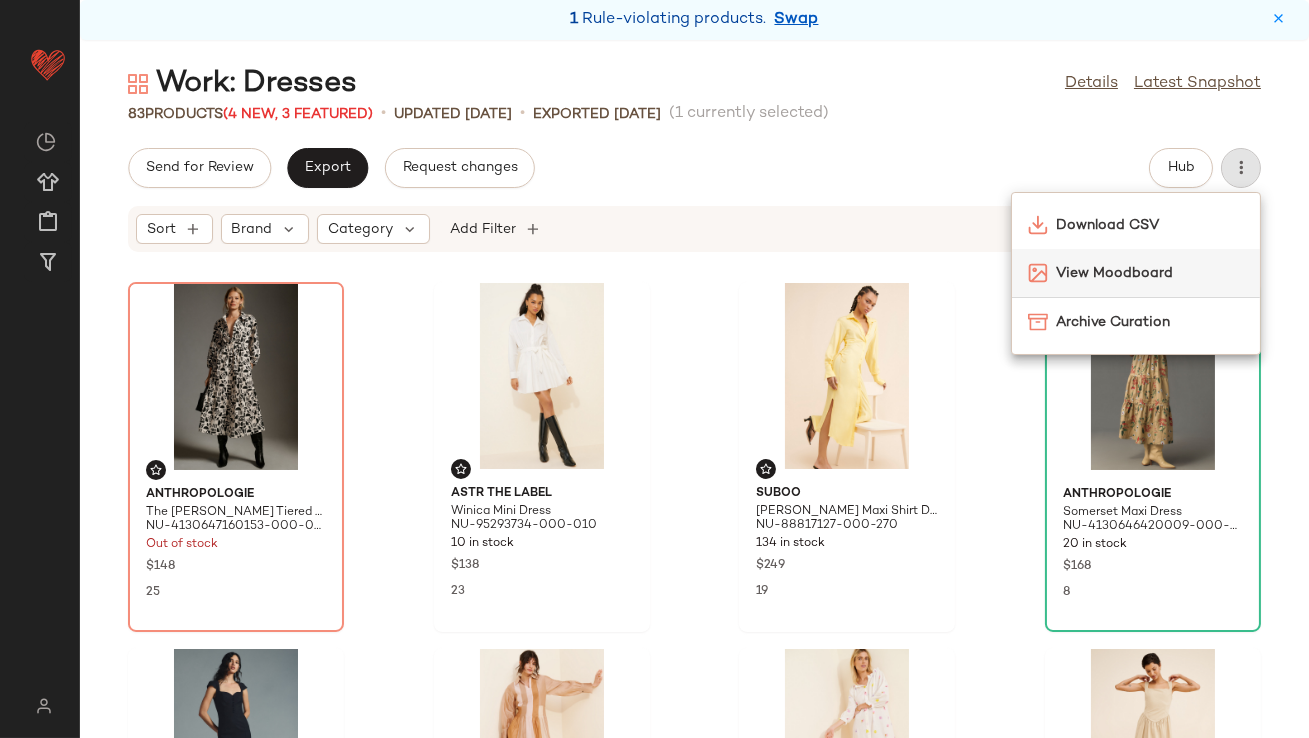 click on "View Moodboard" at bounding box center [1150, 273] 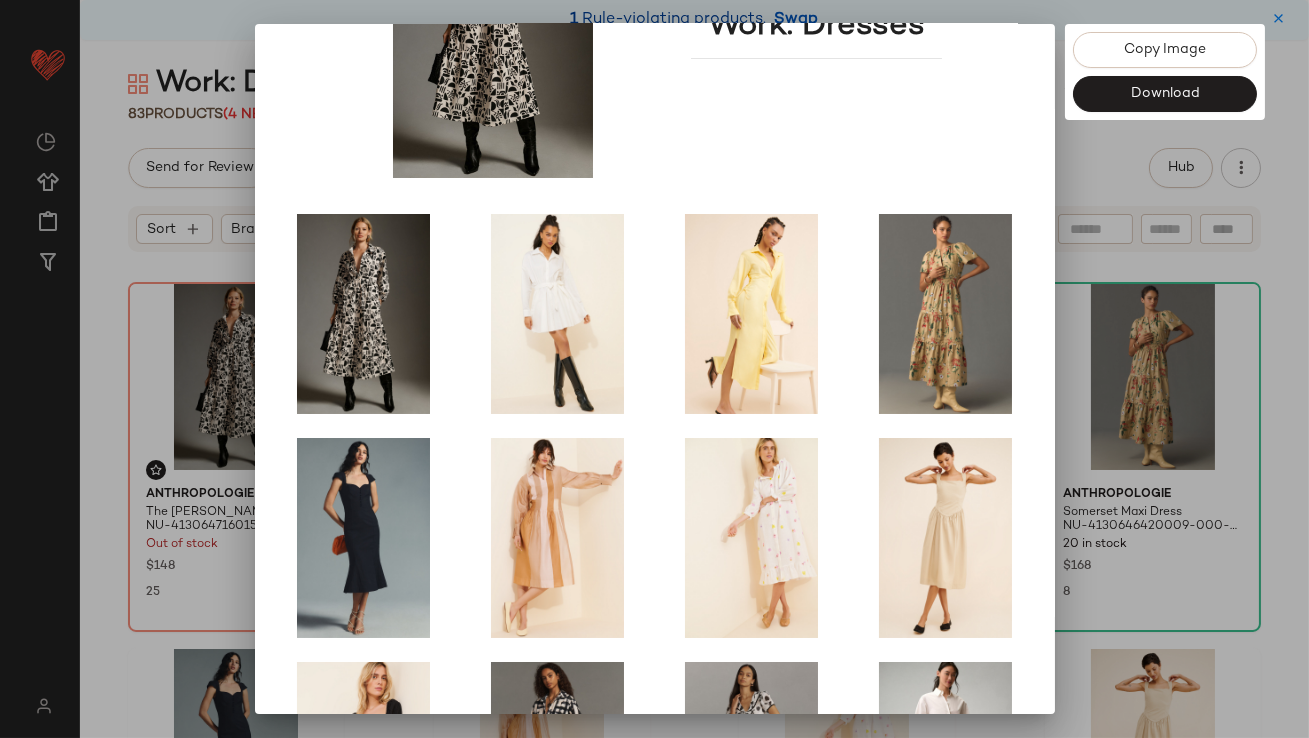scroll, scrollTop: 341, scrollLeft: 0, axis: vertical 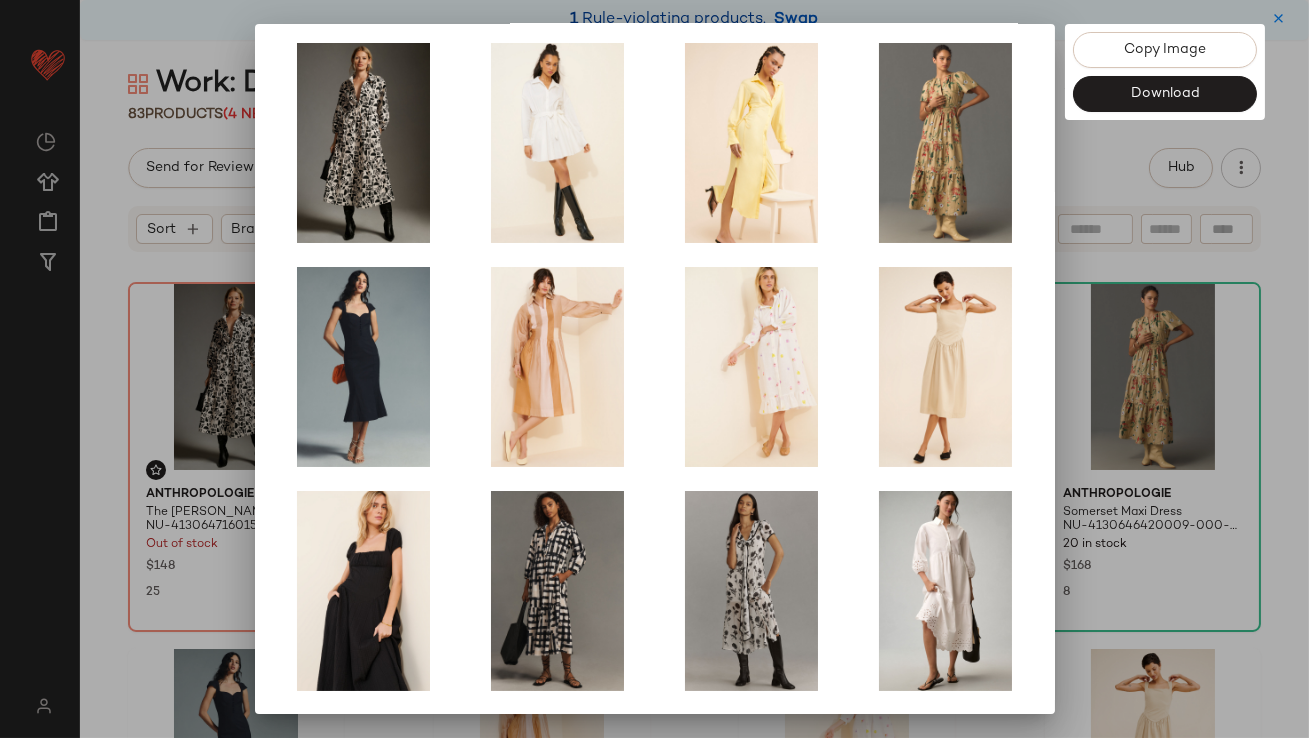 click at bounding box center [654, 369] 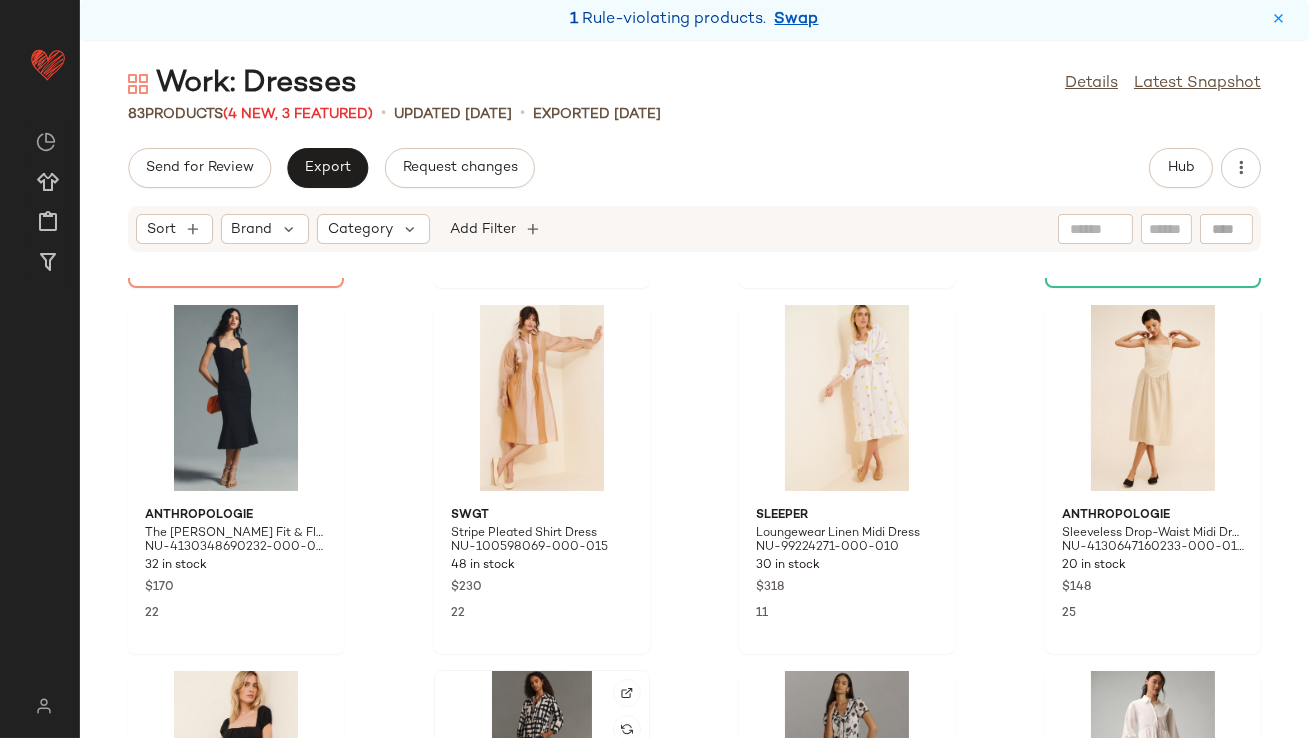 scroll, scrollTop: 346, scrollLeft: 0, axis: vertical 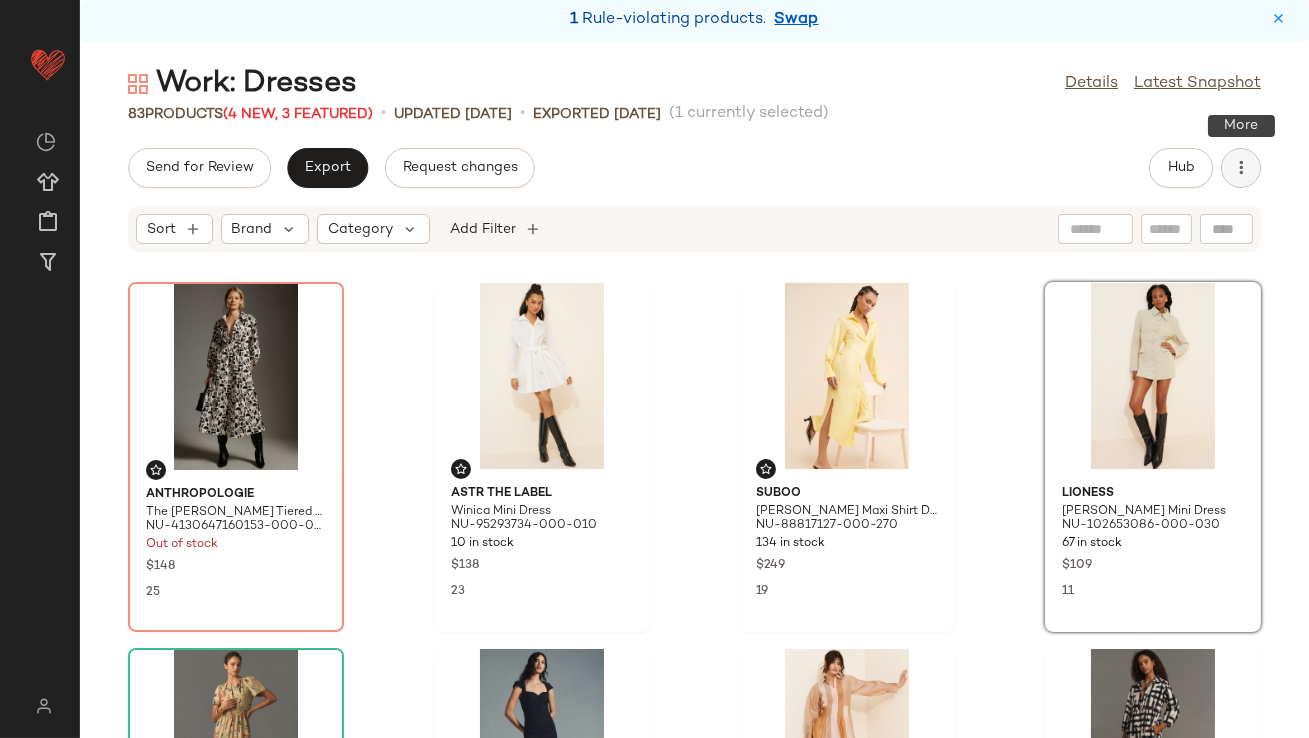 click 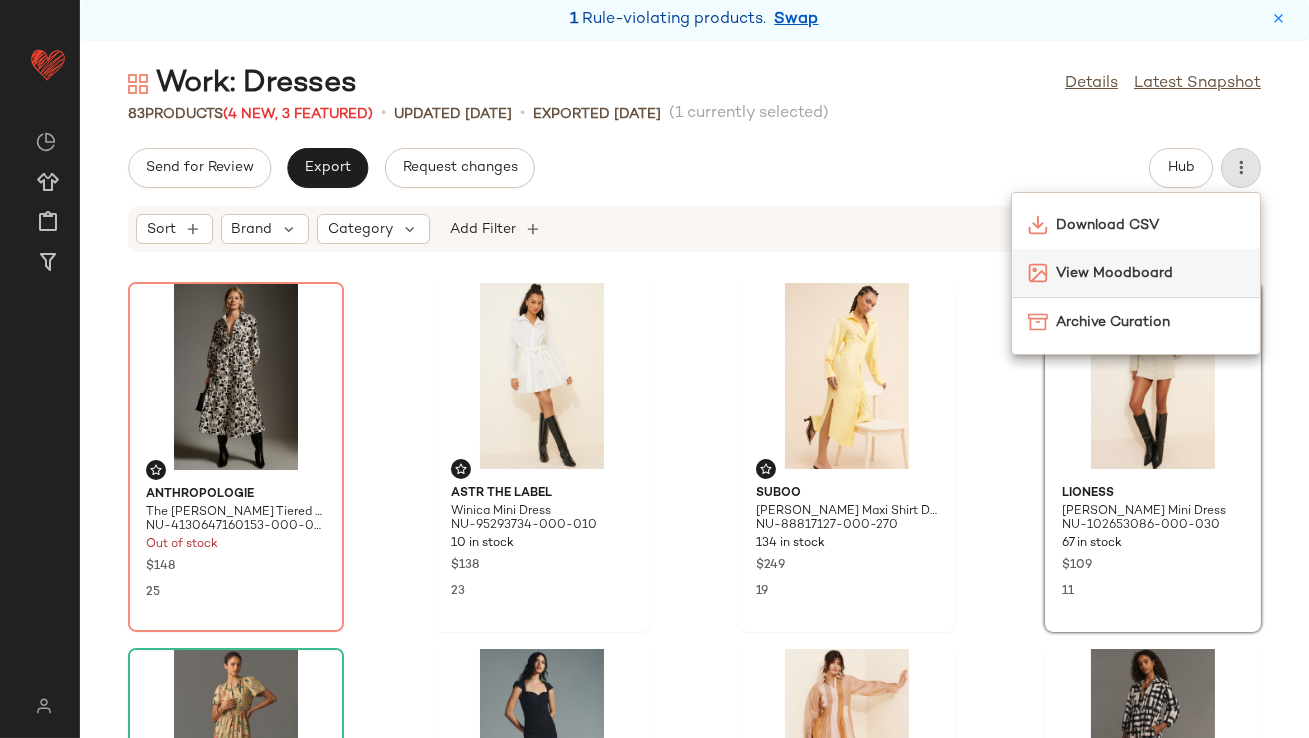 click on "View Moodboard" 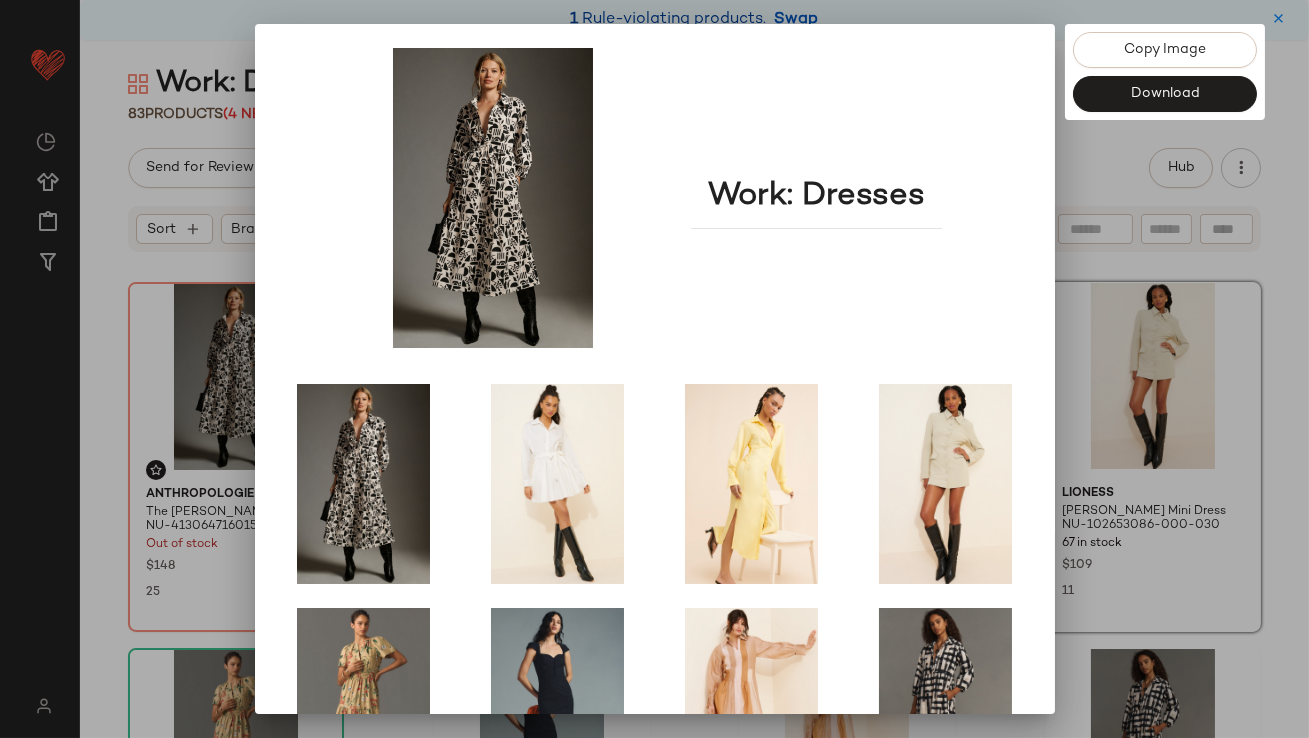 scroll, scrollTop: 341, scrollLeft: 0, axis: vertical 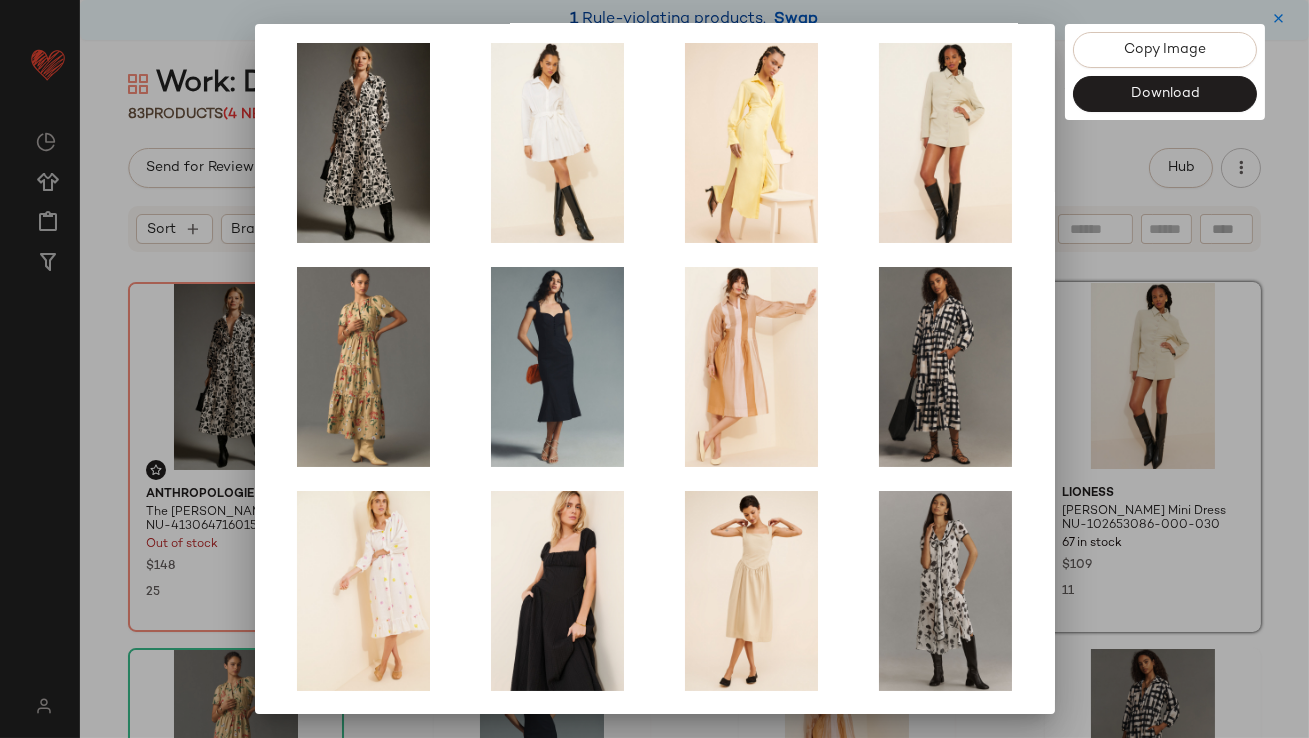 click at bounding box center (654, 369) 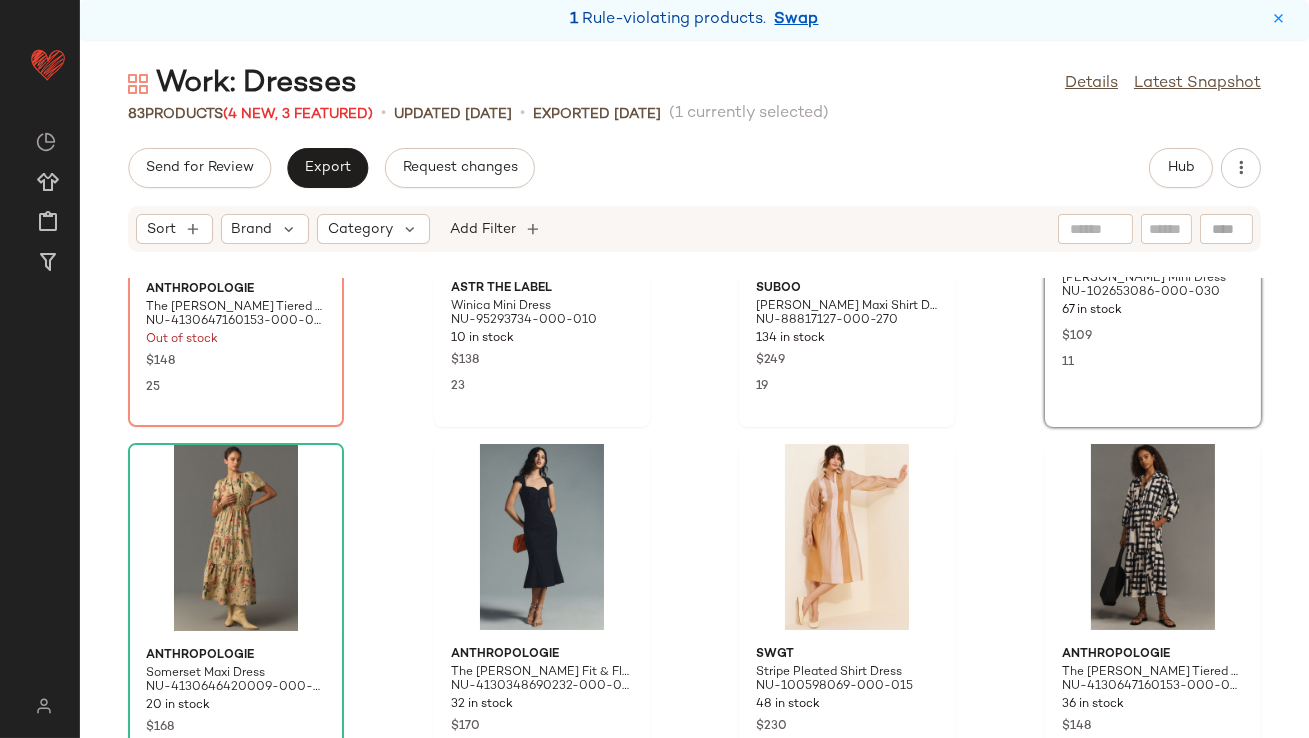 scroll, scrollTop: 477, scrollLeft: 0, axis: vertical 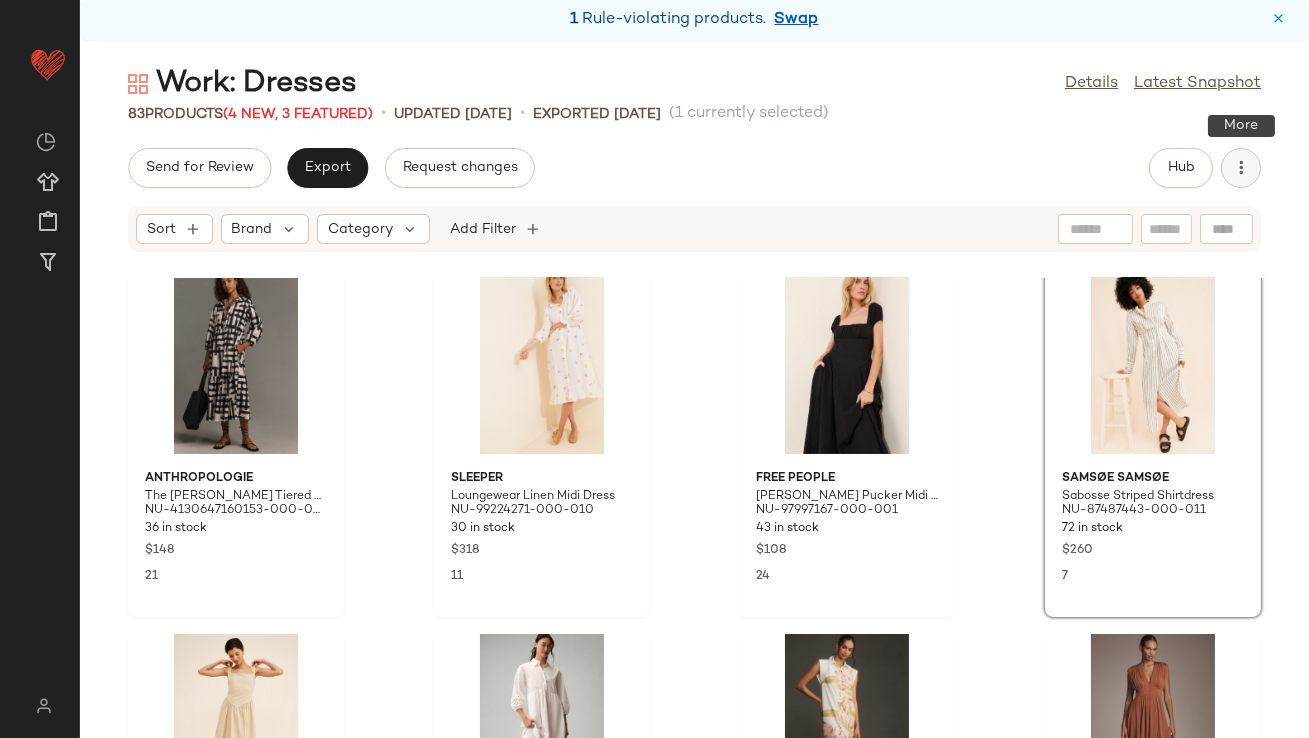 click 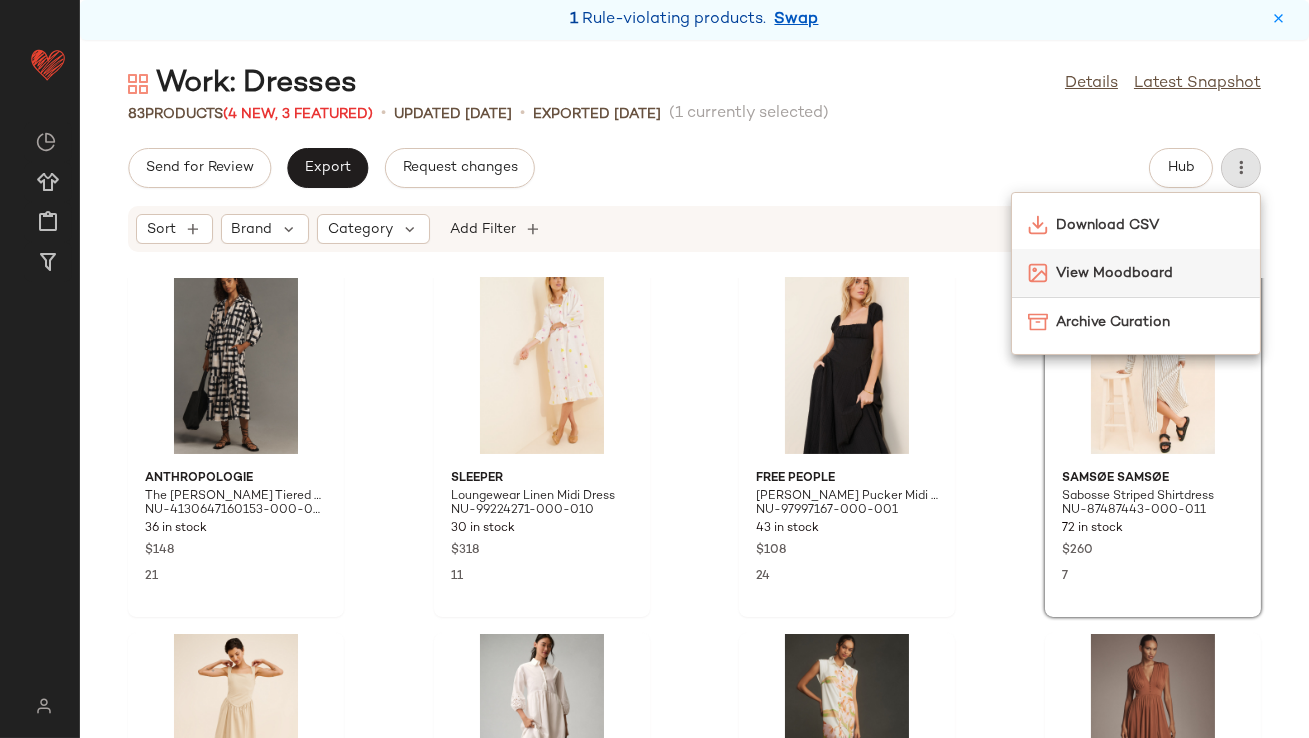 click on "View Moodboard" 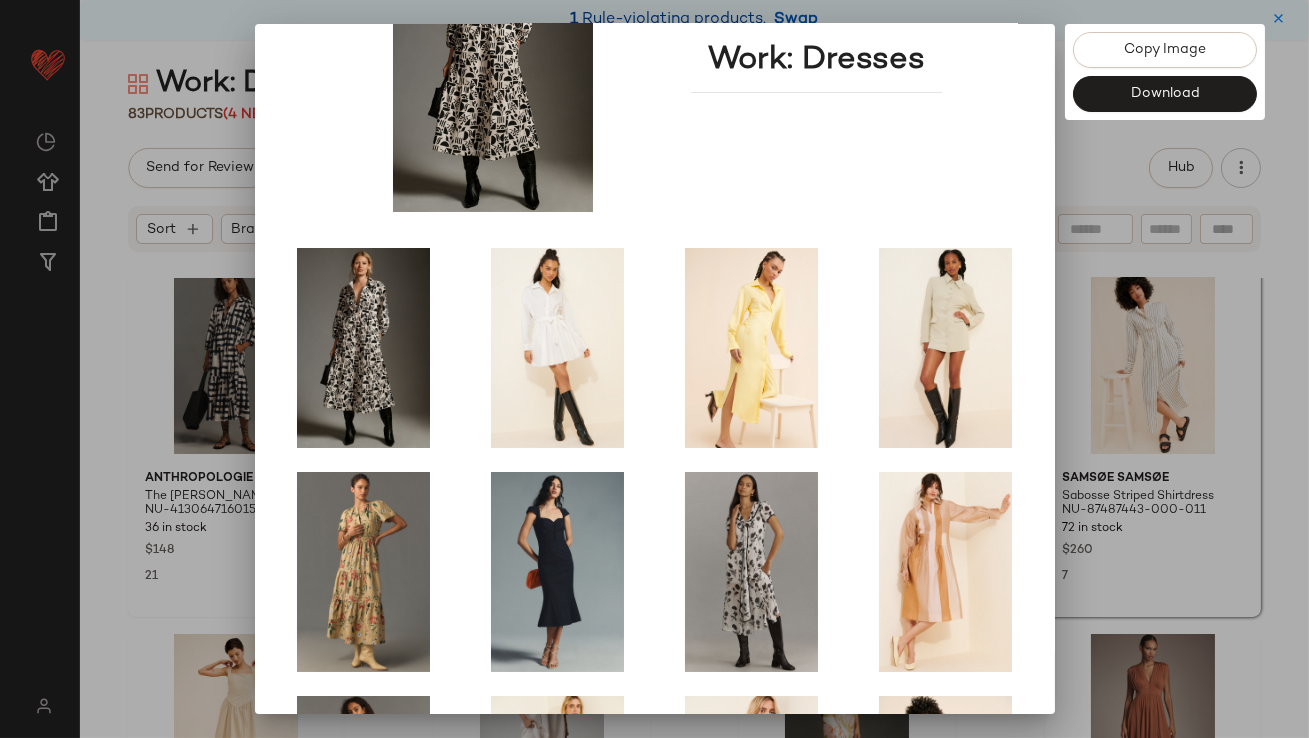 scroll, scrollTop: 341, scrollLeft: 0, axis: vertical 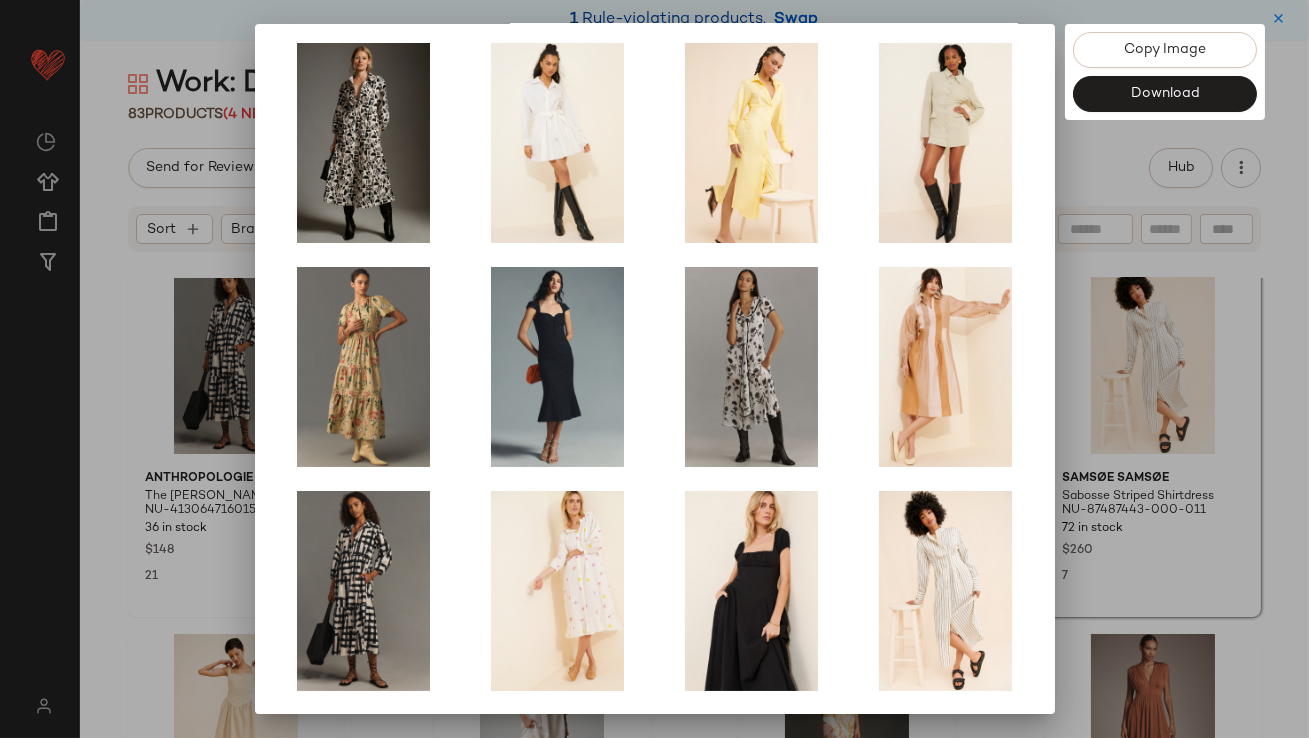 click at bounding box center (654, 369) 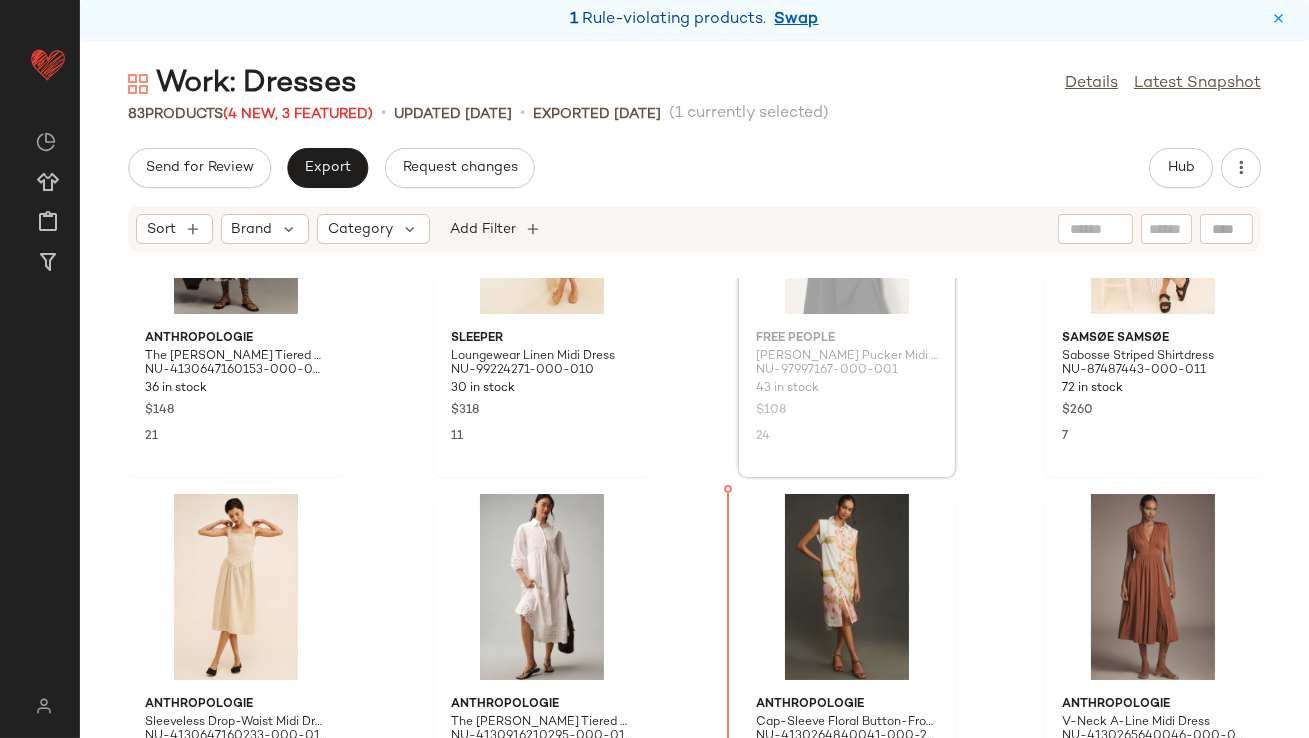 scroll, scrollTop: 1063, scrollLeft: 0, axis: vertical 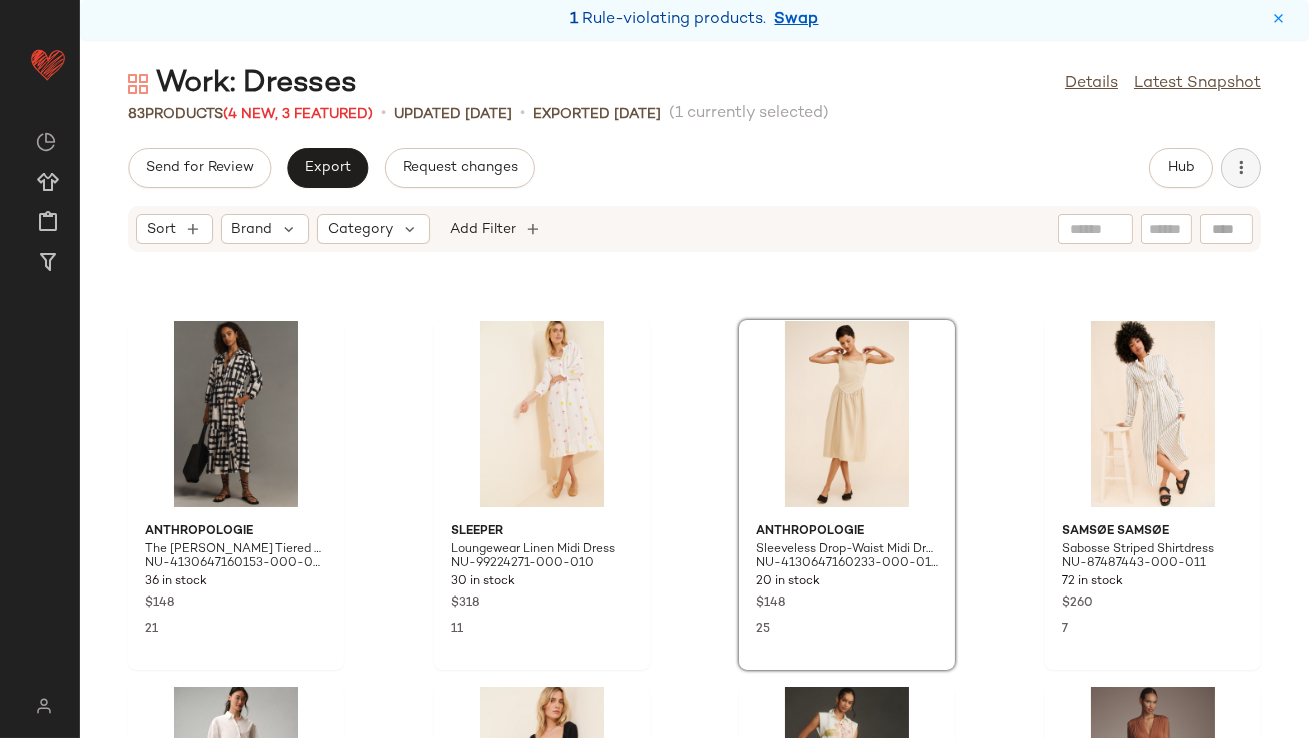 click 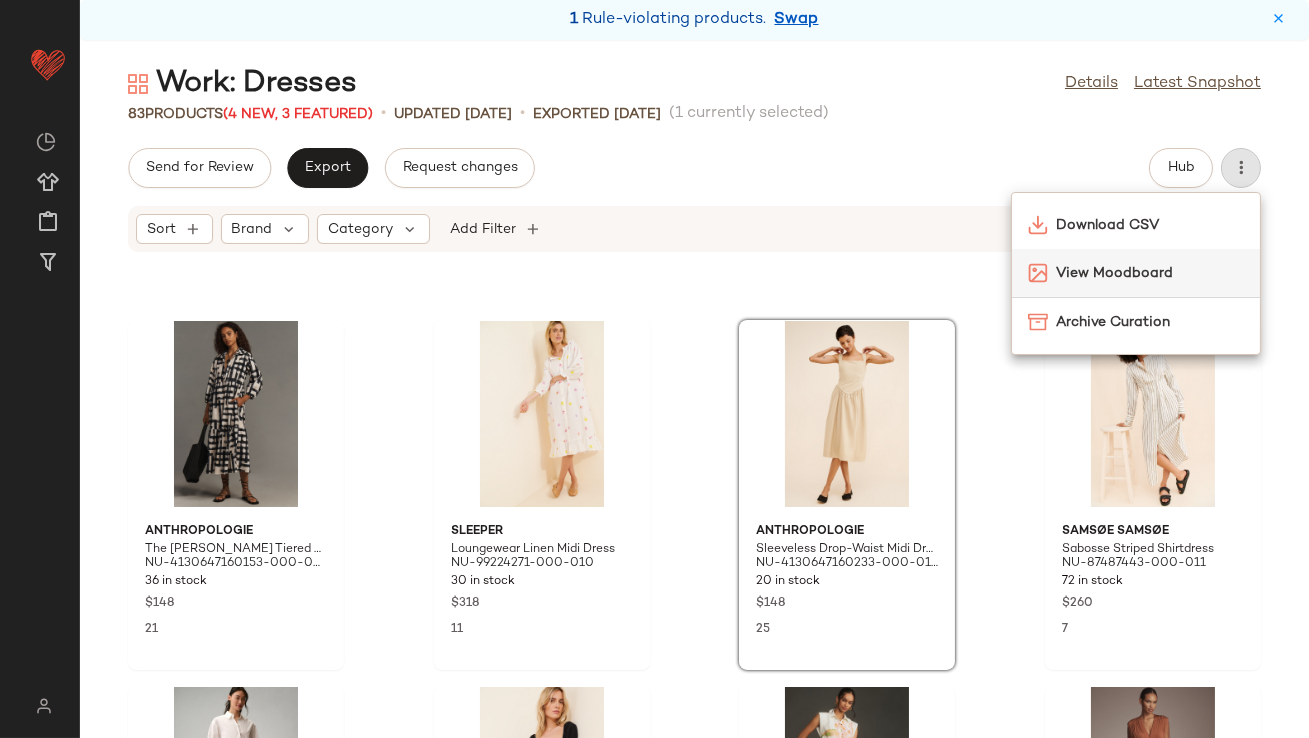 click on "View Moodboard" at bounding box center (1150, 273) 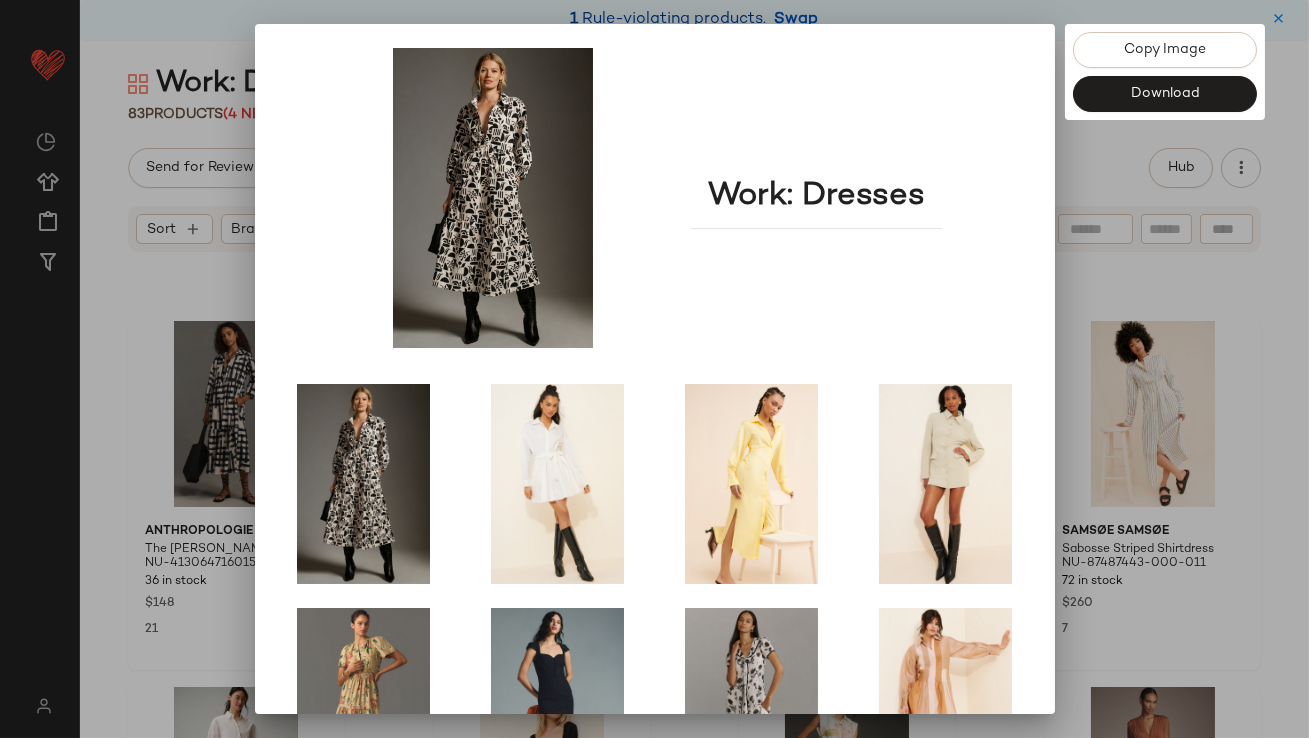scroll, scrollTop: 341, scrollLeft: 0, axis: vertical 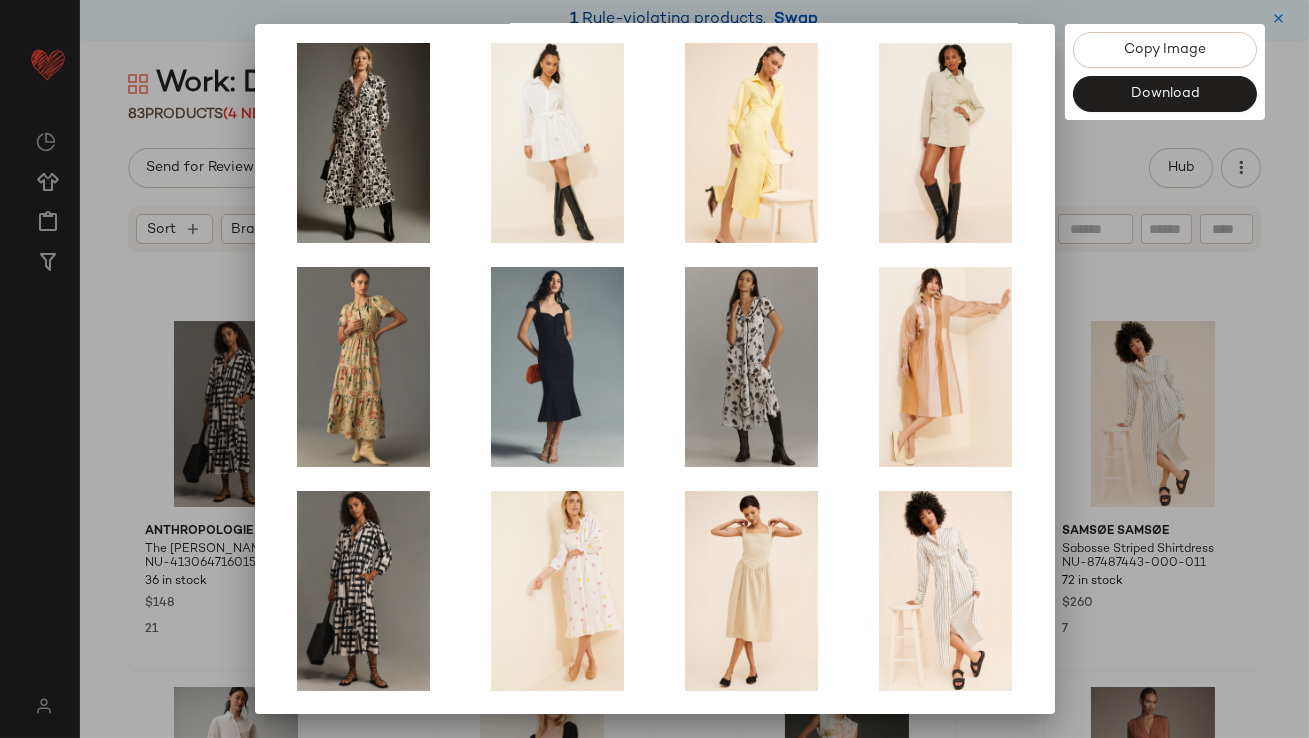 click at bounding box center [654, 369] 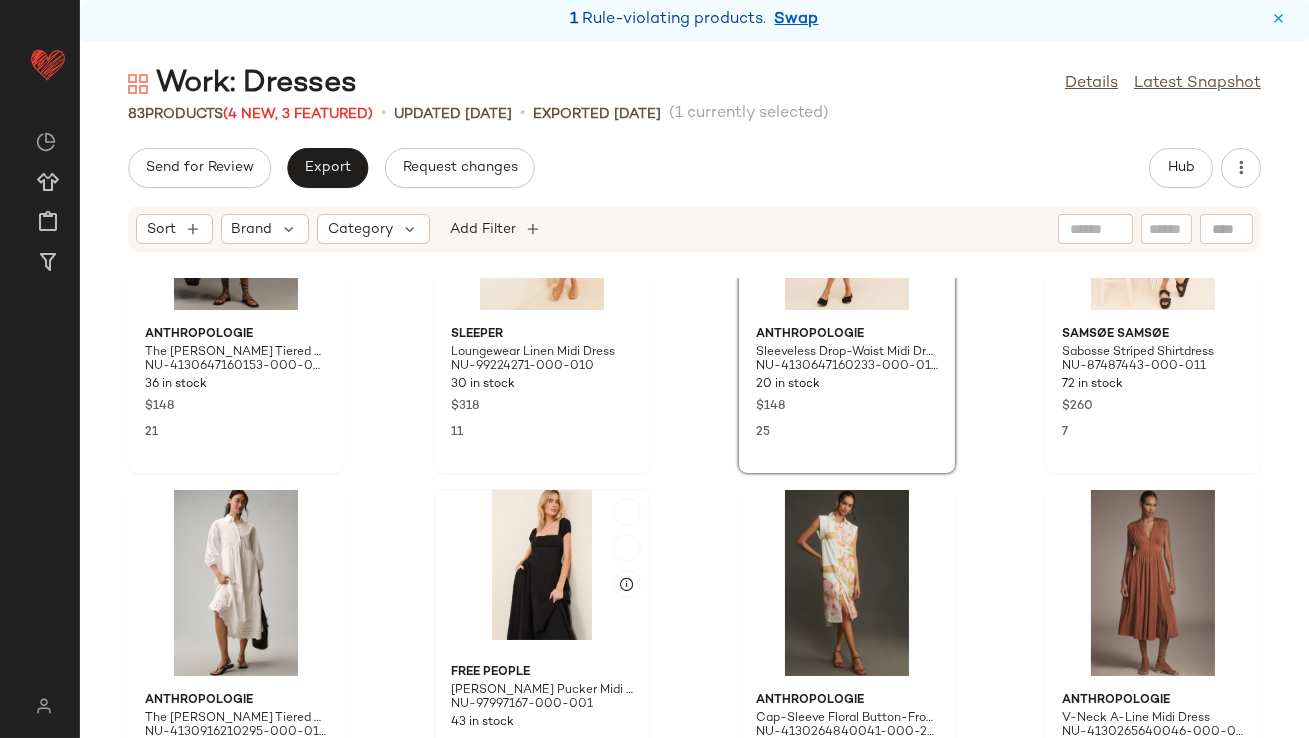 scroll, scrollTop: 932, scrollLeft: 0, axis: vertical 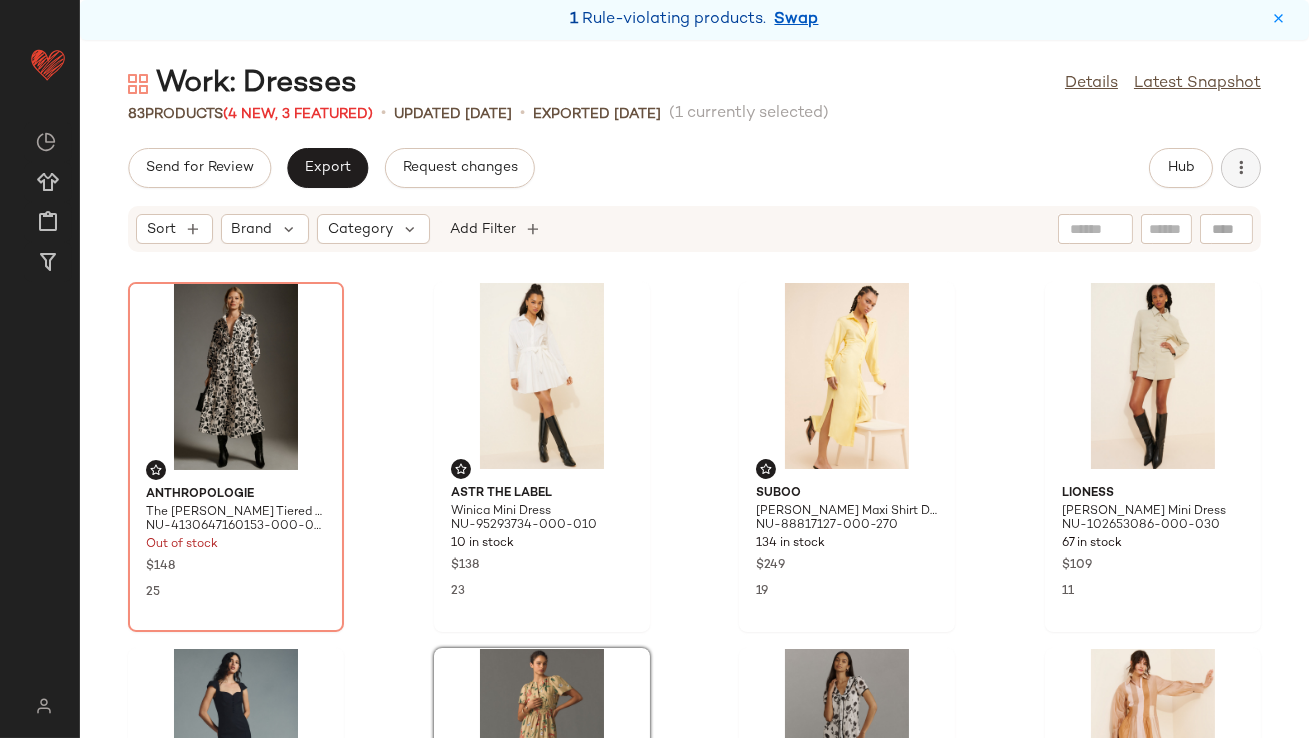 click 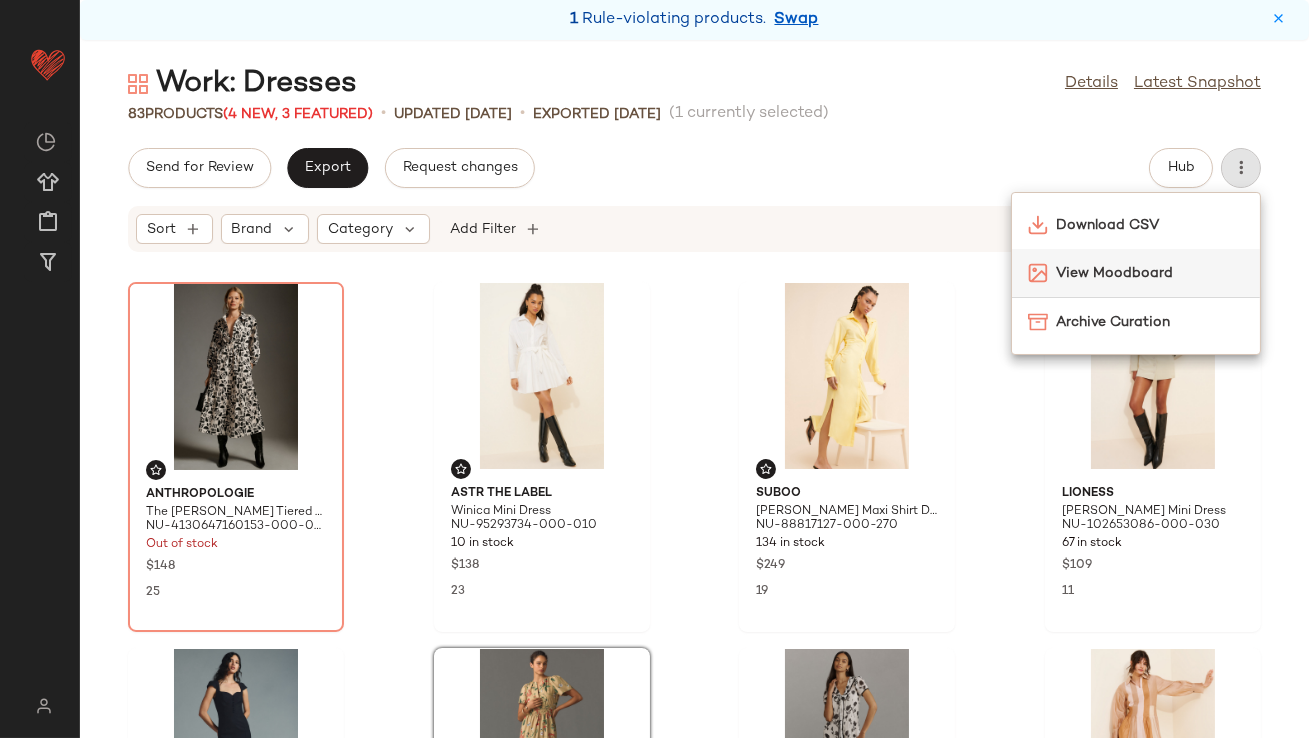click on "View Moodboard" 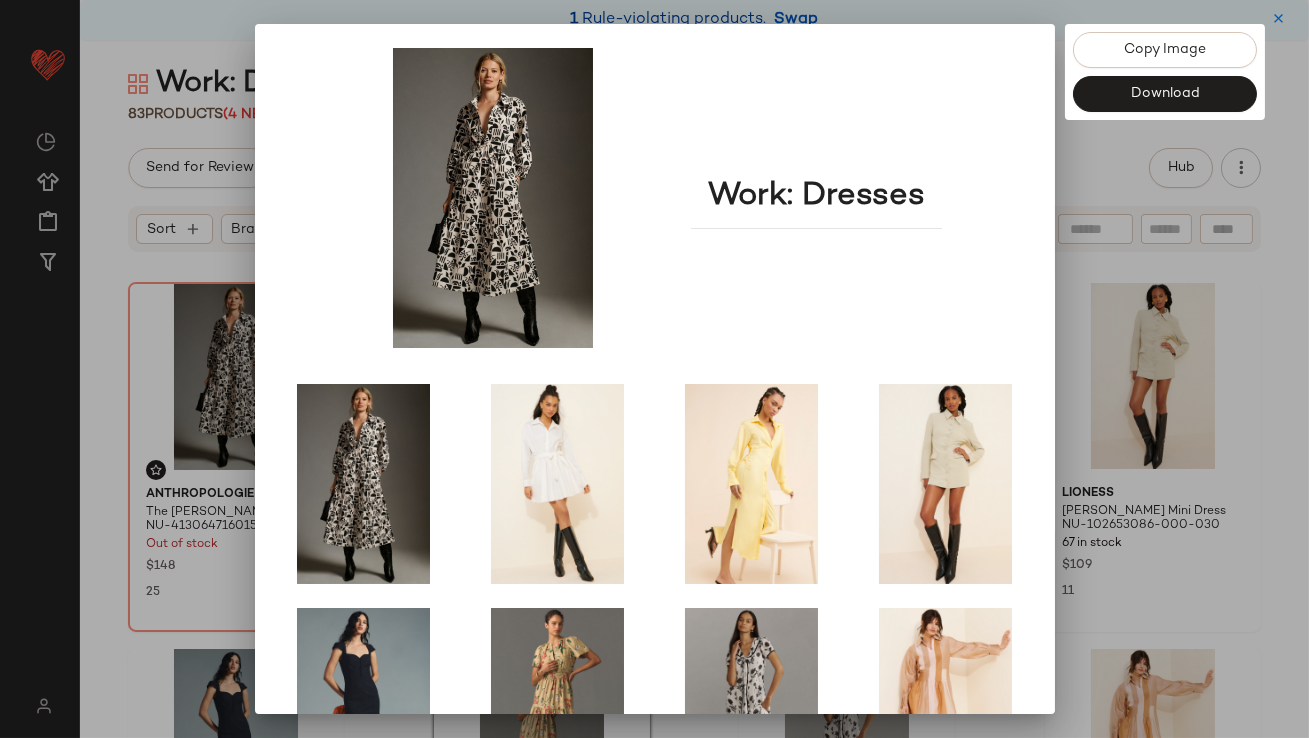 scroll, scrollTop: 341, scrollLeft: 0, axis: vertical 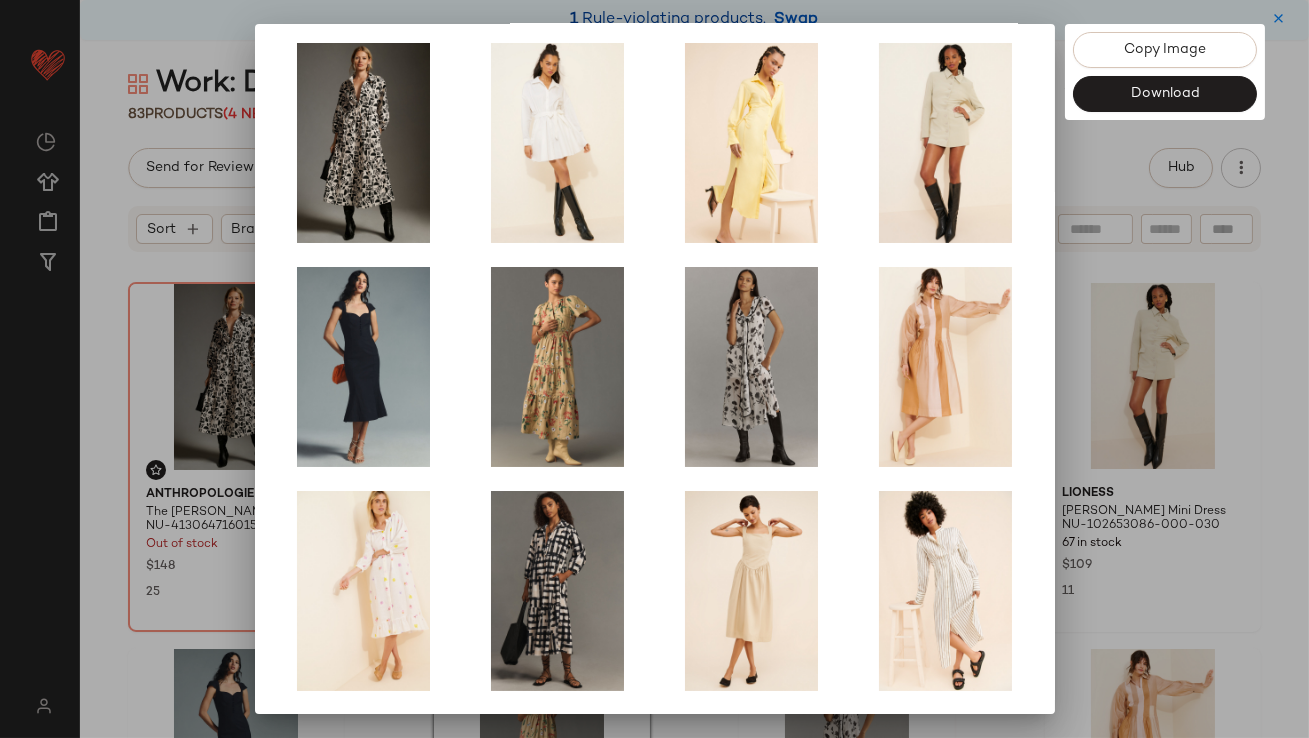 click at bounding box center (654, 369) 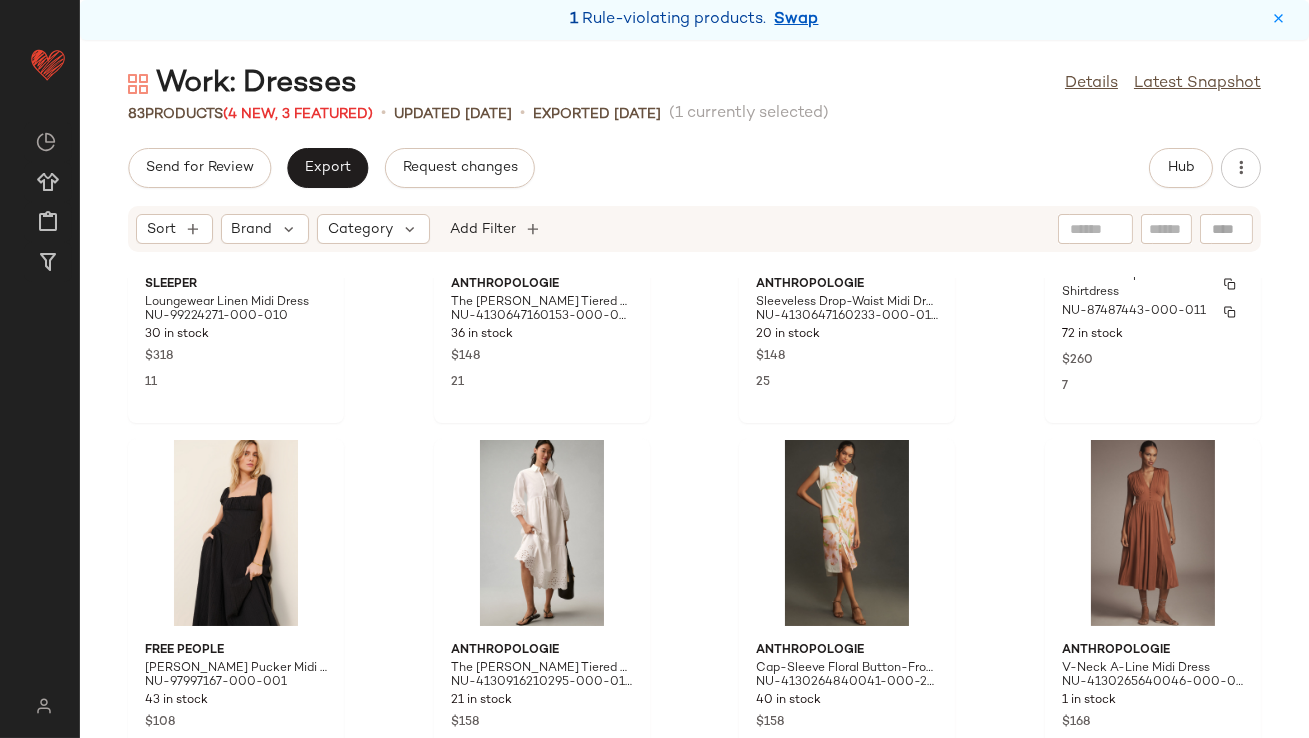 scroll, scrollTop: 1047, scrollLeft: 0, axis: vertical 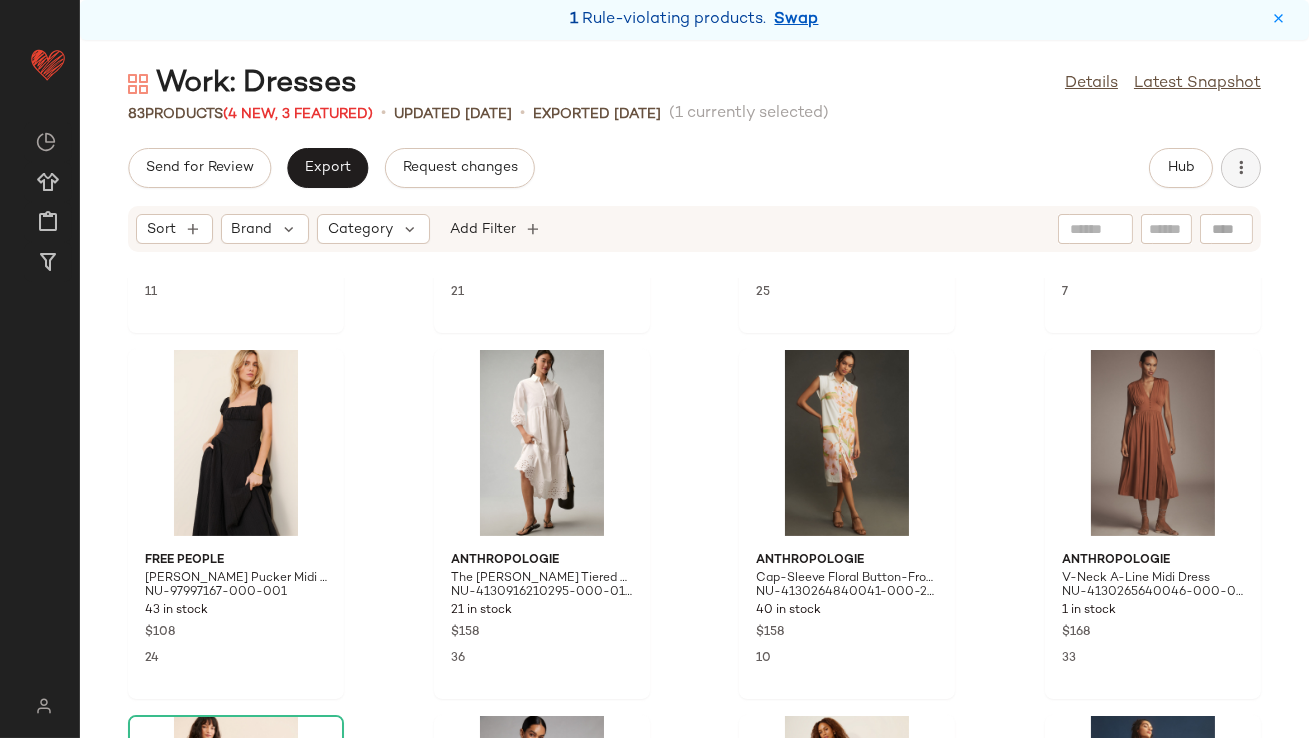 click 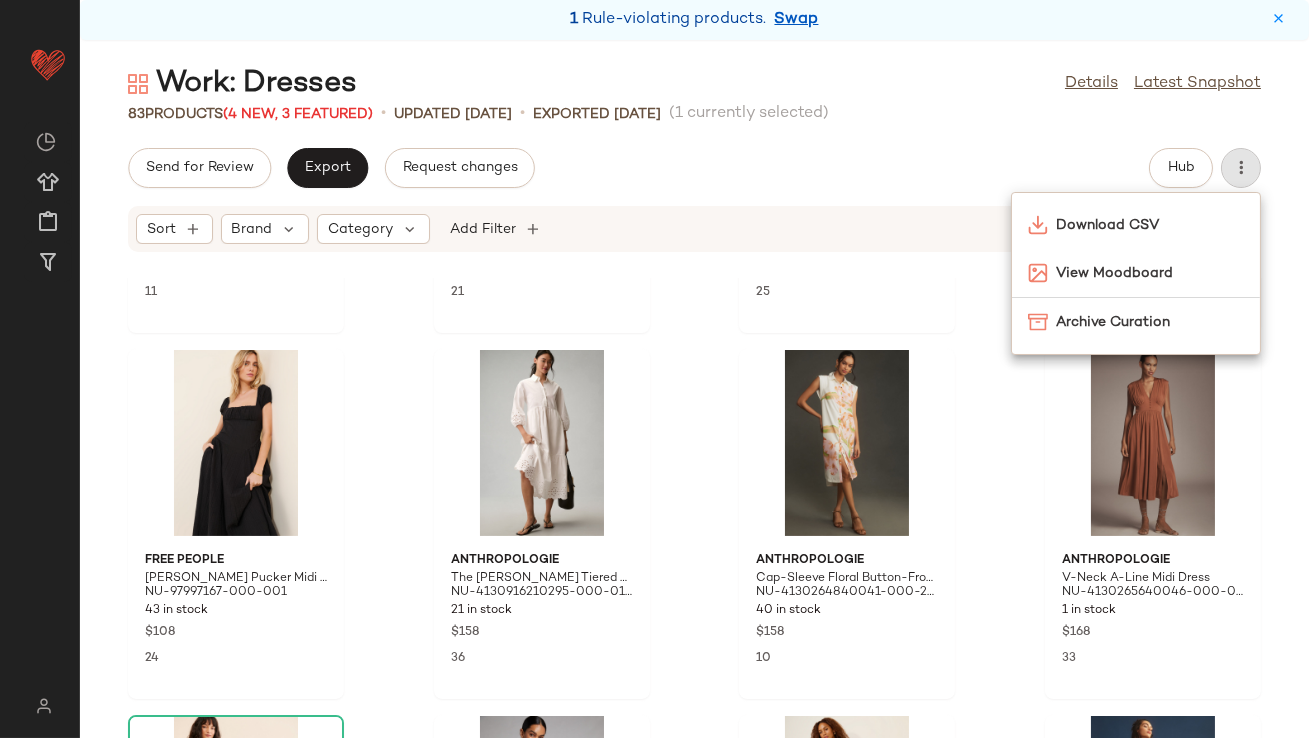 click on "Send for Review   Export   Request changes   Hub" 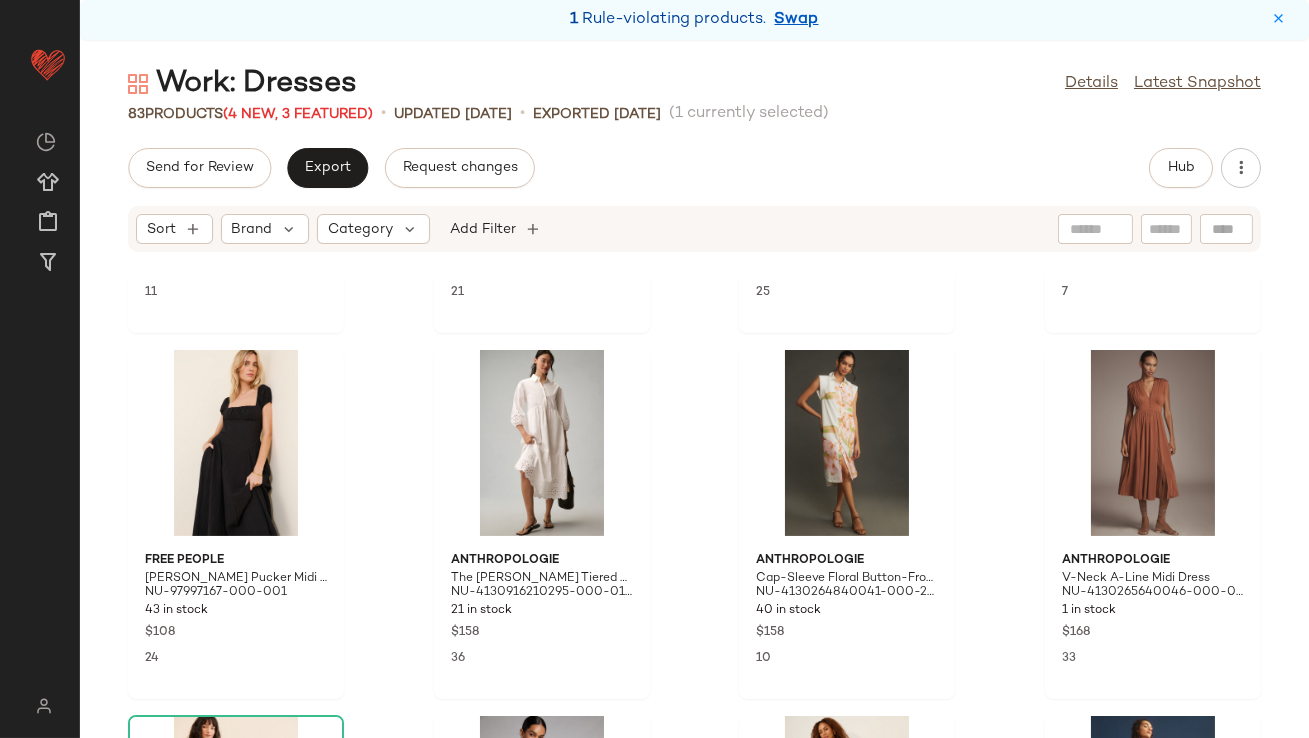 click on "Work: Dresses  Details   Latest Snapshot" 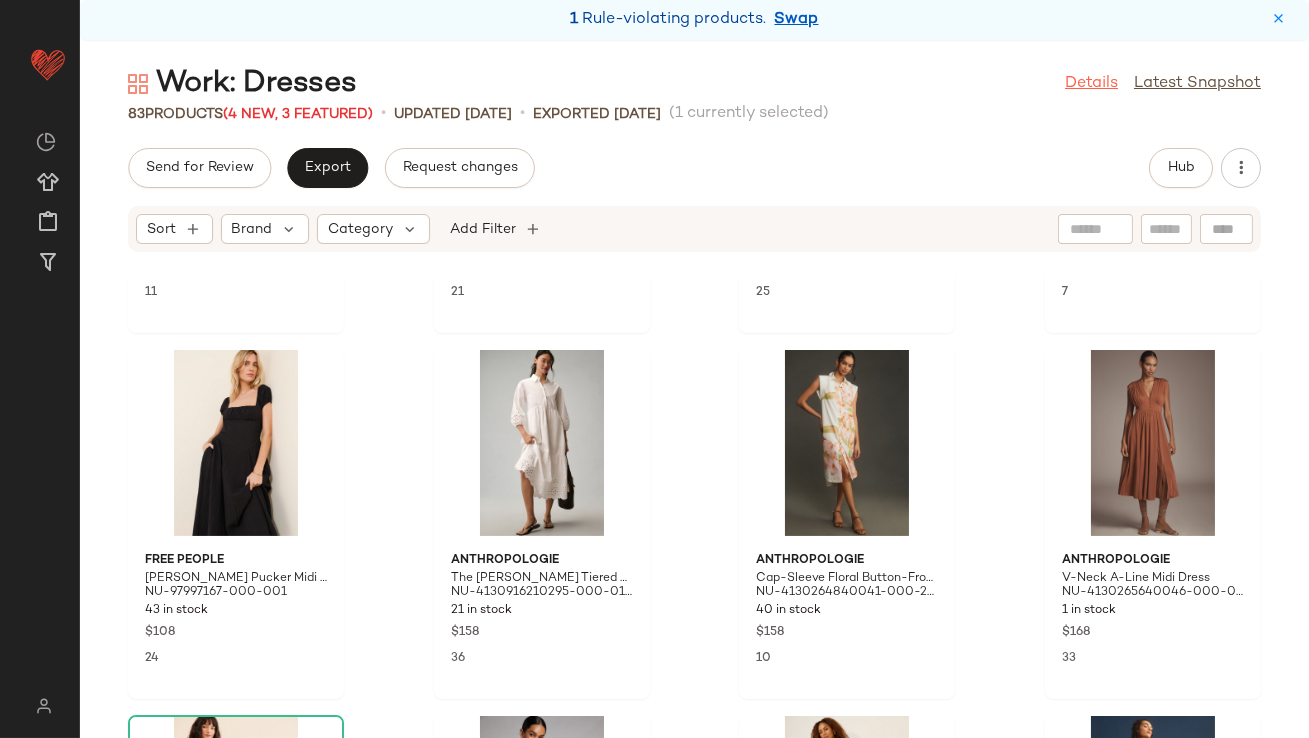 click on "Details" at bounding box center [1091, 84] 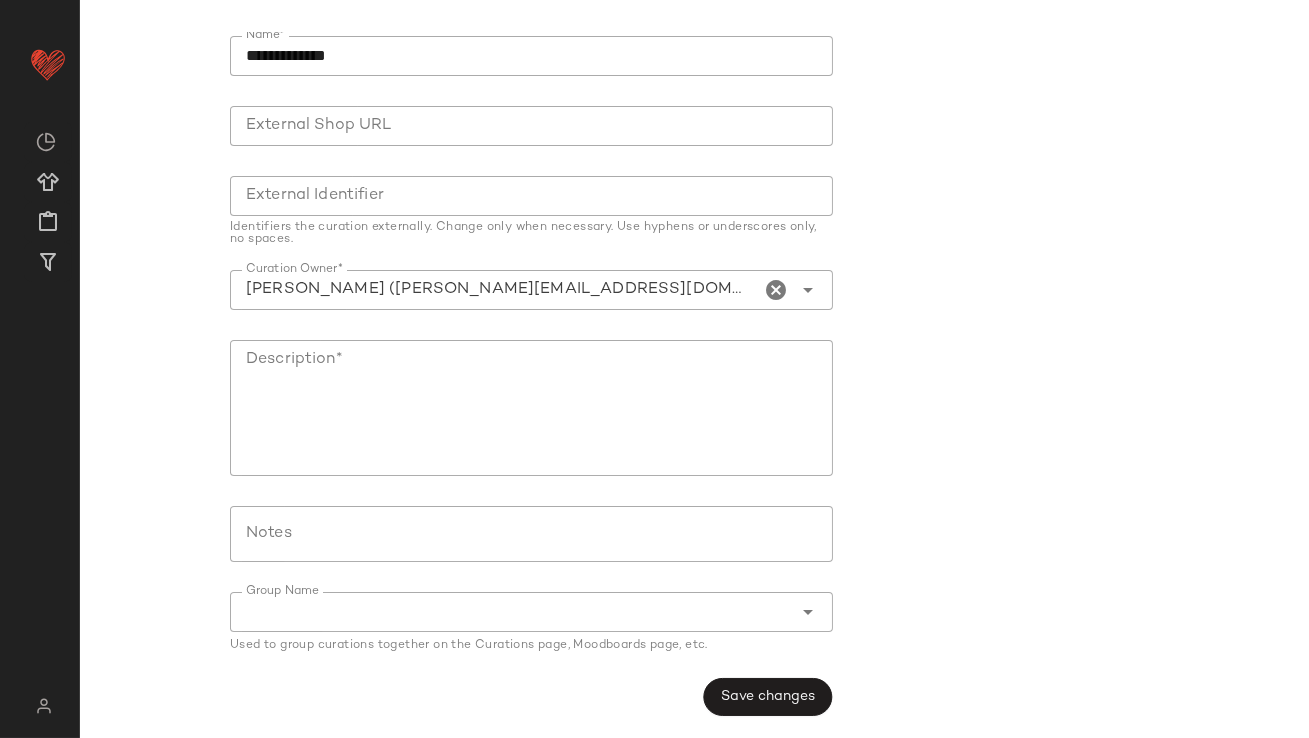 scroll, scrollTop: 0, scrollLeft: 0, axis: both 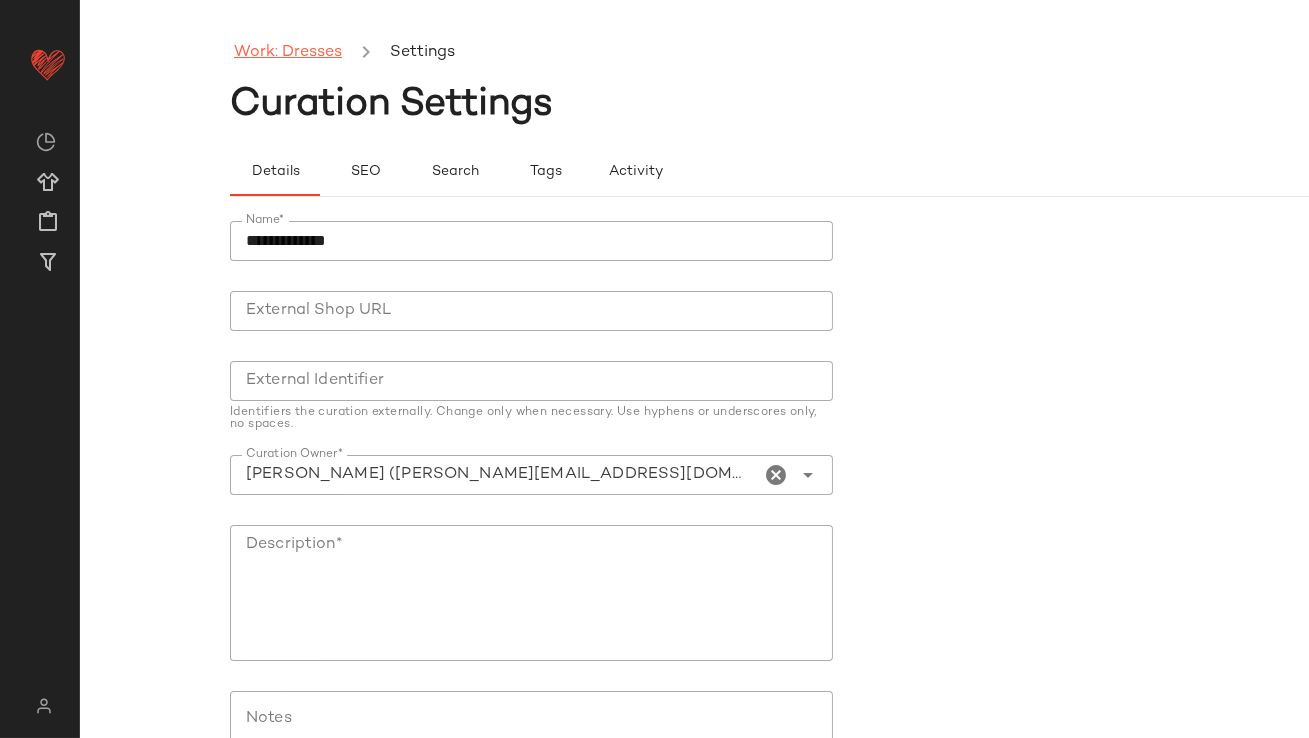 click on "Work: Dresses" at bounding box center [288, 53] 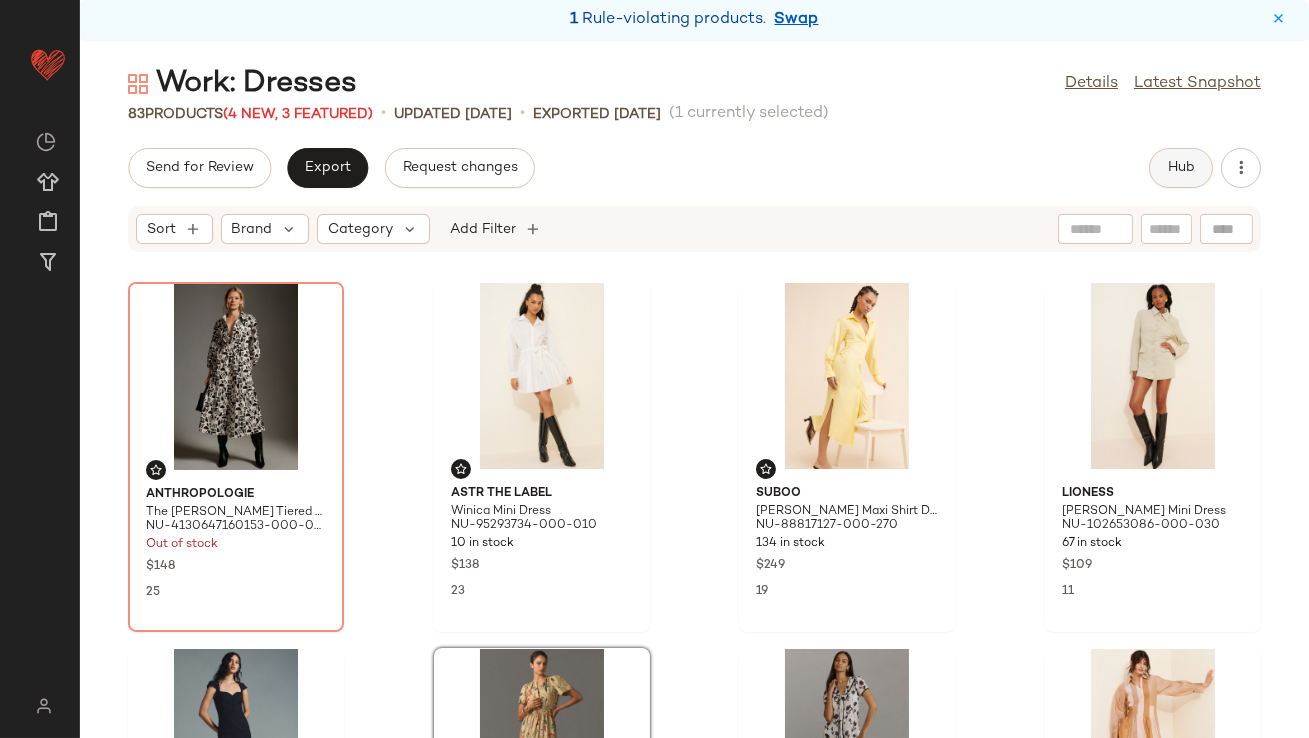 click on "Hub" 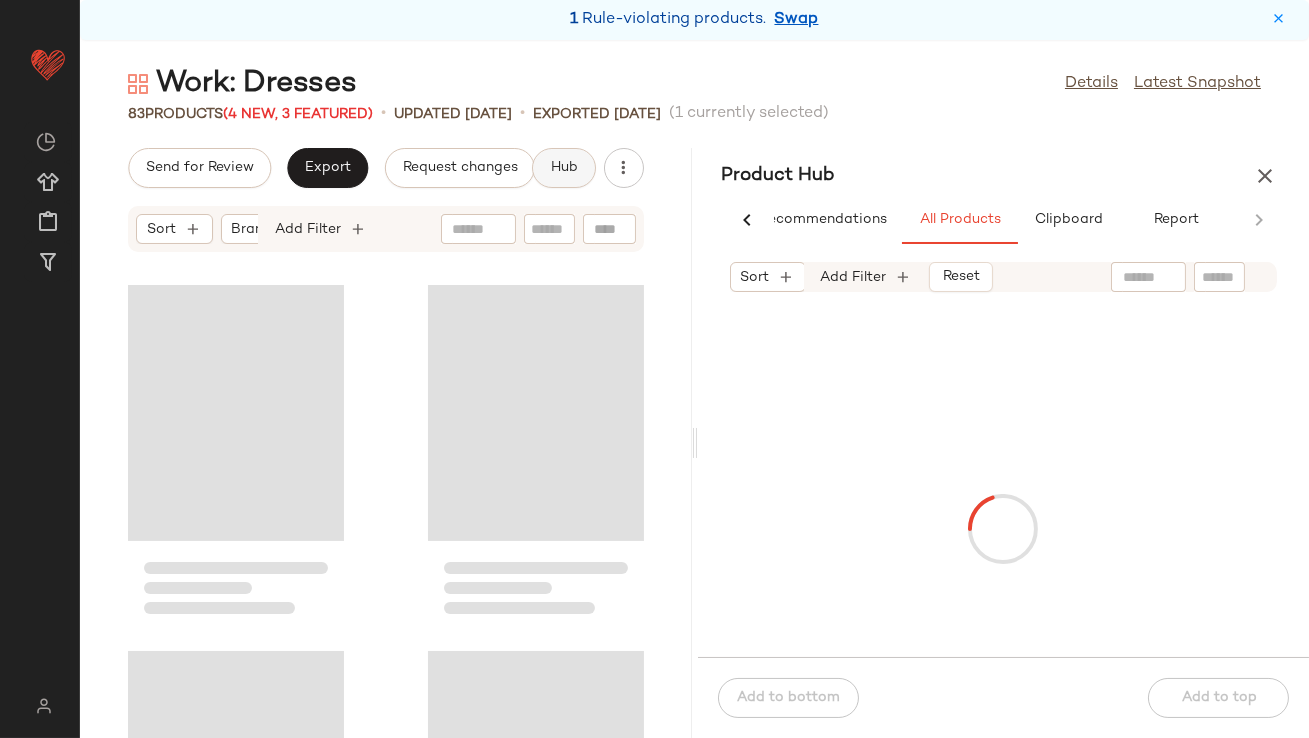 scroll, scrollTop: 0, scrollLeft: 48, axis: horizontal 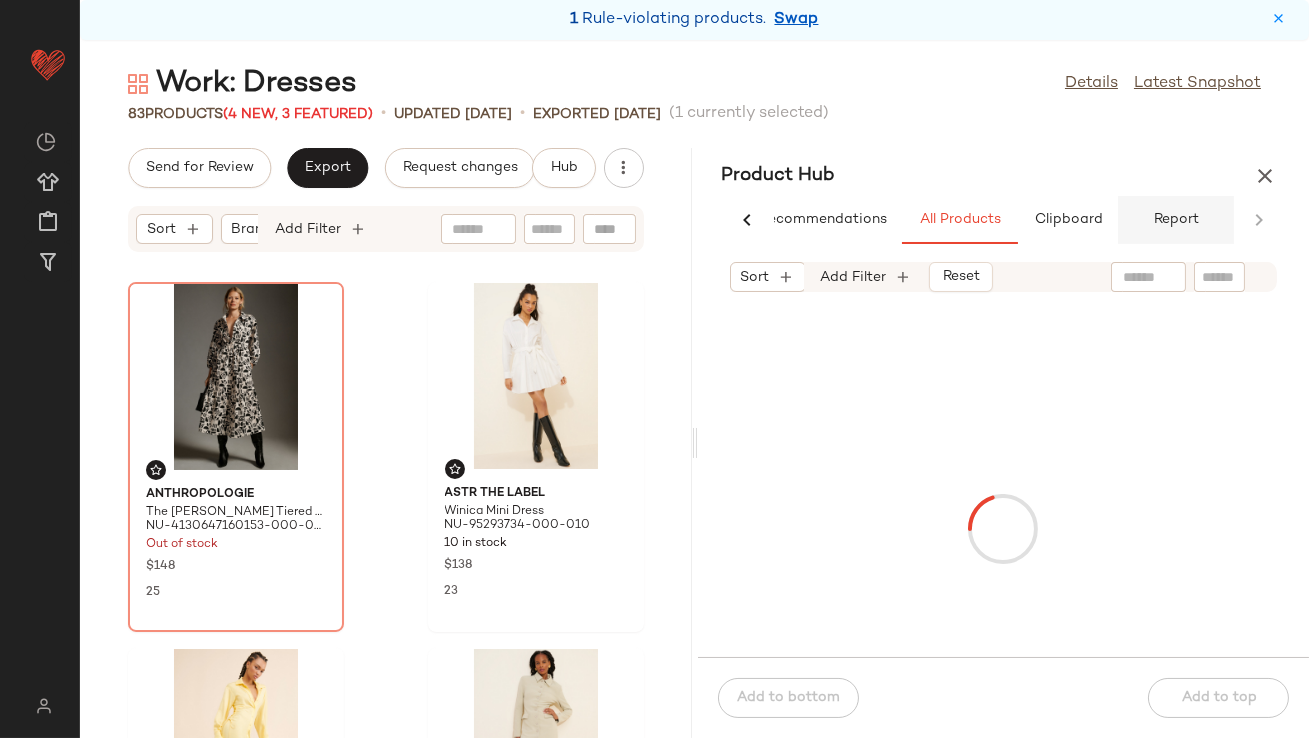 click on "Report" 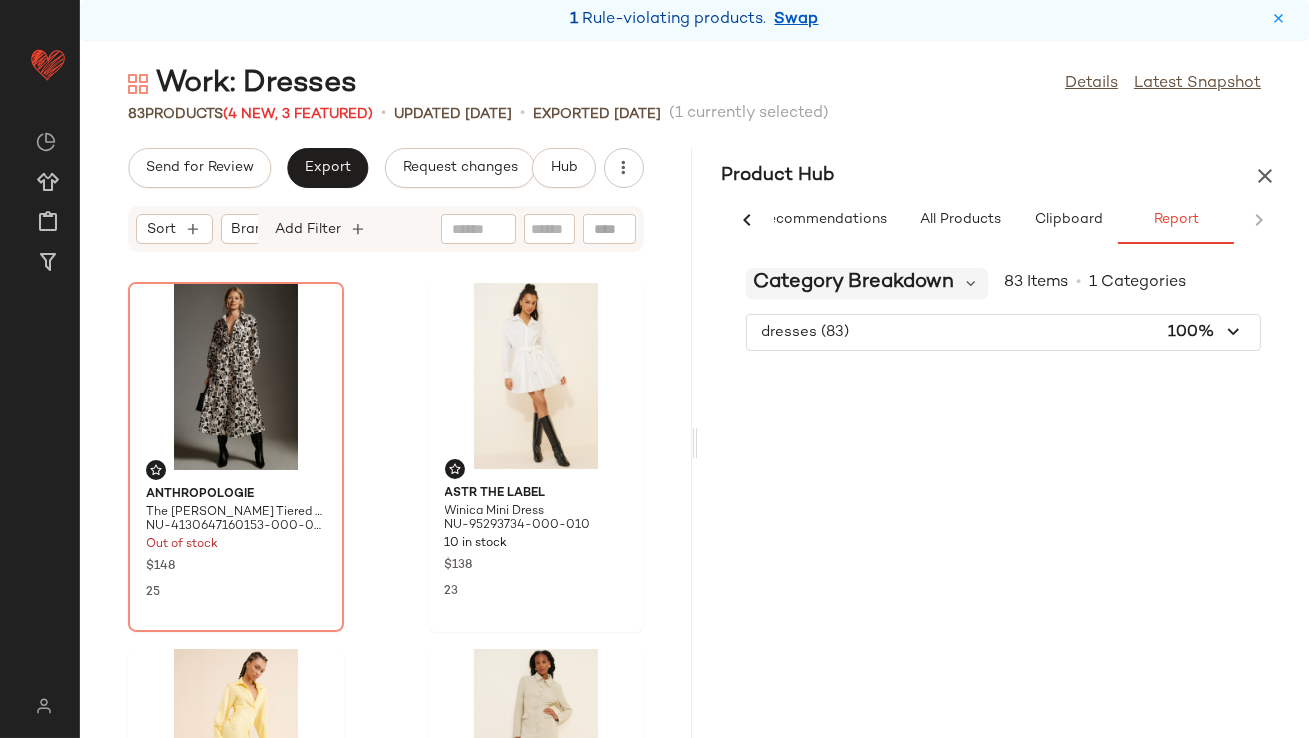 click on "Category Breakdown" 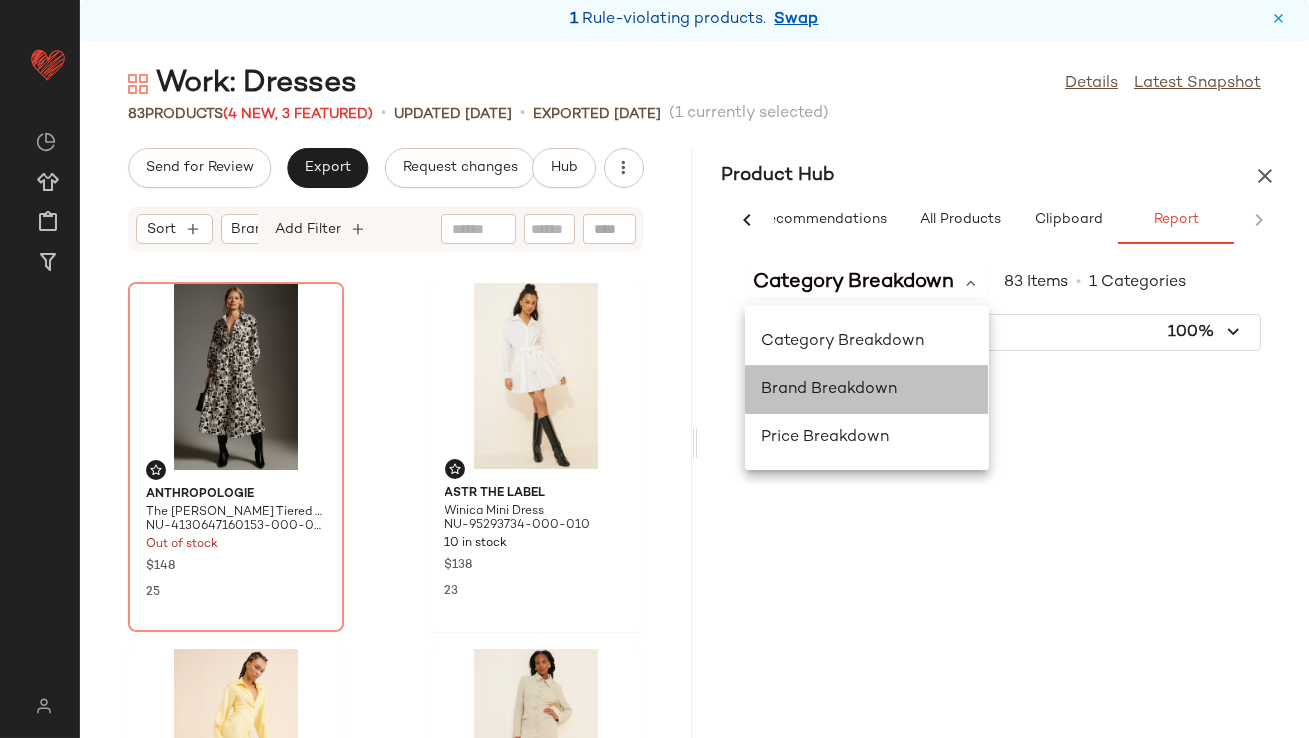 click on "Brand Breakdown" 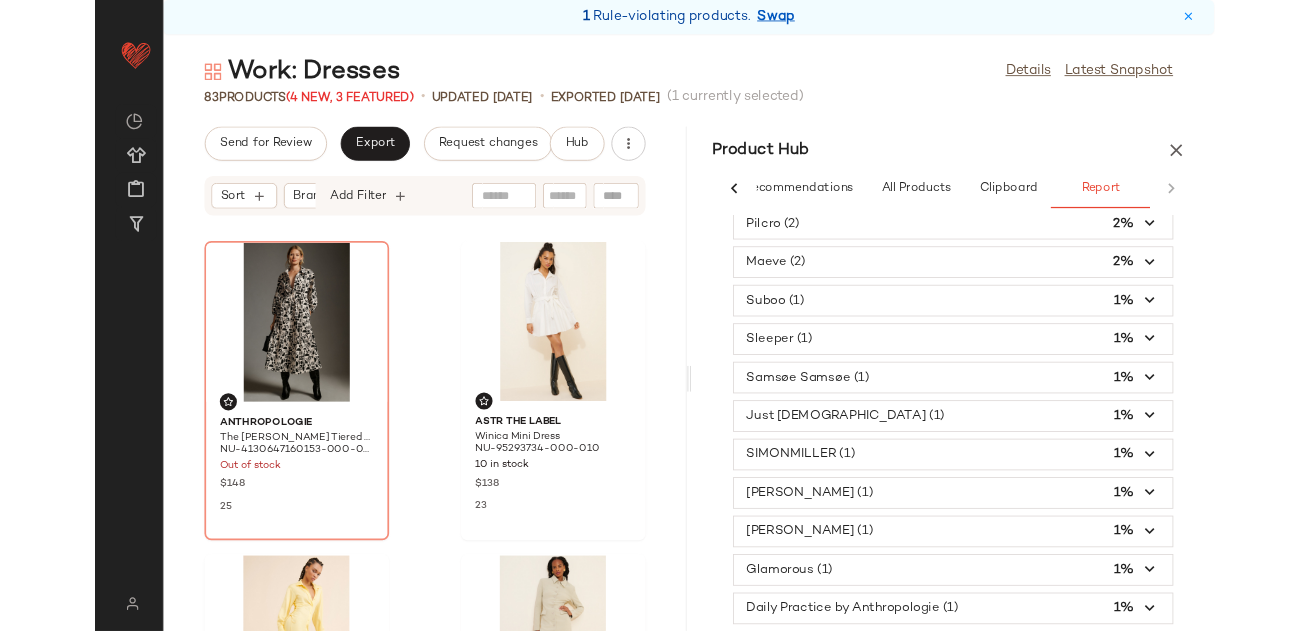 scroll, scrollTop: 0, scrollLeft: 0, axis: both 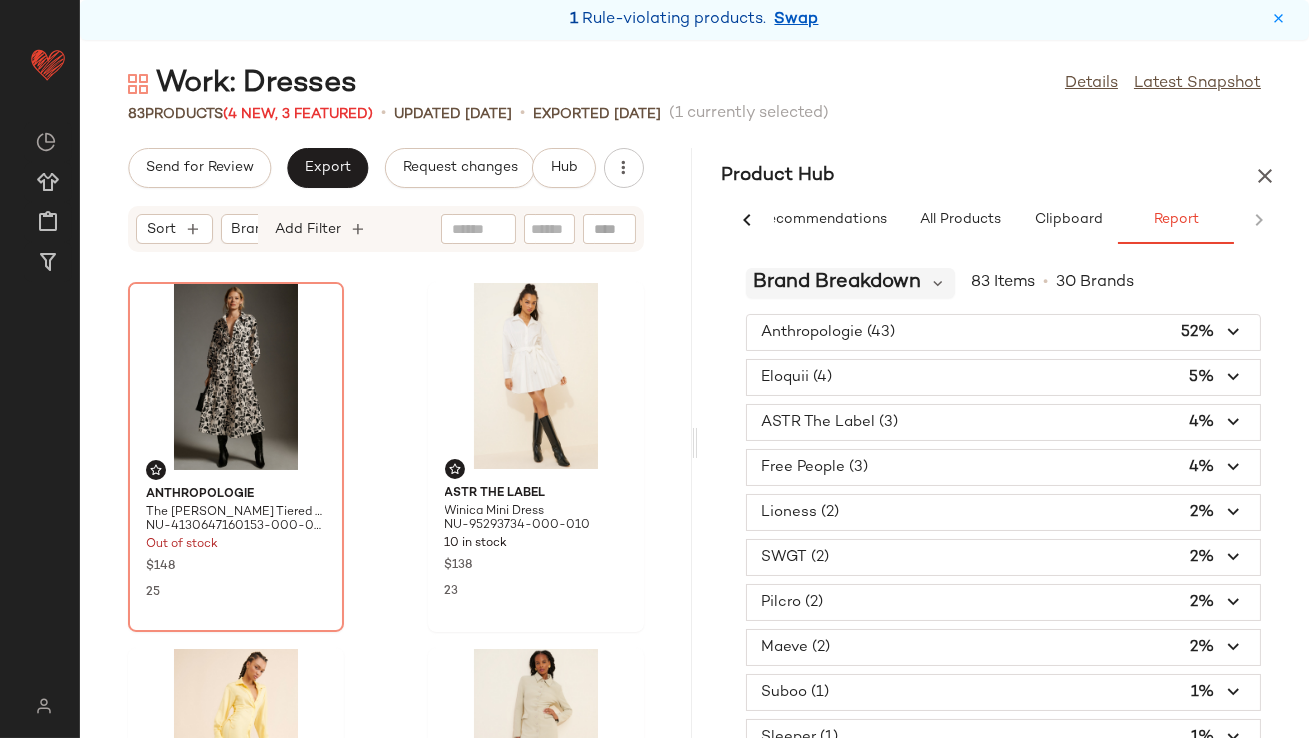 click on "Brand Breakdown" at bounding box center [838, 283] 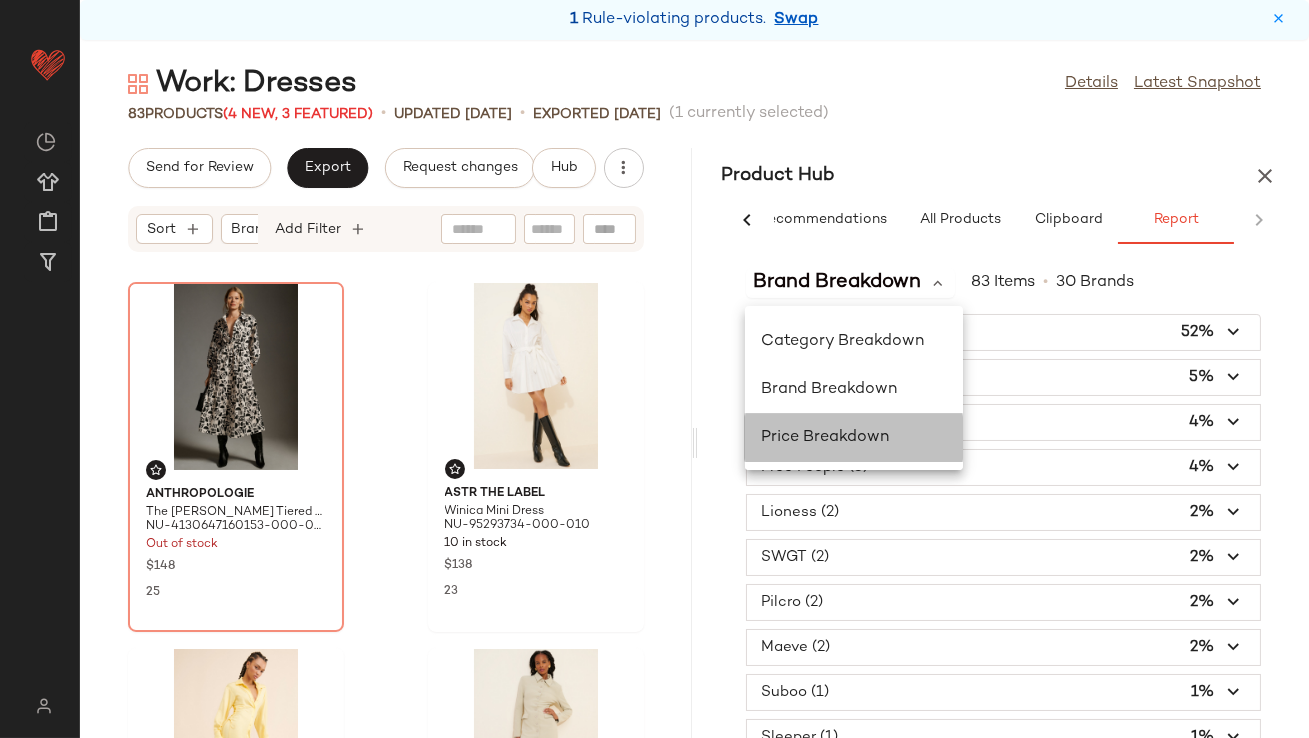 click on "Price Breakdown" 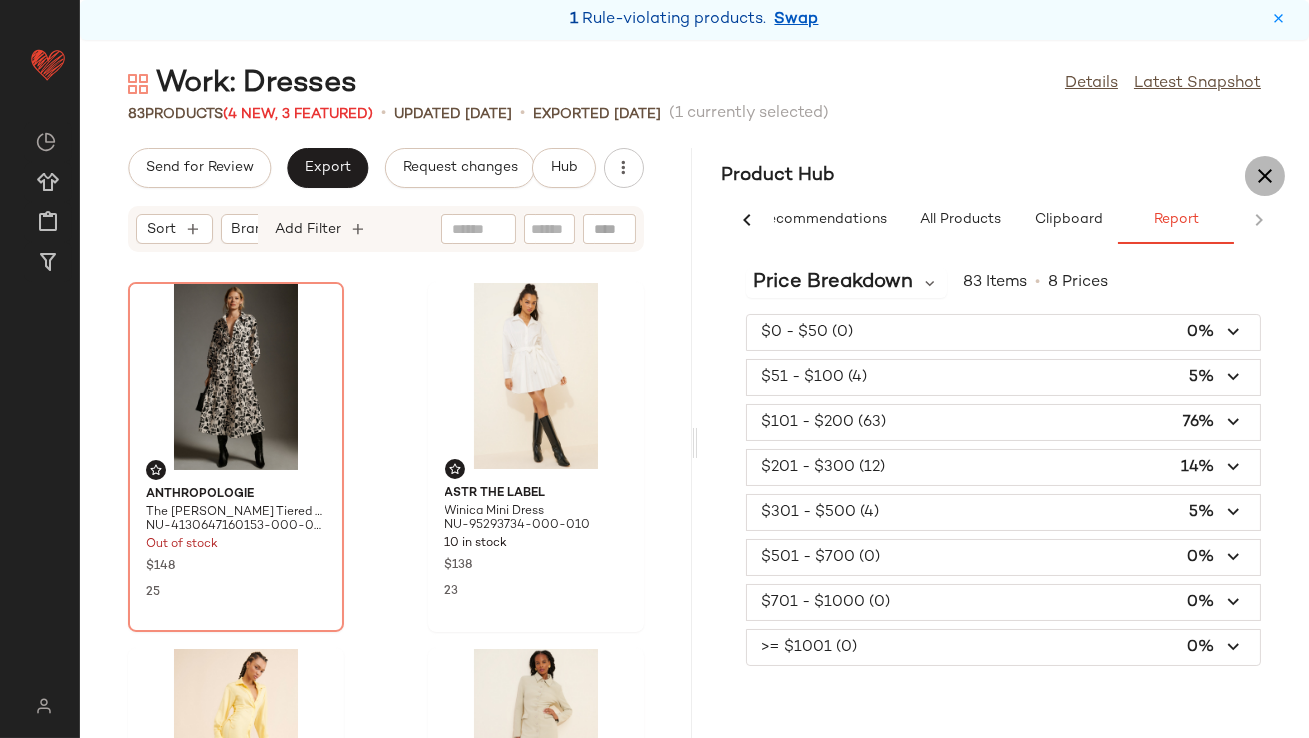 click at bounding box center (1265, 176) 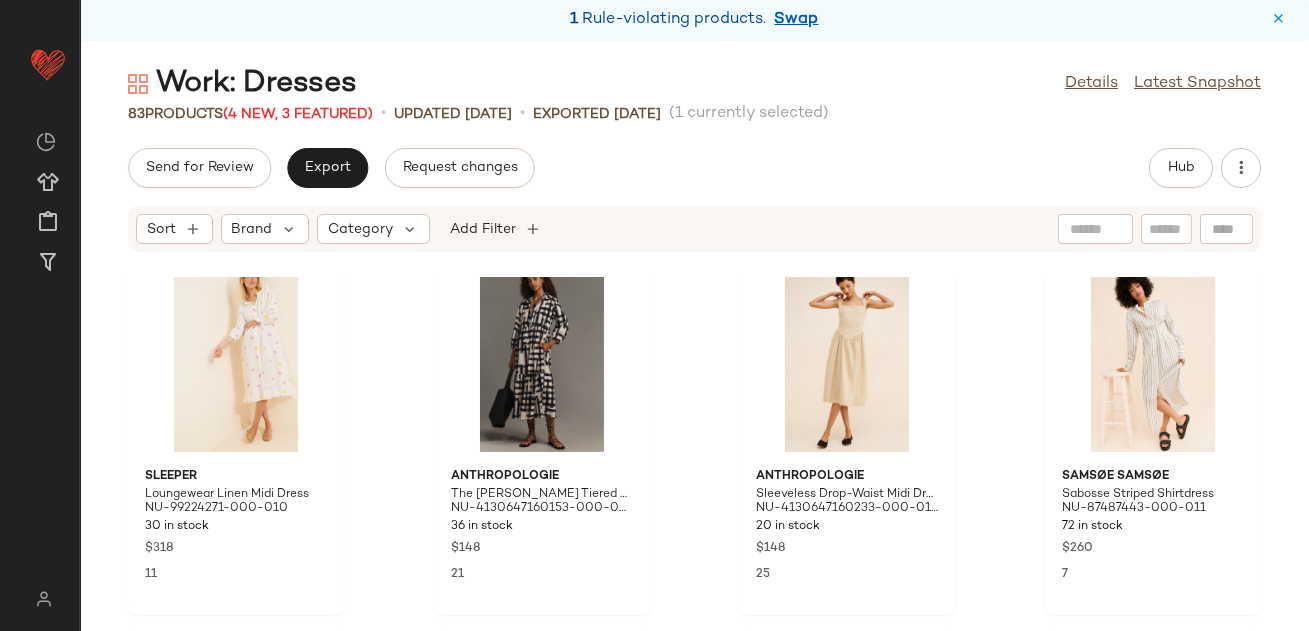 scroll, scrollTop: 0, scrollLeft: 0, axis: both 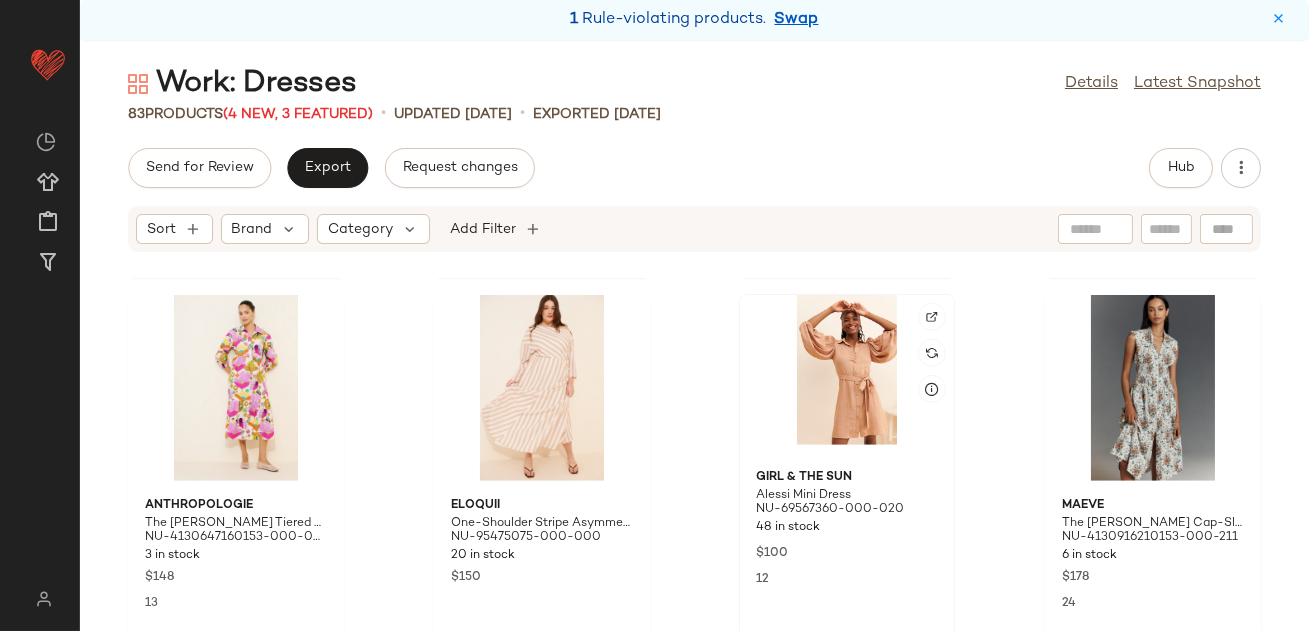 click 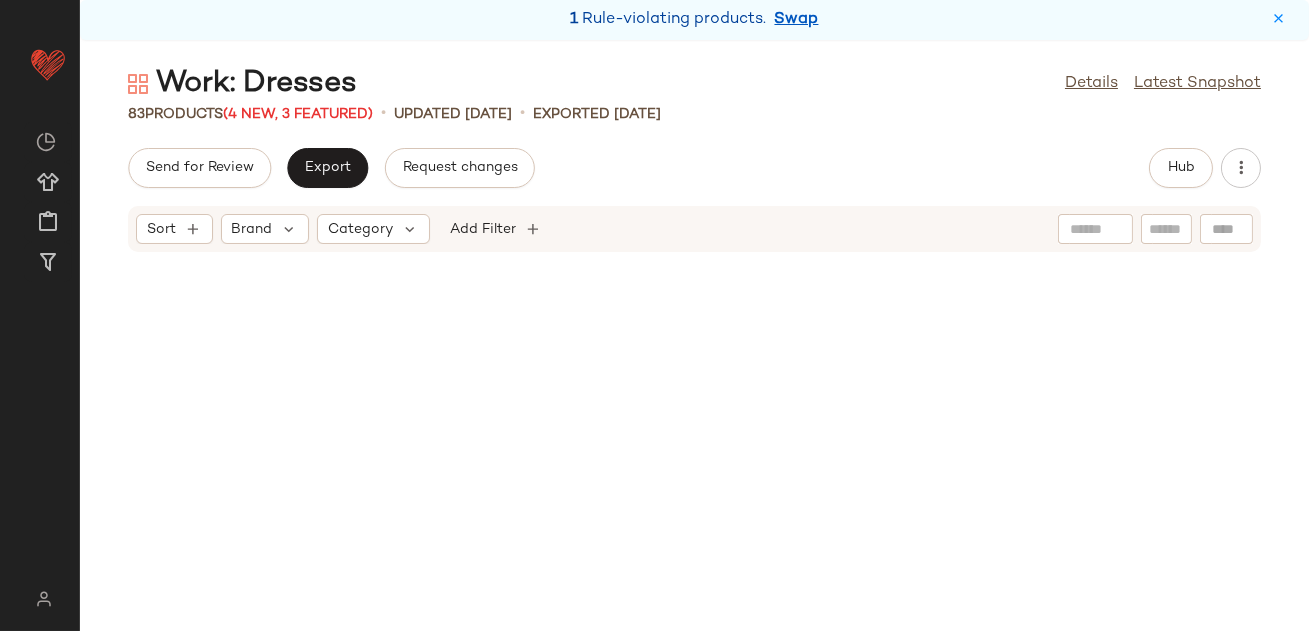 scroll, scrollTop: 0, scrollLeft: 0, axis: both 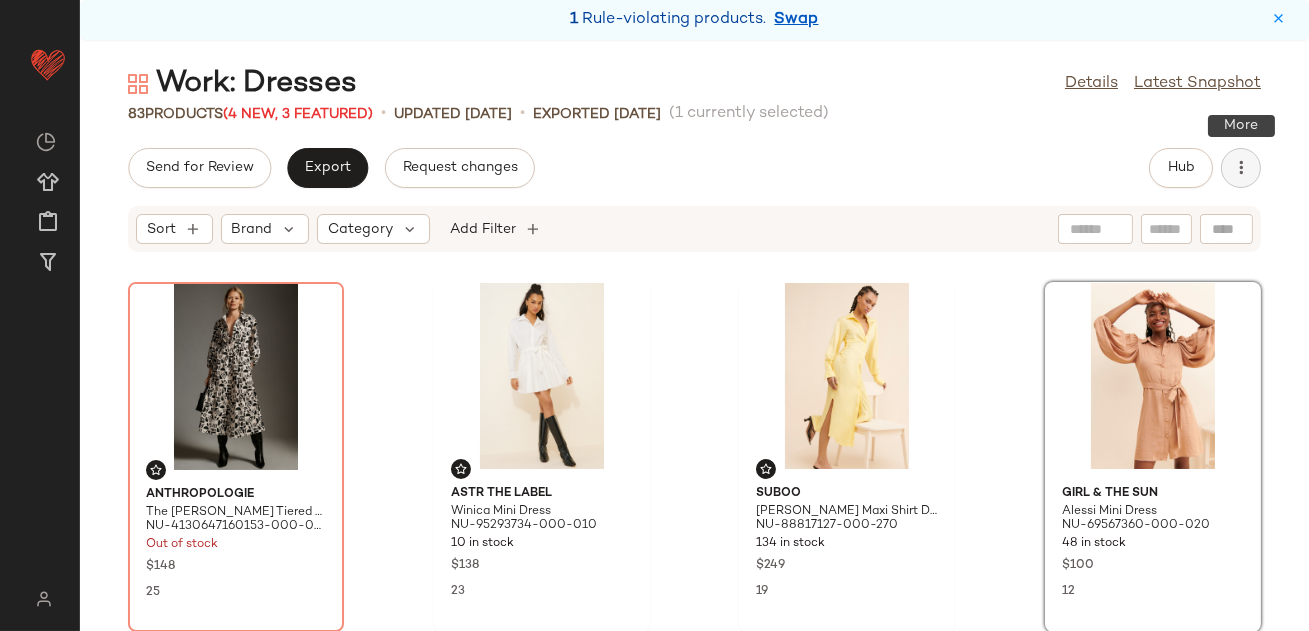 click 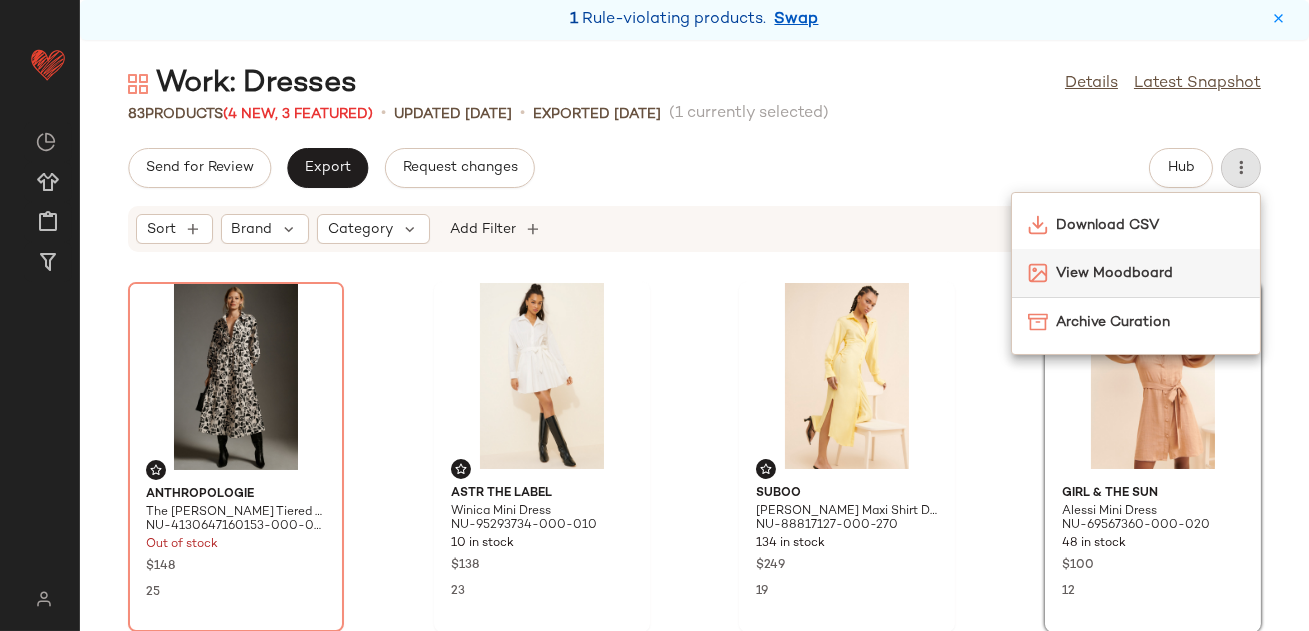 click on "View Moodboard" at bounding box center [1150, 273] 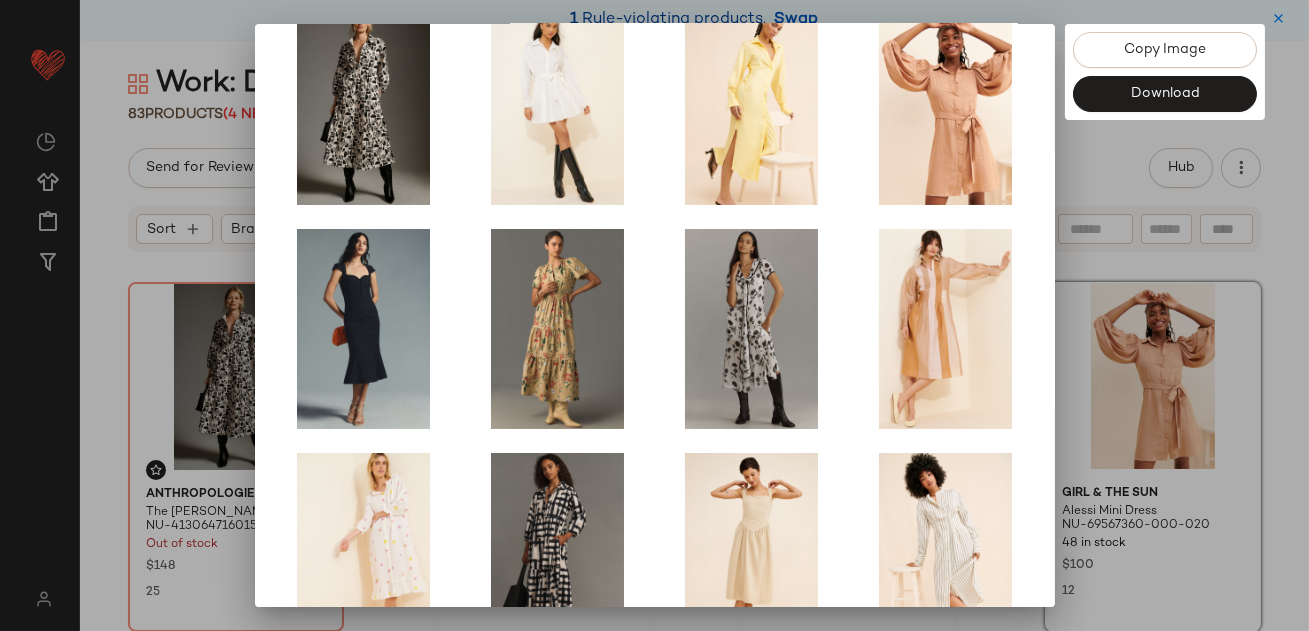 scroll, scrollTop: 397, scrollLeft: 0, axis: vertical 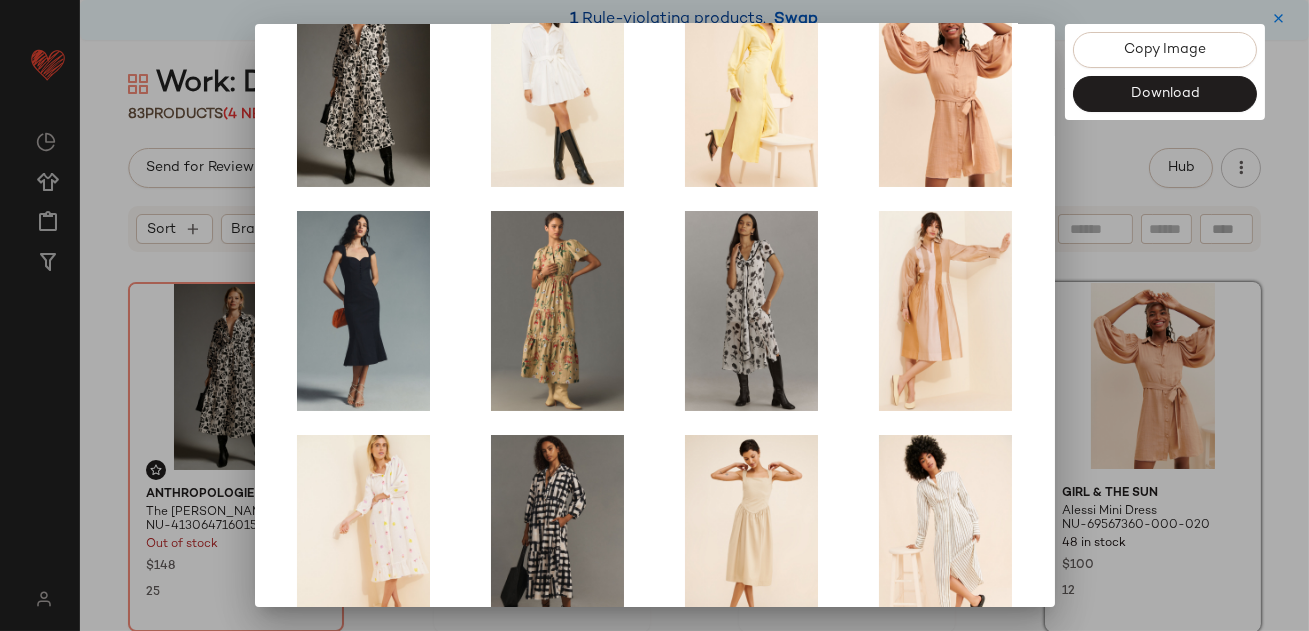 click at bounding box center [654, 315] 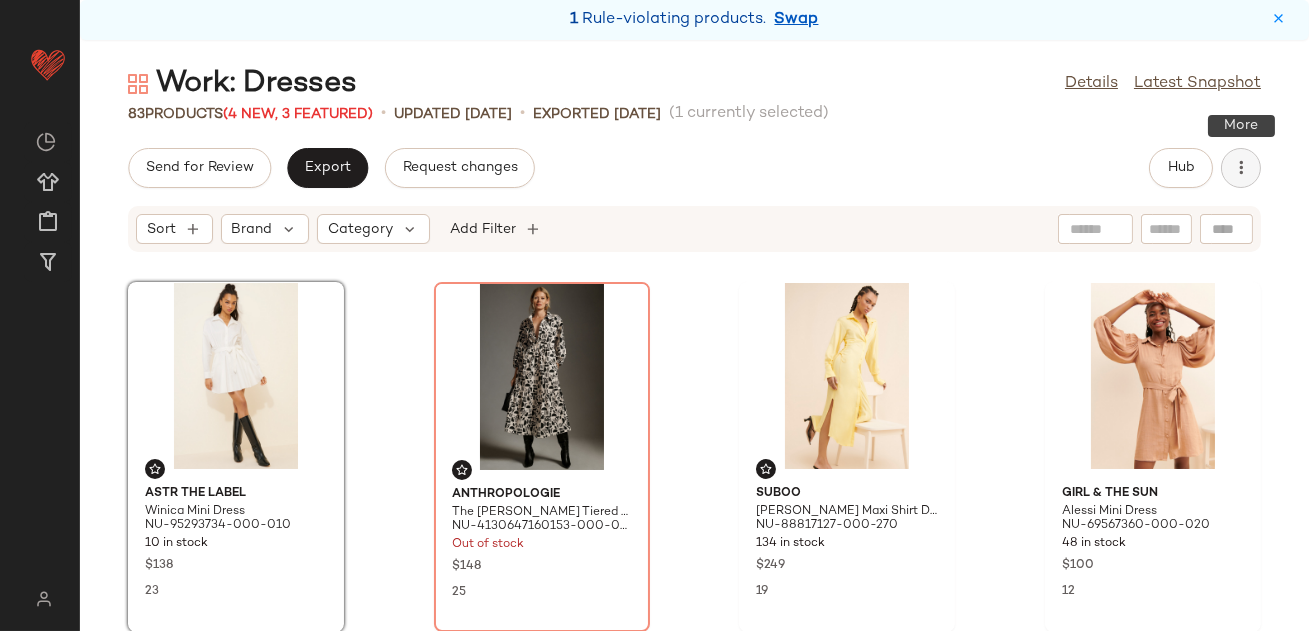 click 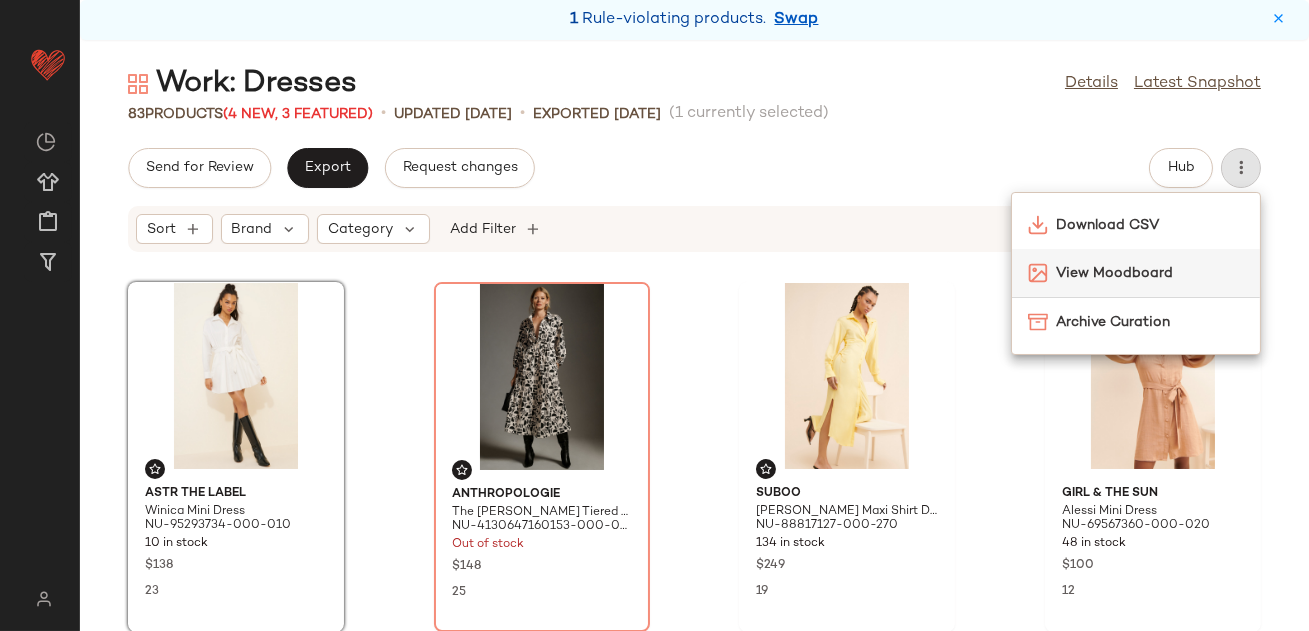 click on "View Moodboard" at bounding box center [1150, 273] 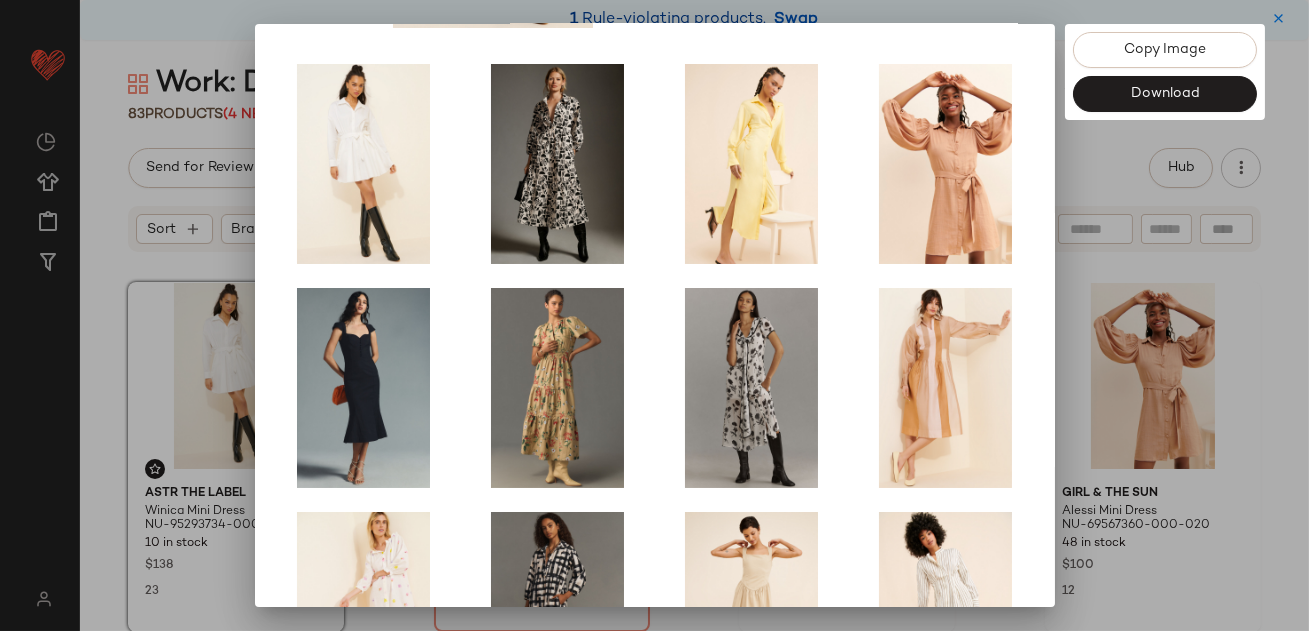 scroll, scrollTop: 449, scrollLeft: 0, axis: vertical 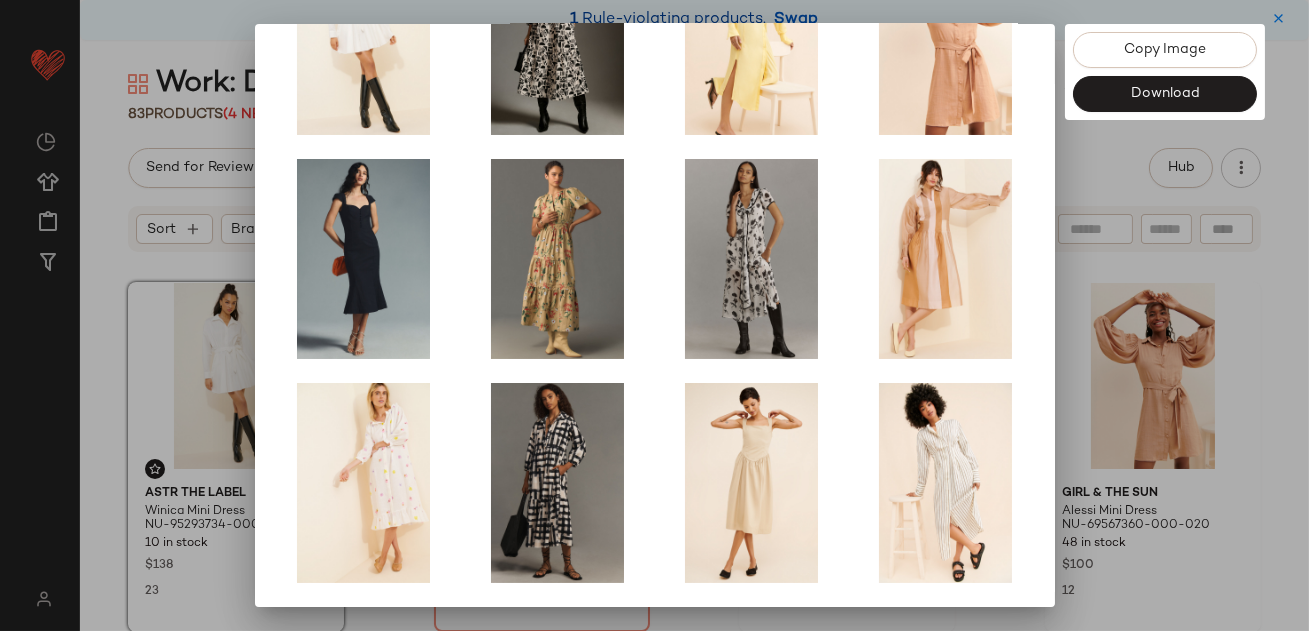 click at bounding box center [654, 315] 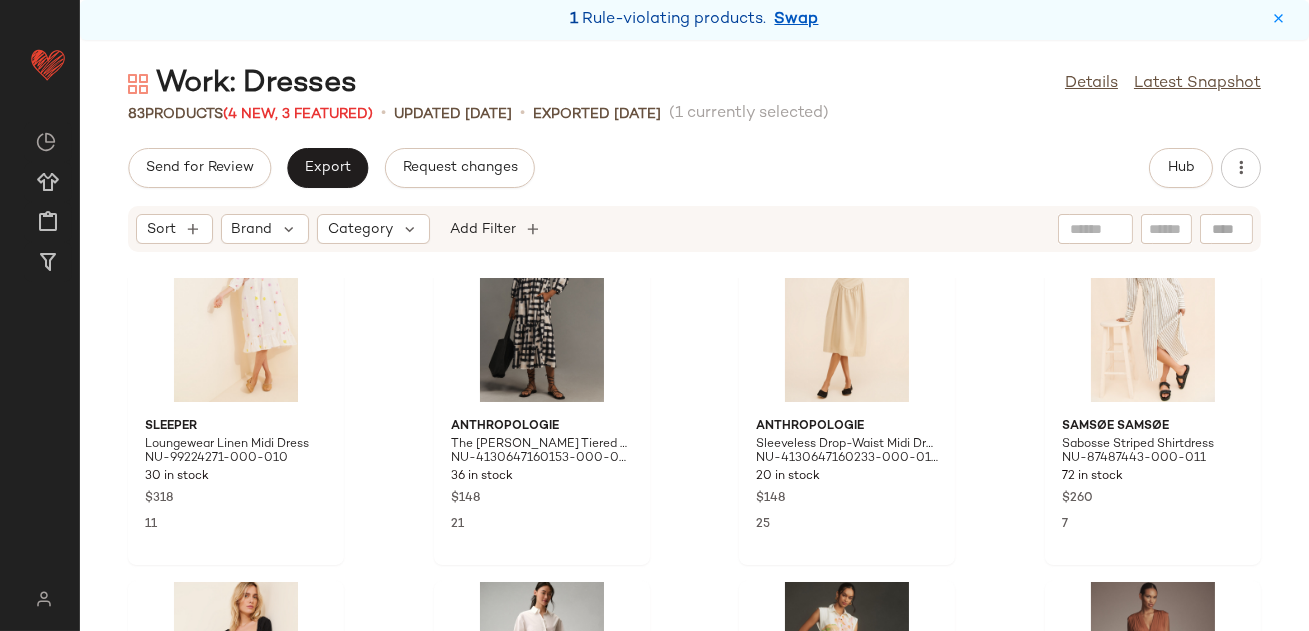 scroll, scrollTop: 780, scrollLeft: 0, axis: vertical 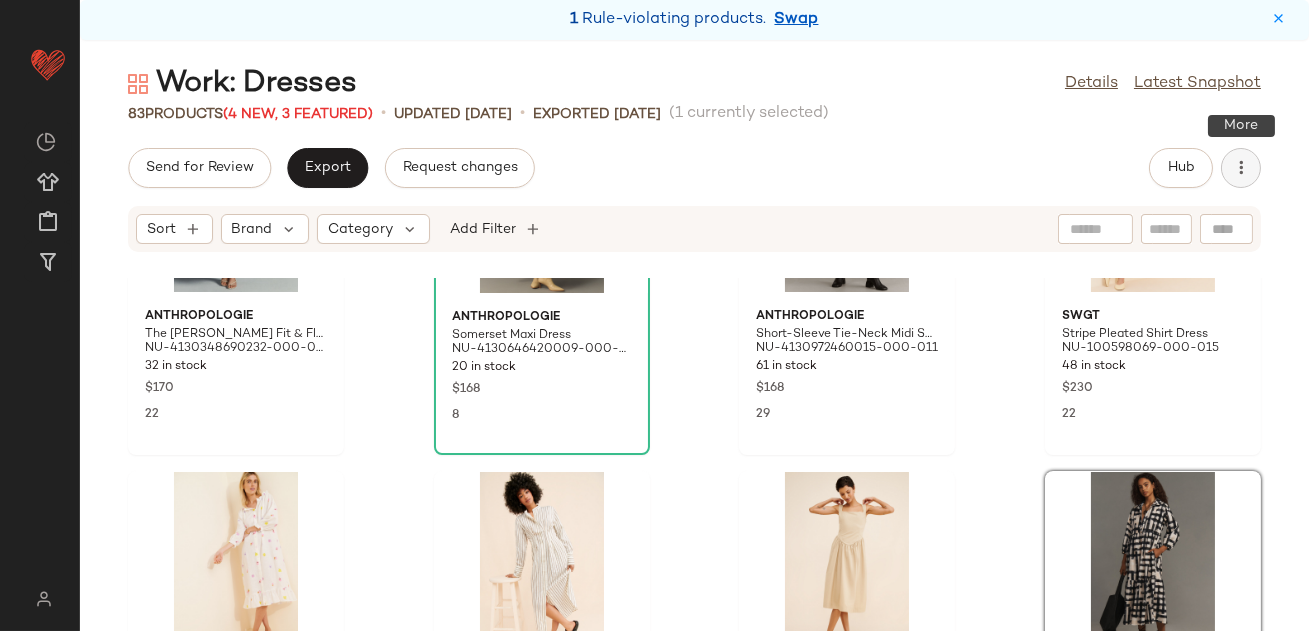 click 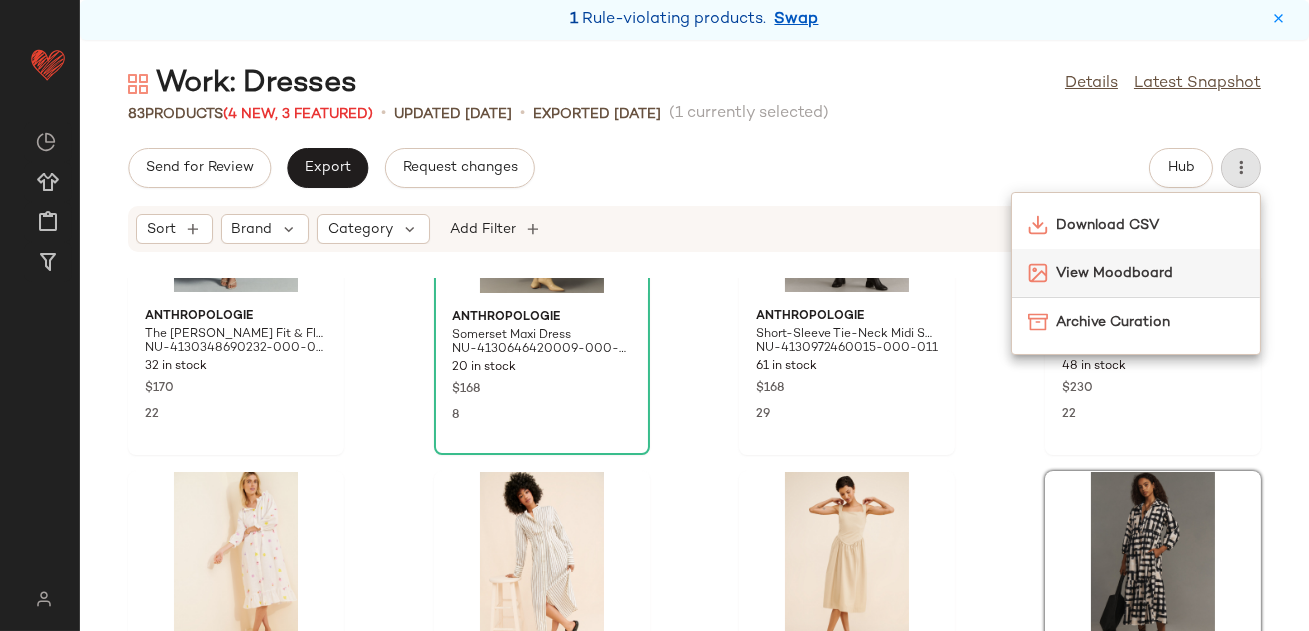 click on "View Moodboard" 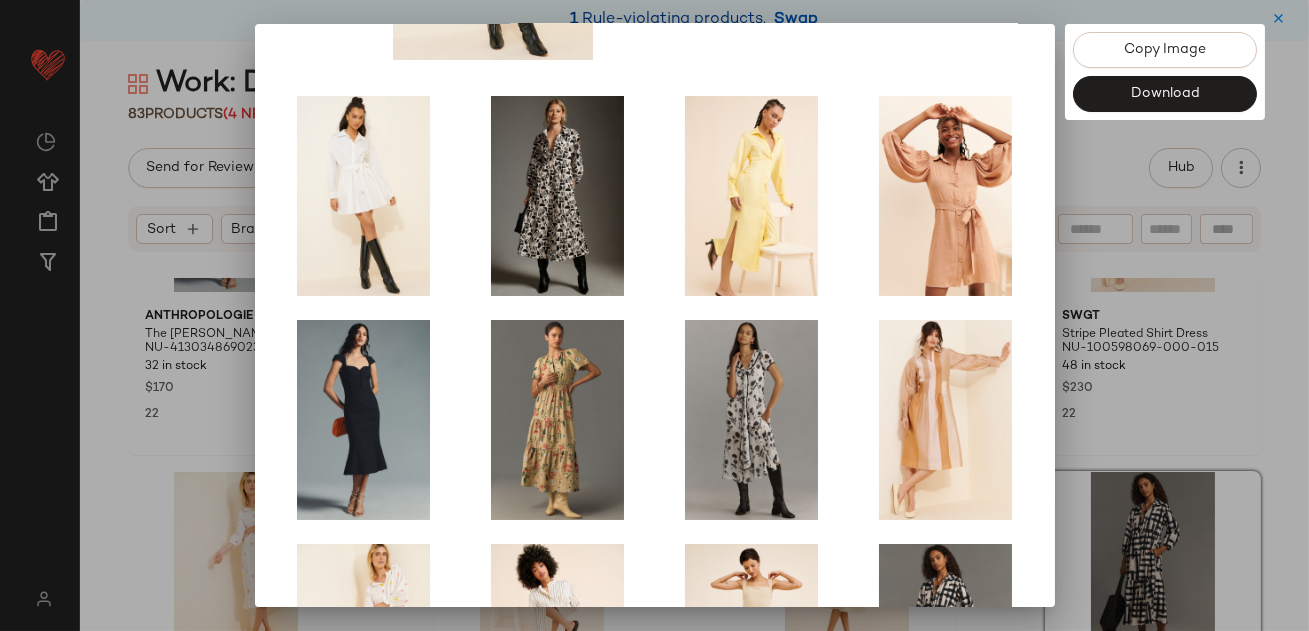 scroll, scrollTop: 449, scrollLeft: 0, axis: vertical 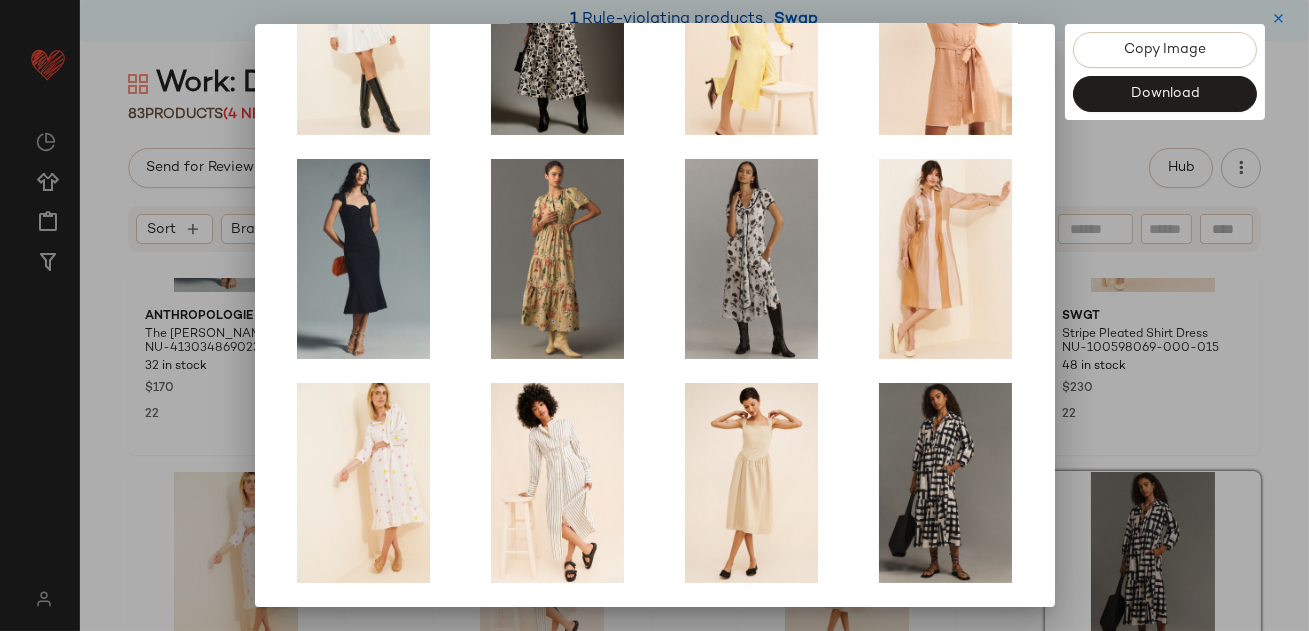 click at bounding box center (654, 315) 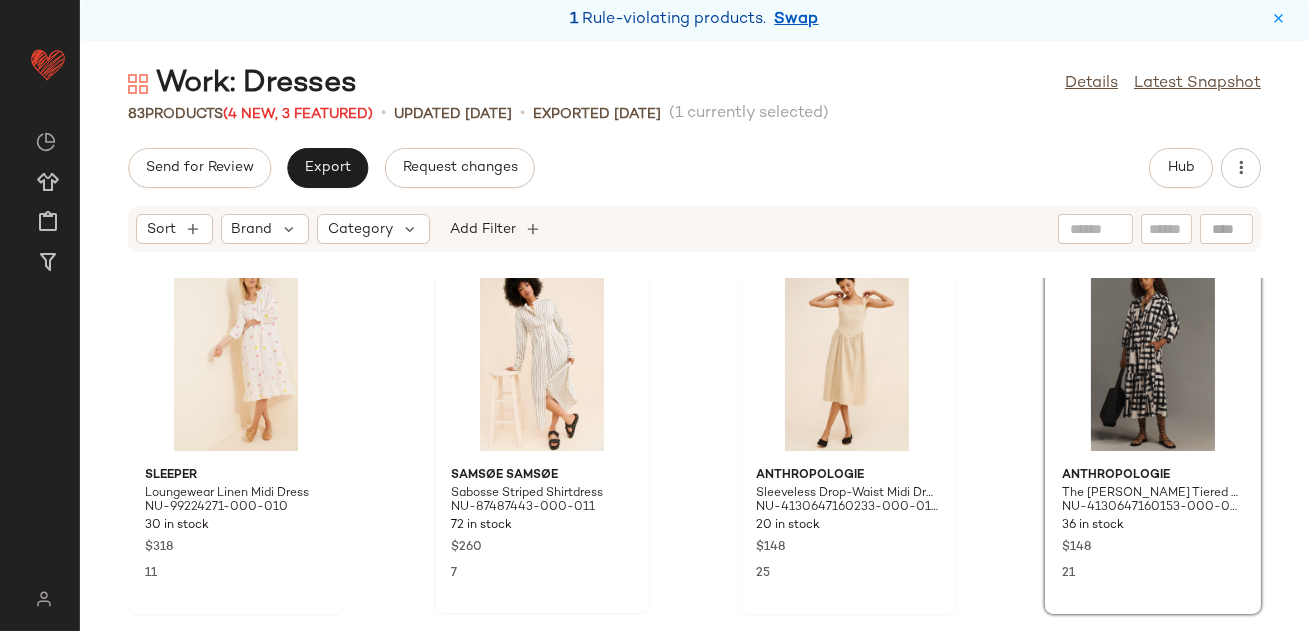 scroll, scrollTop: 735, scrollLeft: 0, axis: vertical 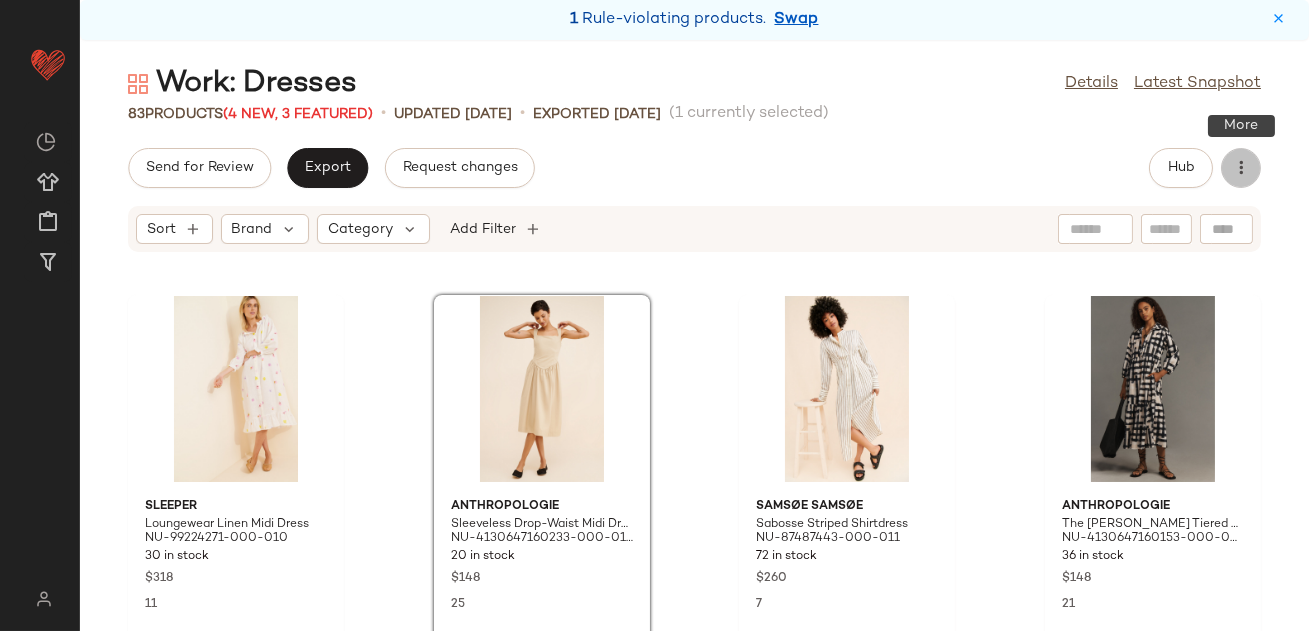 click 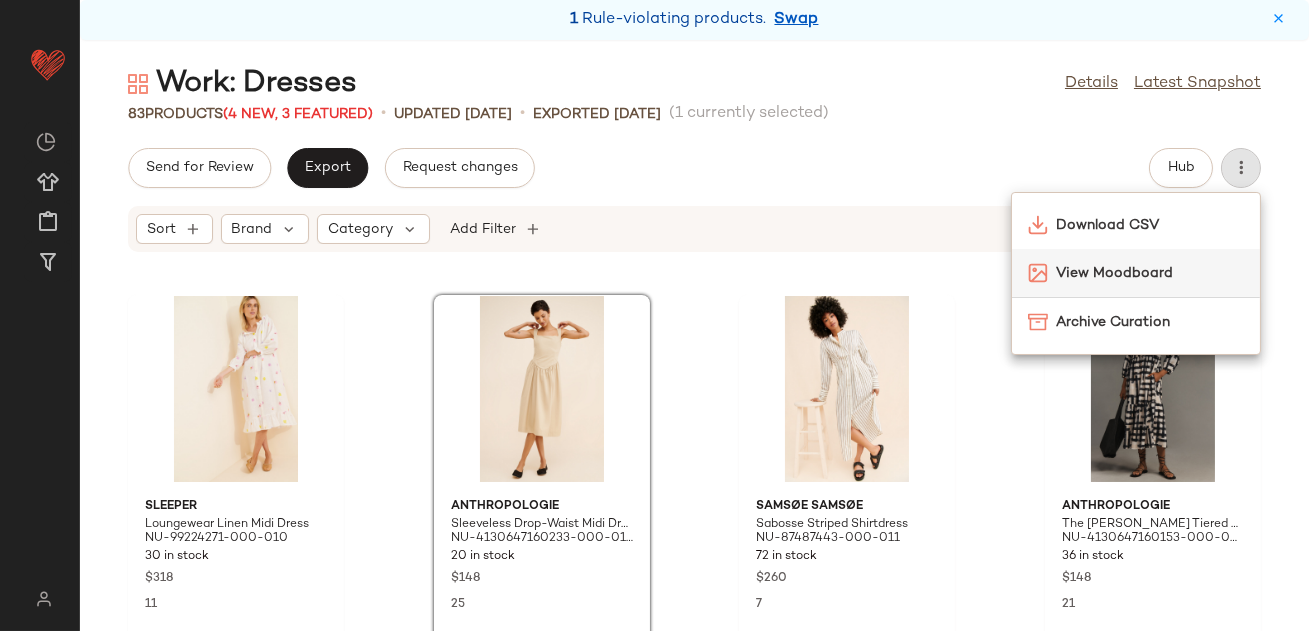 click on "View Moodboard" at bounding box center [1150, 273] 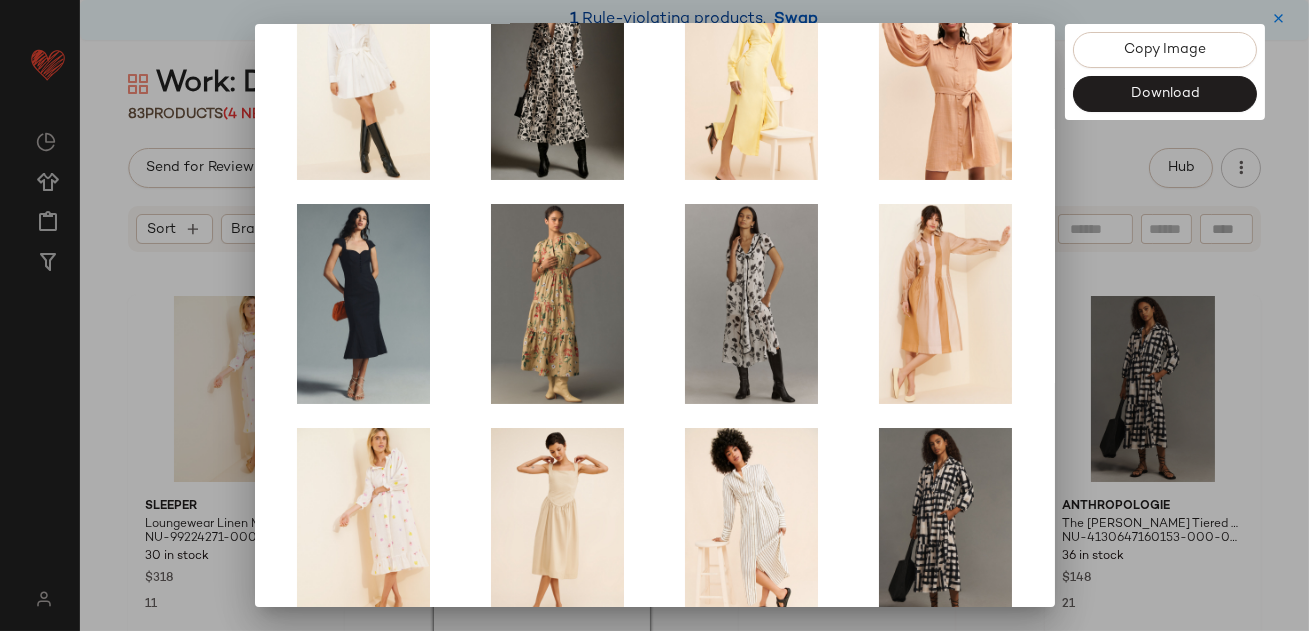 scroll, scrollTop: 449, scrollLeft: 0, axis: vertical 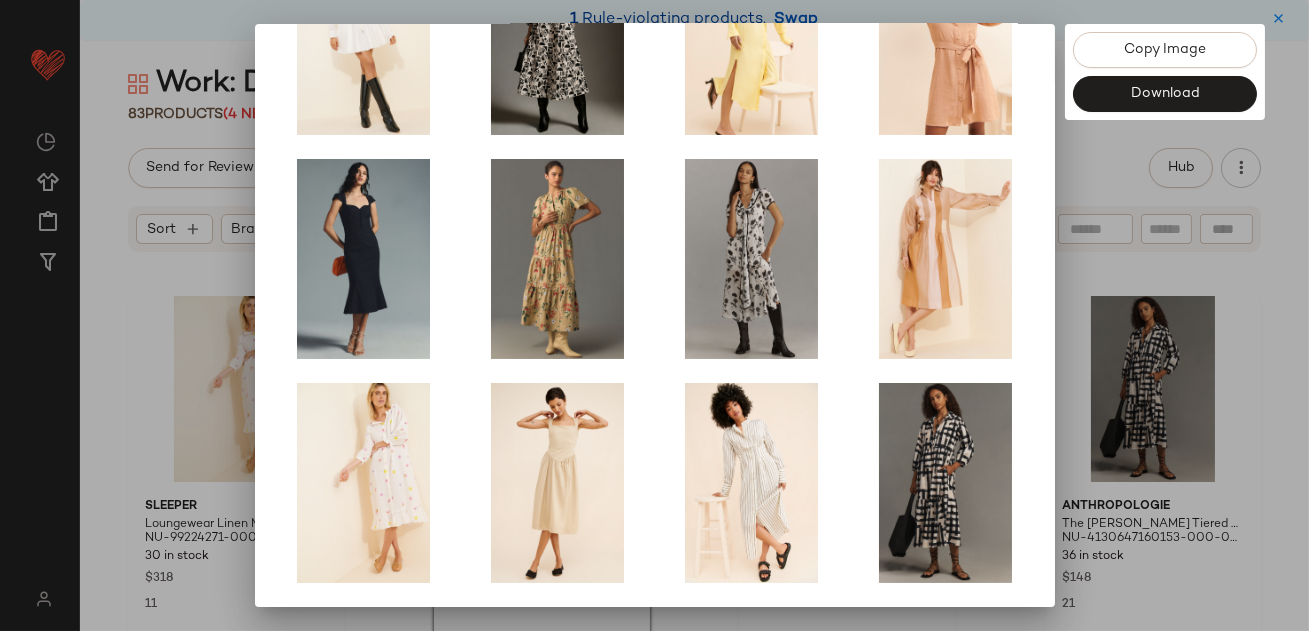 click at bounding box center [654, 315] 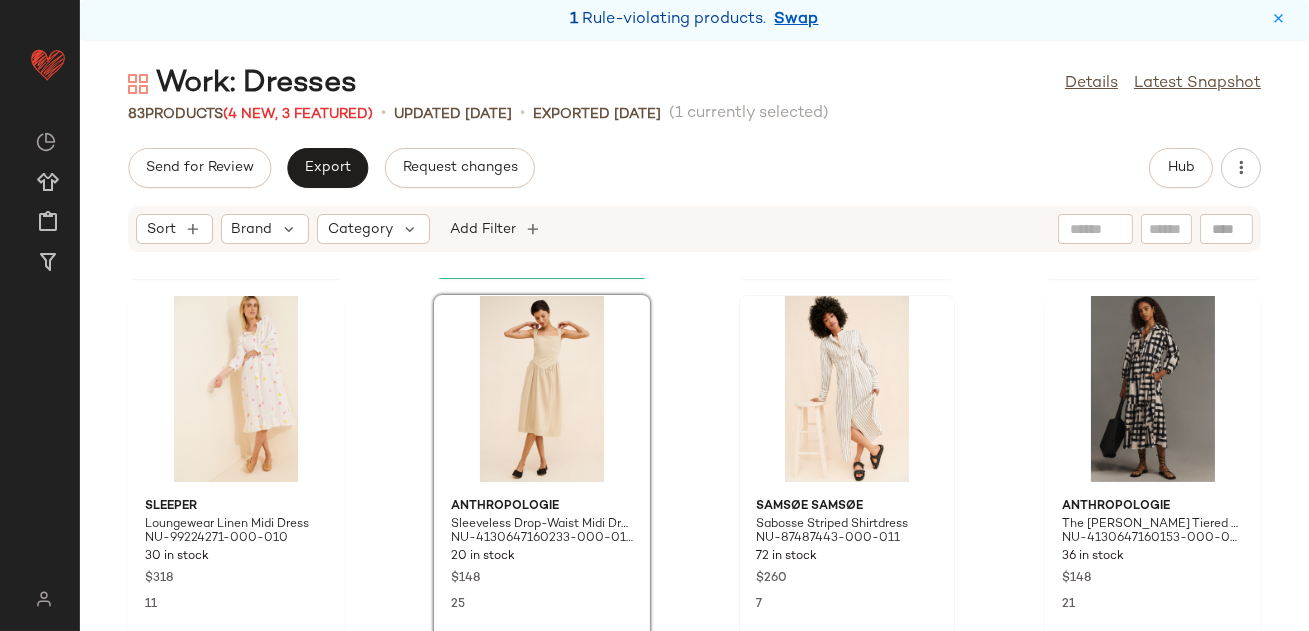 scroll, scrollTop: 0, scrollLeft: 0, axis: both 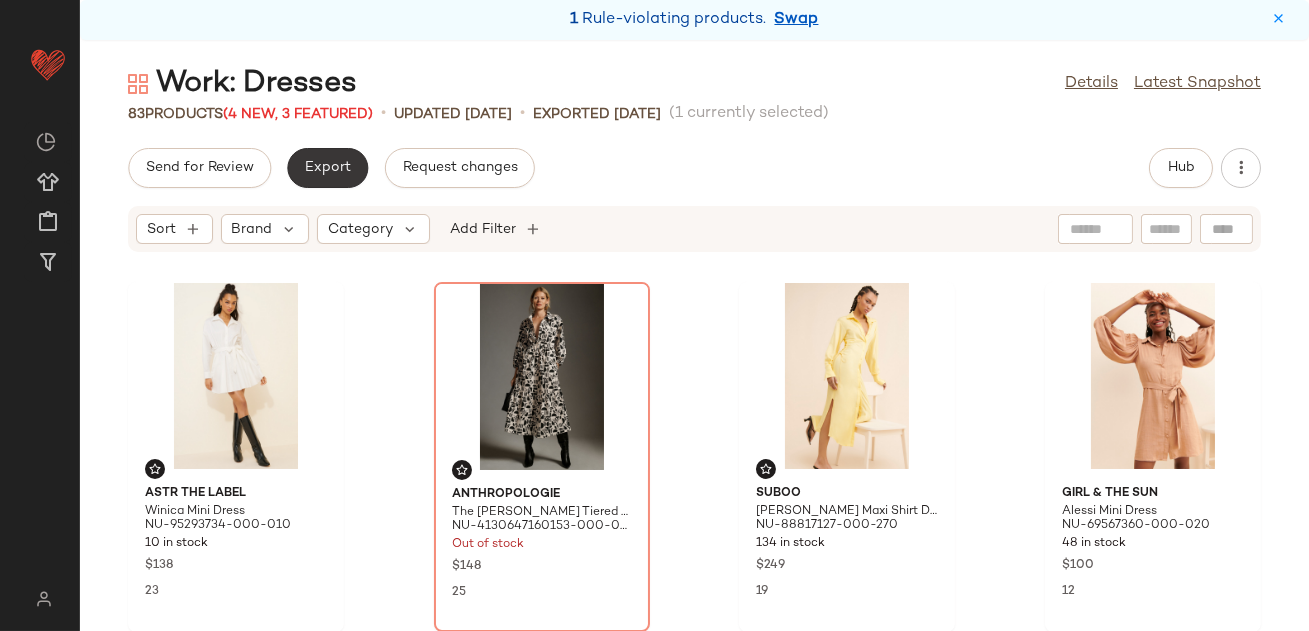click on "Export" 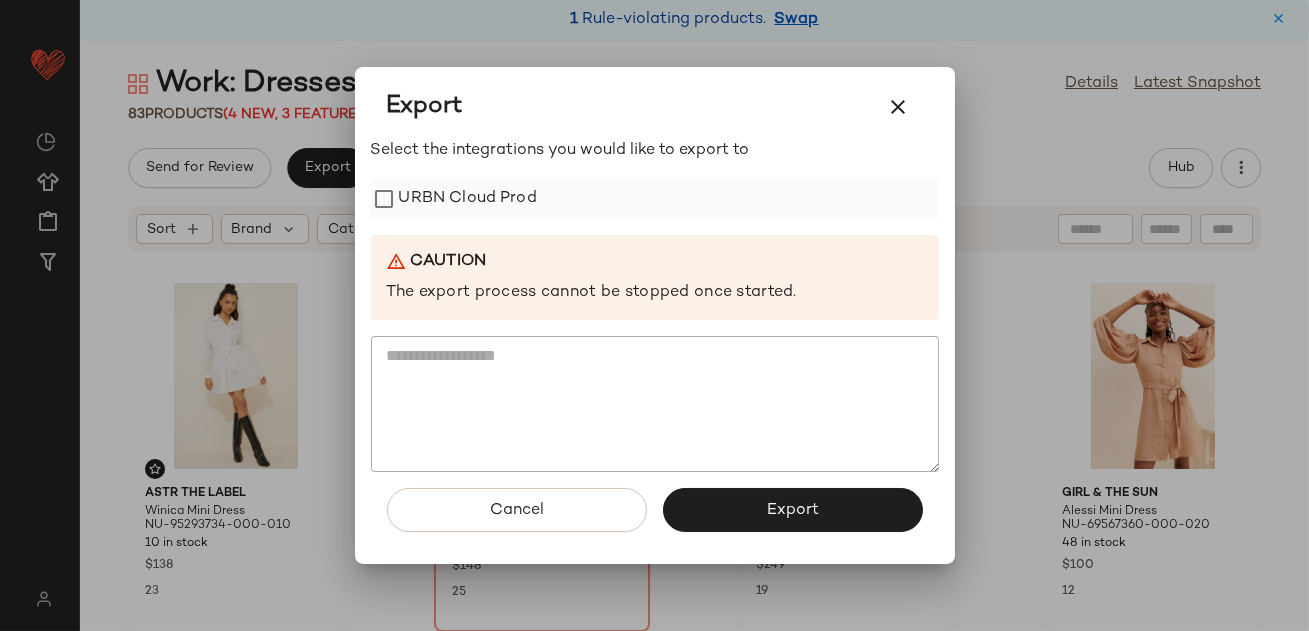 click on "URBN Cloud Prod" at bounding box center [468, 199] 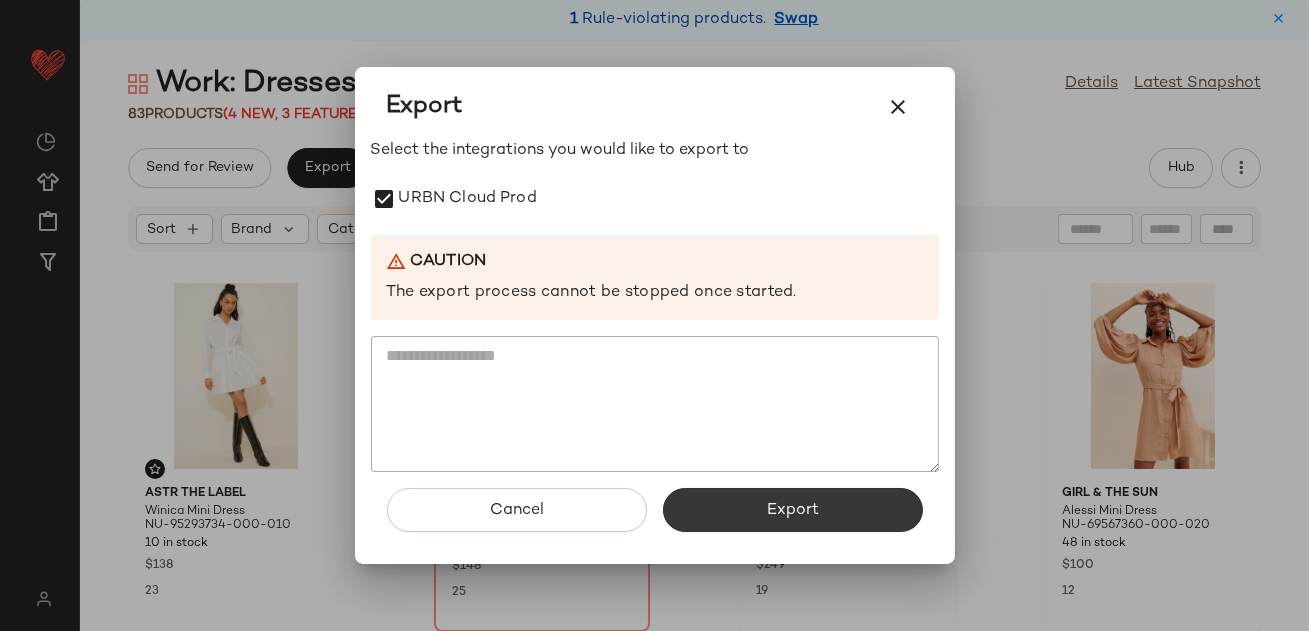 click on "Export" 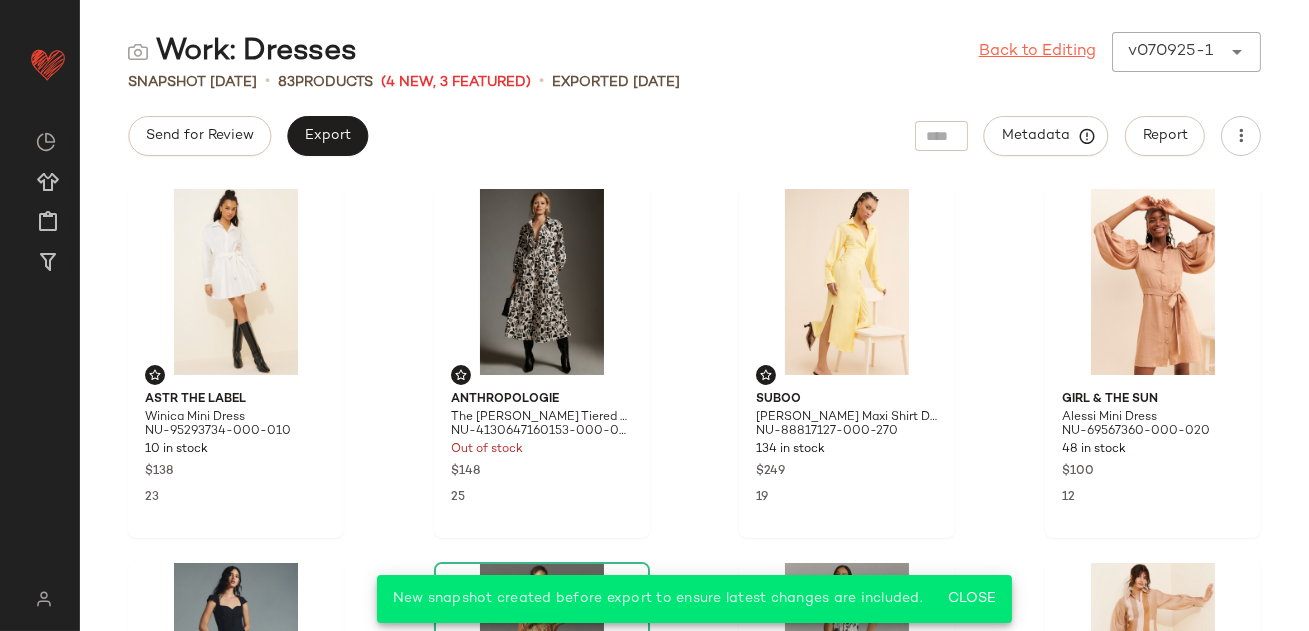 click on "Back to Editing" at bounding box center [1037, 52] 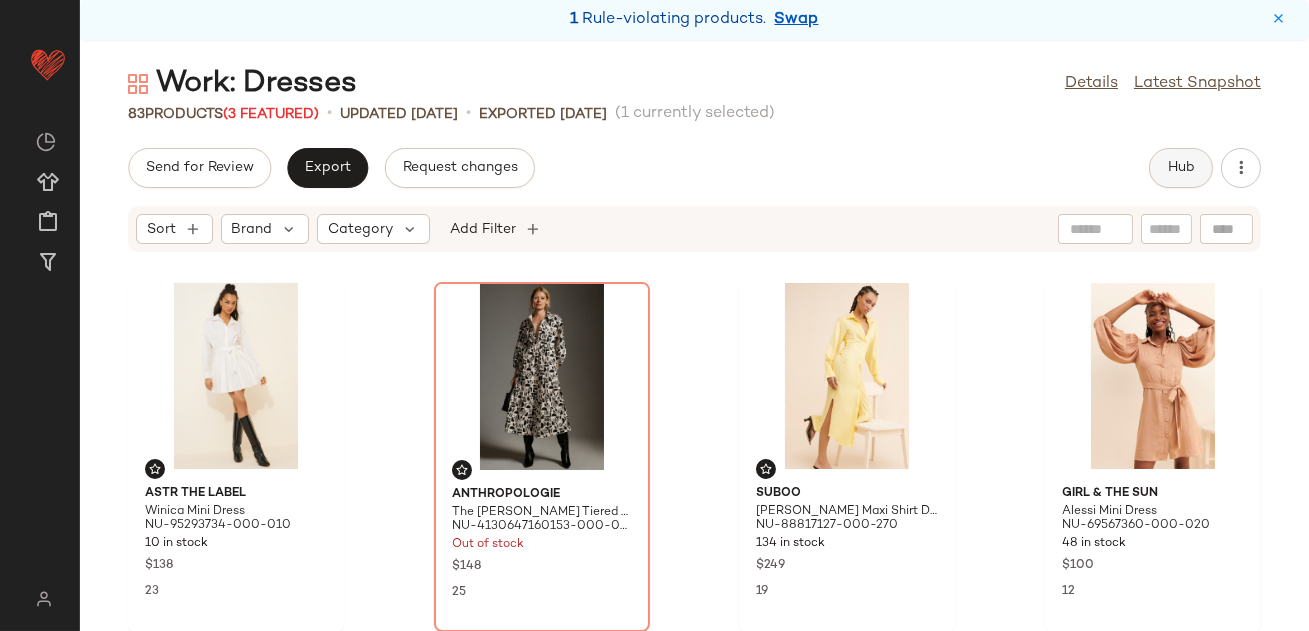 click on "Hub" at bounding box center [1181, 168] 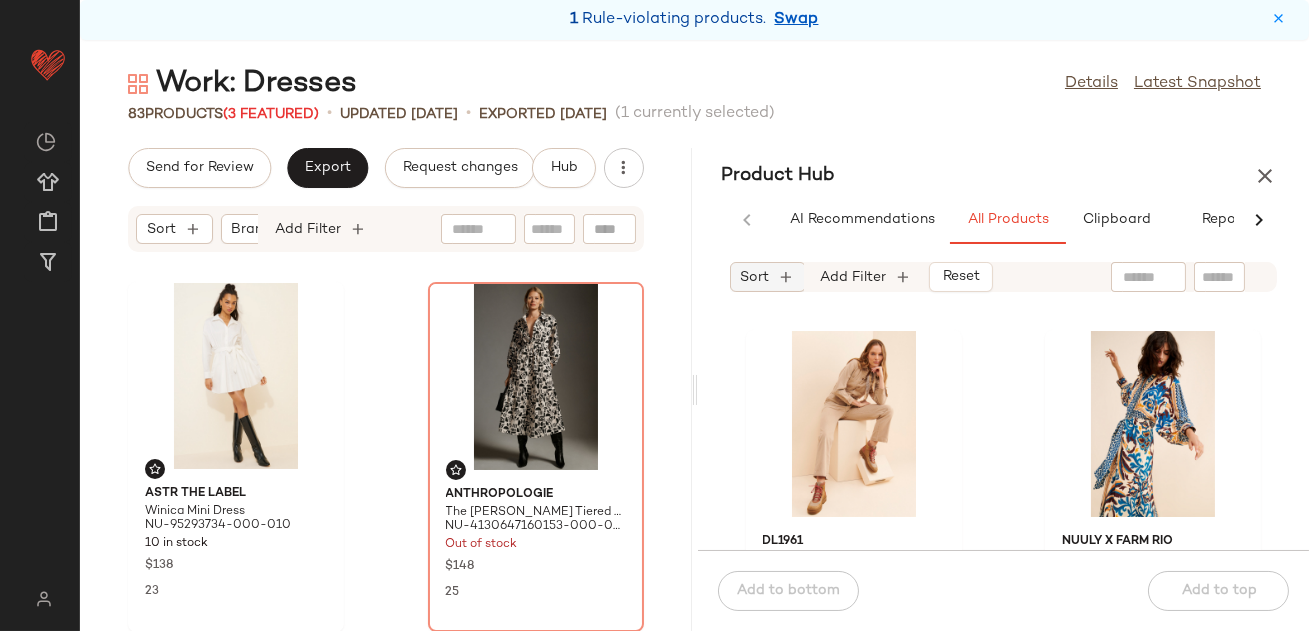 click on "Sort" at bounding box center [755, 277] 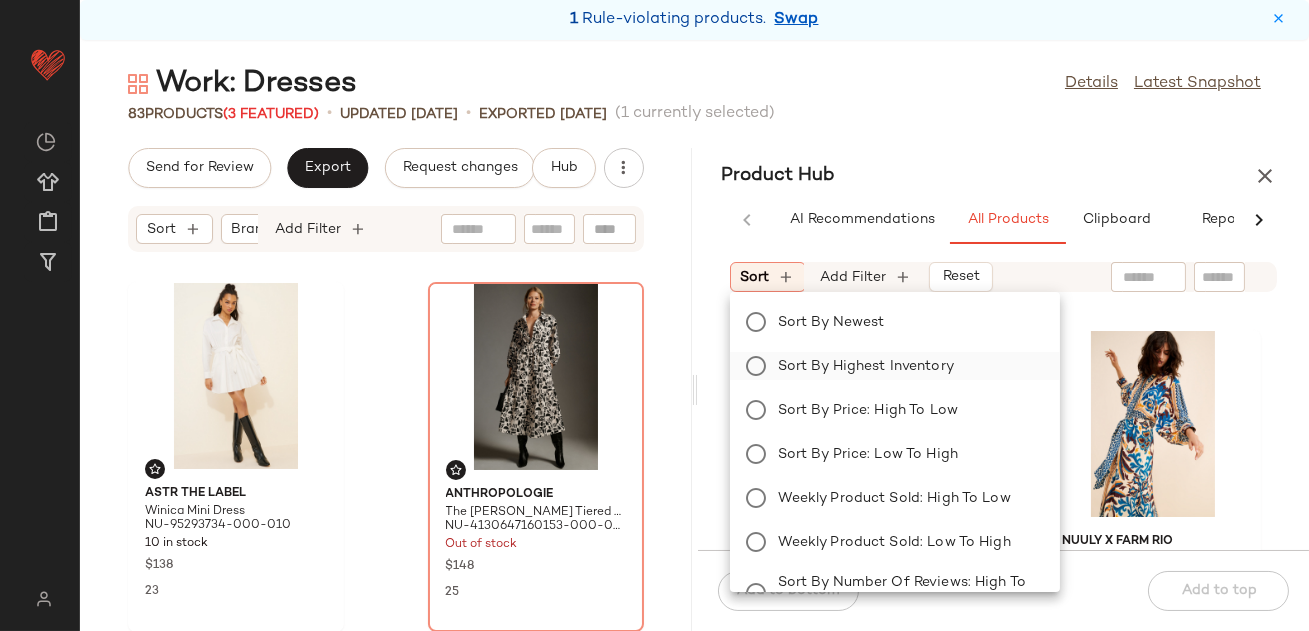 click on "Sort by Highest Inventory" at bounding box center [907, 366] 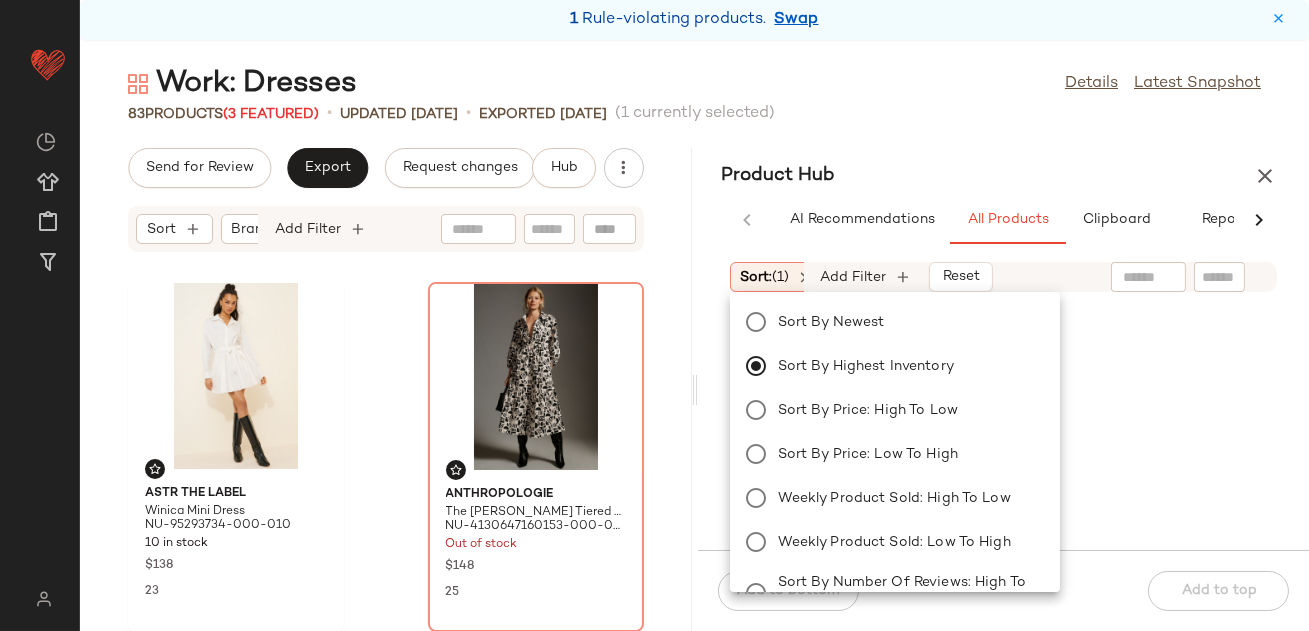 click on "Product Hub  AI Recommendations   All Products   Clipboard   Report  Sort:   (1) Brand  Category  In Curation?:   No Availability:   out_of_s... Add Filter   Reset   Add to bottom   Add to top" 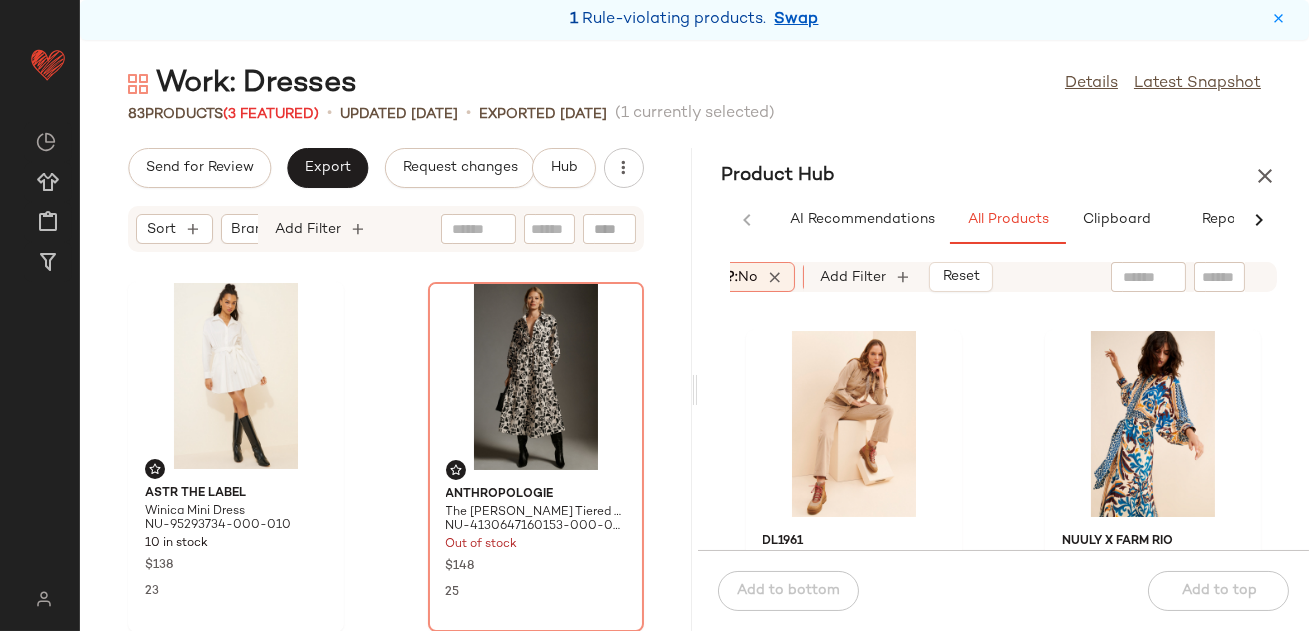 scroll, scrollTop: 0, scrollLeft: 625, axis: horizontal 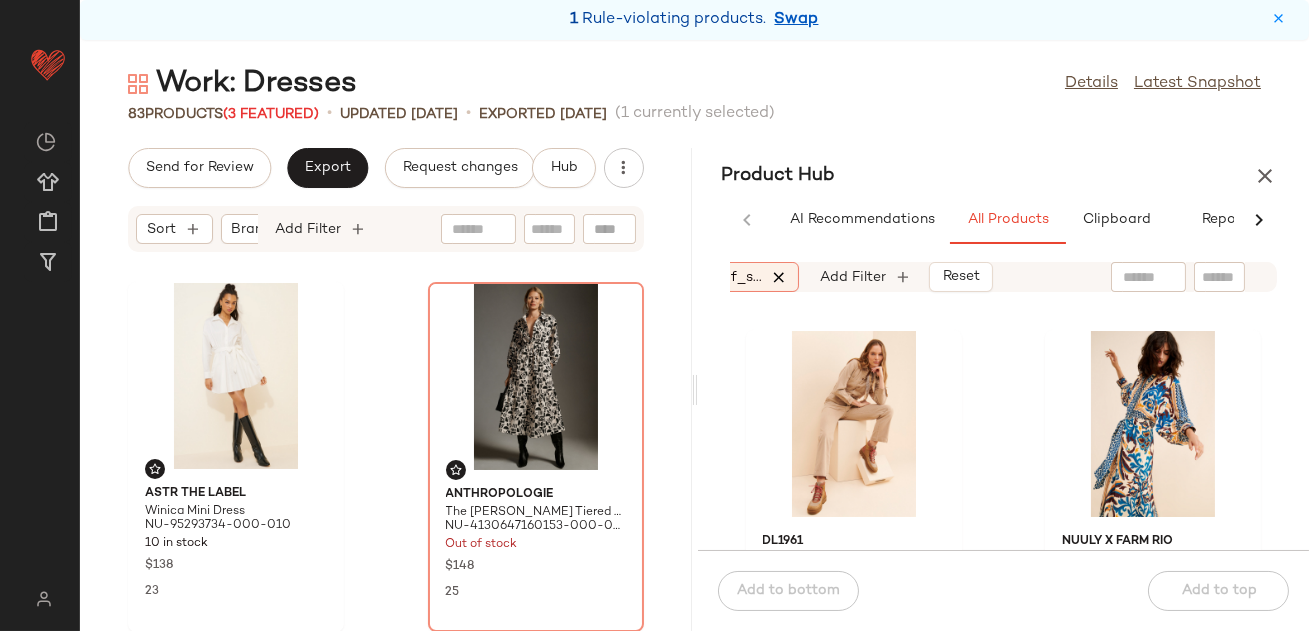 click at bounding box center (780, 277) 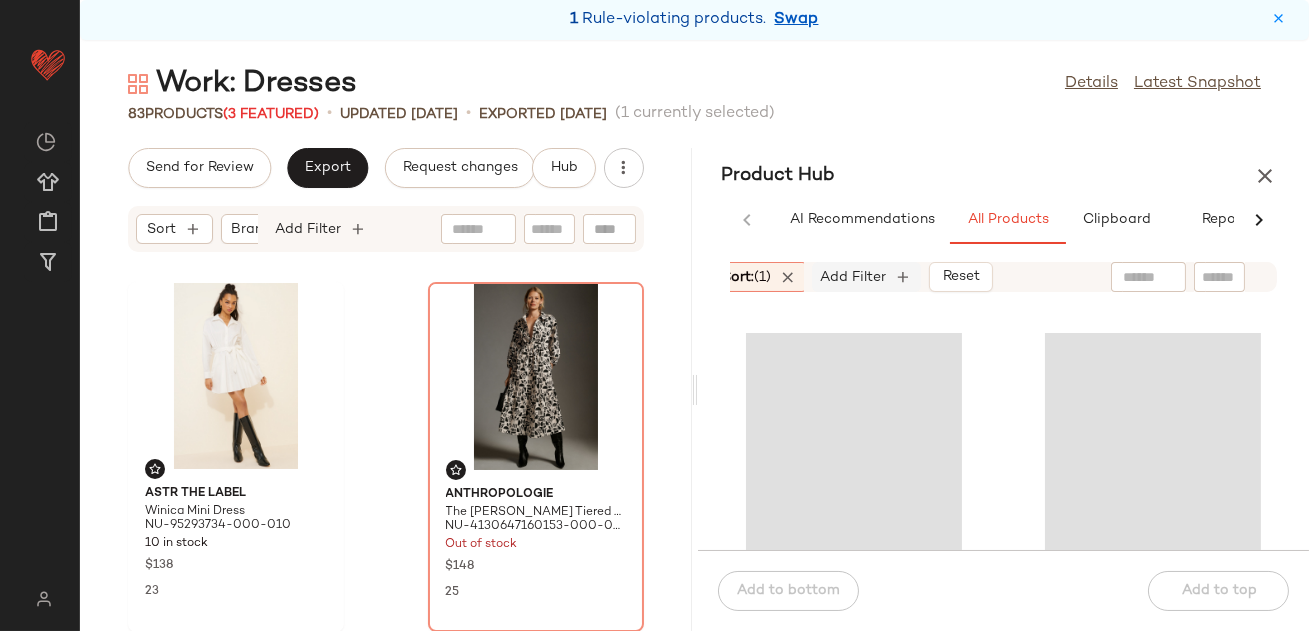 scroll, scrollTop: 0, scrollLeft: 0, axis: both 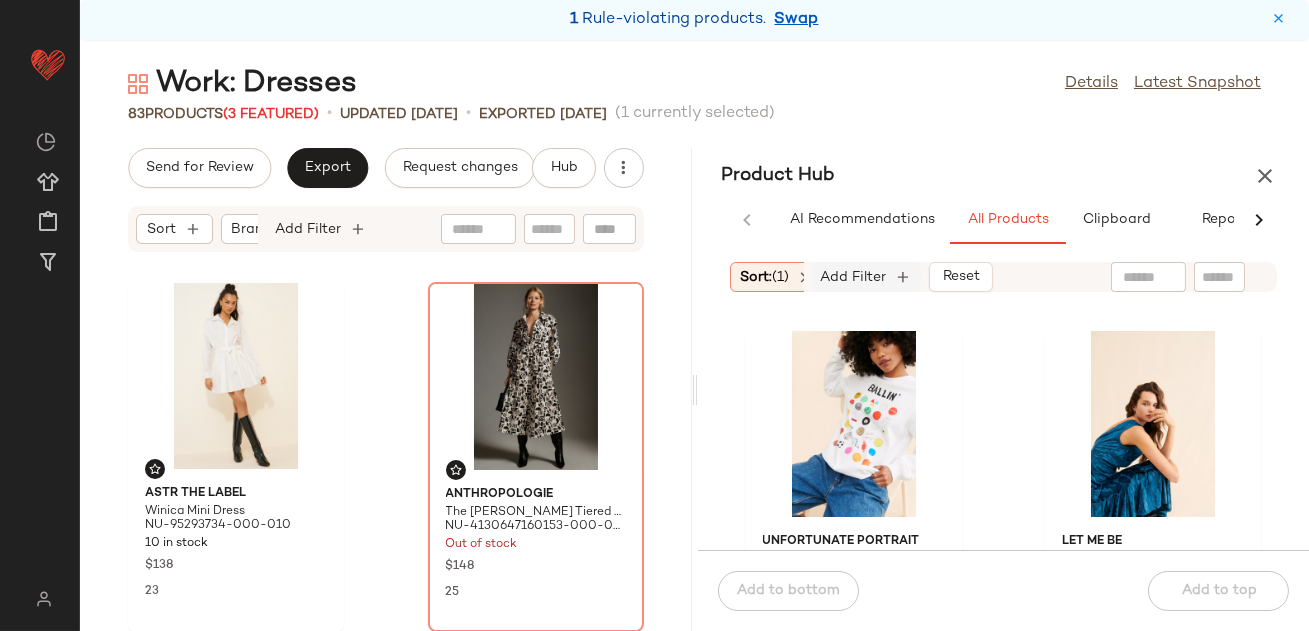 click on "Add Filter" at bounding box center [854, 277] 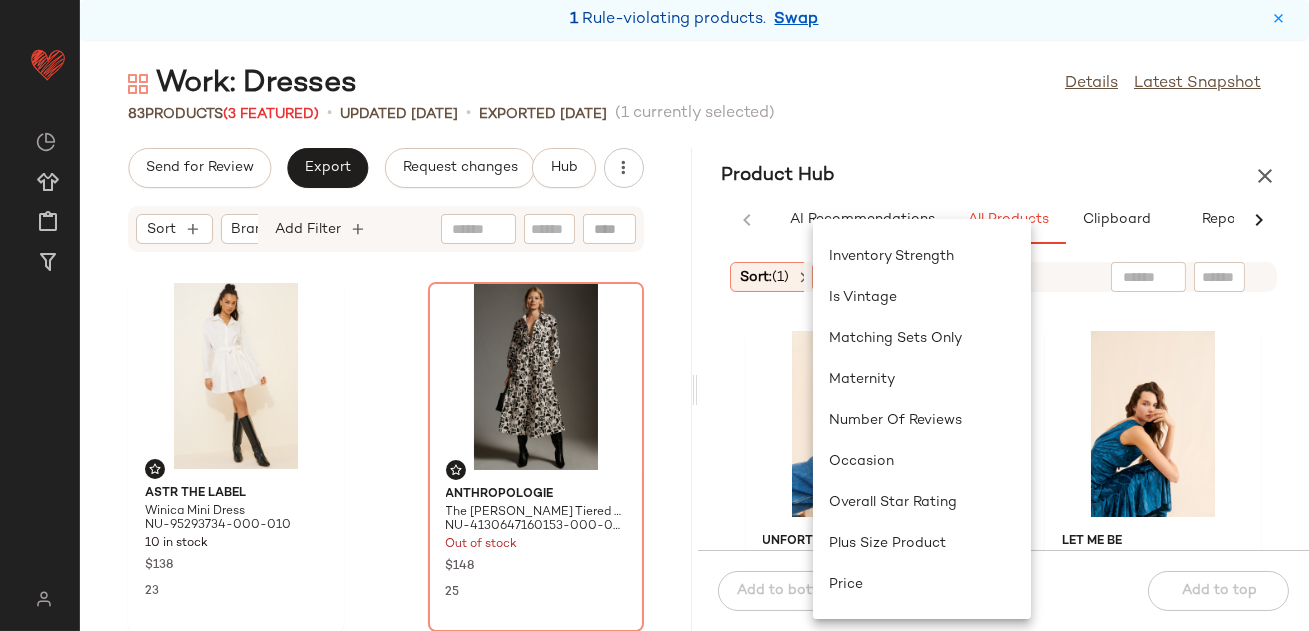 scroll, scrollTop: 435, scrollLeft: 0, axis: vertical 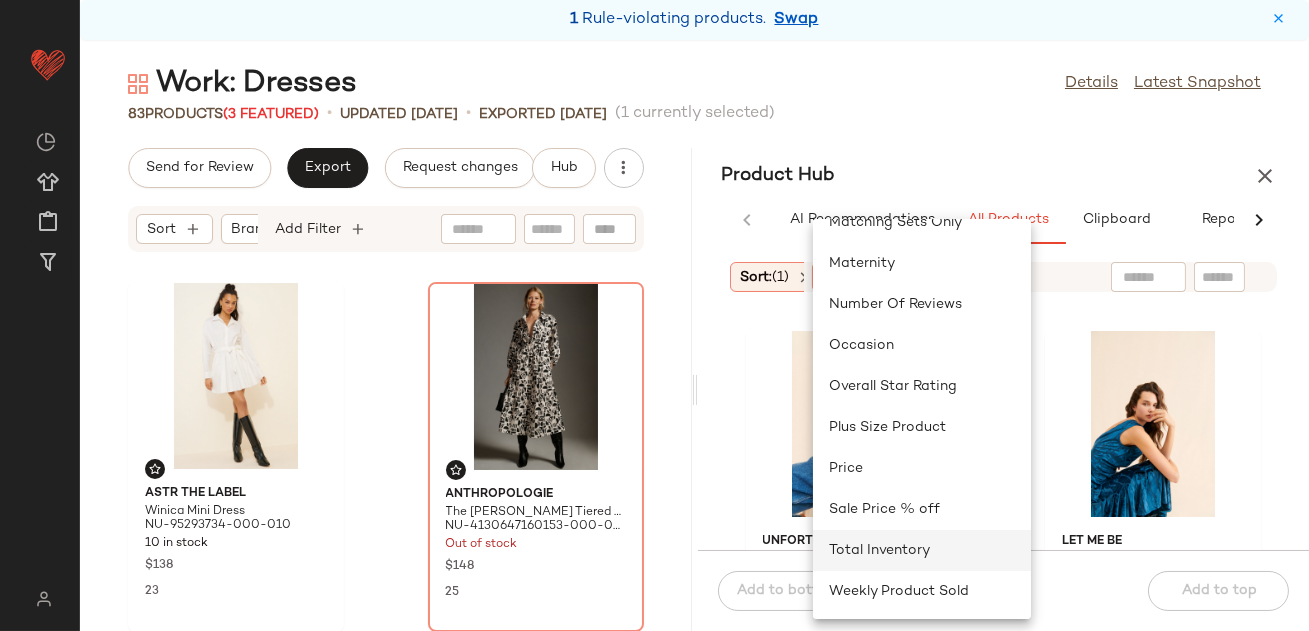 click on "Total Inventory" 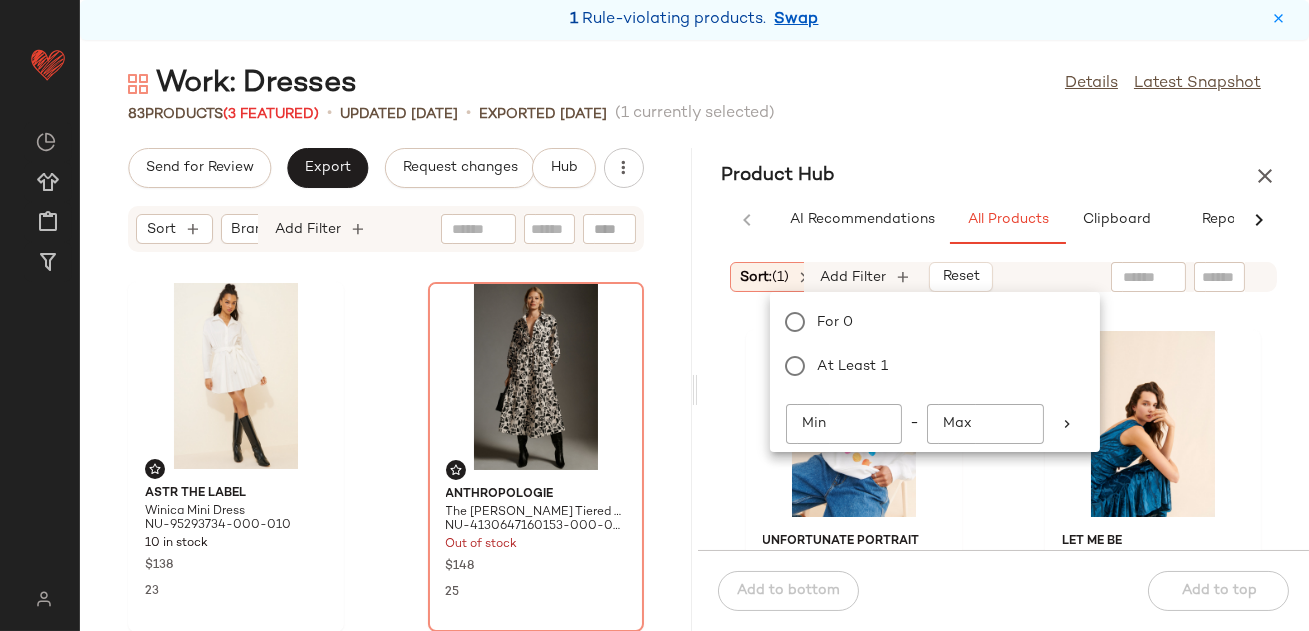 scroll, scrollTop: 0, scrollLeft: 451, axis: horizontal 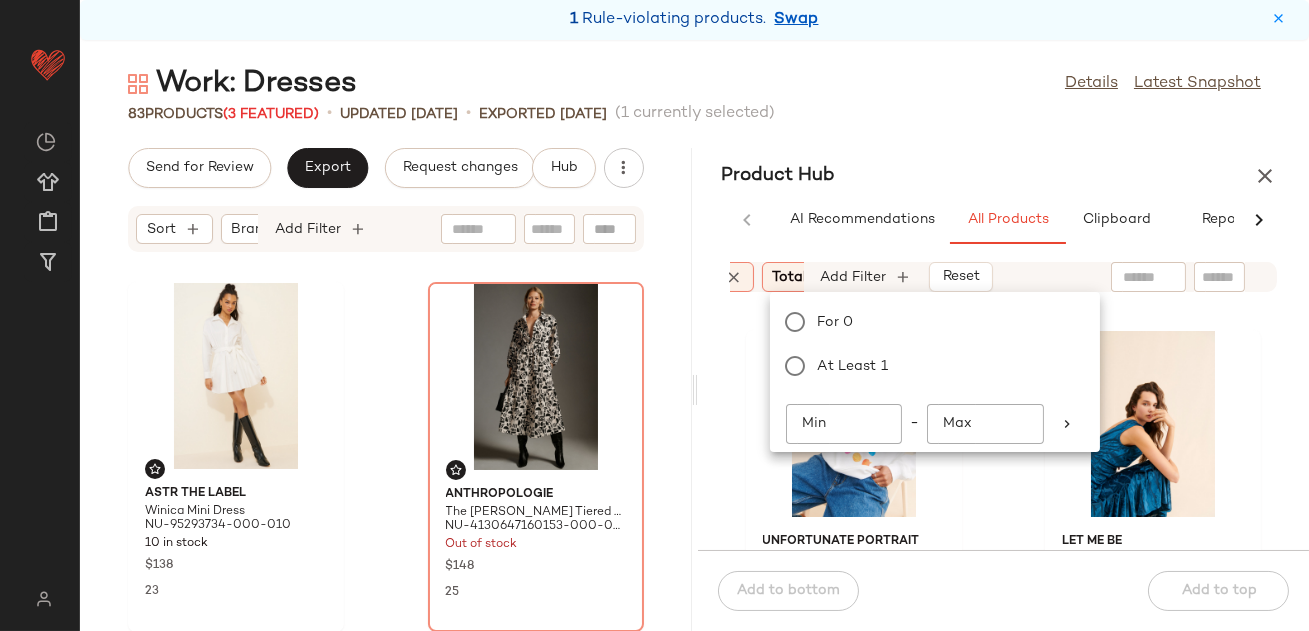 click on "Min" 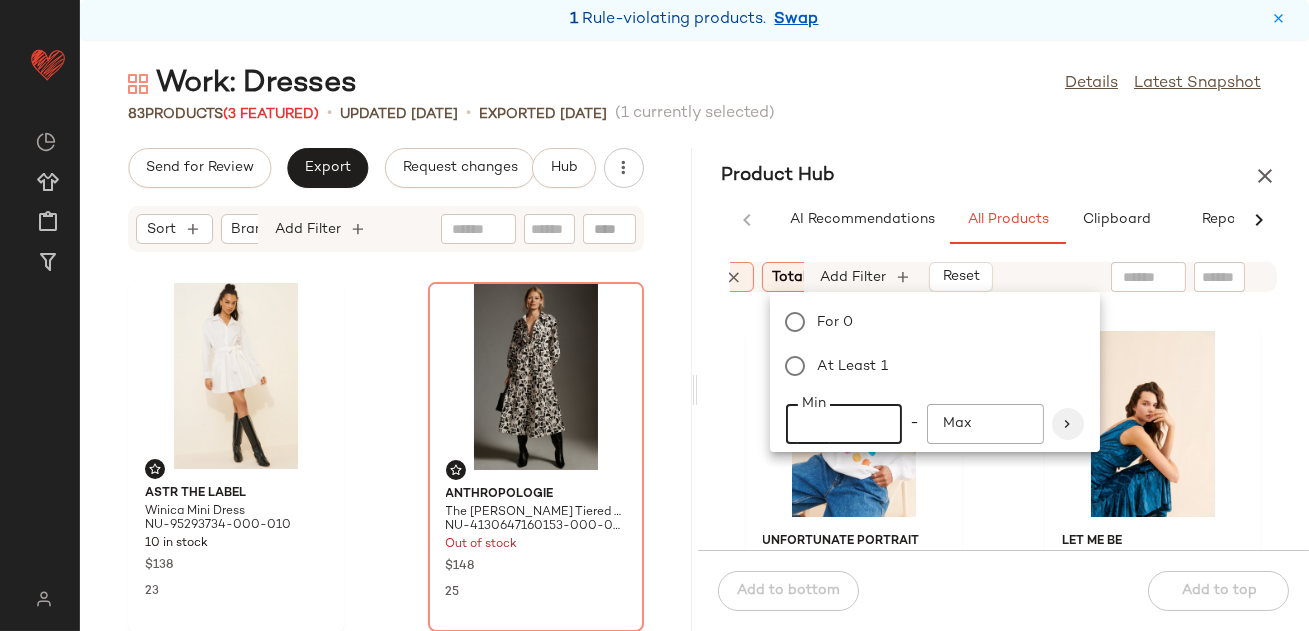 type on "**" 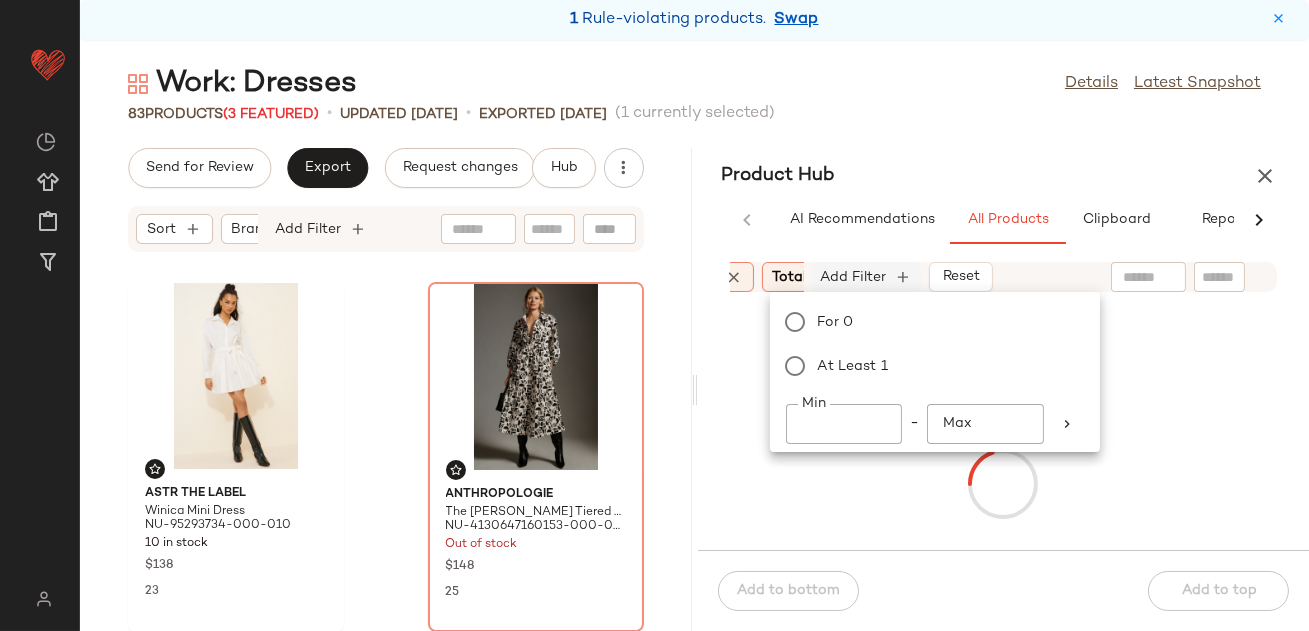 click on "Add Filter" 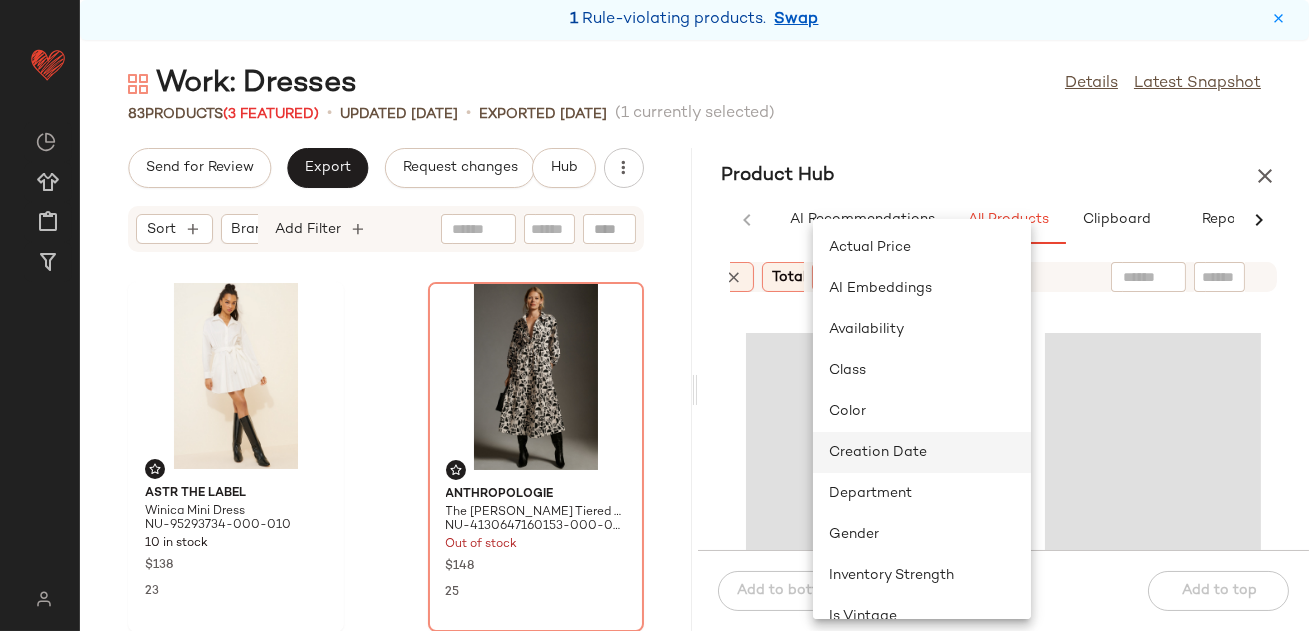 click on "Creation Date" 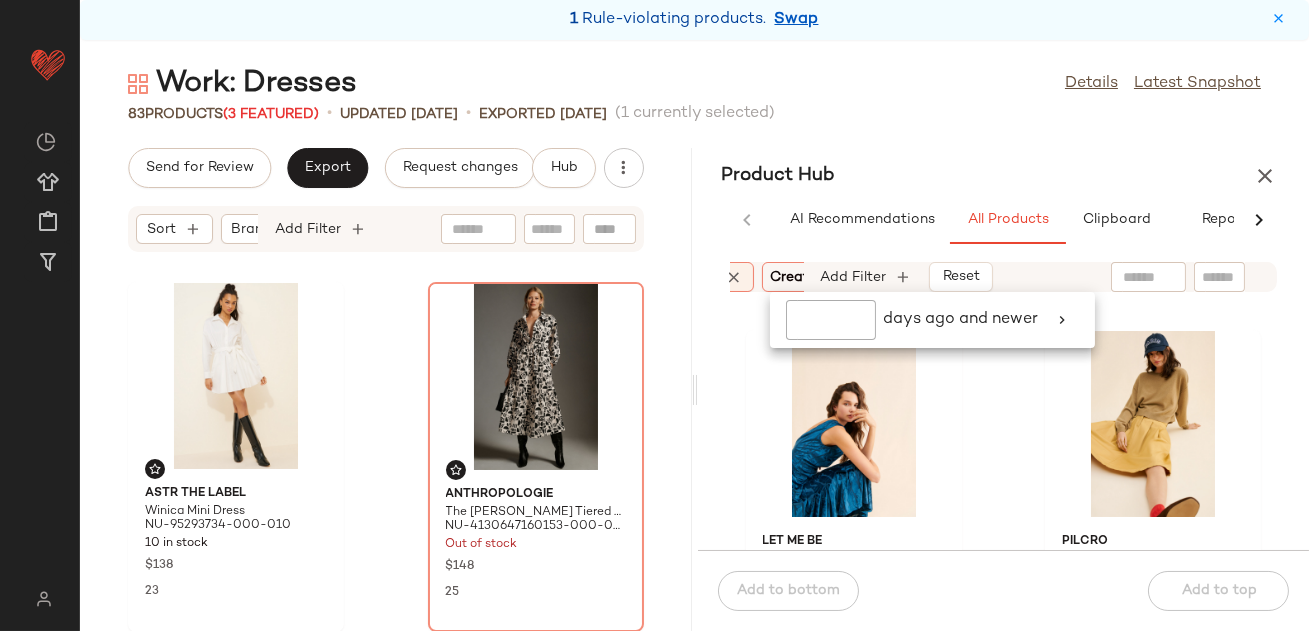 click 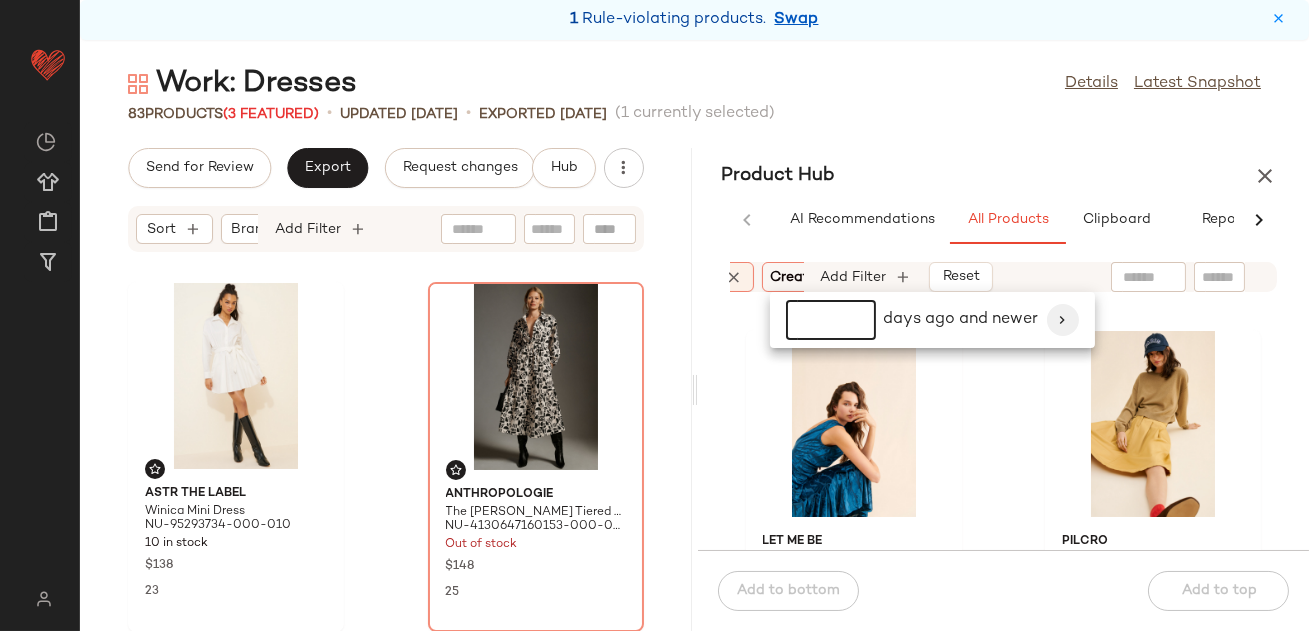type on "*" 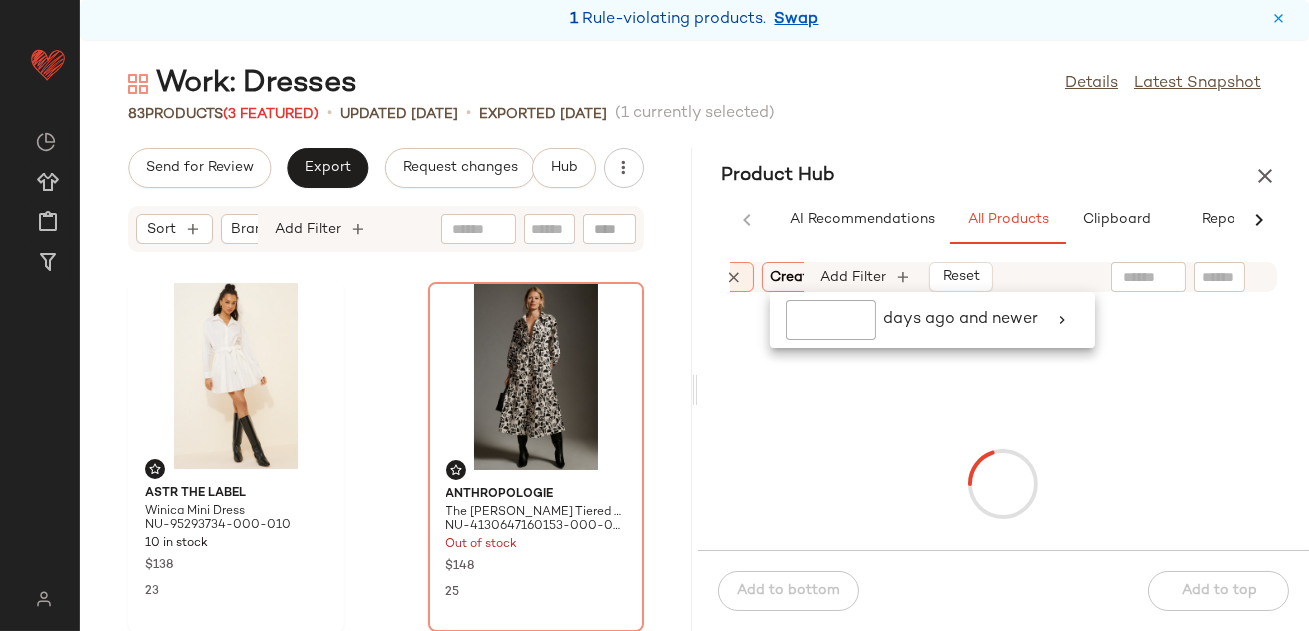 click on "Product Hub" at bounding box center [1004, 176] 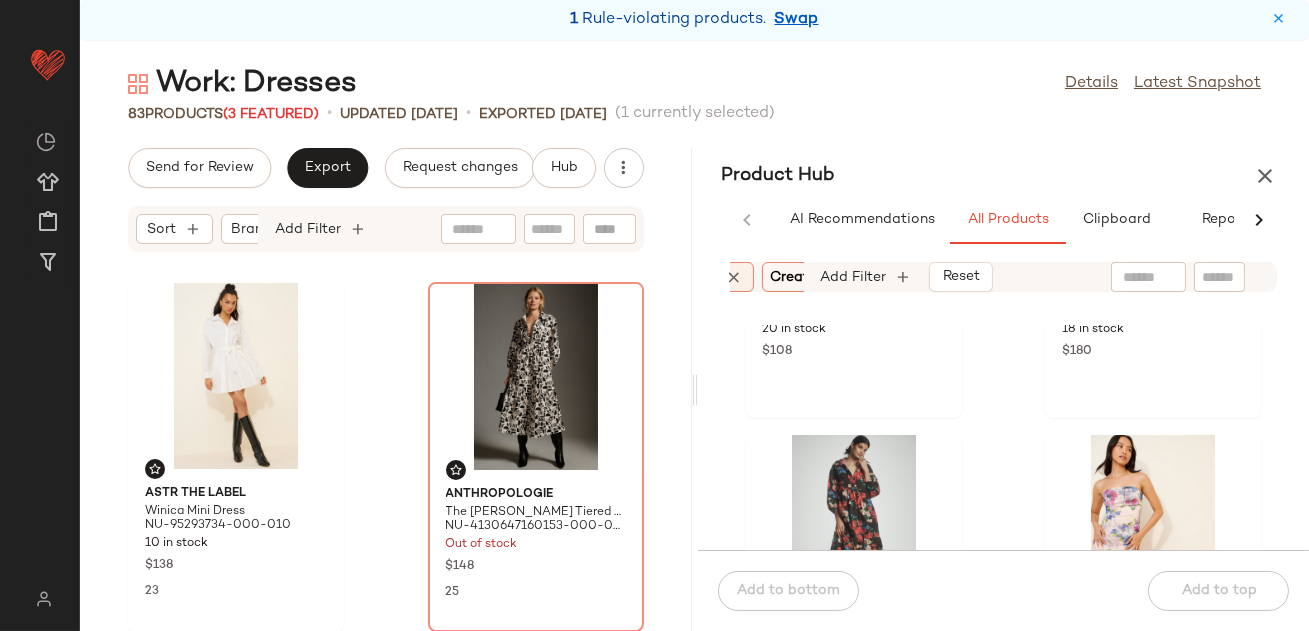 scroll, scrollTop: 5182, scrollLeft: 0, axis: vertical 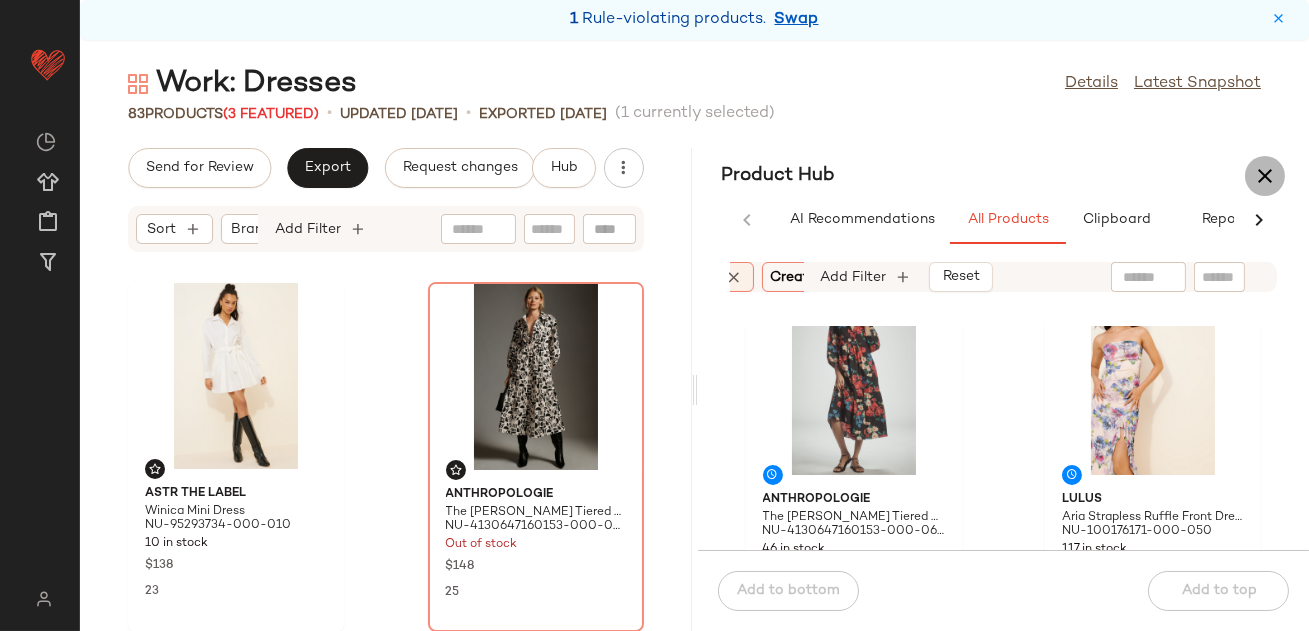 click at bounding box center [1265, 176] 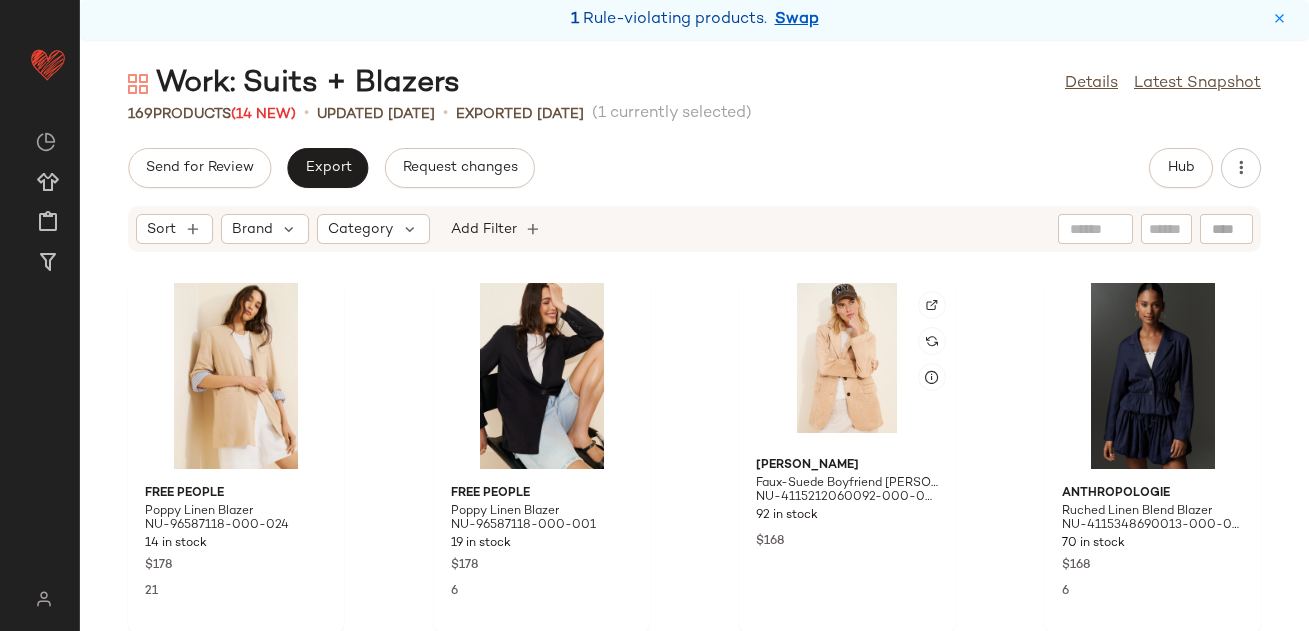 scroll, scrollTop: 0, scrollLeft: 0, axis: both 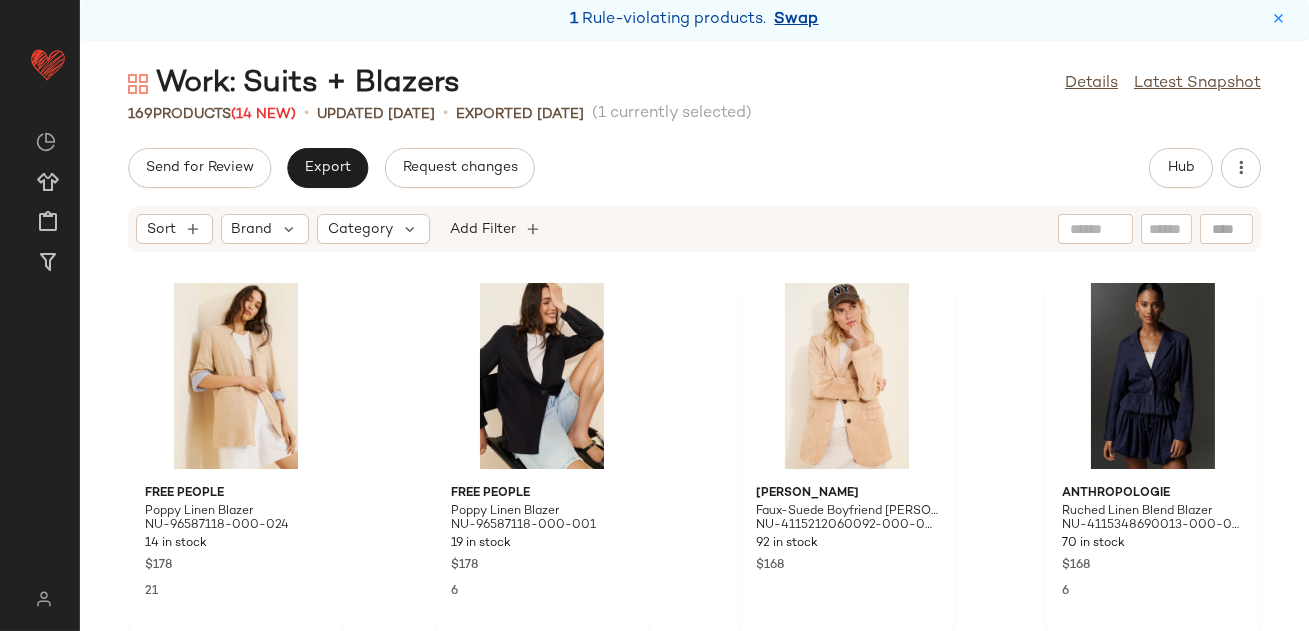 click on "Swap" at bounding box center [797, 20] 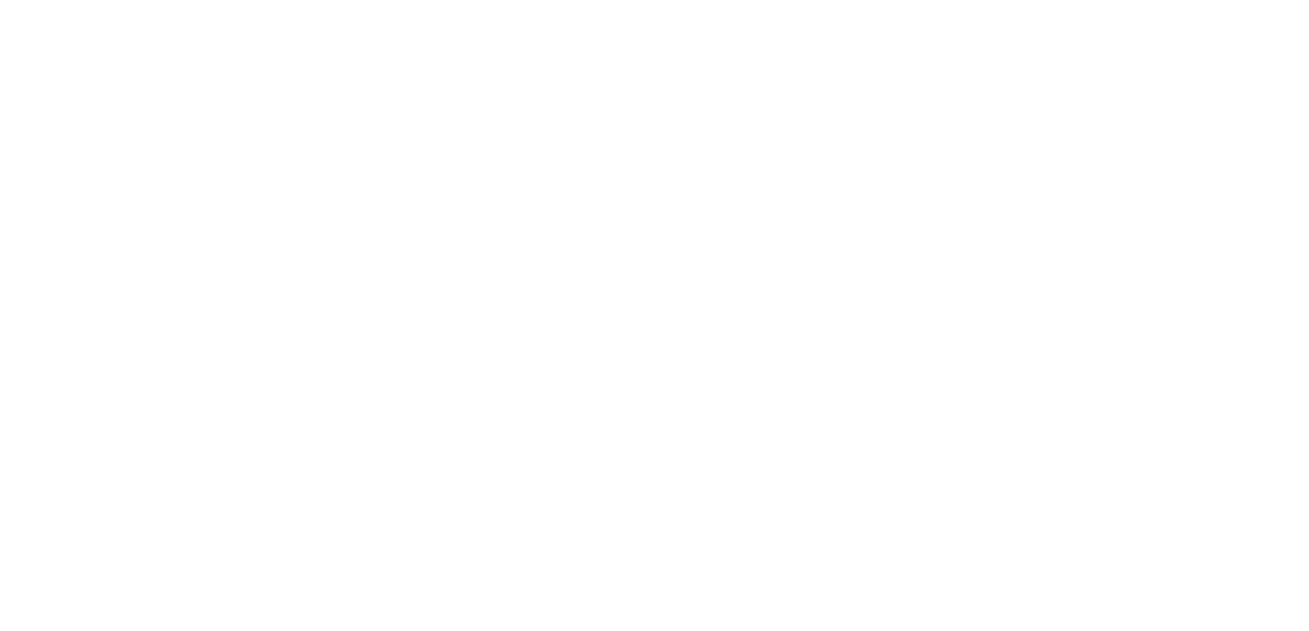 scroll, scrollTop: 0, scrollLeft: 0, axis: both 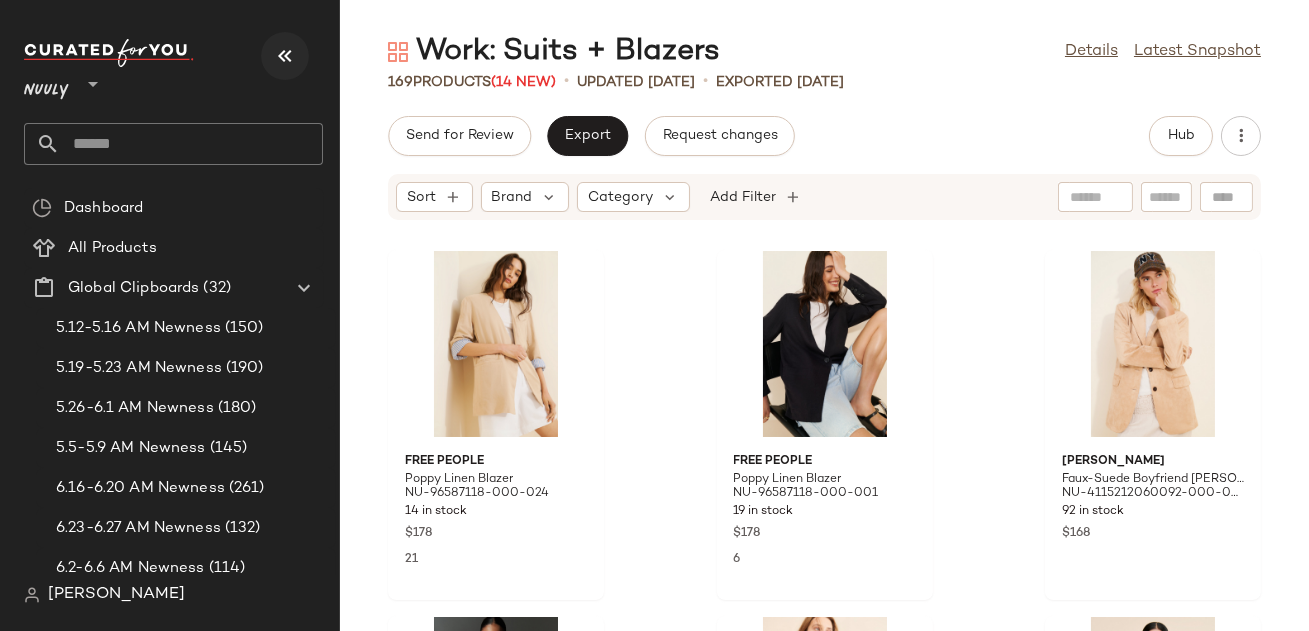 click at bounding box center (285, 56) 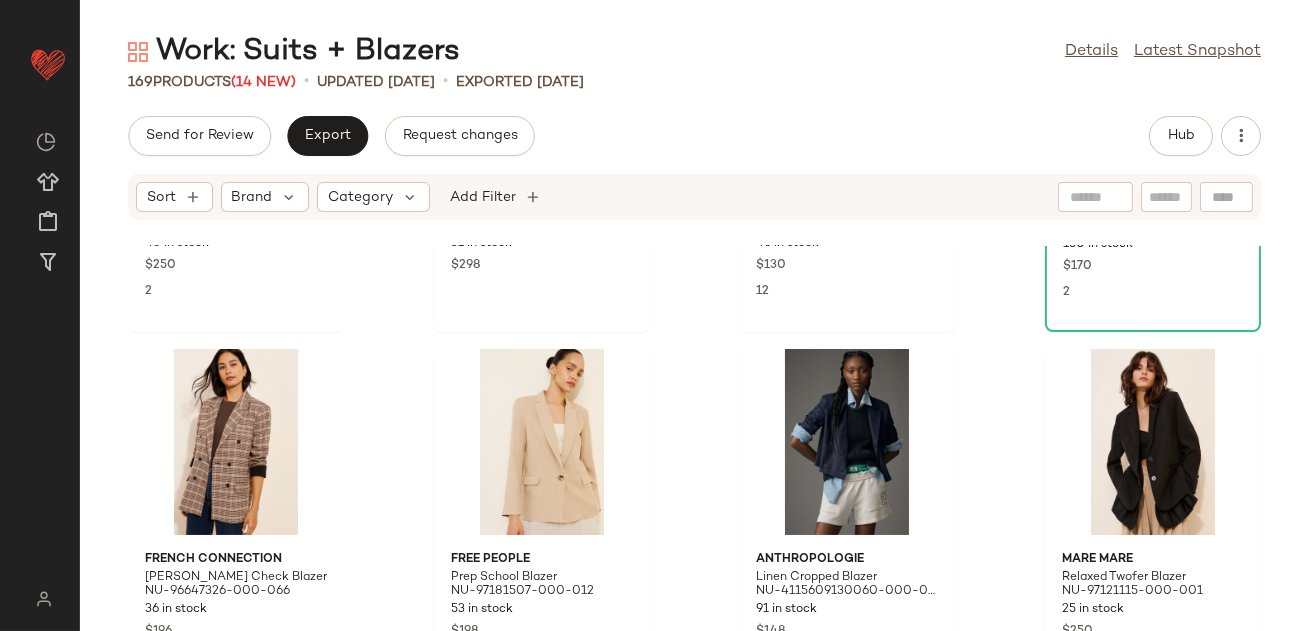 scroll, scrollTop: 0, scrollLeft: 0, axis: both 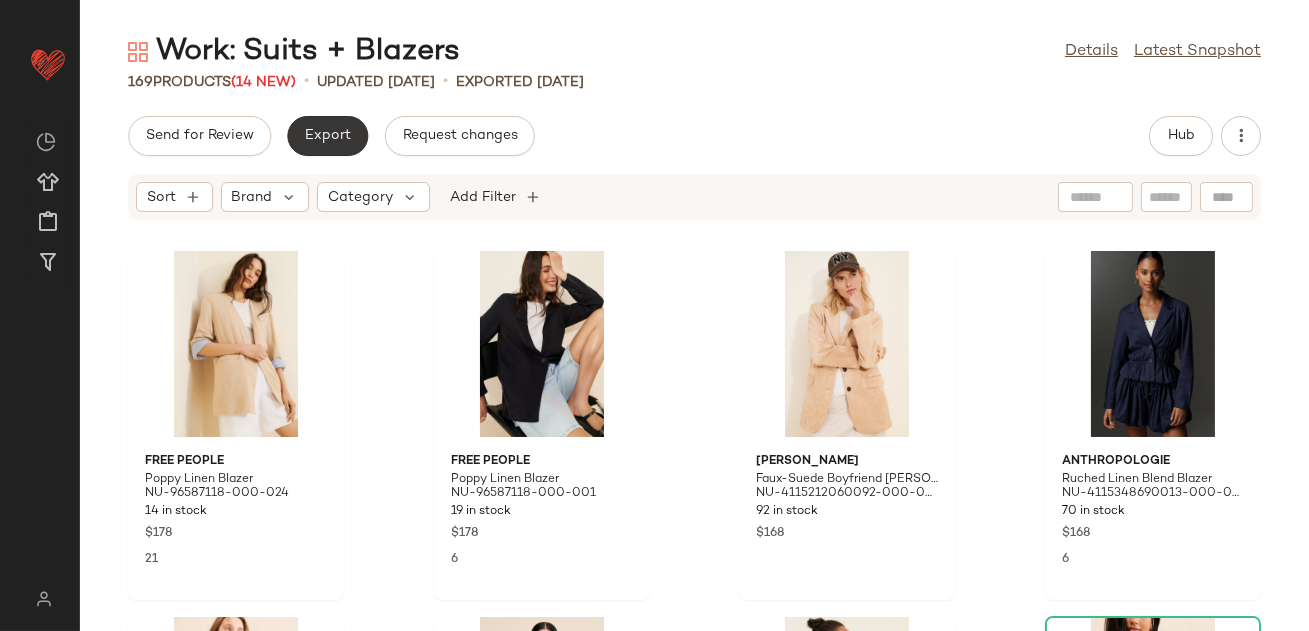click on "Export" 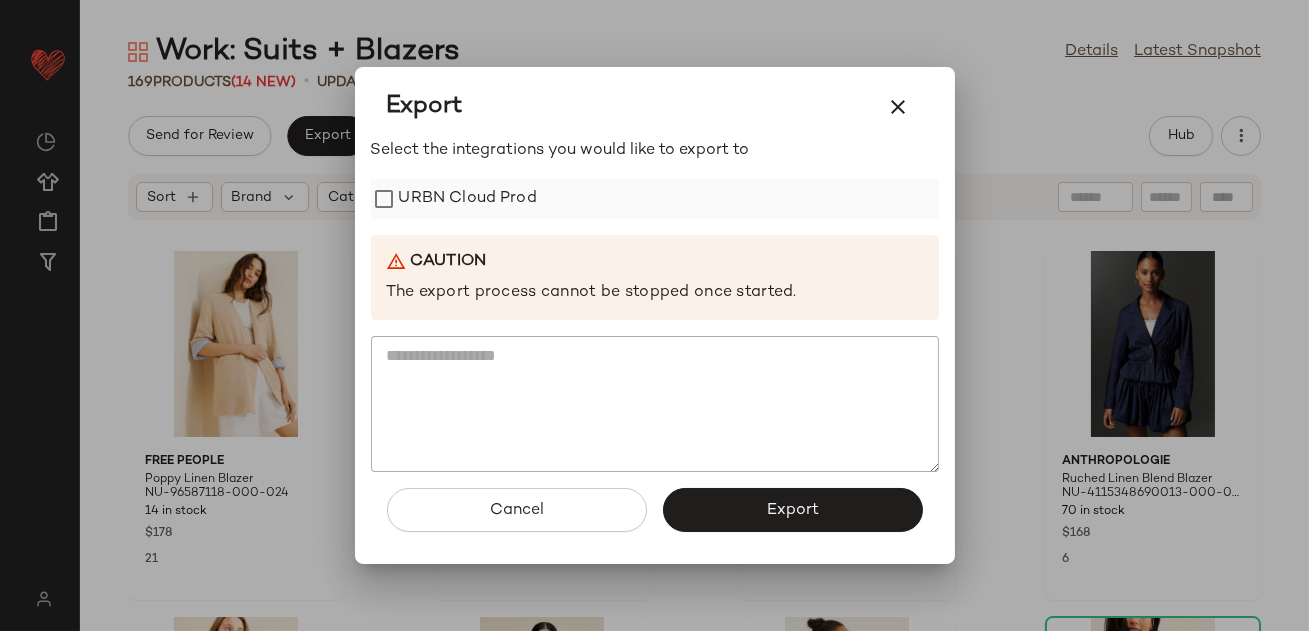 click on "URBN Cloud Prod" at bounding box center (468, 199) 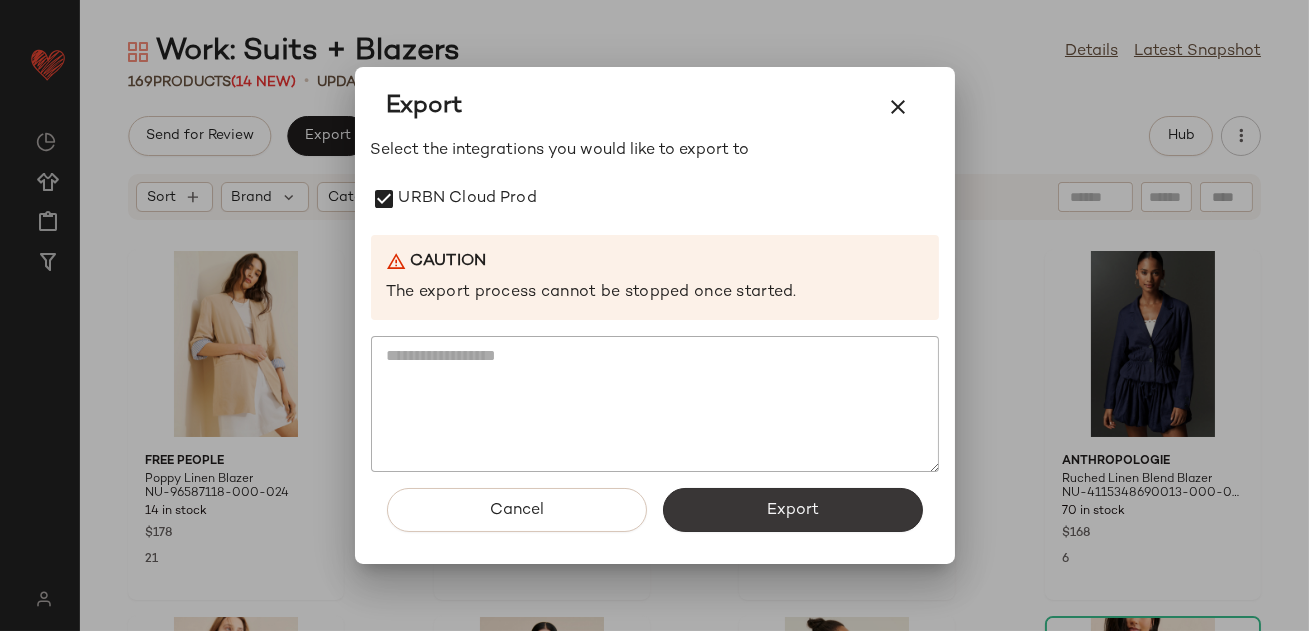 click on "Export" at bounding box center (793, 510) 